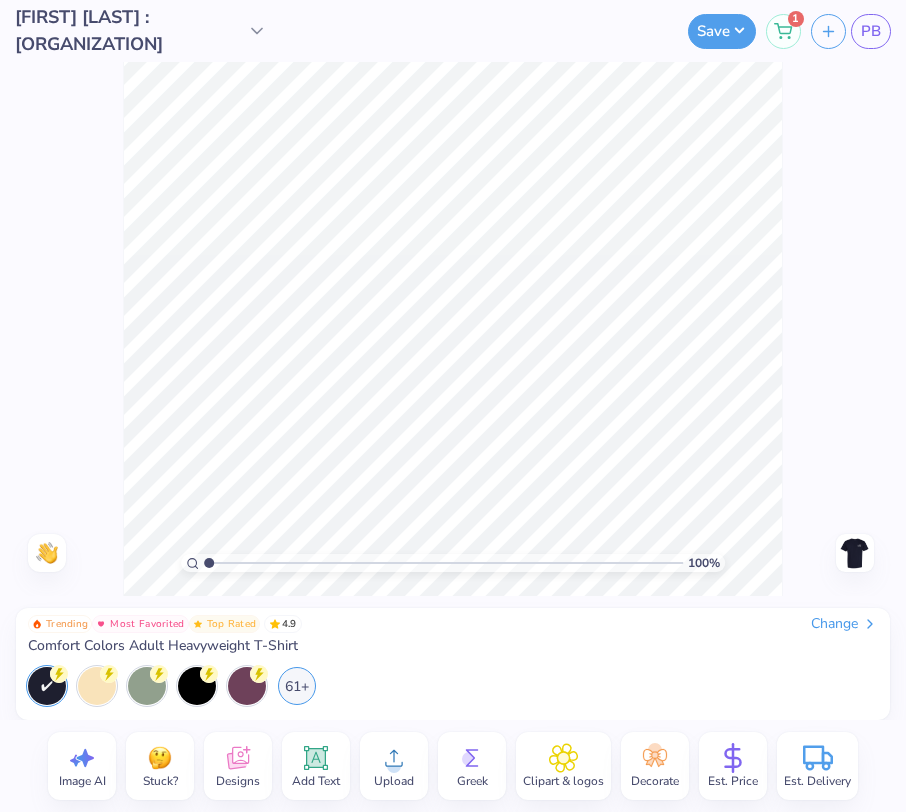 scroll, scrollTop: 0, scrollLeft: 0, axis: both 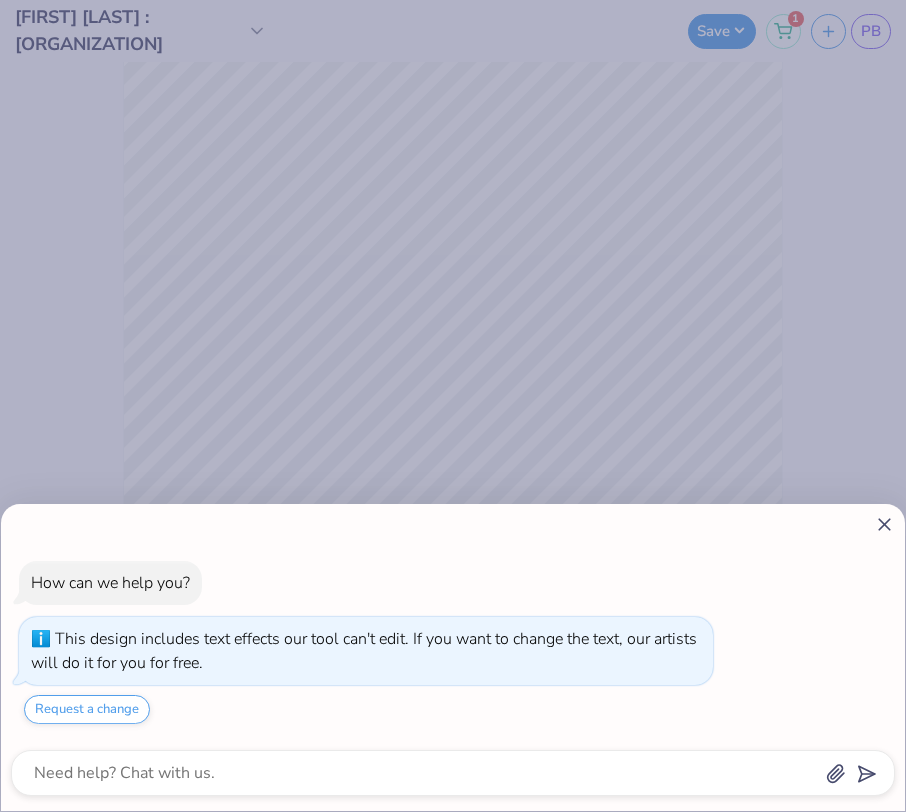 click 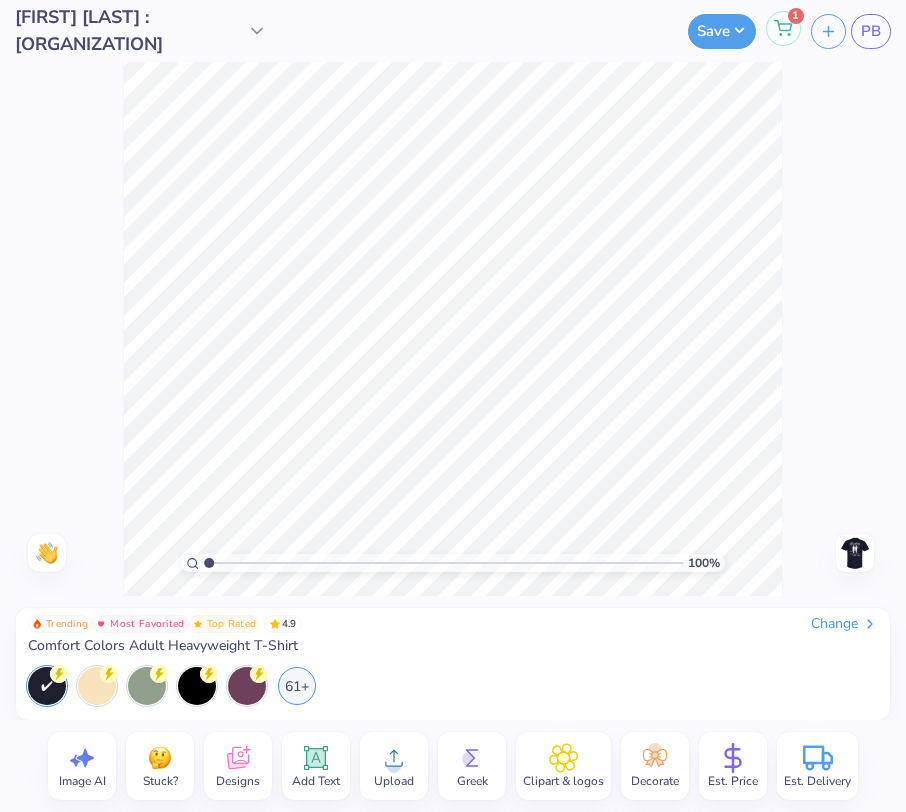 click on "1" at bounding box center [783, 28] 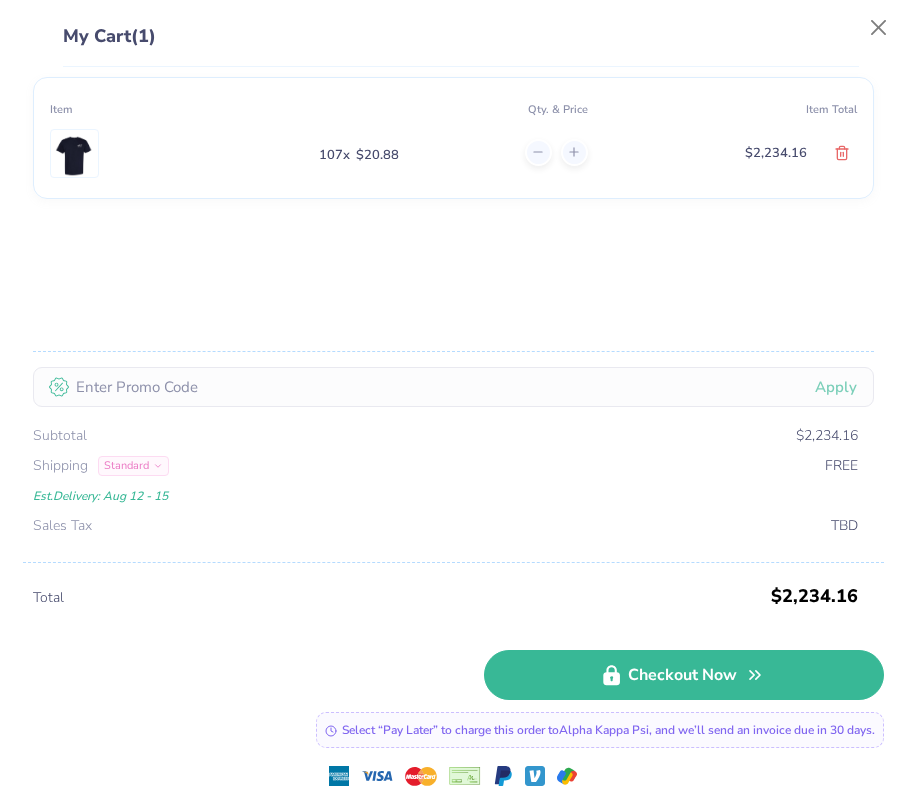 click 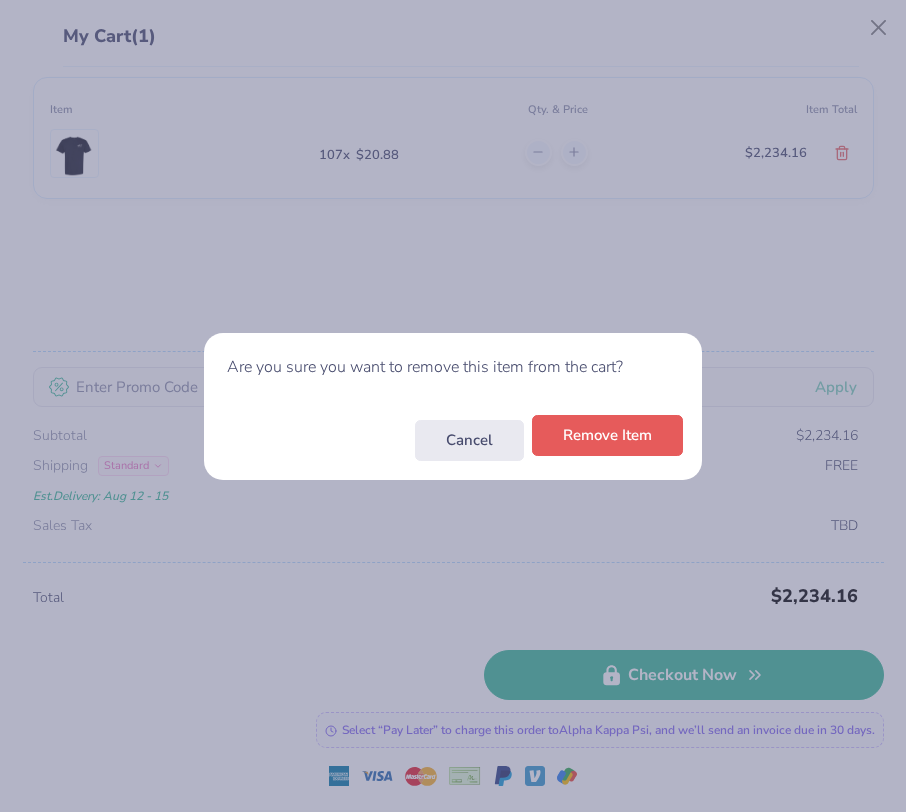 click on "Remove Item" at bounding box center (607, 435) 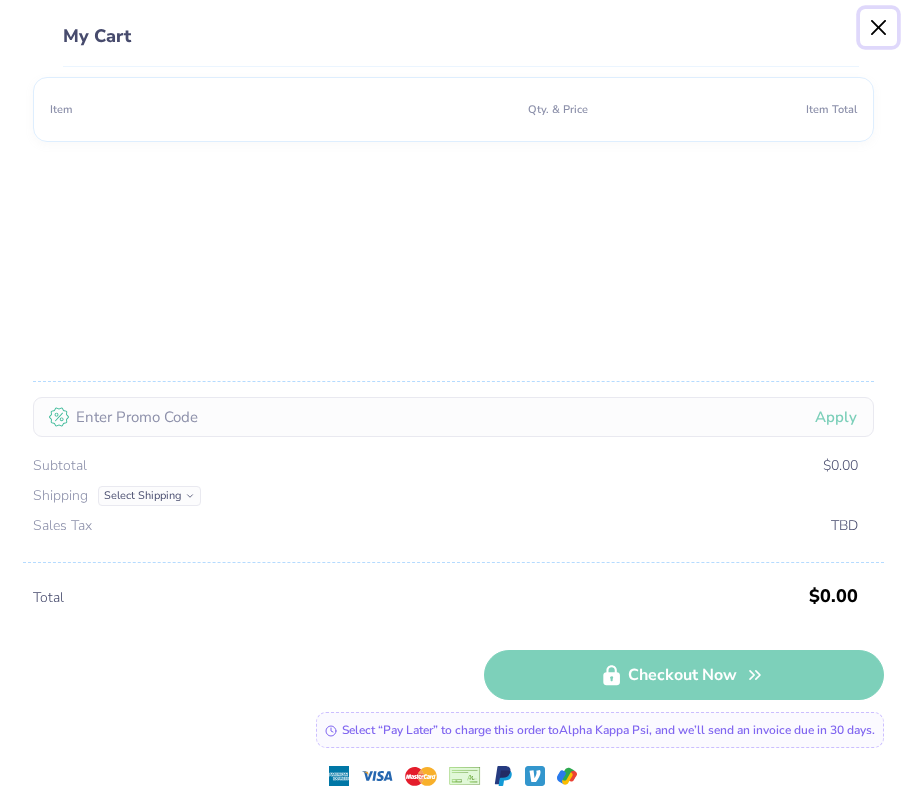 click at bounding box center [879, 28] 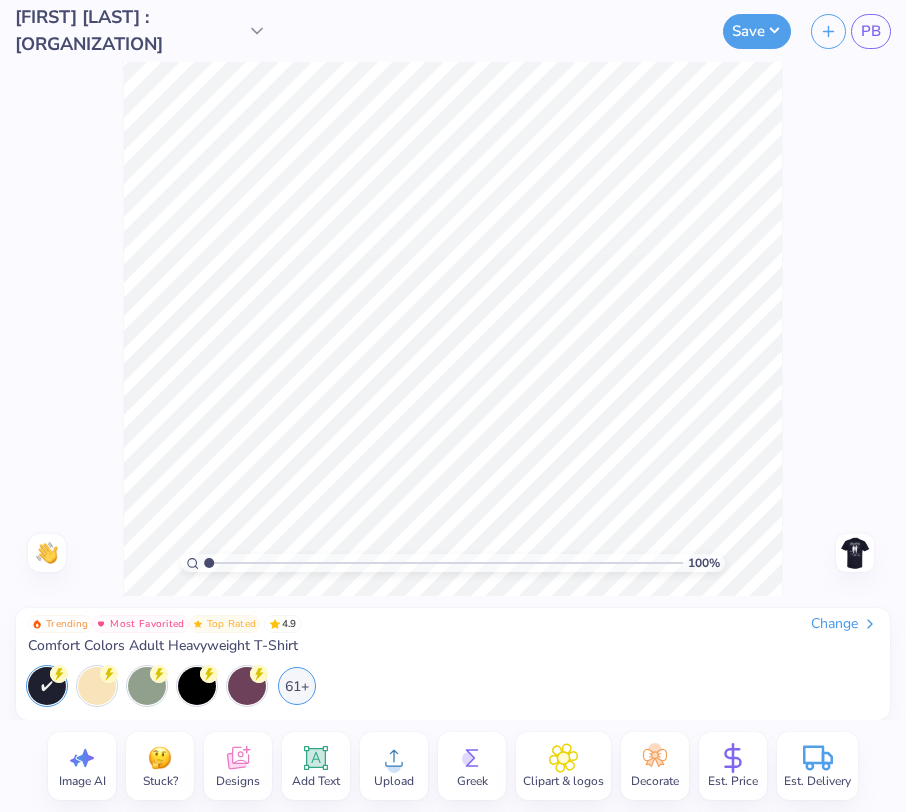 drag, startPoint x: 203, startPoint y: 556, endPoint x: 164, endPoint y: 562, distance: 39.45884 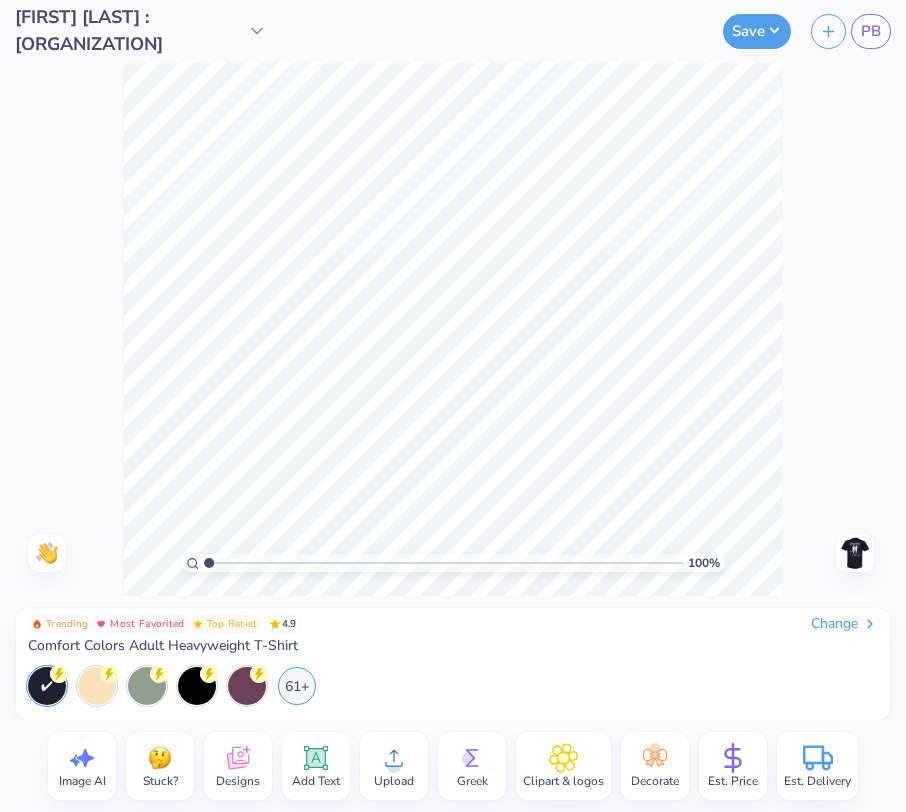 click at bounding box center [443, 563] 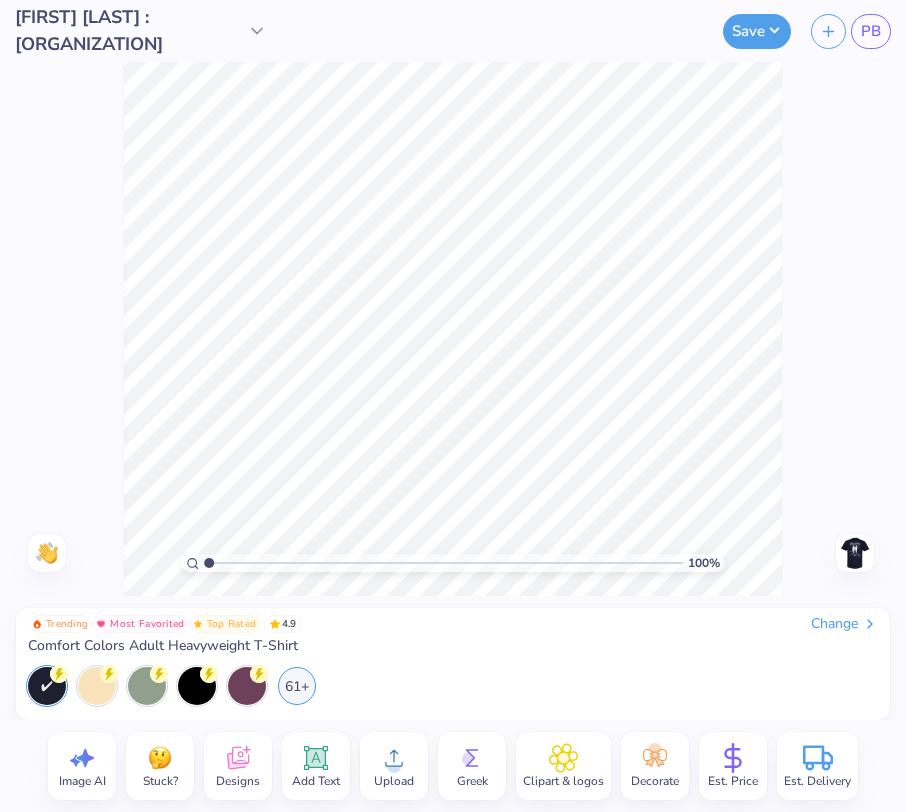 click at bounding box center (47, 686) 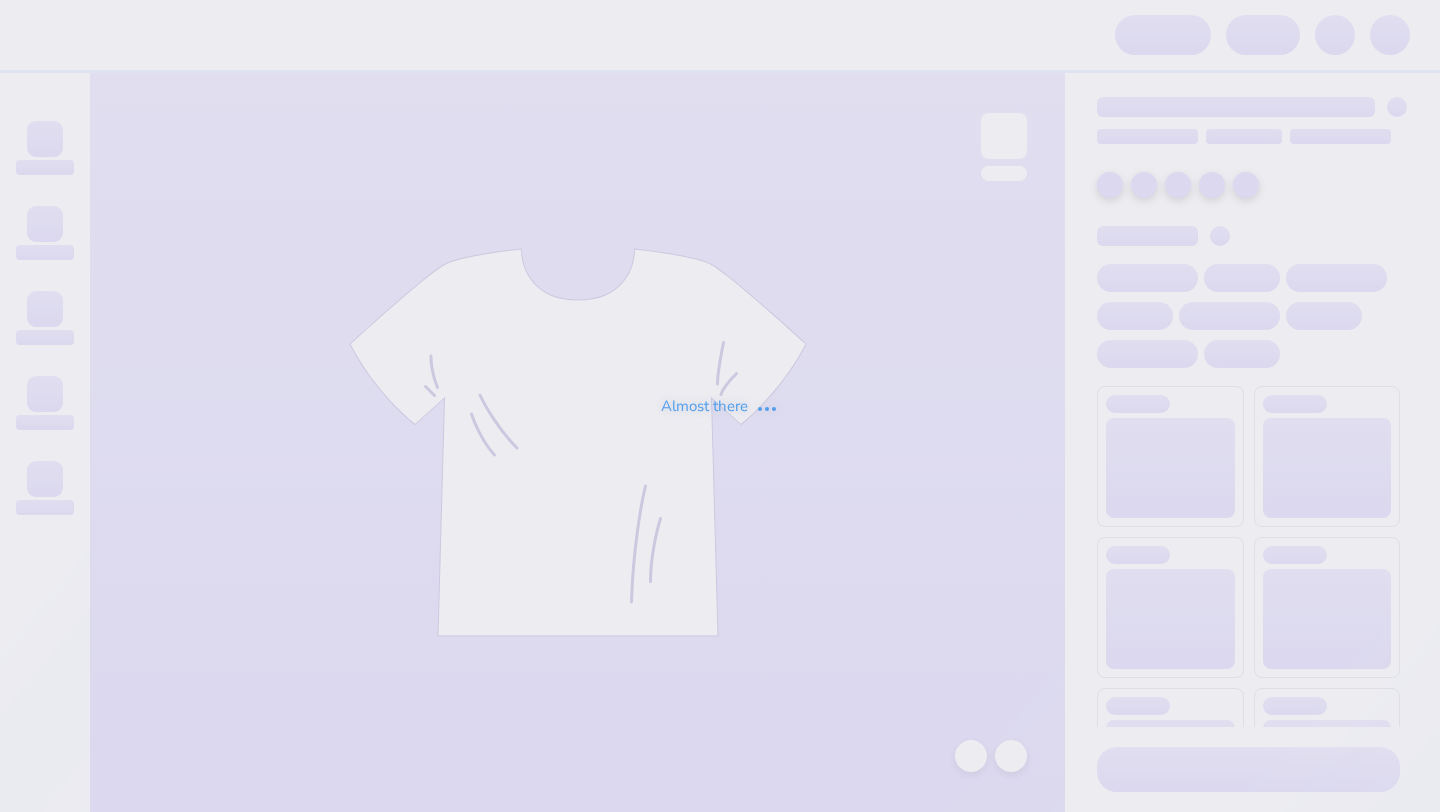 scroll, scrollTop: 0, scrollLeft: 0, axis: both 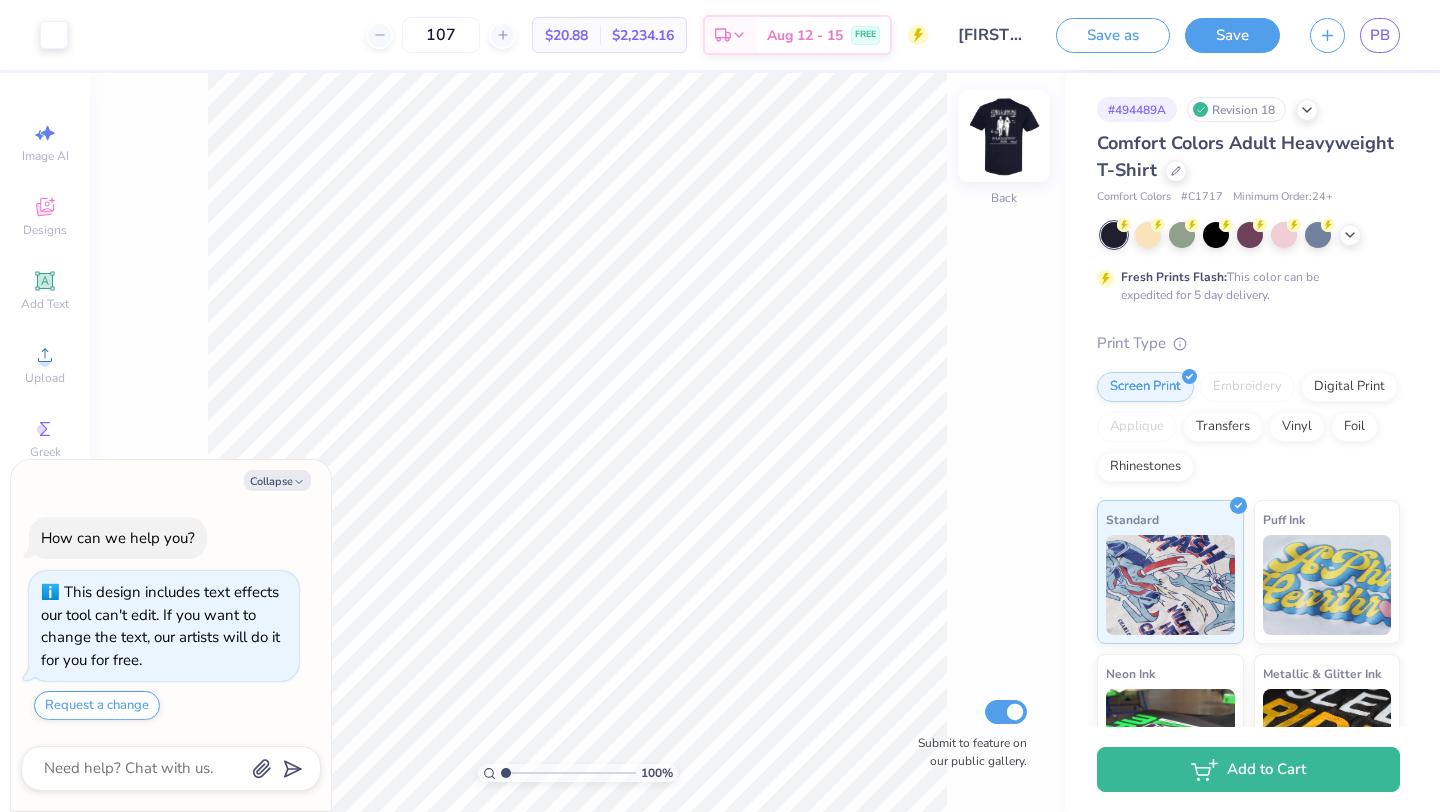 click at bounding box center [1004, 136] 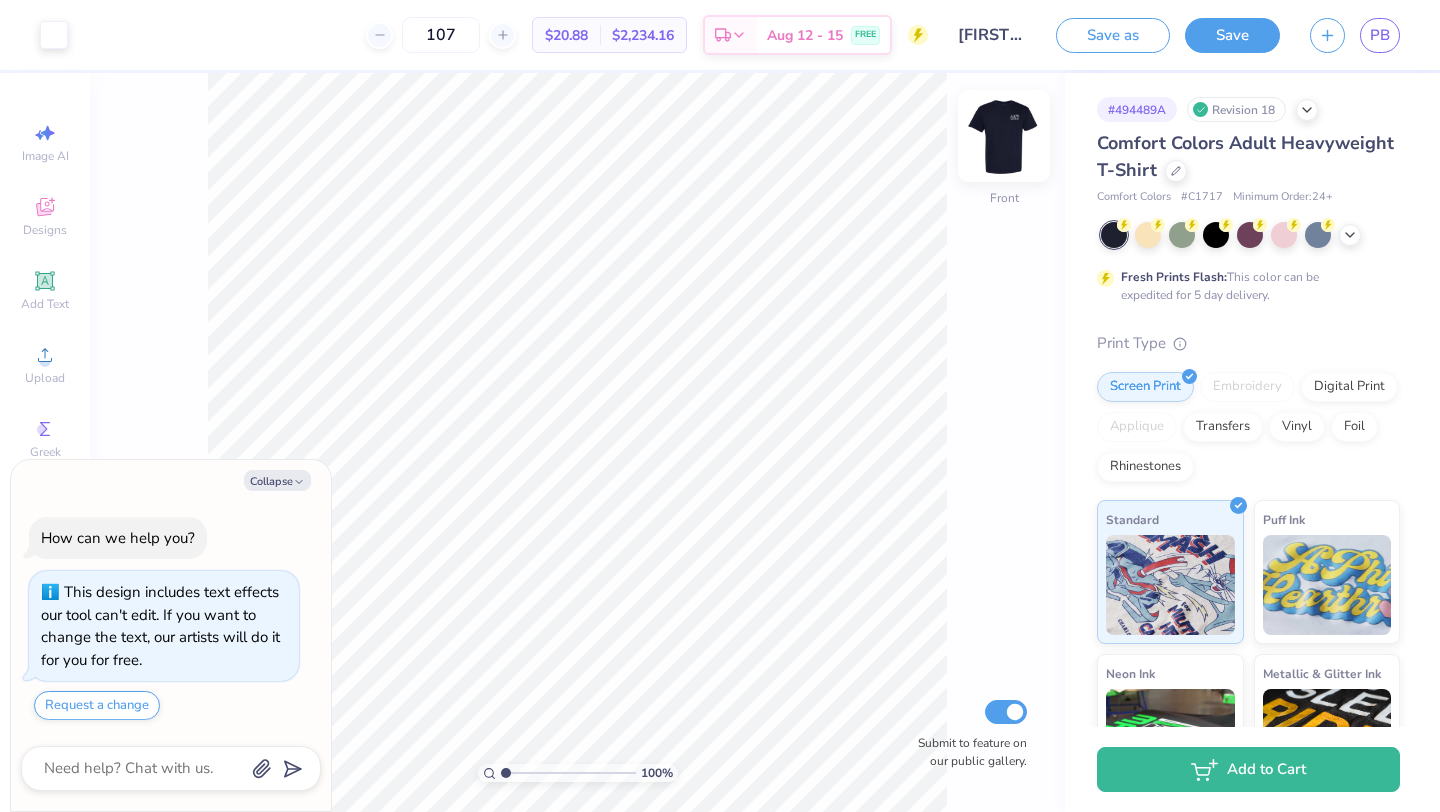 click at bounding box center [1004, 136] 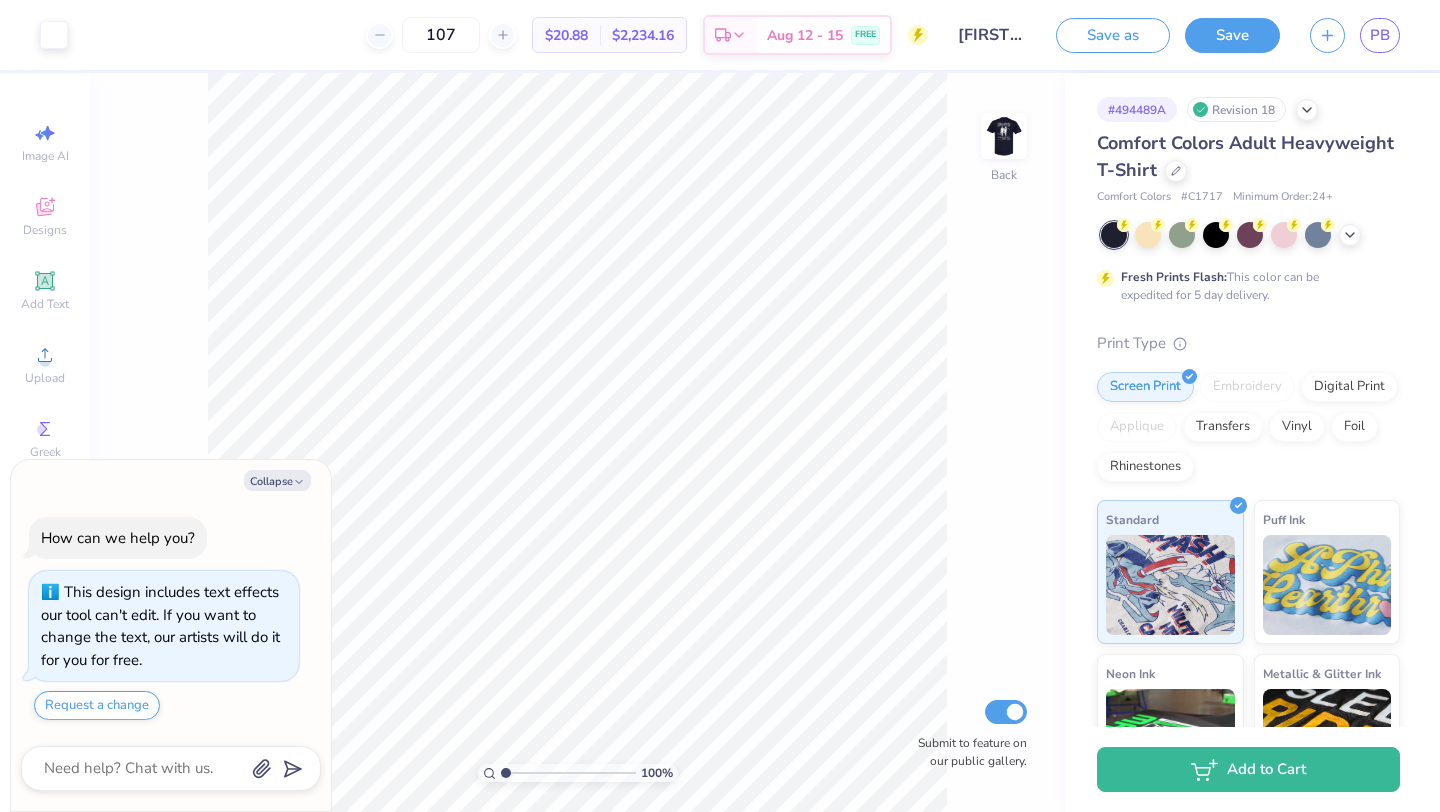 click at bounding box center (1004, 136) 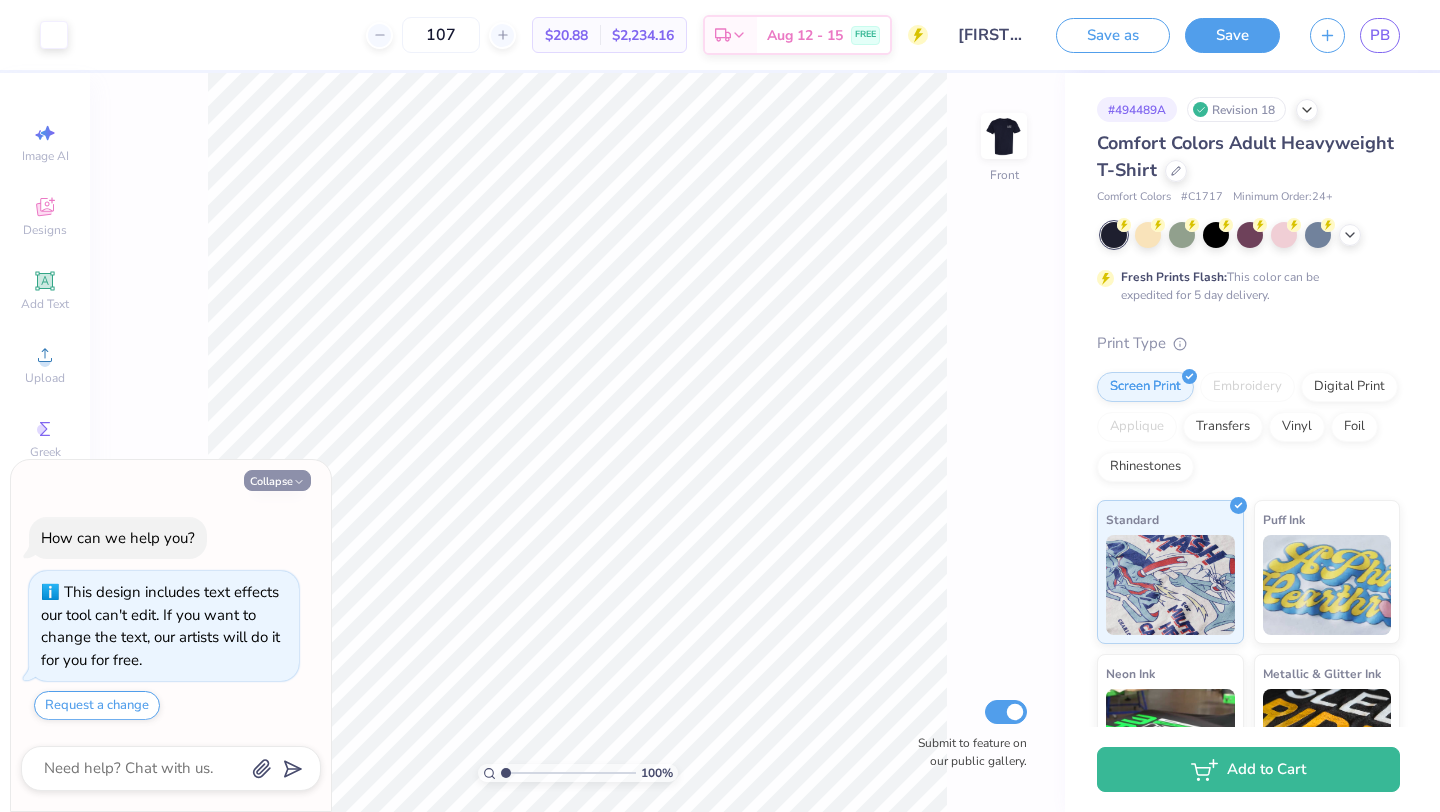 click on "Collapse" at bounding box center (277, 480) 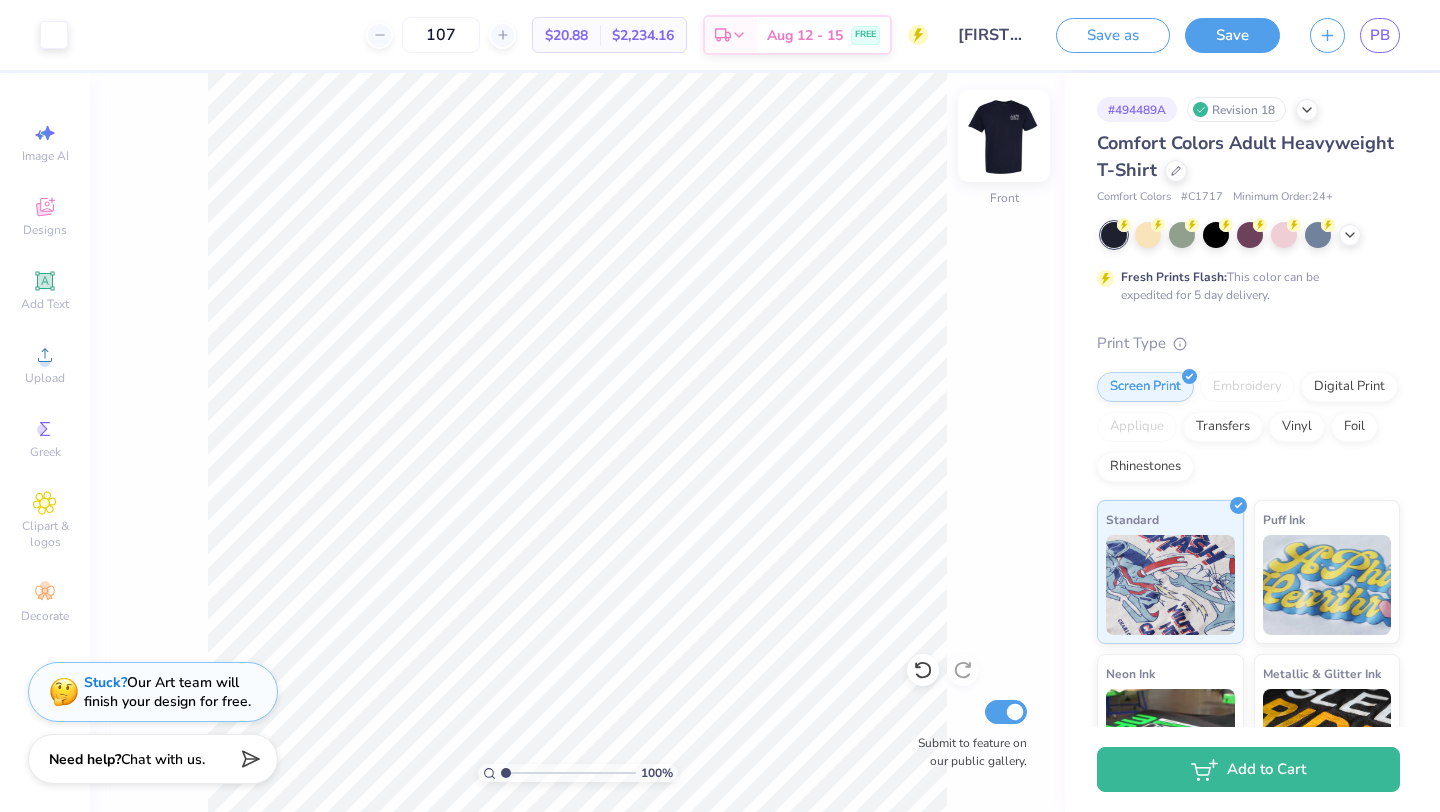 click at bounding box center [1004, 136] 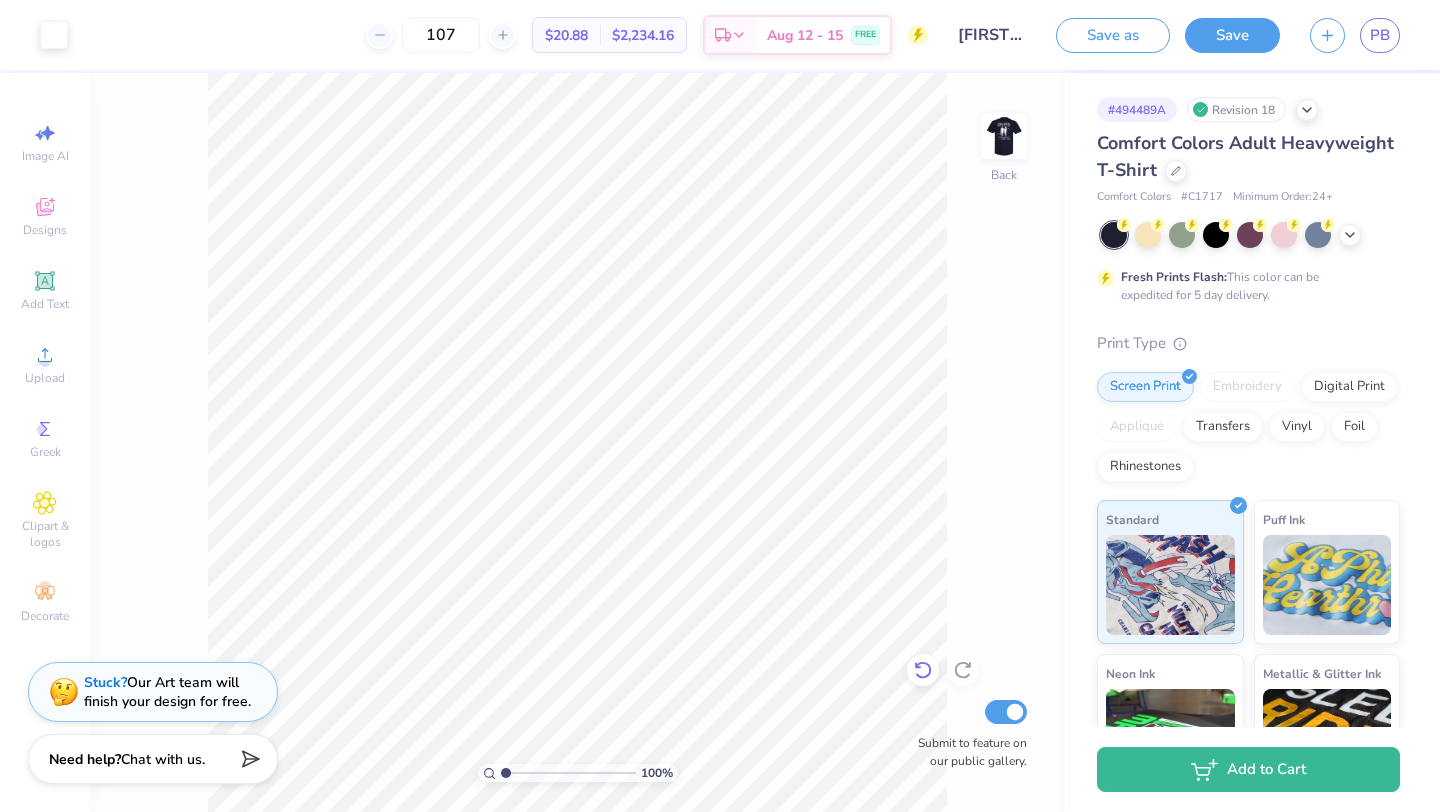click 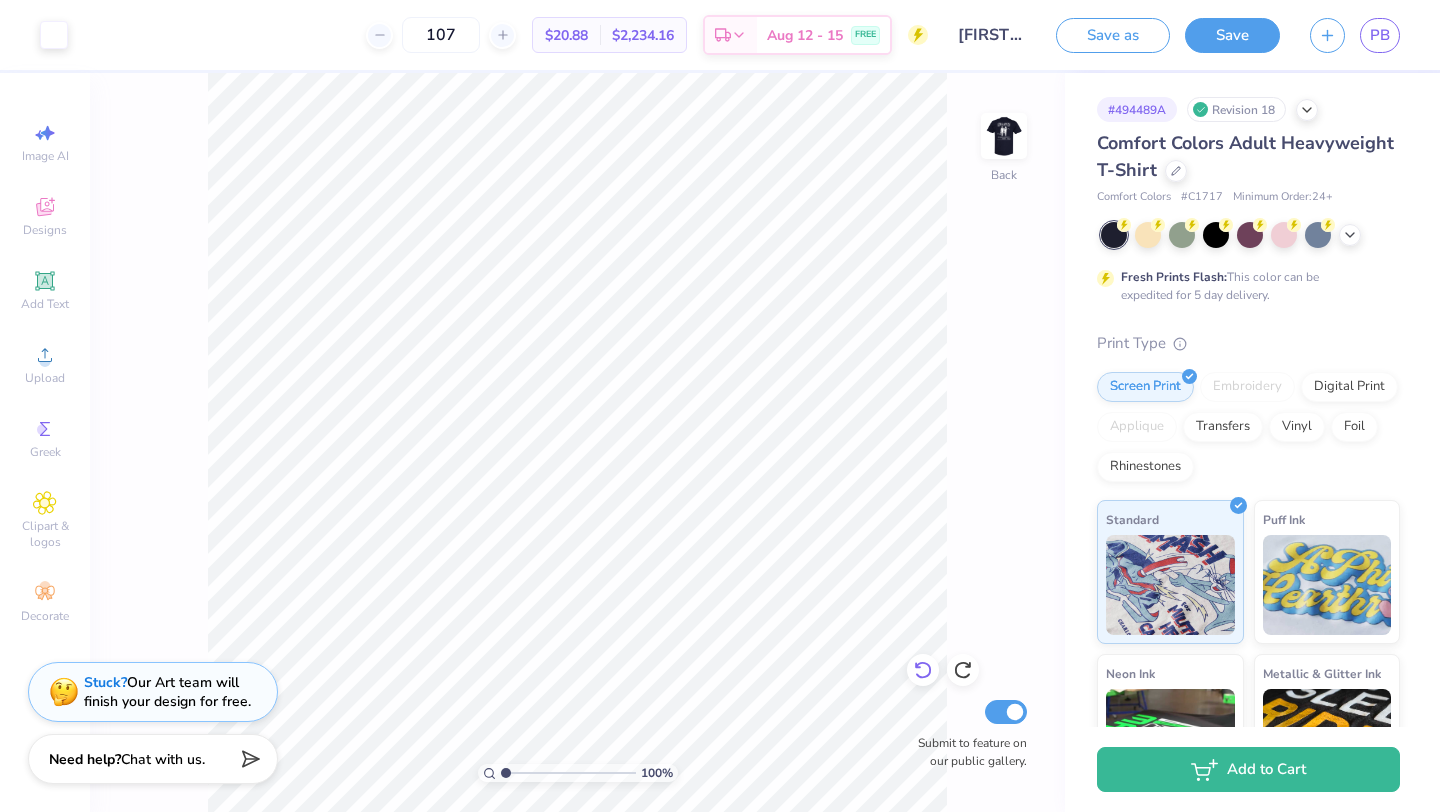 click 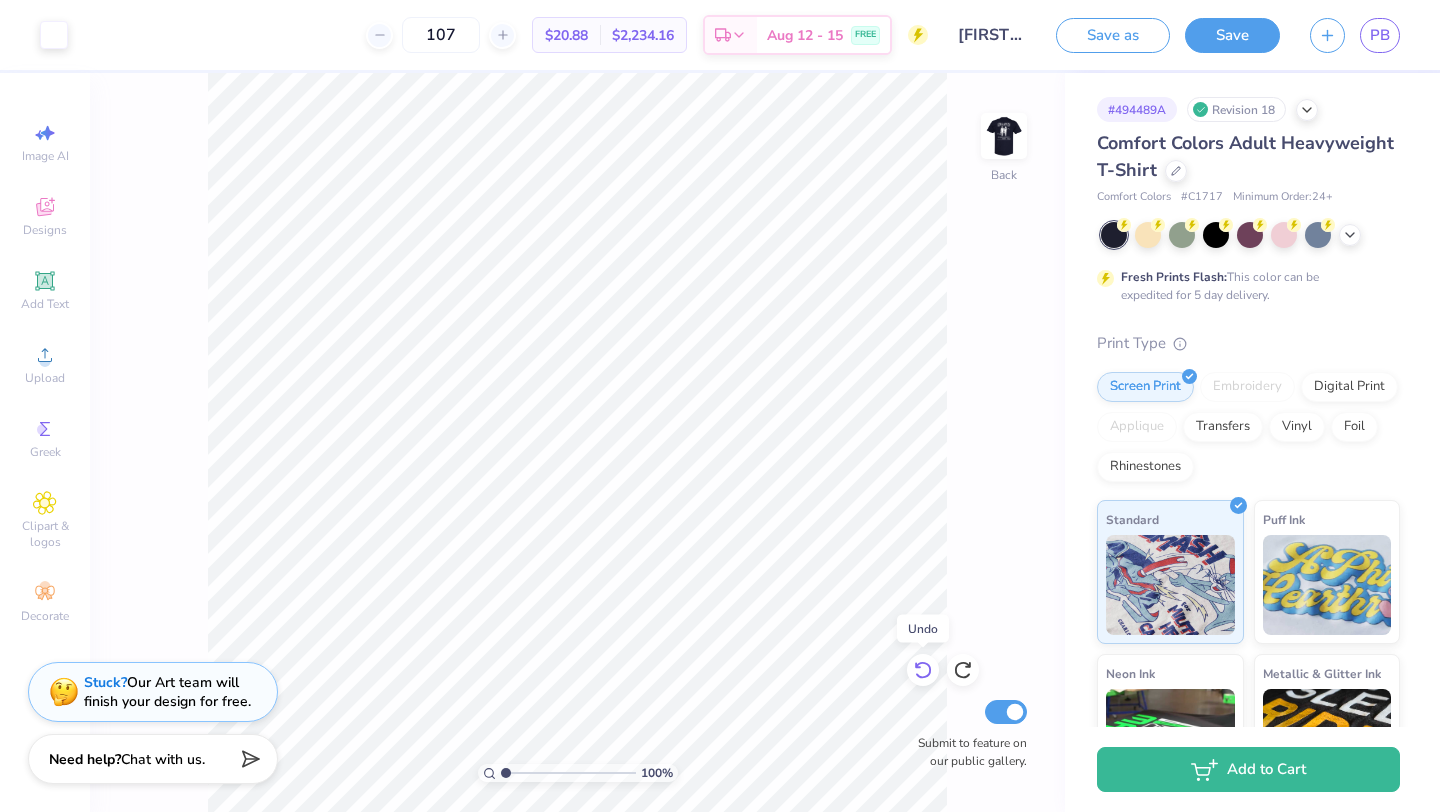 click 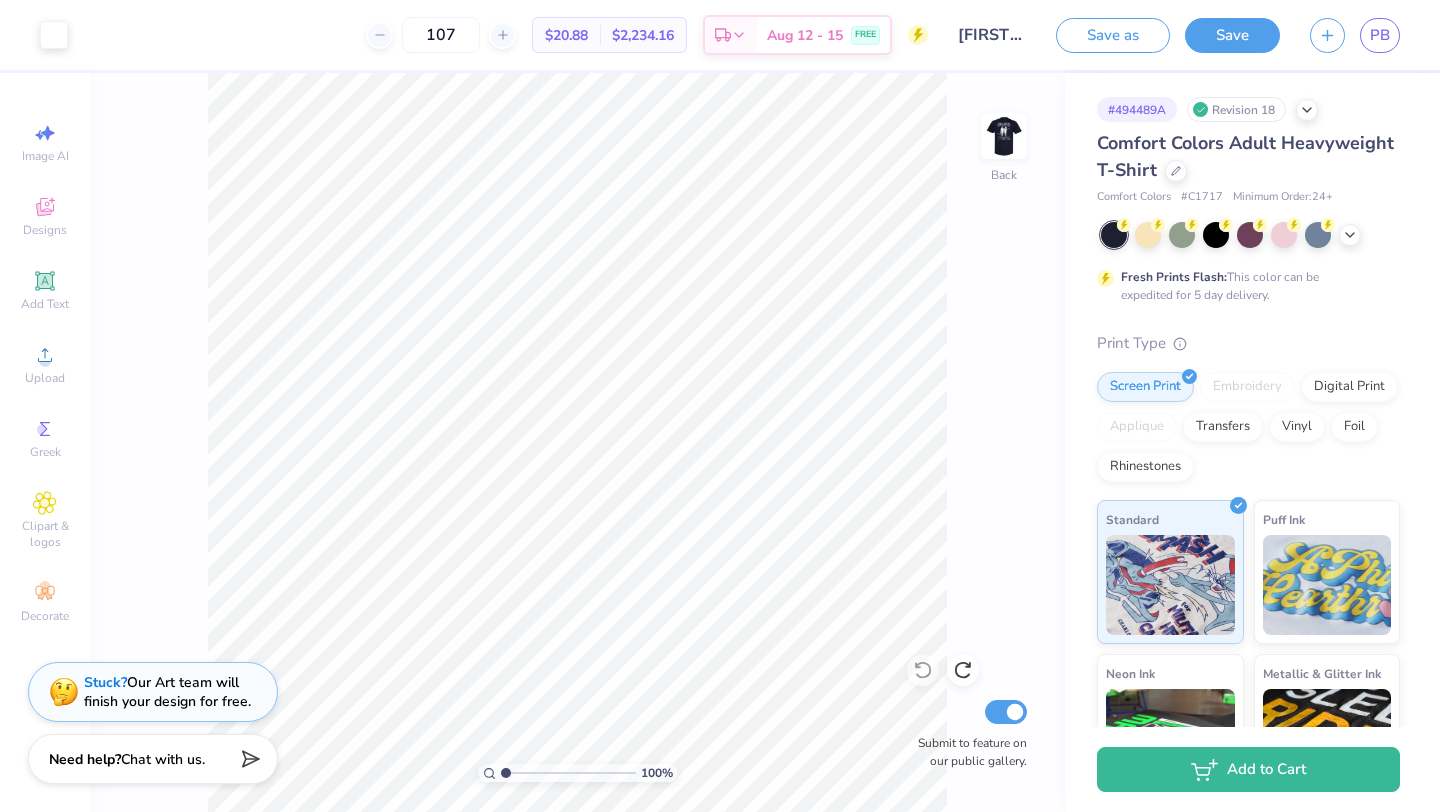 drag, startPoint x: 975, startPoint y: 655, endPoint x: 964, endPoint y: 542, distance: 113.534134 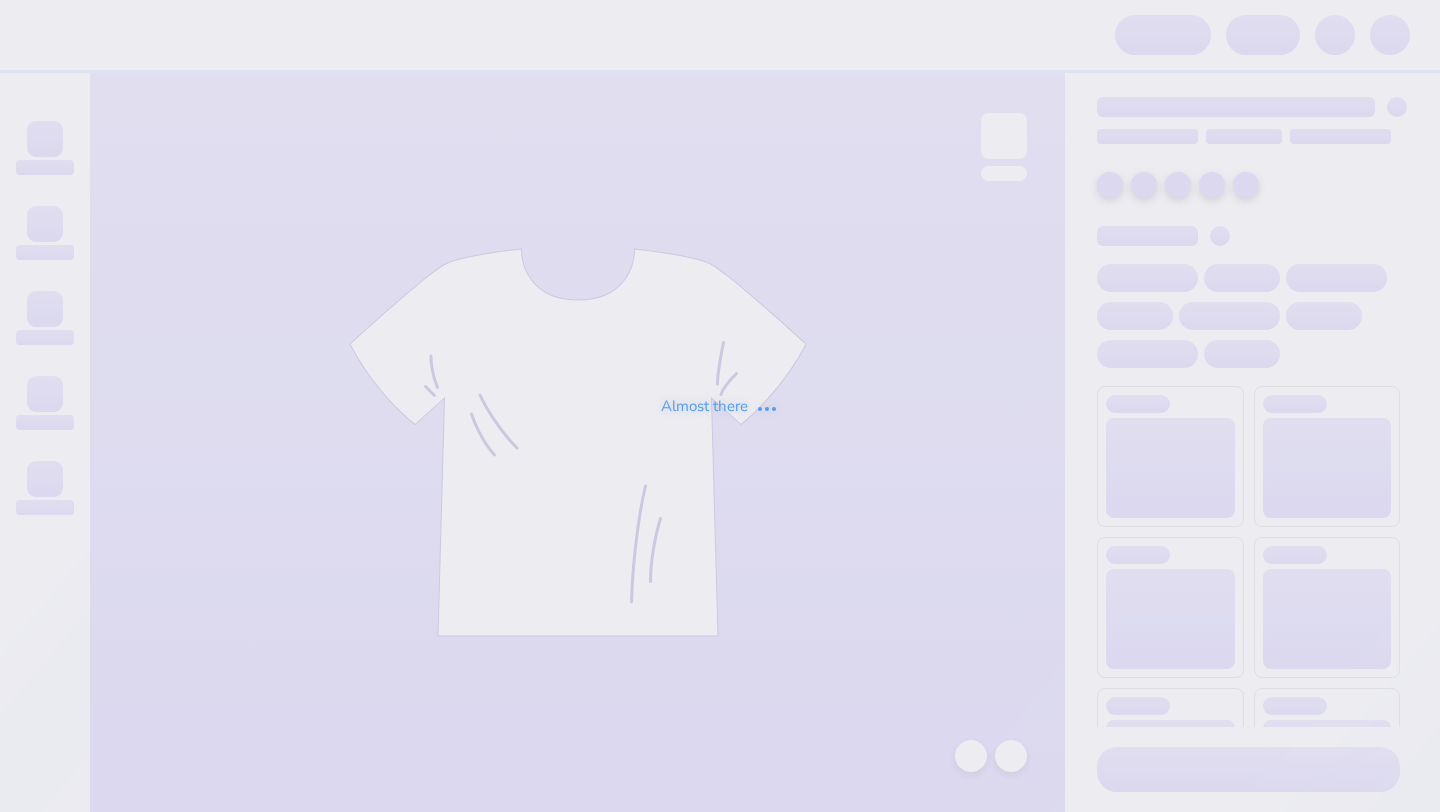 scroll, scrollTop: 0, scrollLeft: 0, axis: both 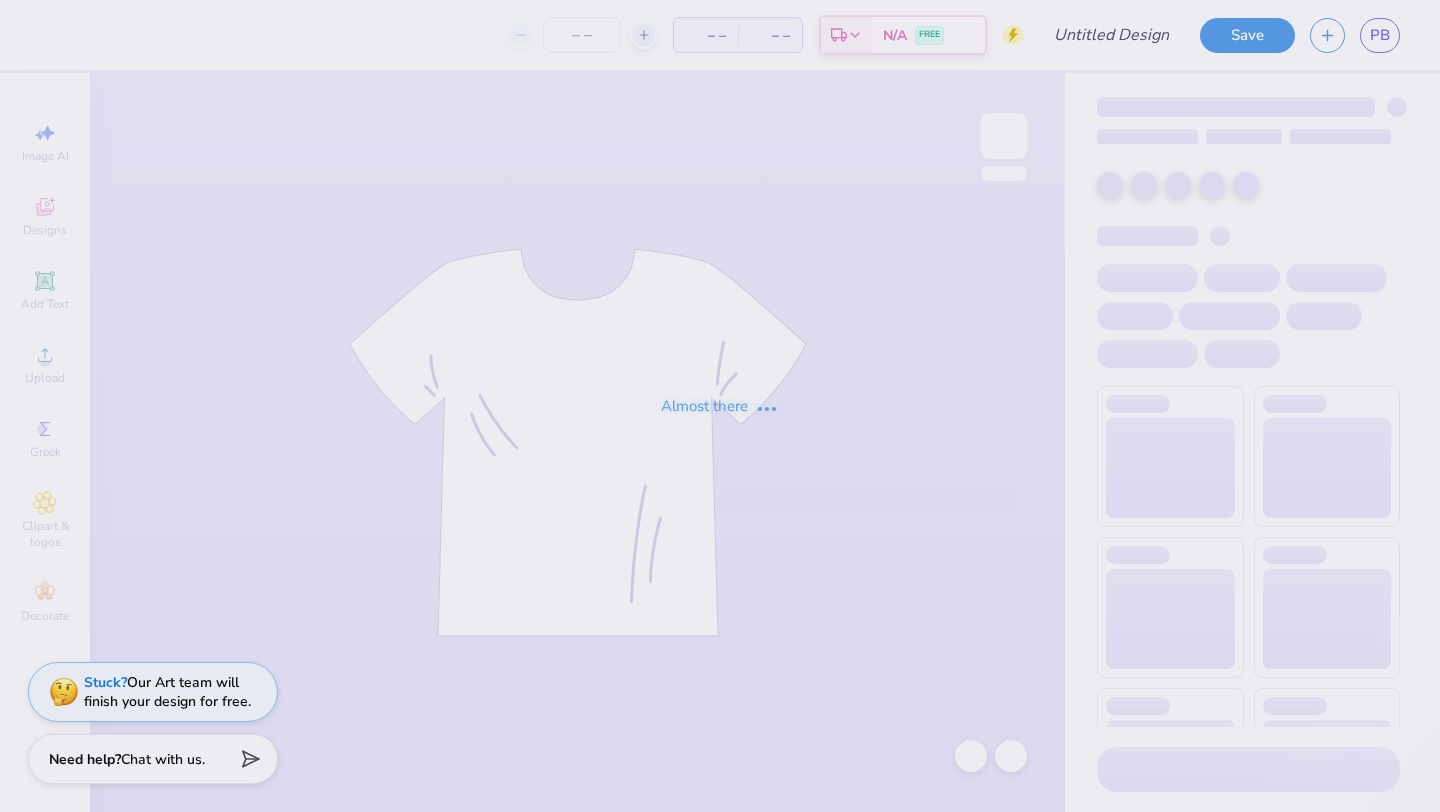 type on "[FIRST] [LAST] : [ORGANIZATION]" 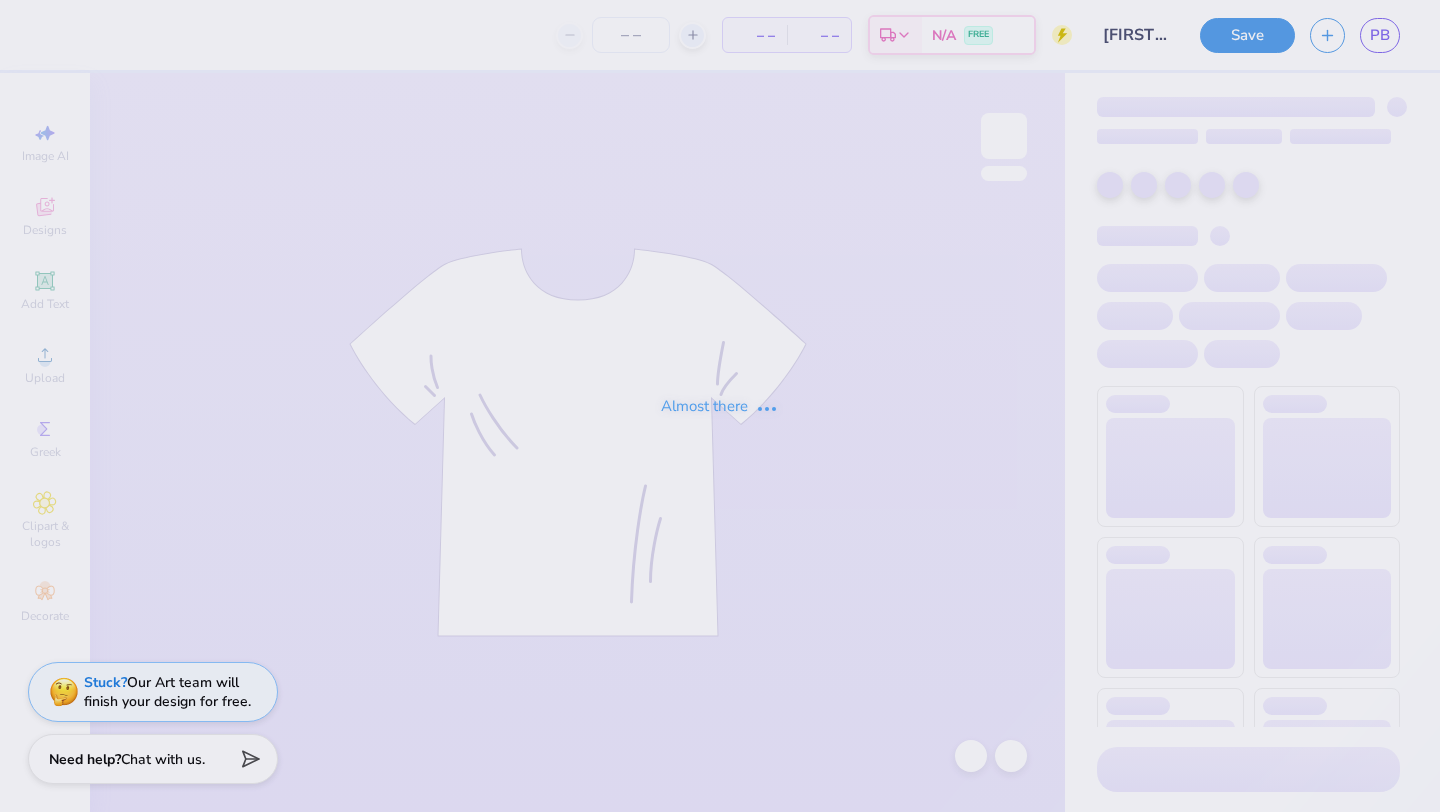type on "107" 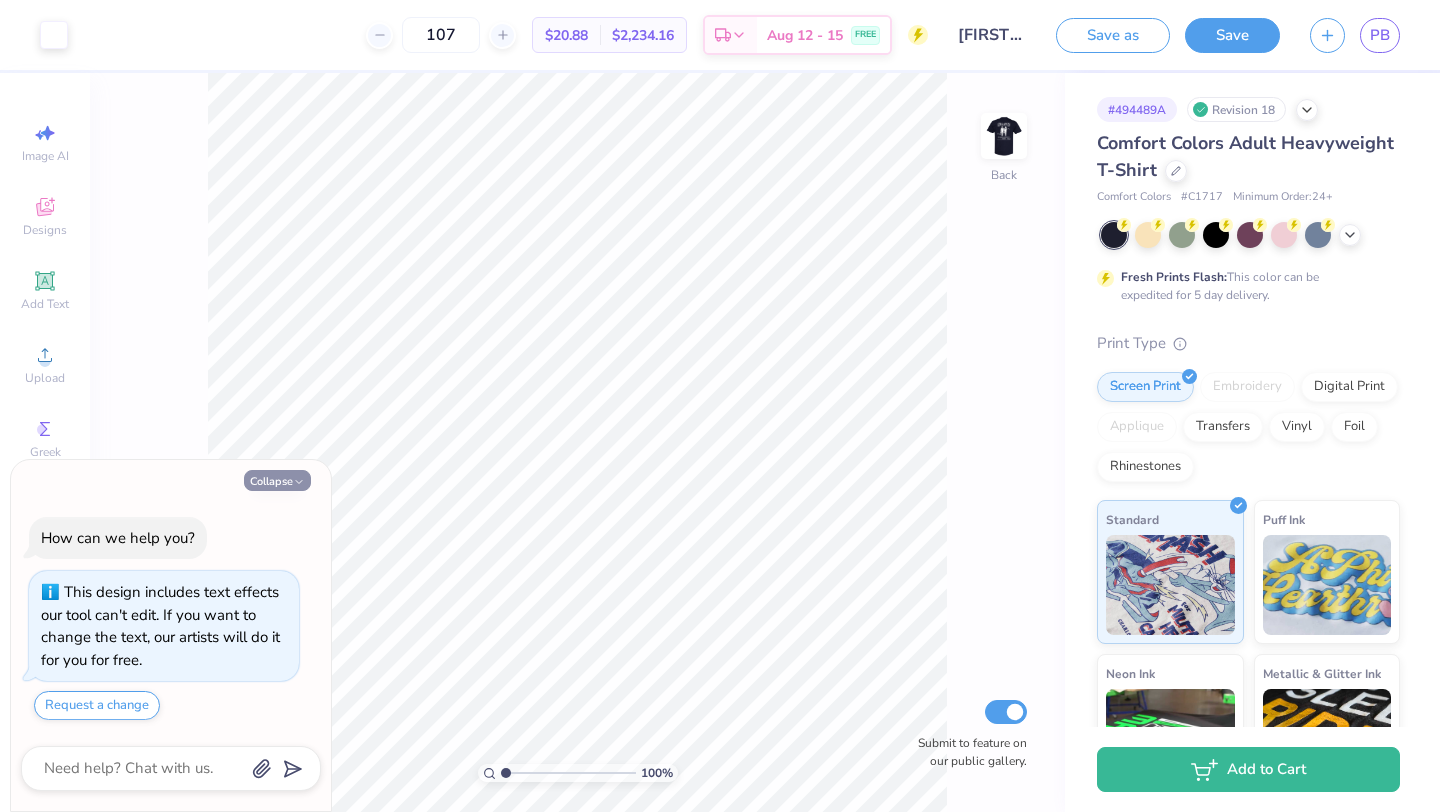 click on "Collapse" at bounding box center [277, 480] 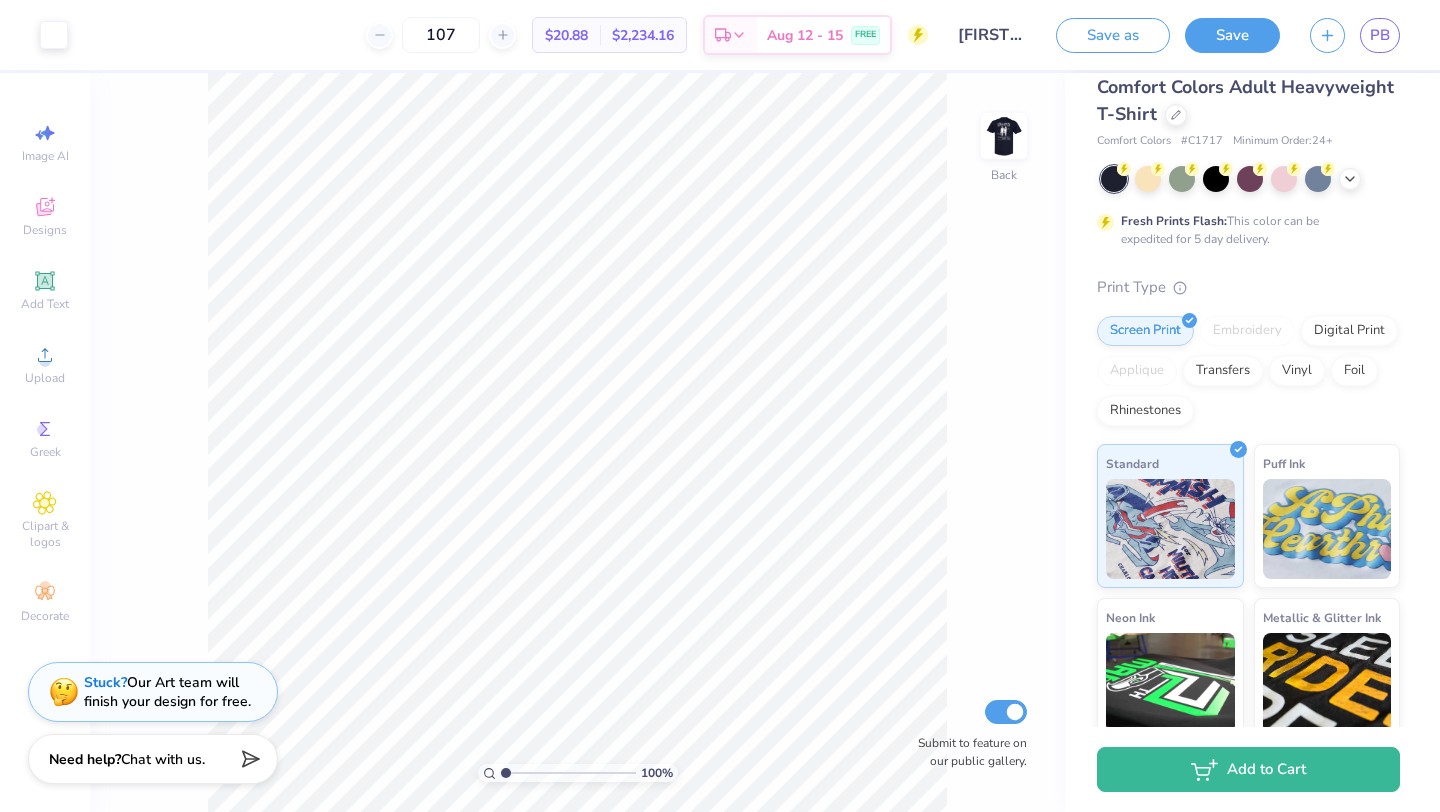 scroll, scrollTop: 0, scrollLeft: 0, axis: both 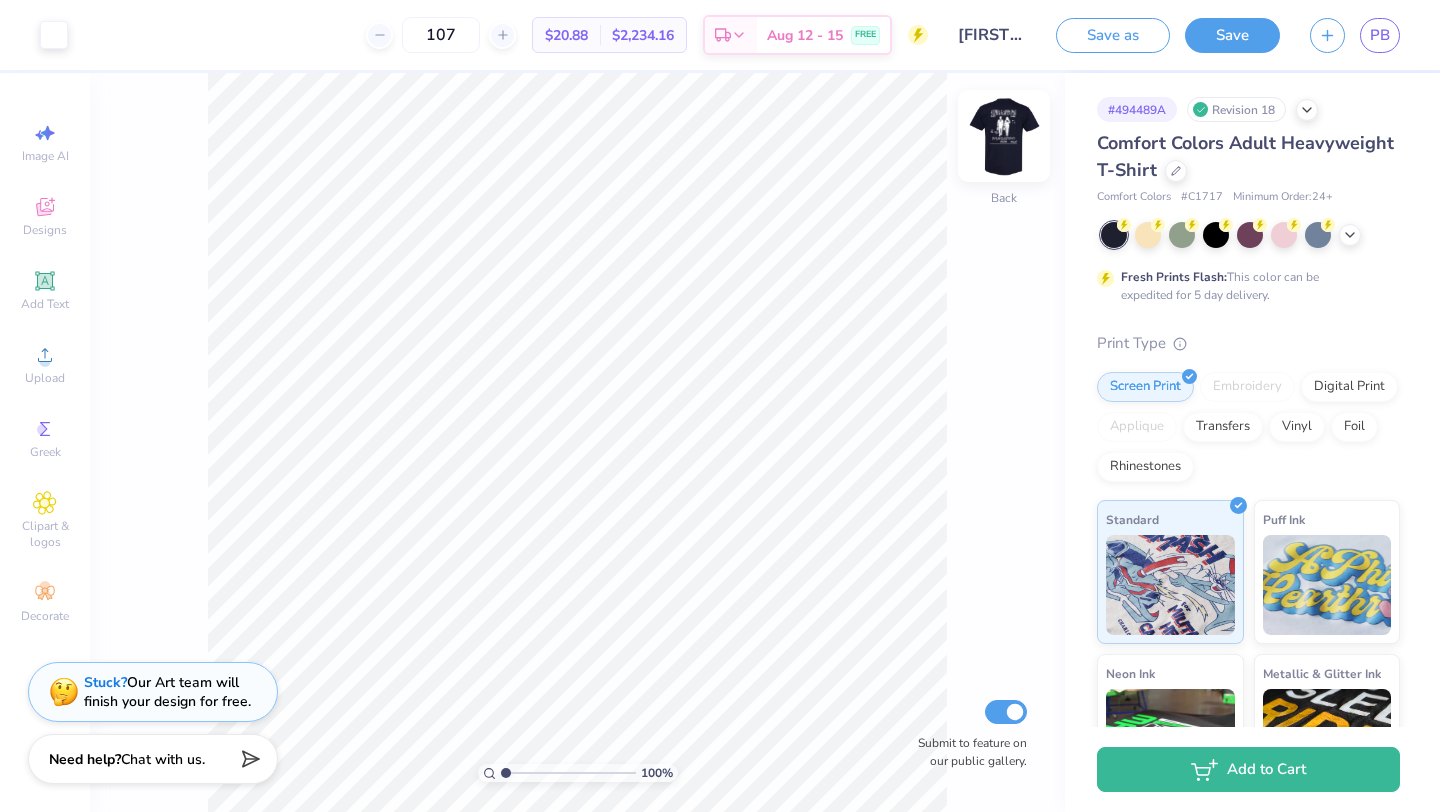click at bounding box center (1004, 136) 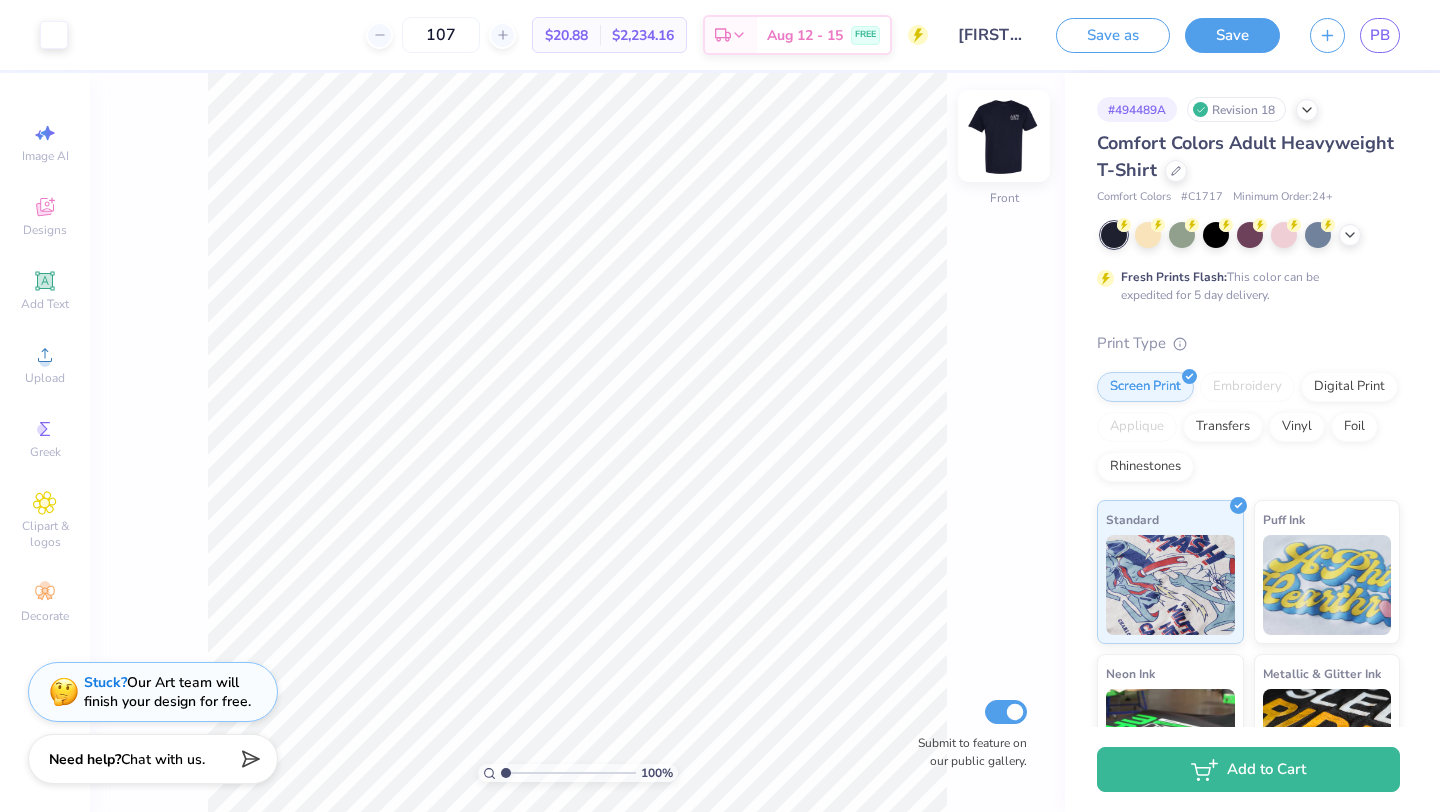click at bounding box center (1004, 136) 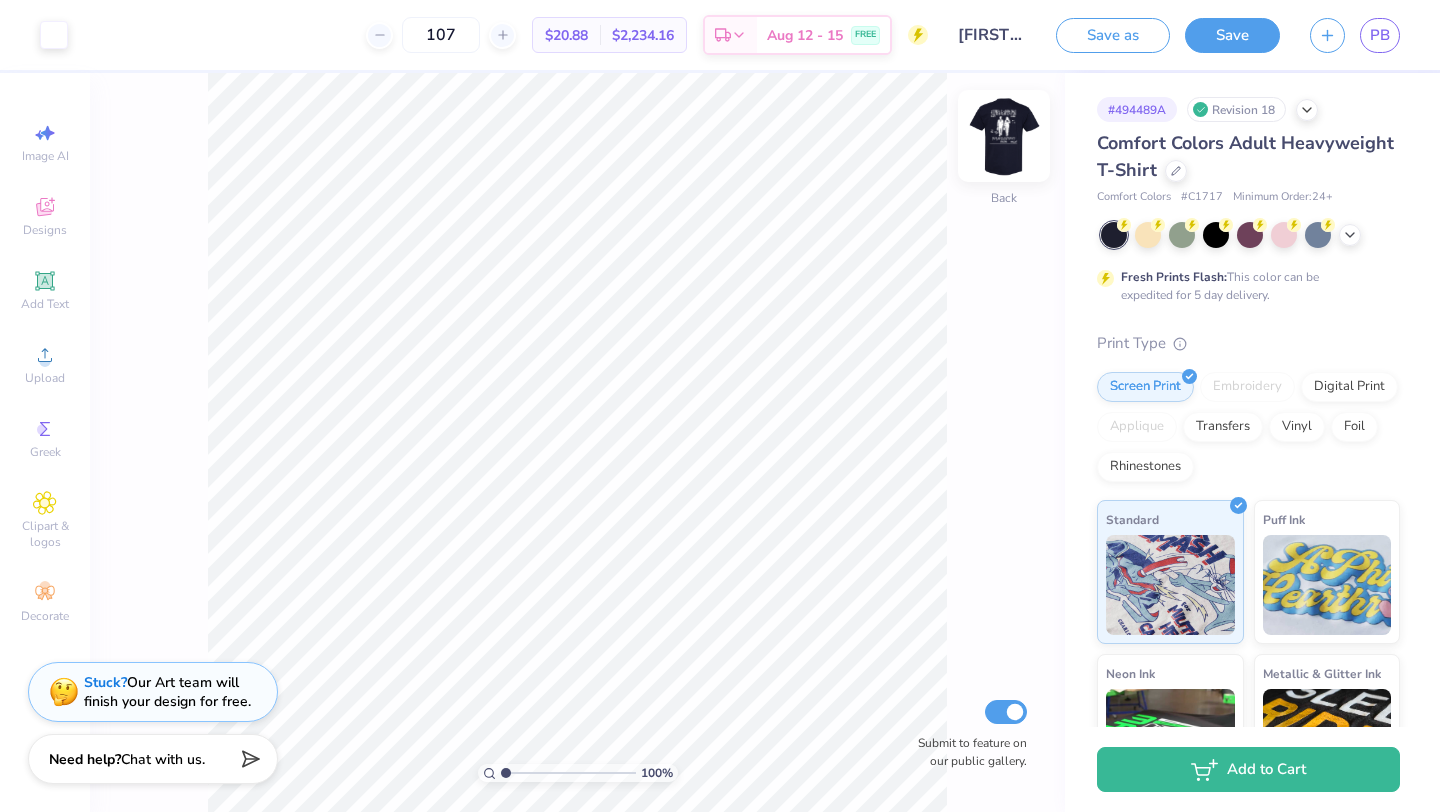 click at bounding box center [1004, 136] 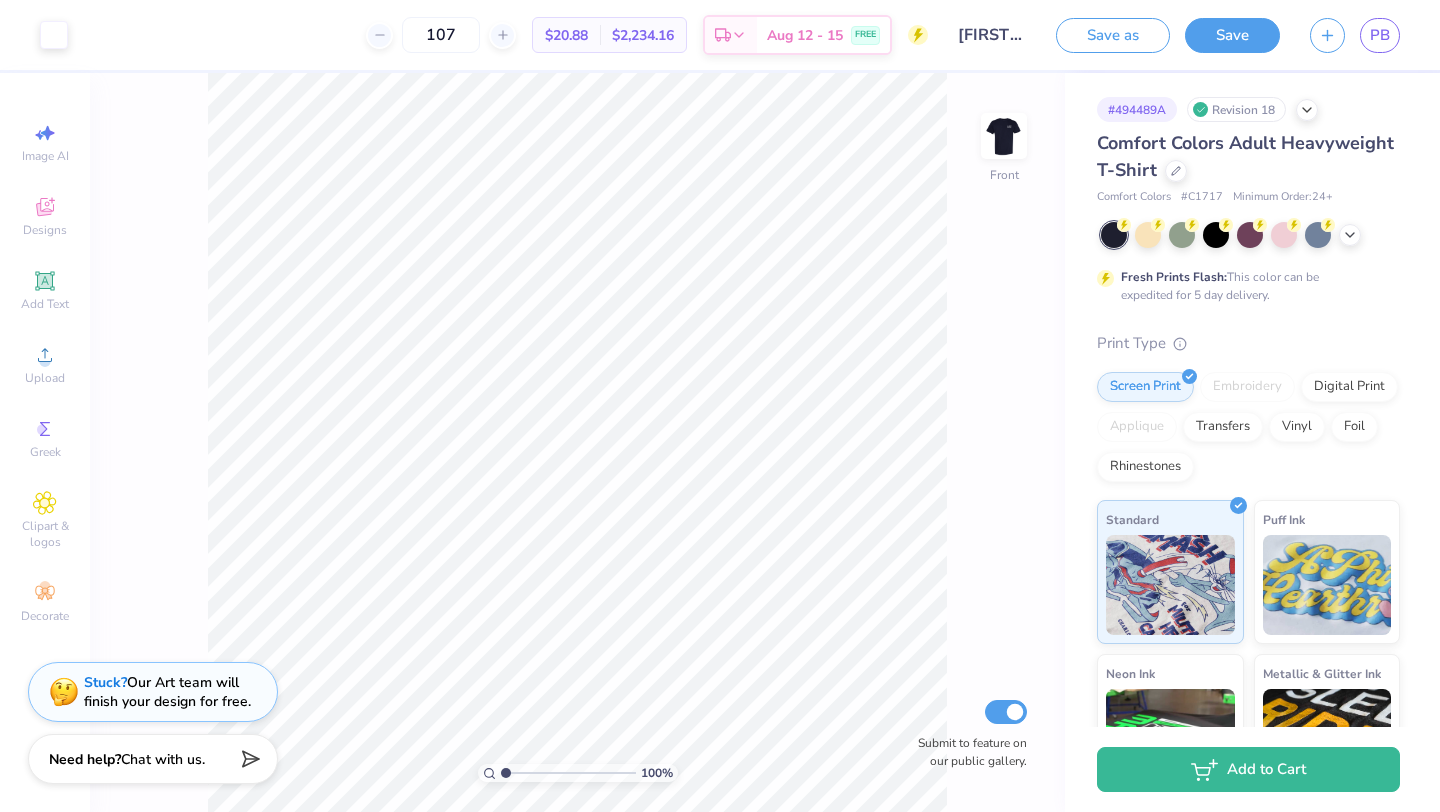 click at bounding box center [1004, 136] 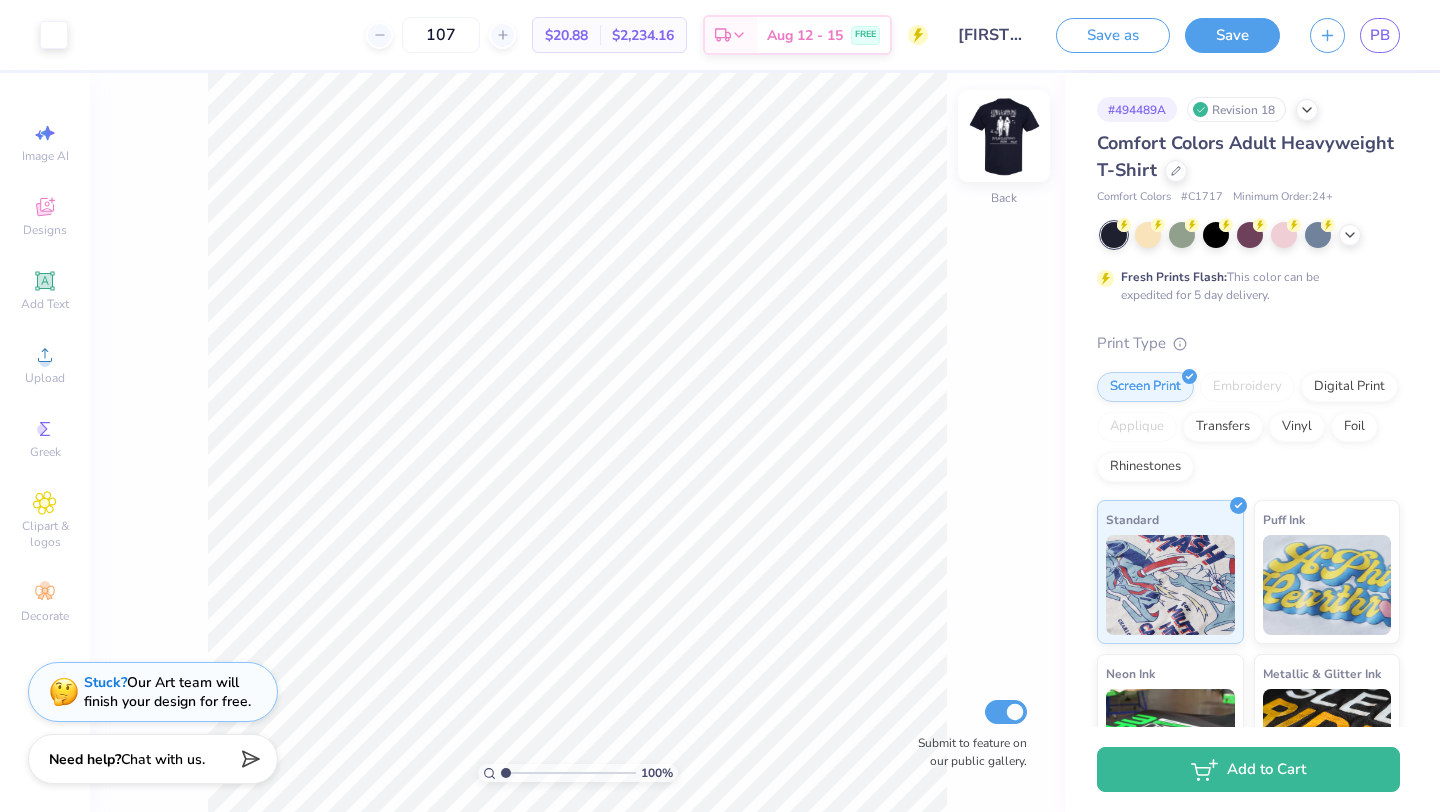 click at bounding box center (1004, 136) 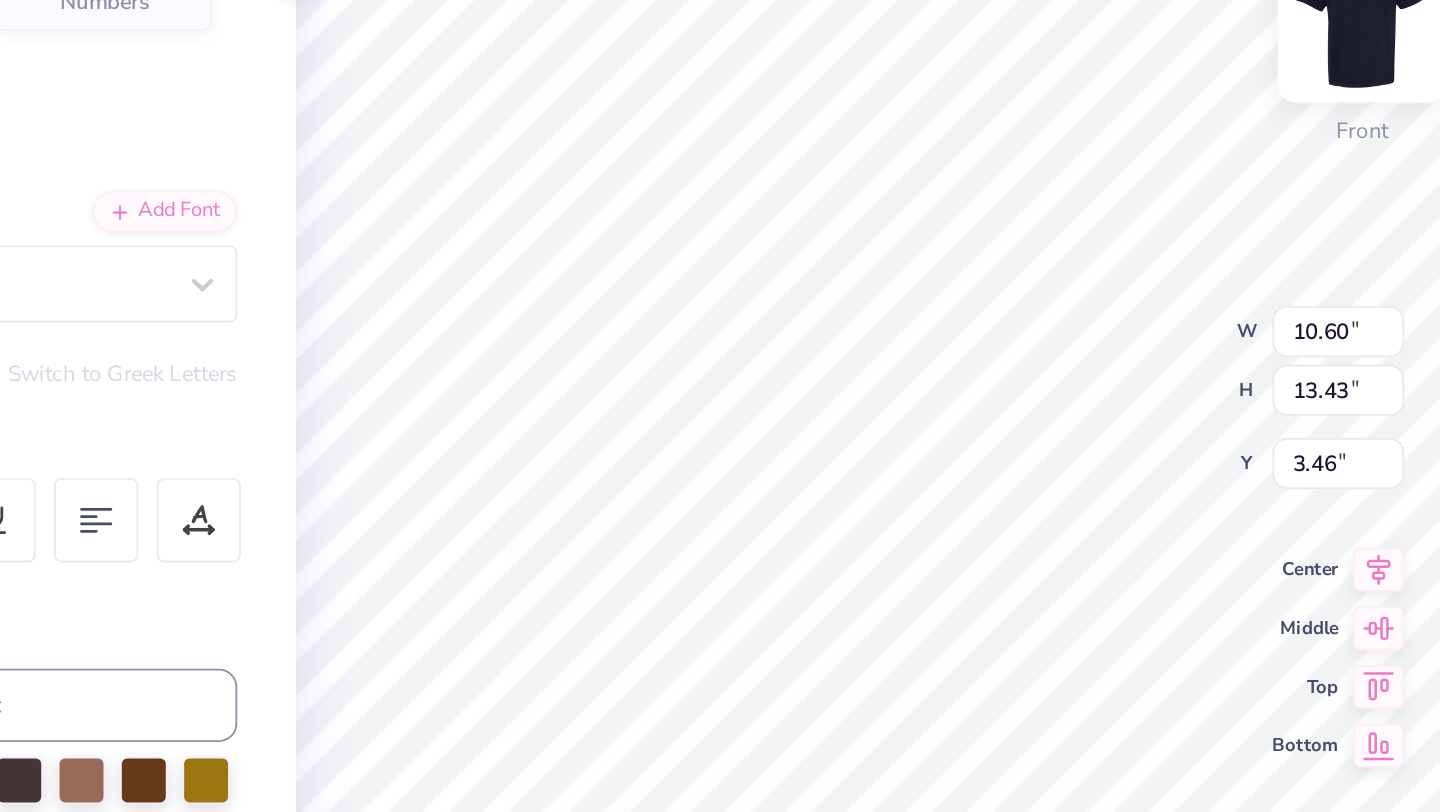 type on "10.60" 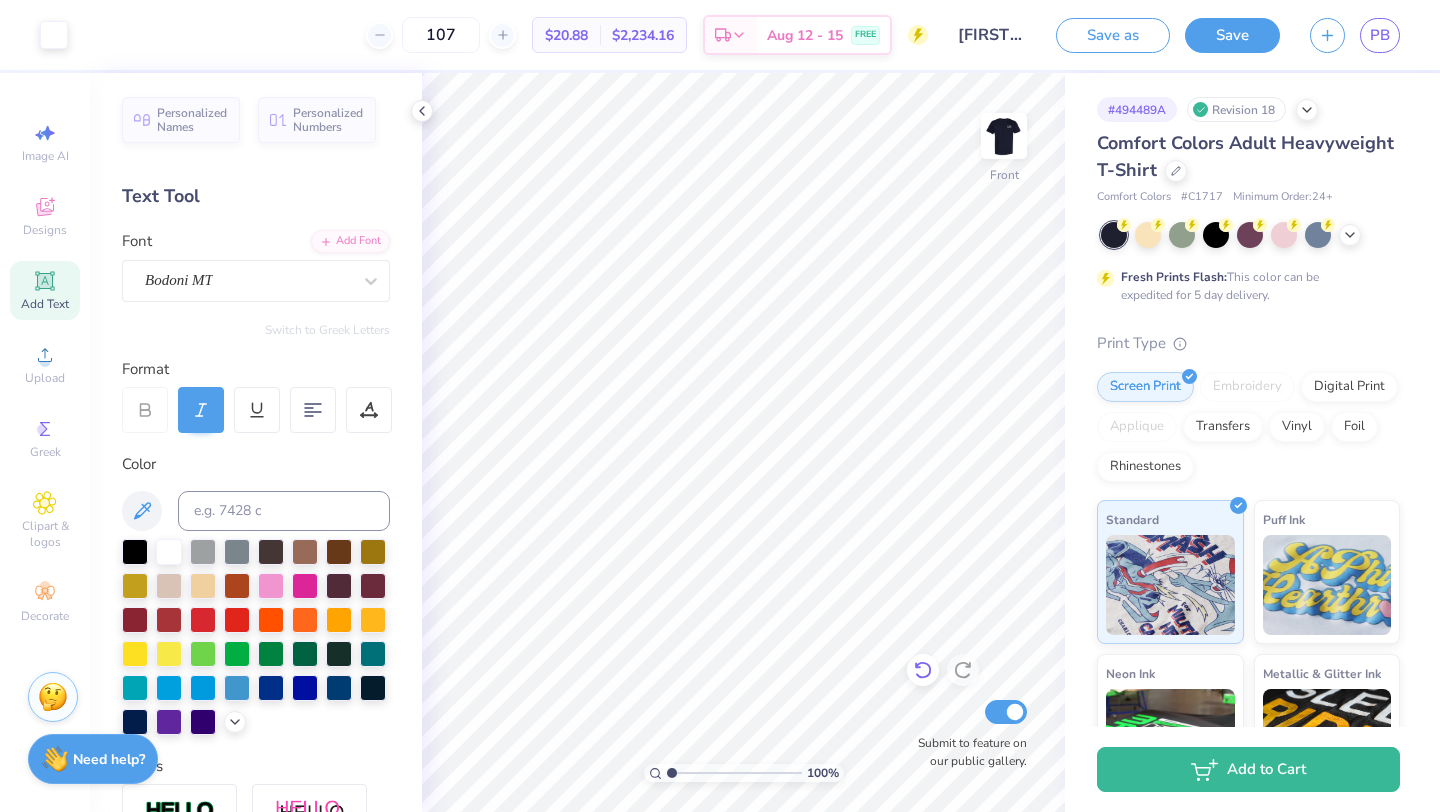 click 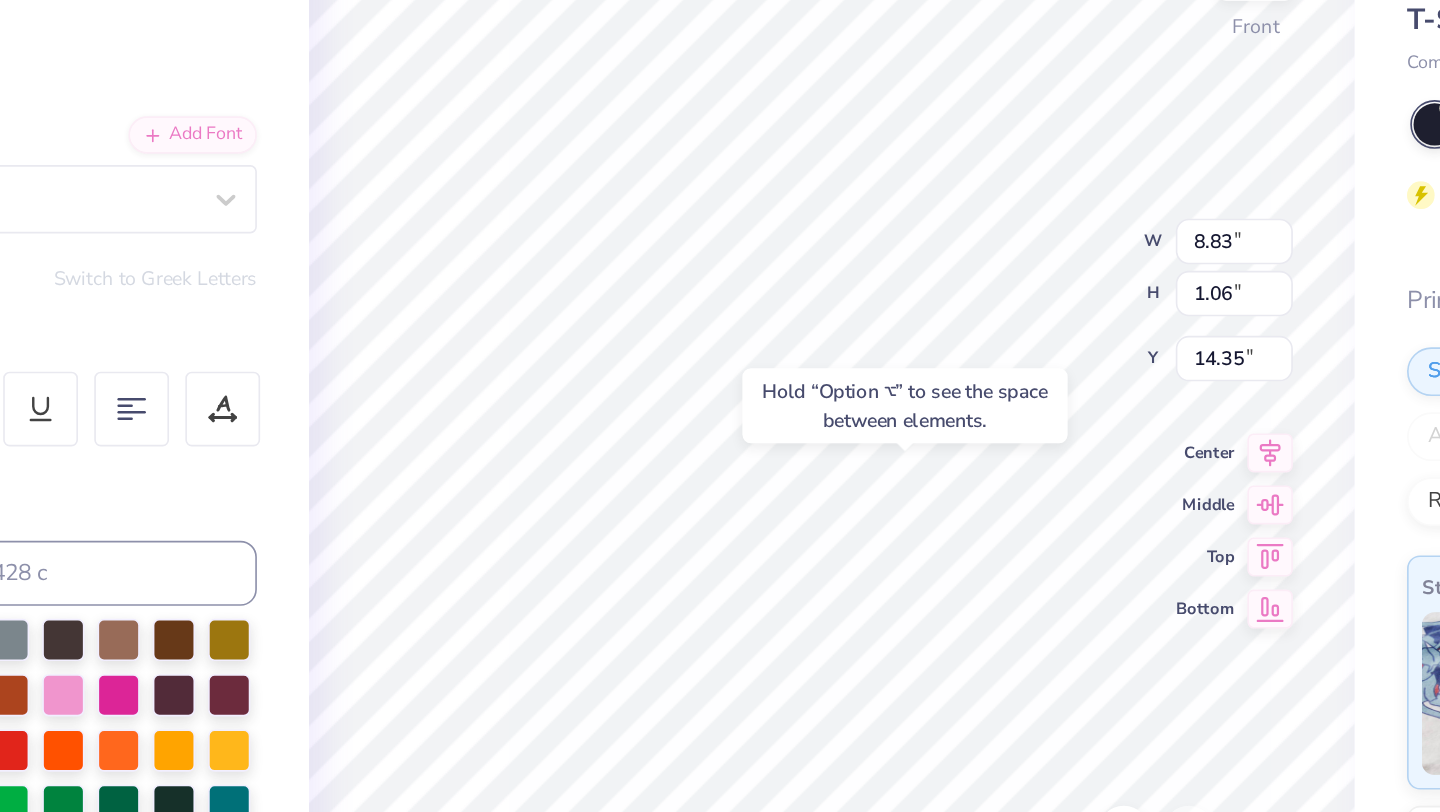 type on "14.35" 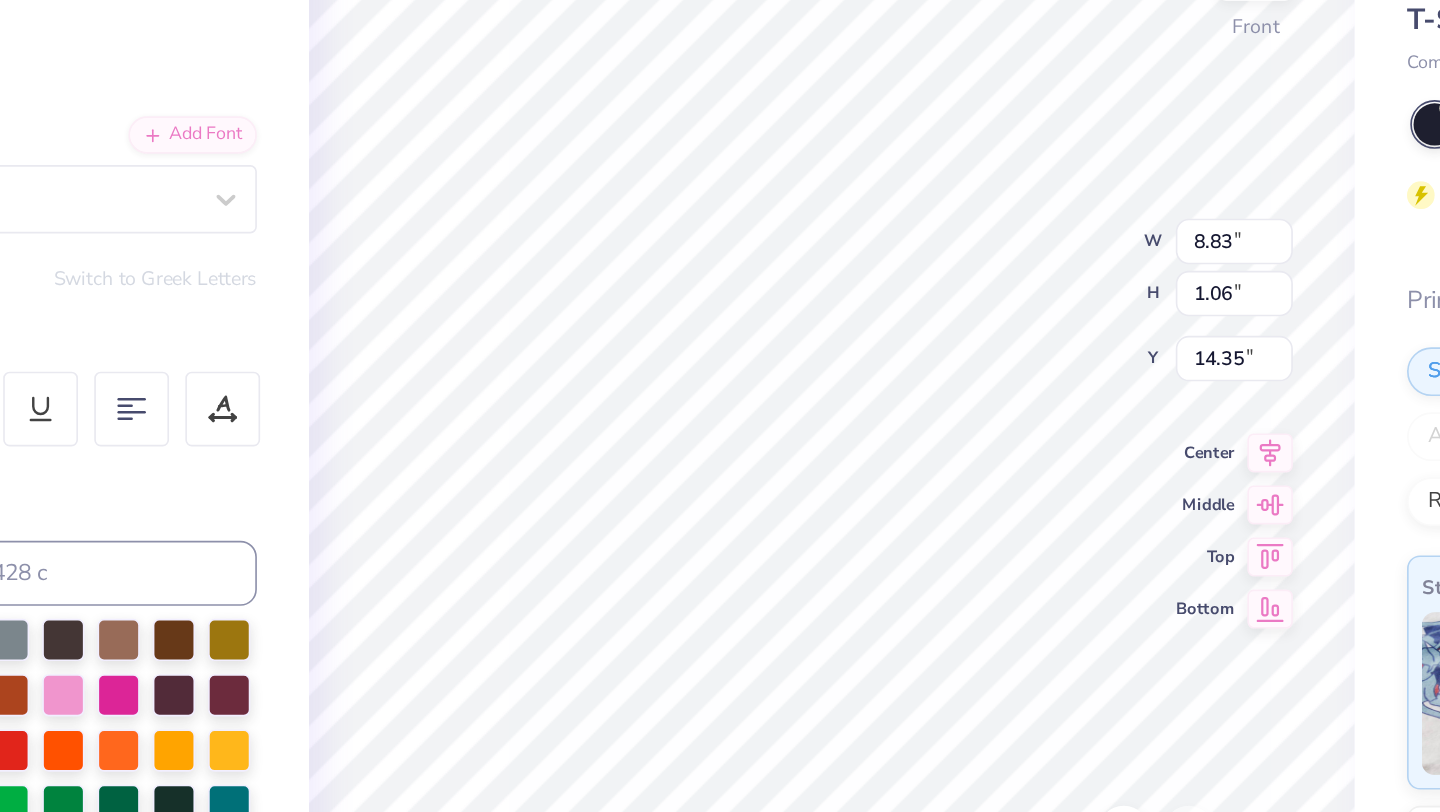 type on "14.37" 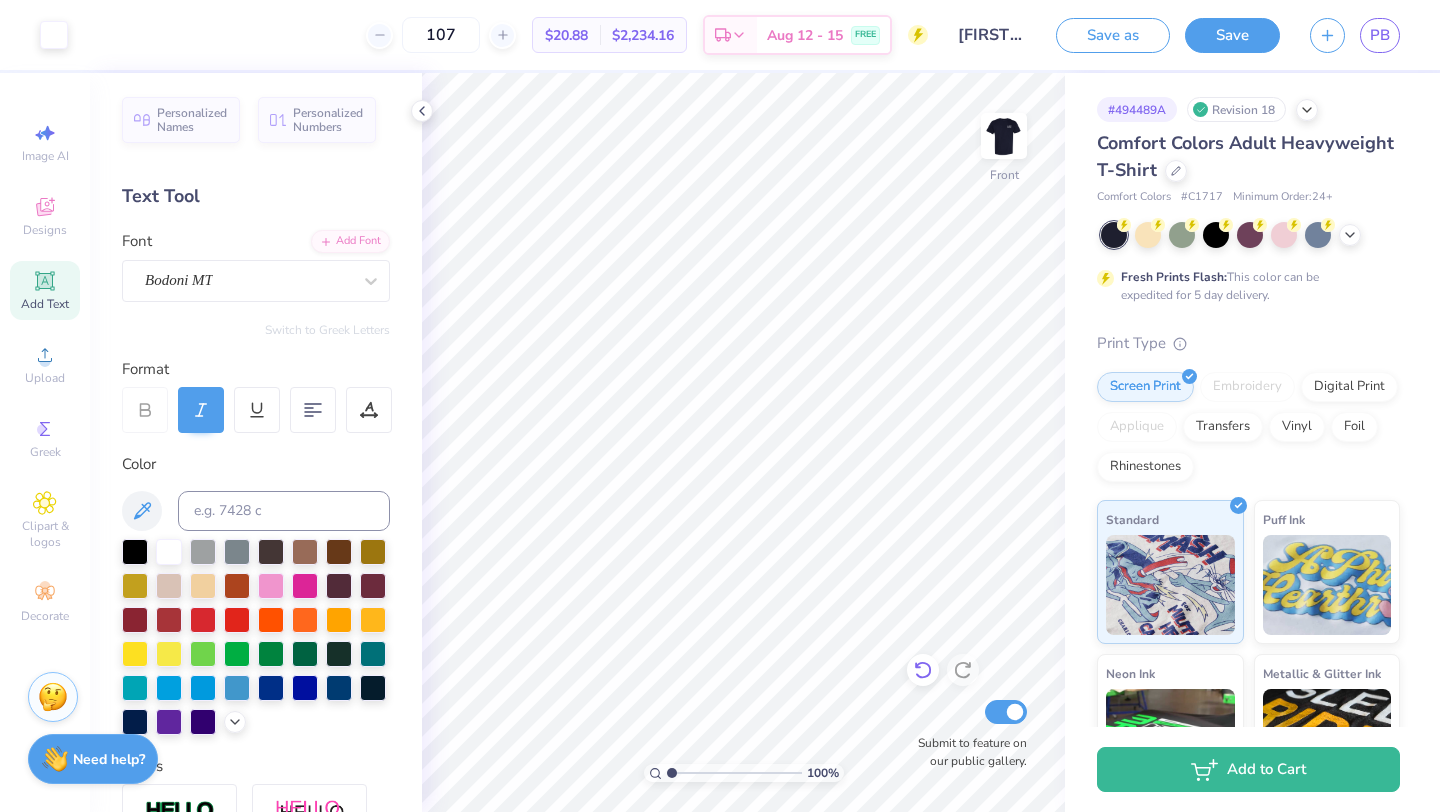 click 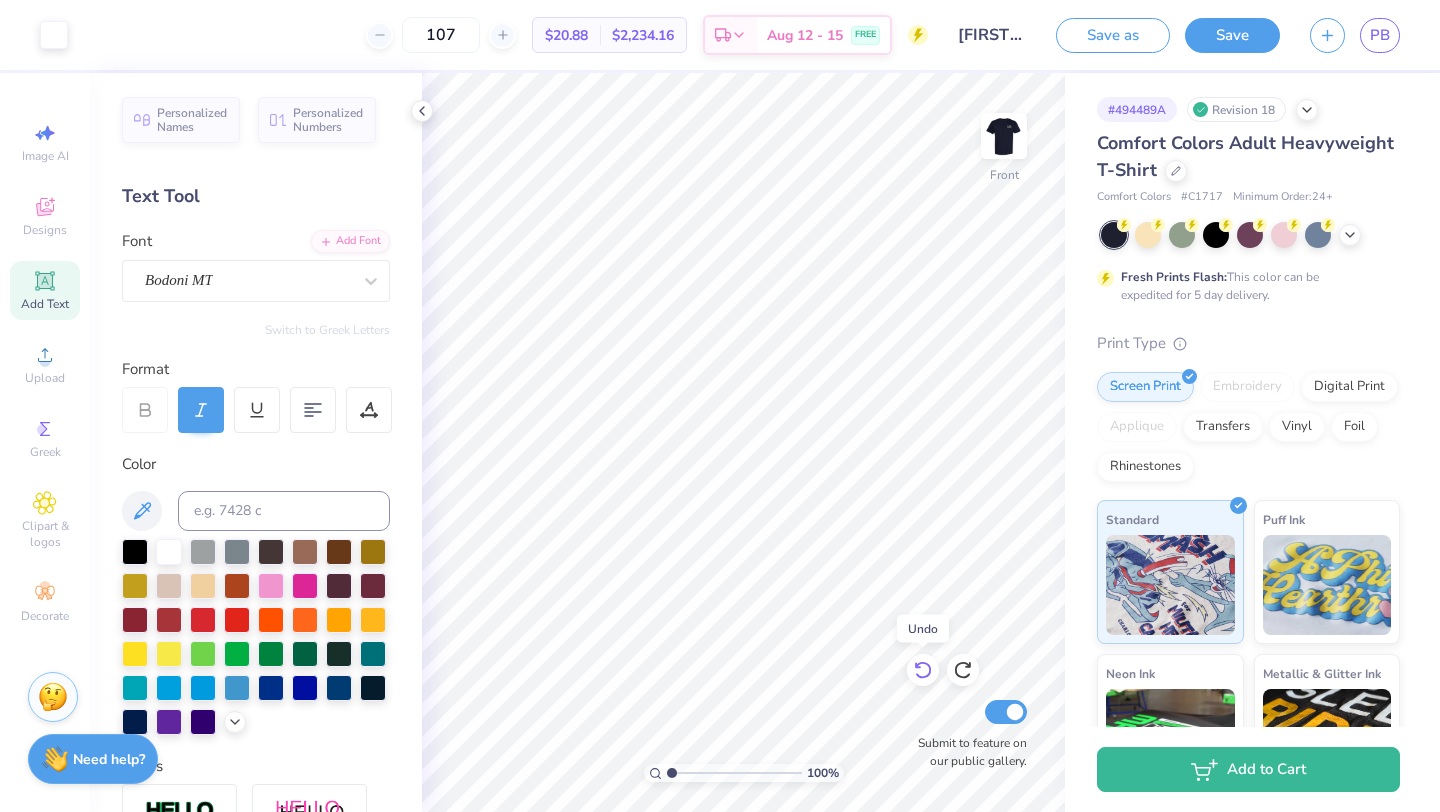 click 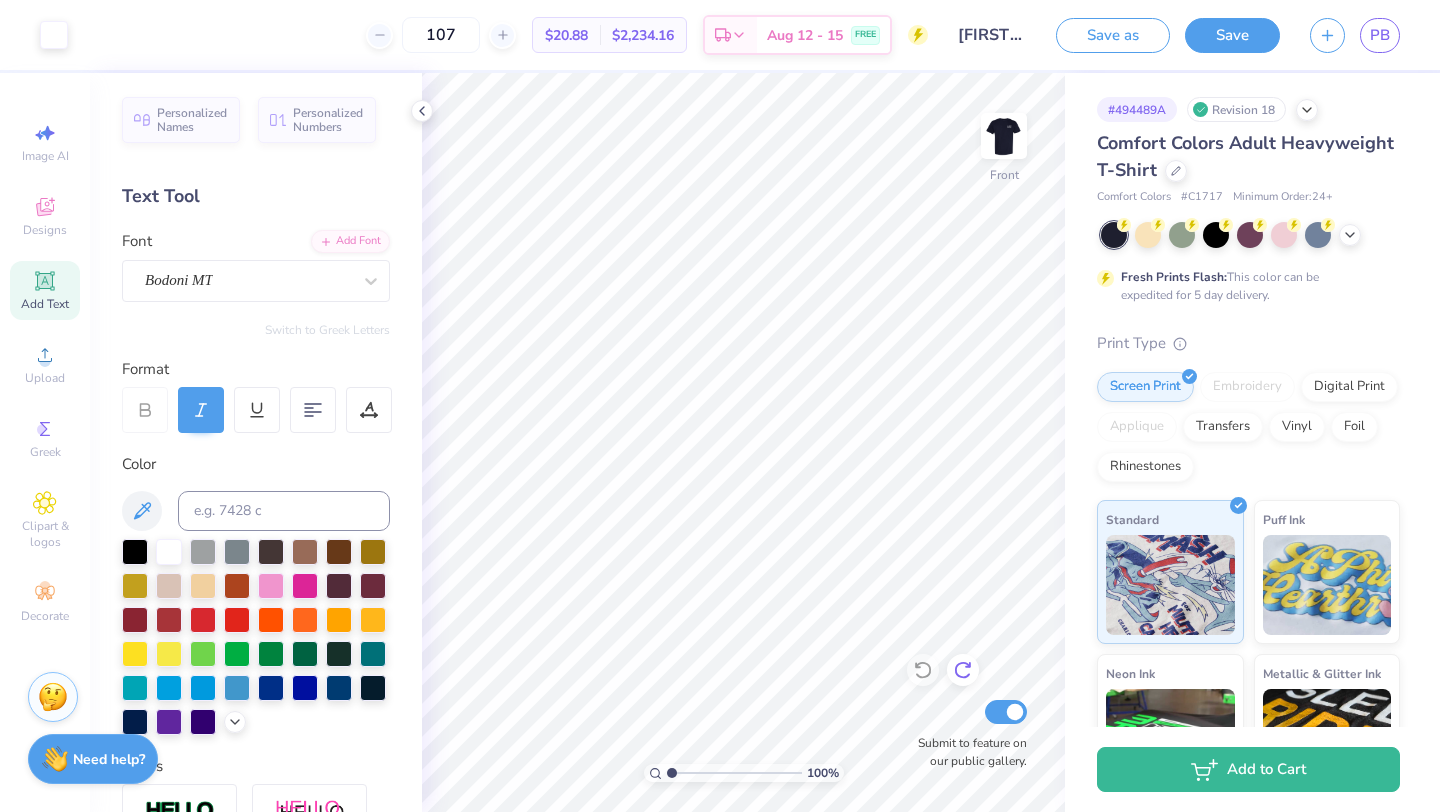 click 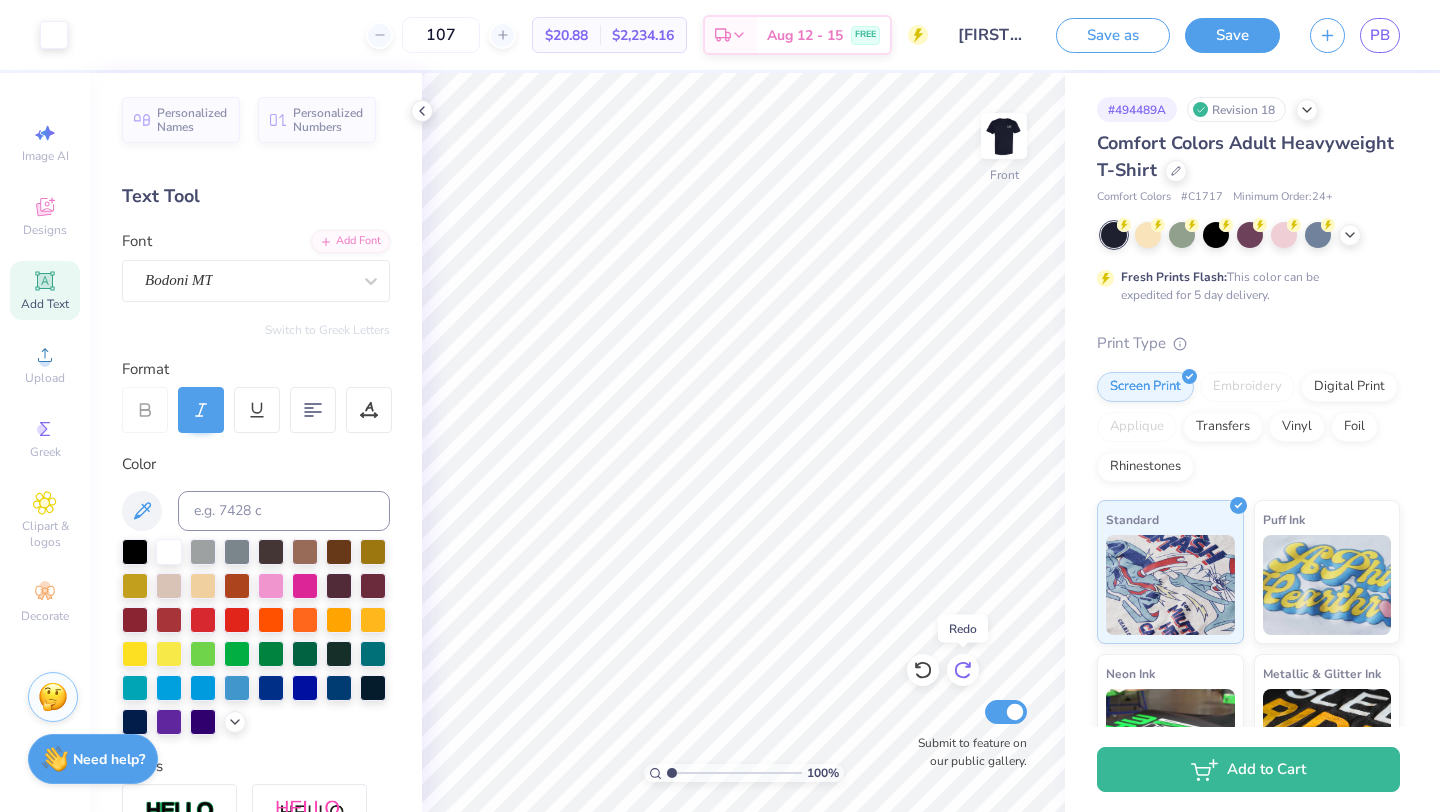 click 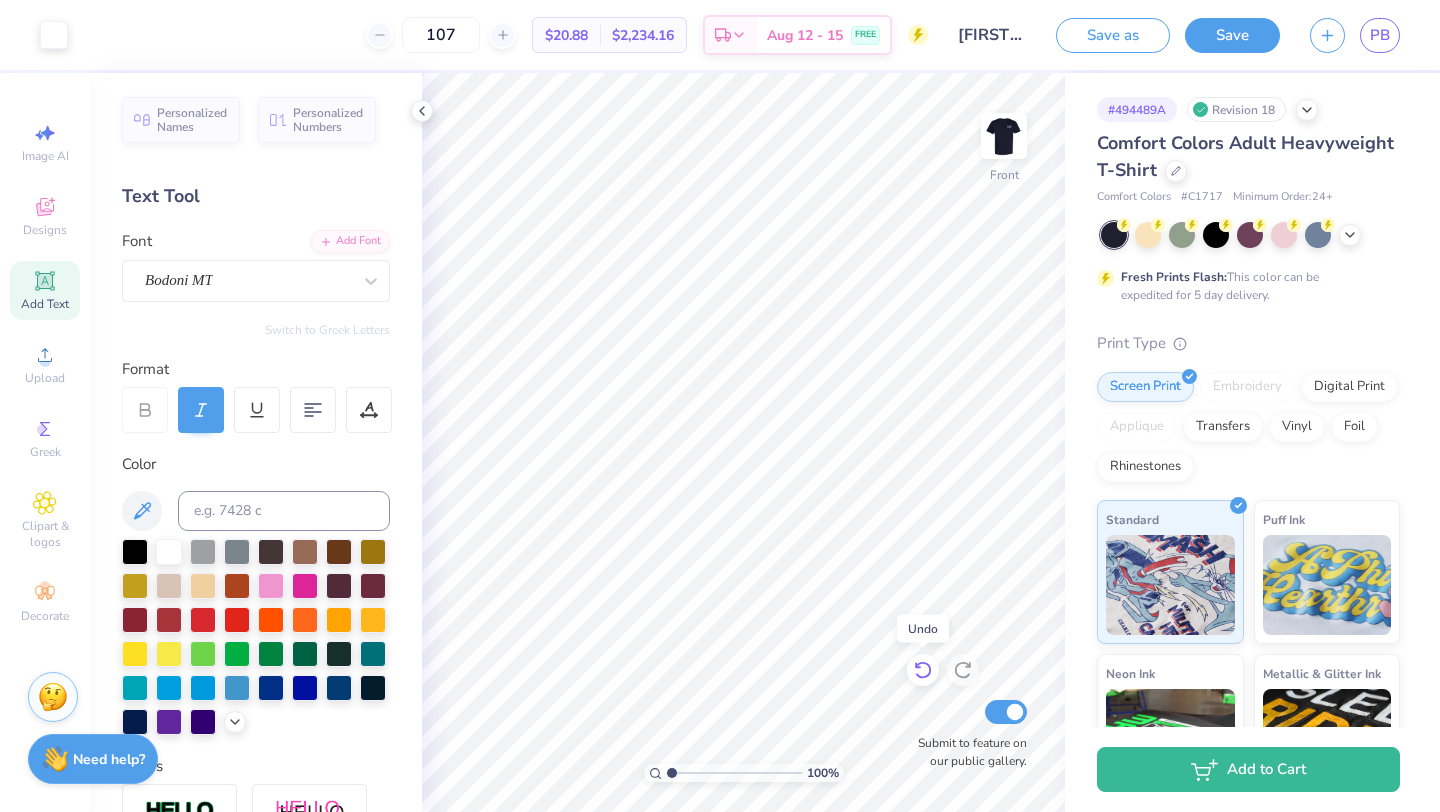 click 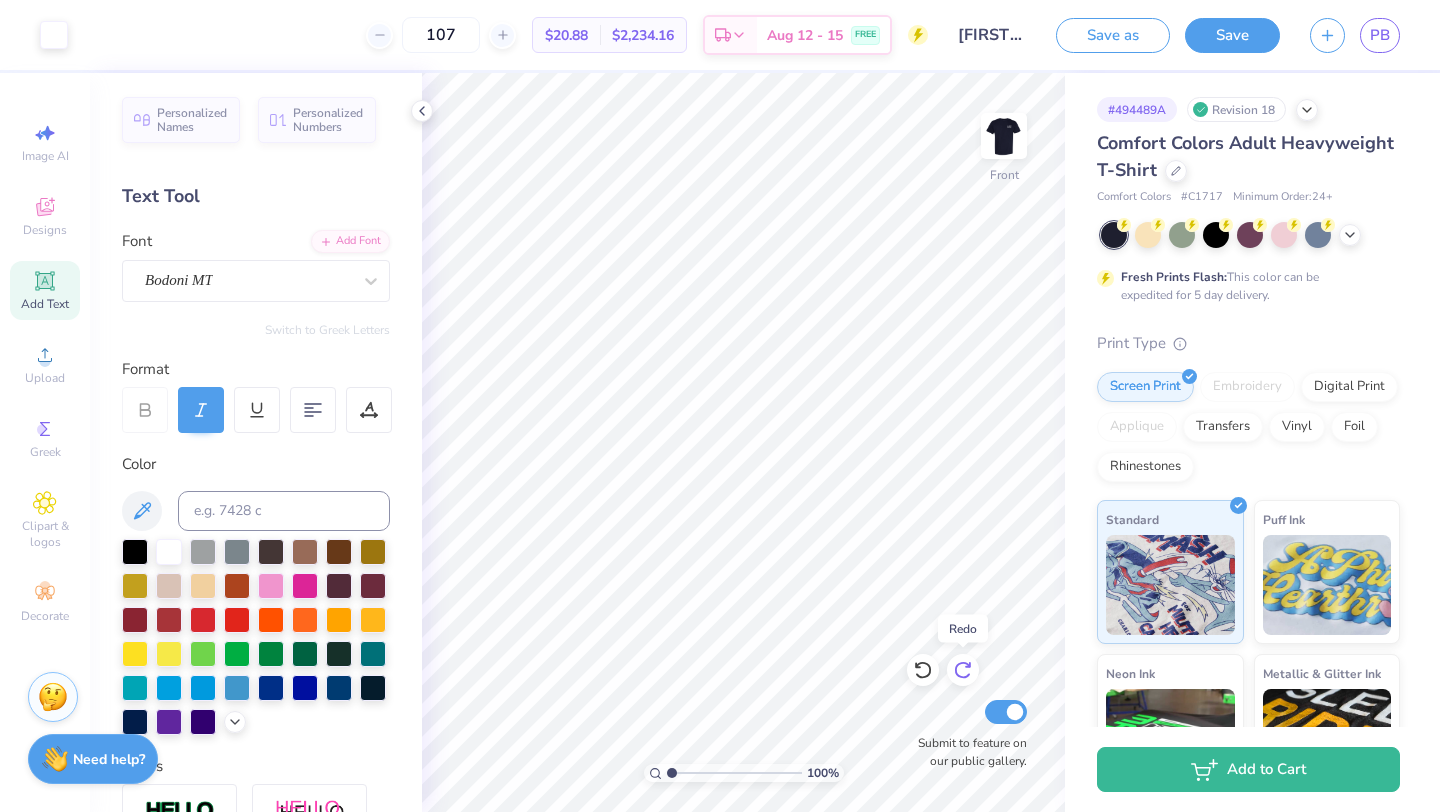 click at bounding box center [963, 670] 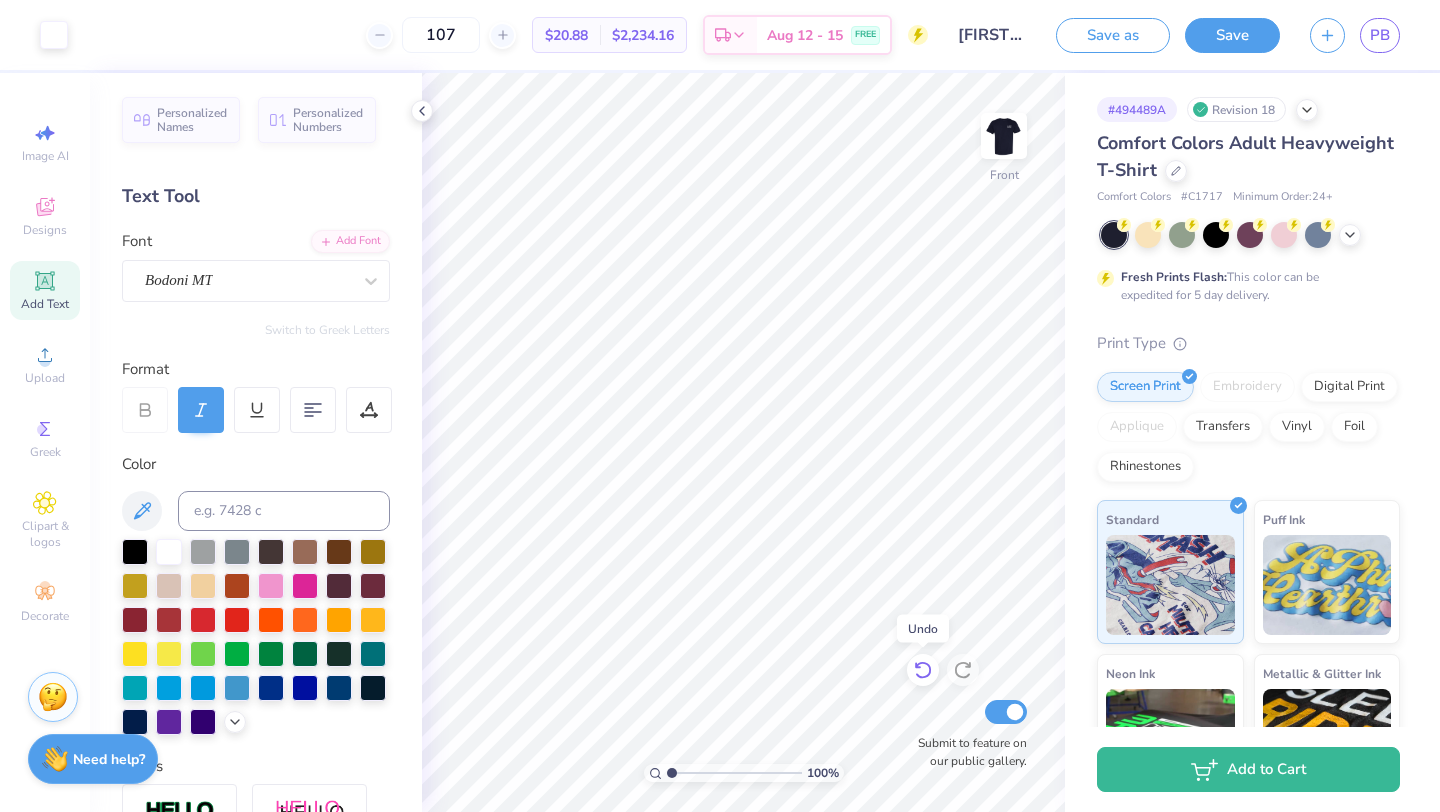 click 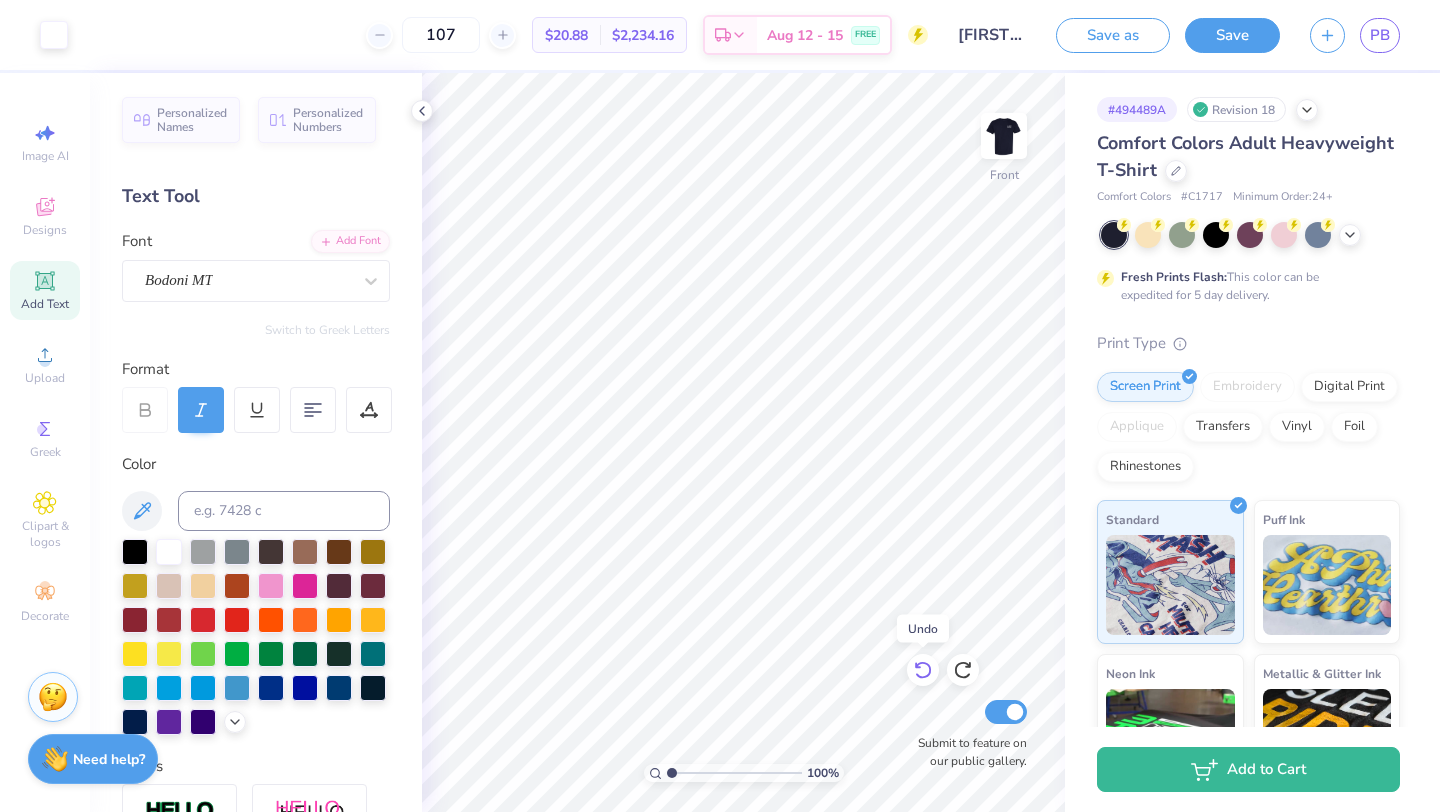 click 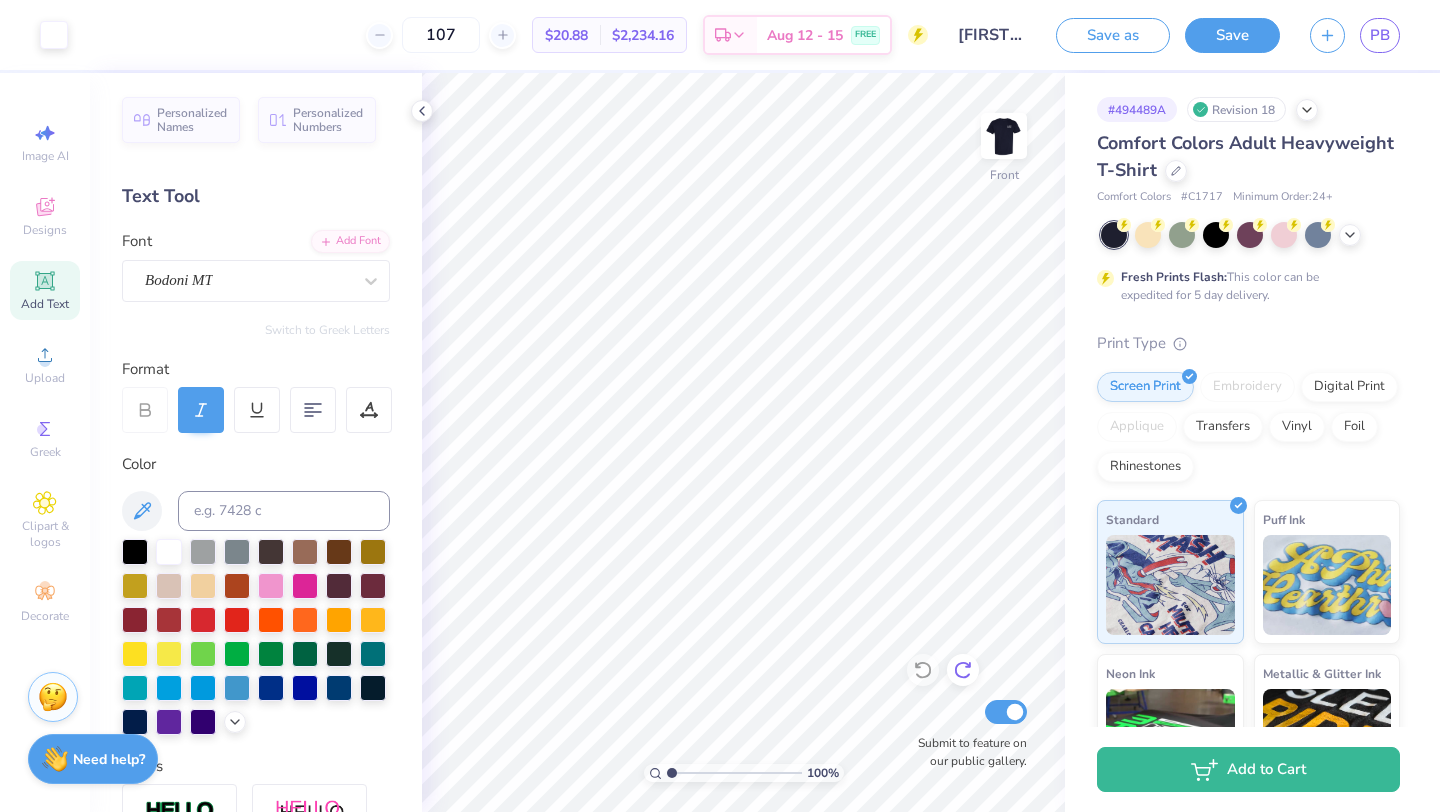 click 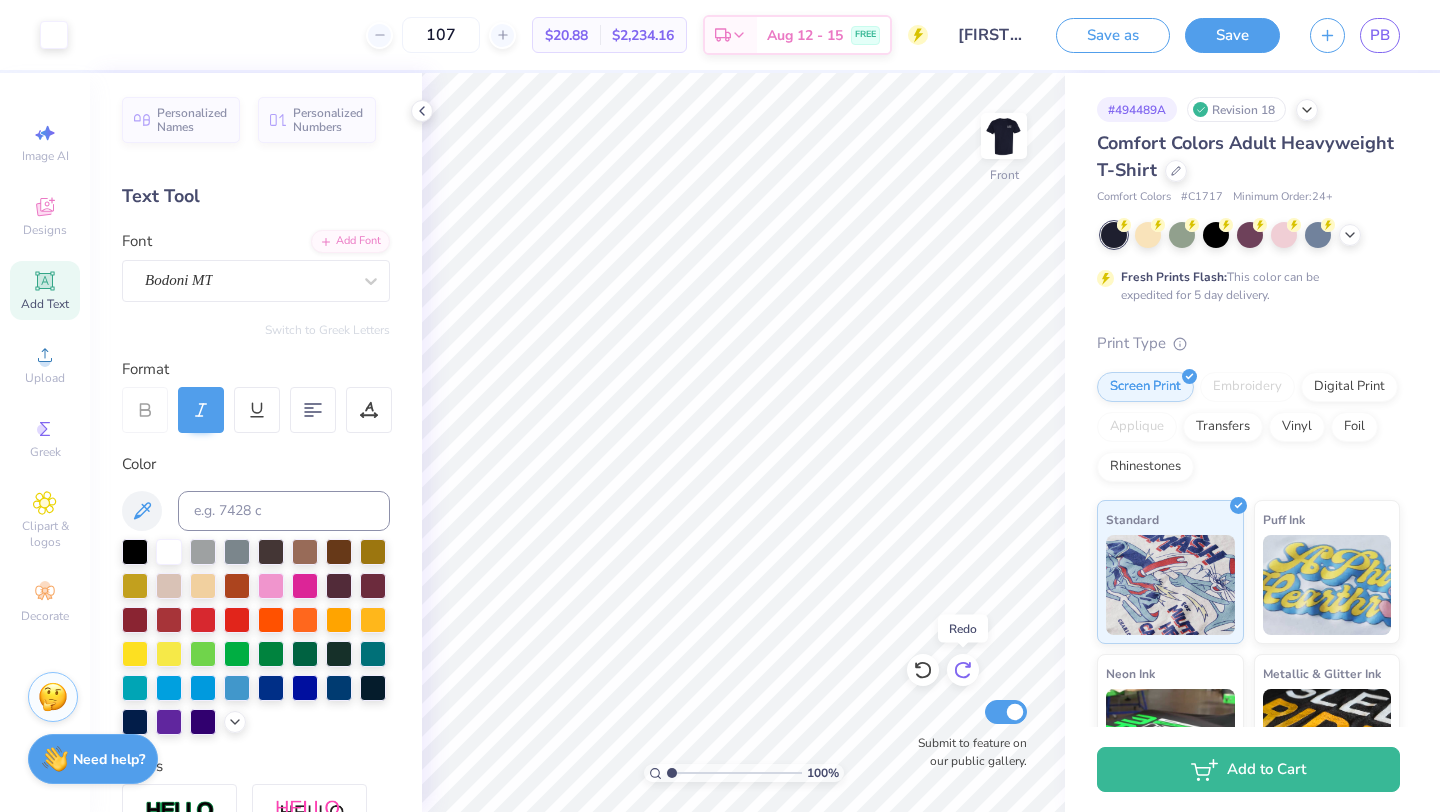 click 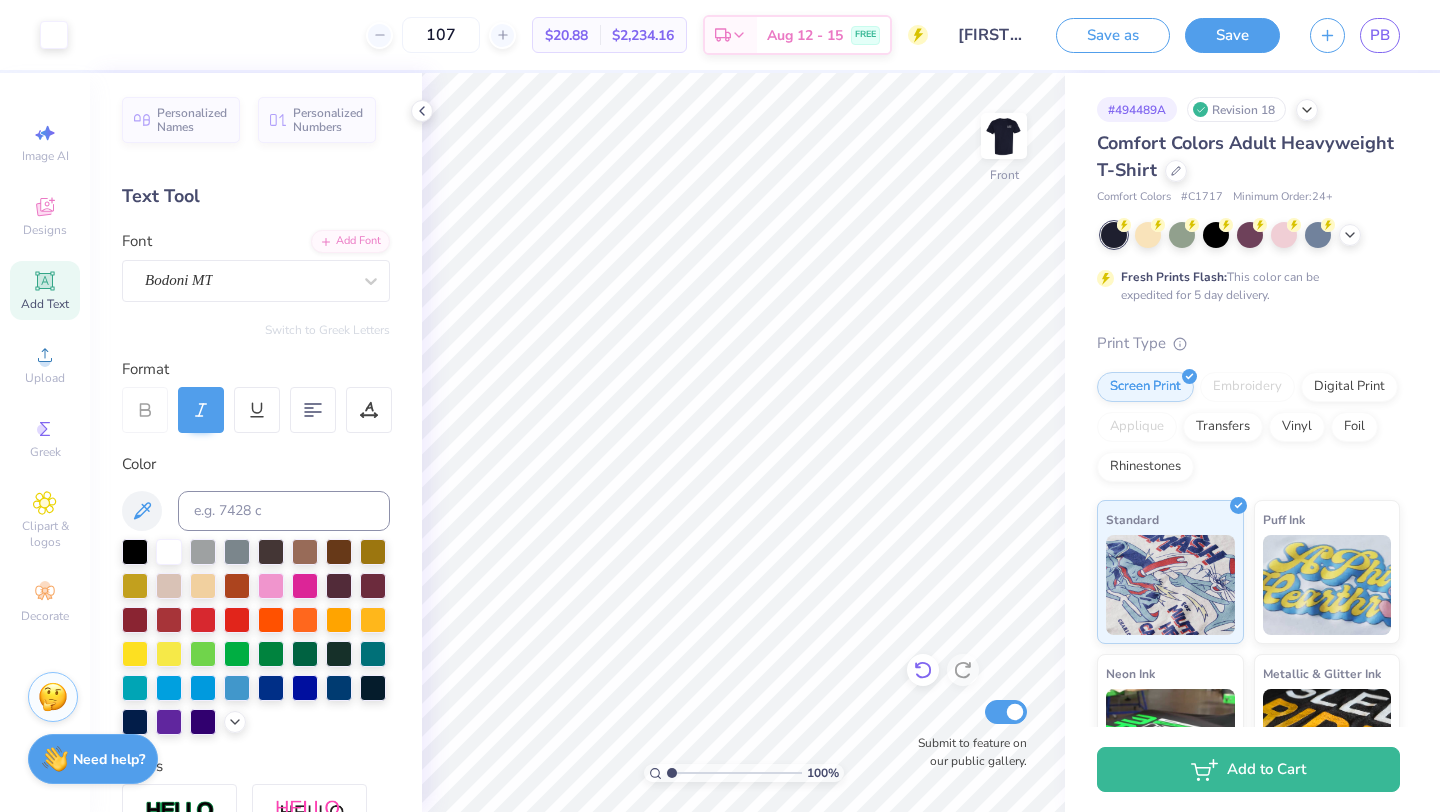 click 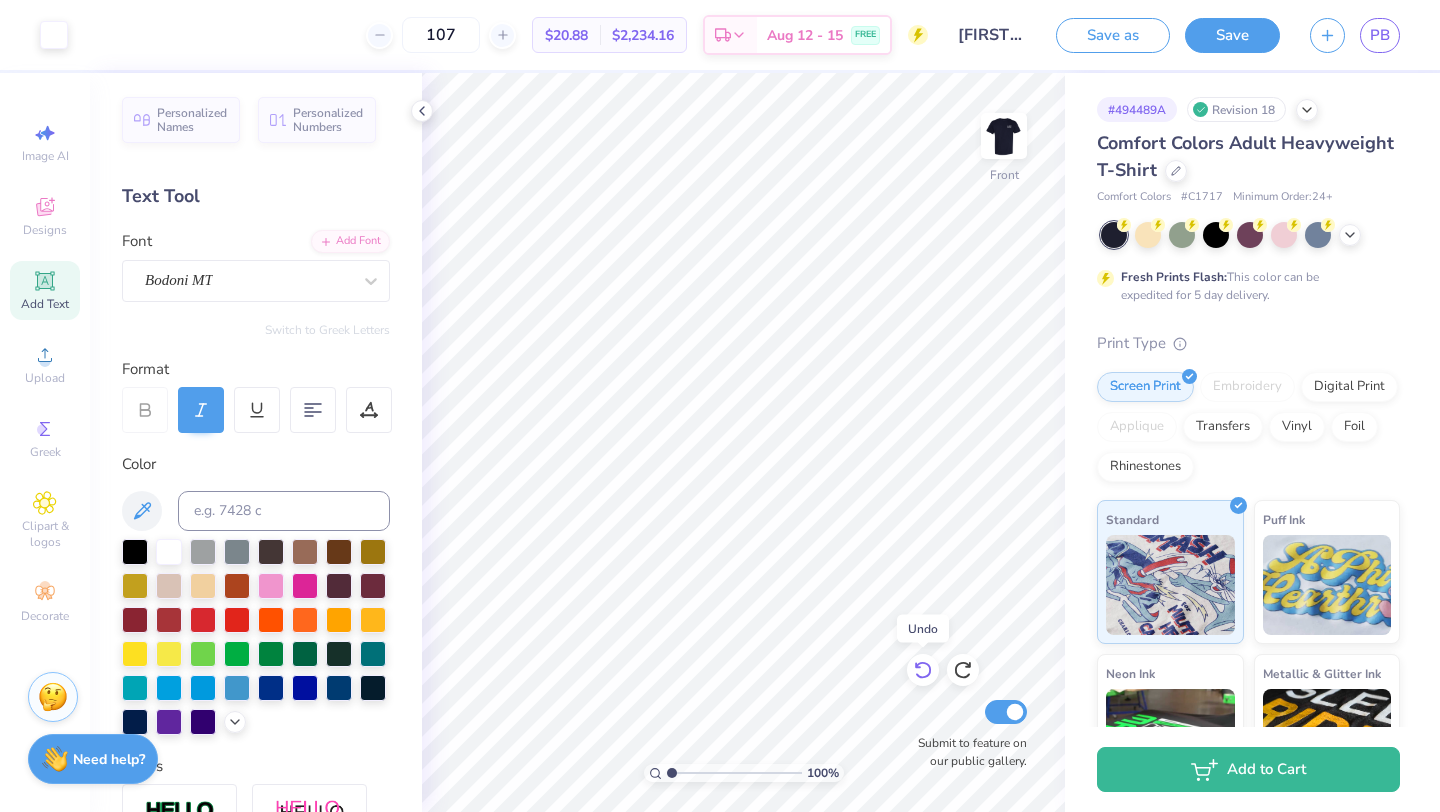 click 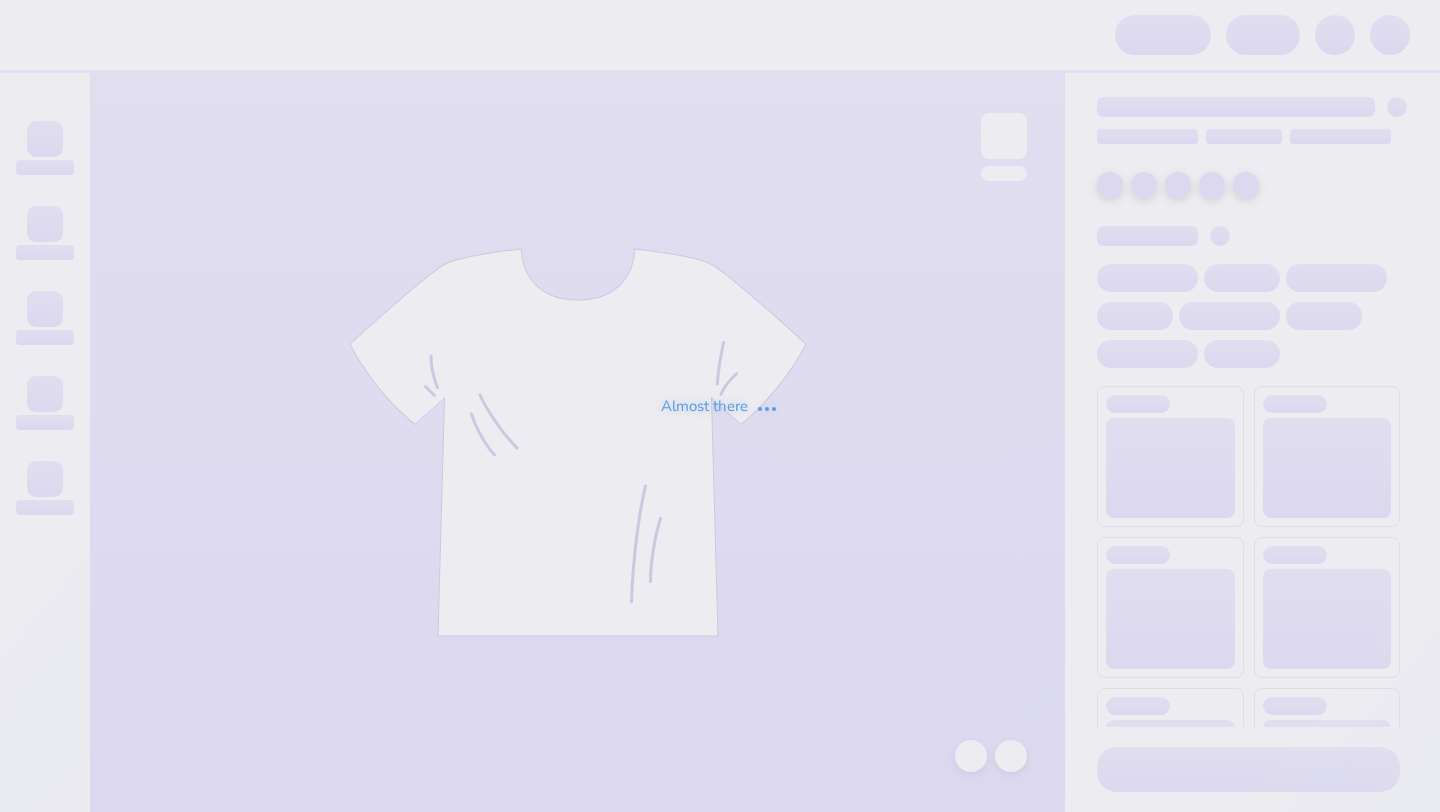 scroll, scrollTop: 0, scrollLeft: 0, axis: both 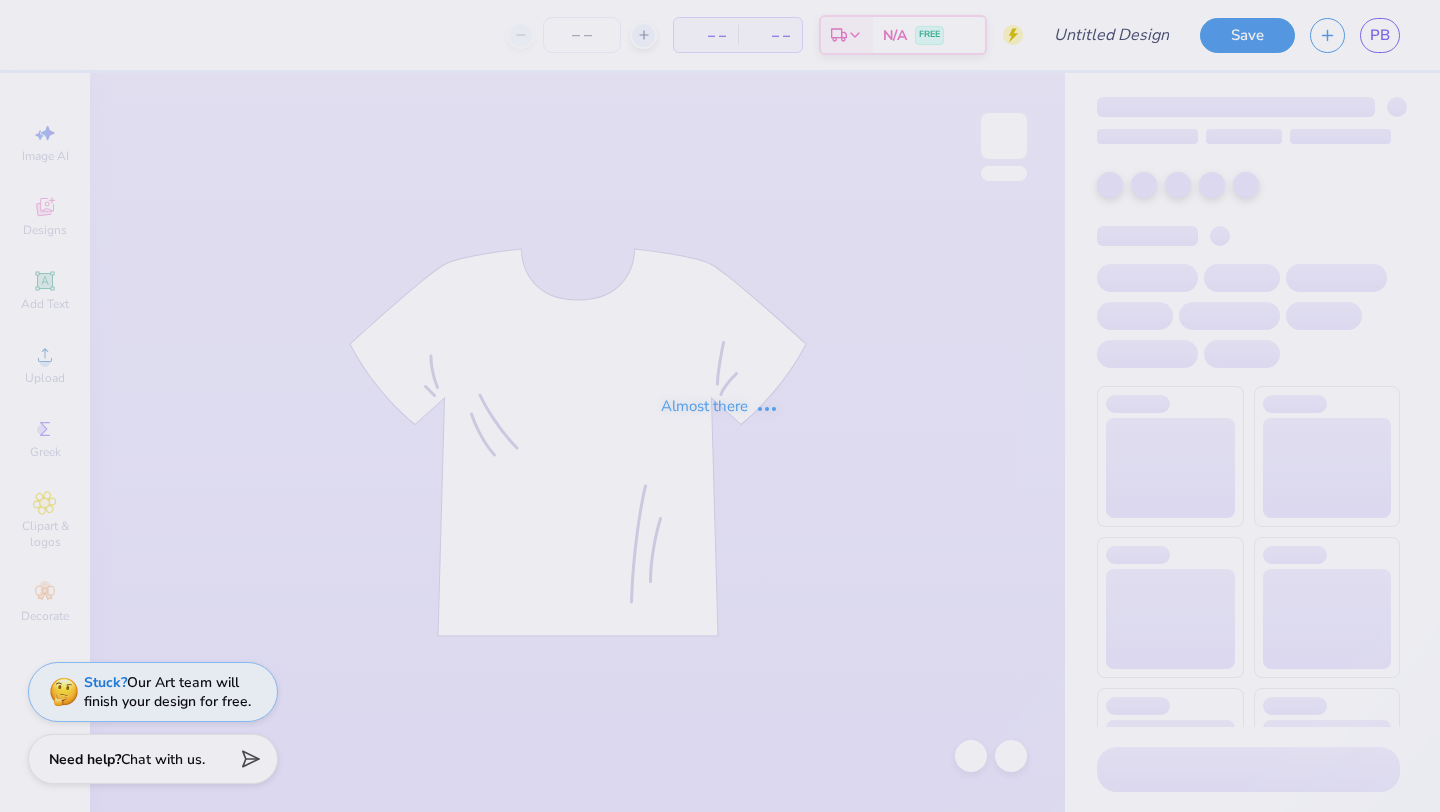 type on "[FIRST] [LAST] : University of Delaware" 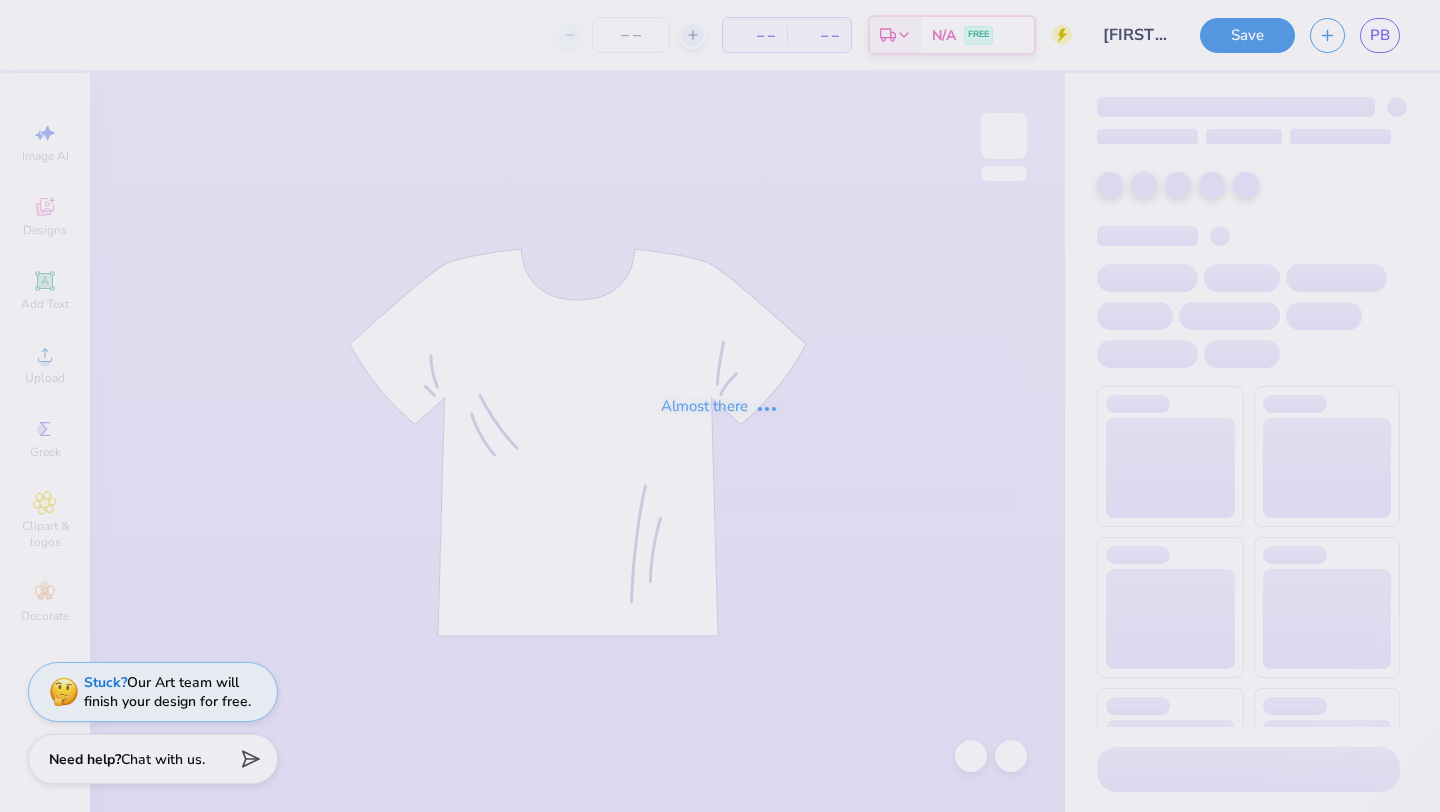 type on "107" 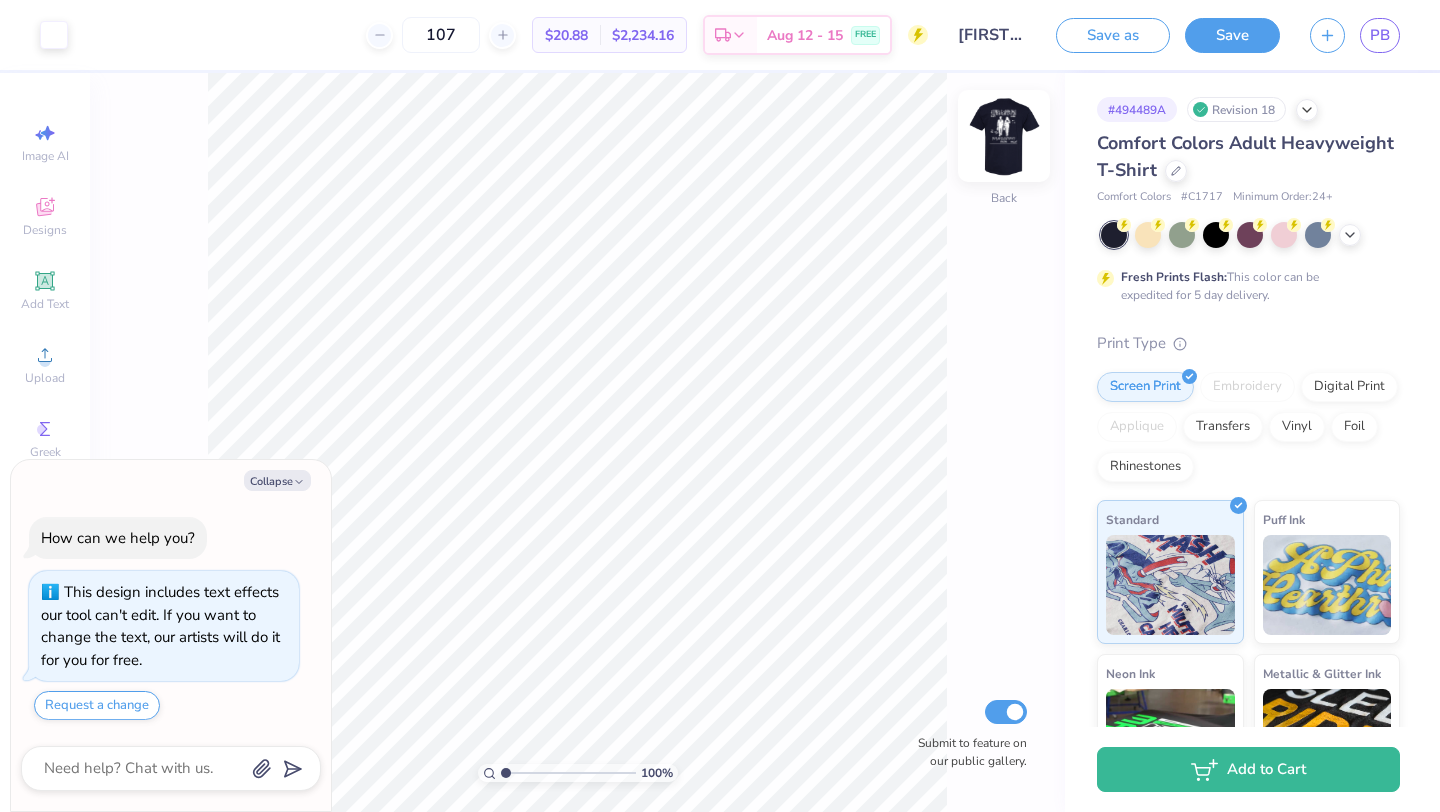 click at bounding box center (1004, 136) 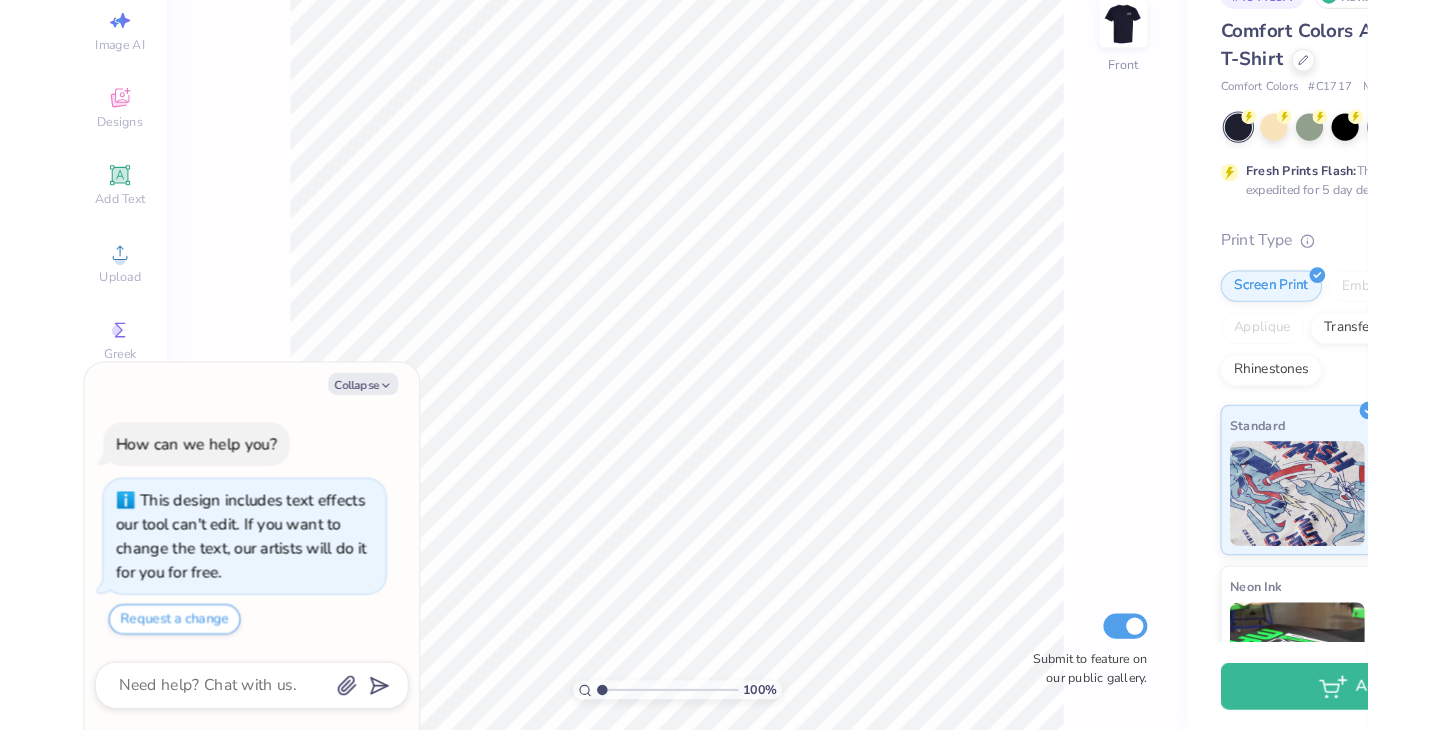 scroll, scrollTop: 0, scrollLeft: 0, axis: both 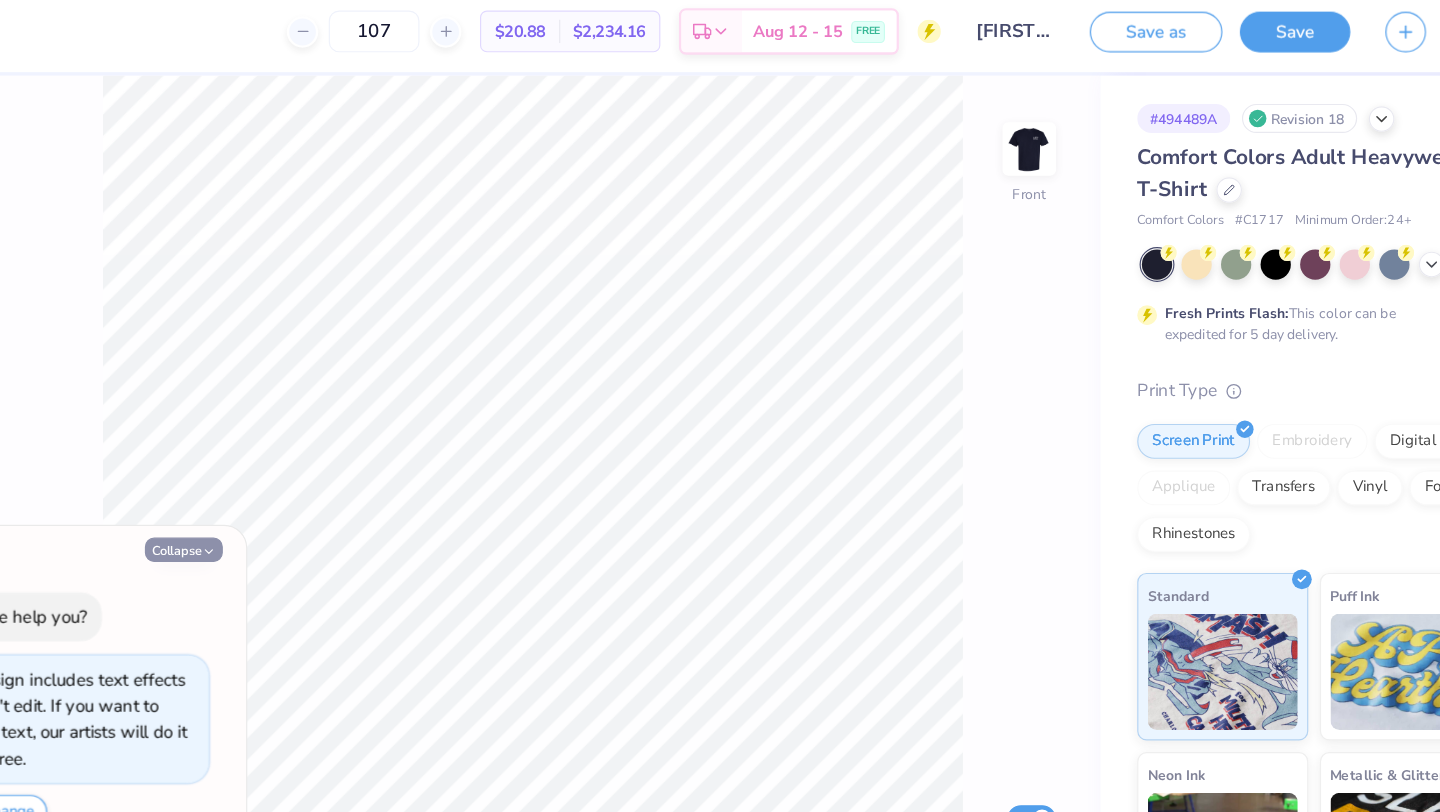 click on "Collapse" at bounding box center [277, 480] 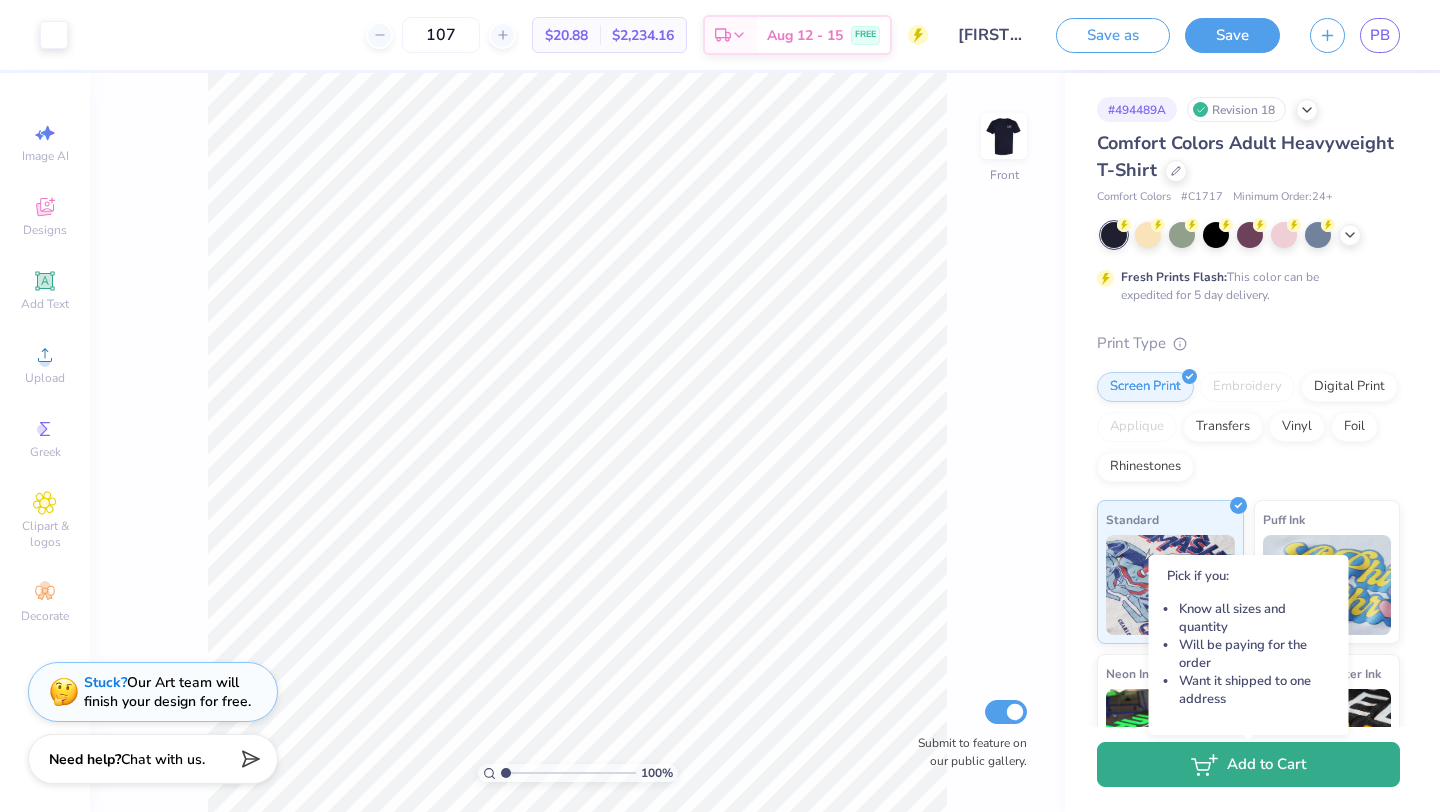 click on "Add to Cart" at bounding box center (1248, 764) 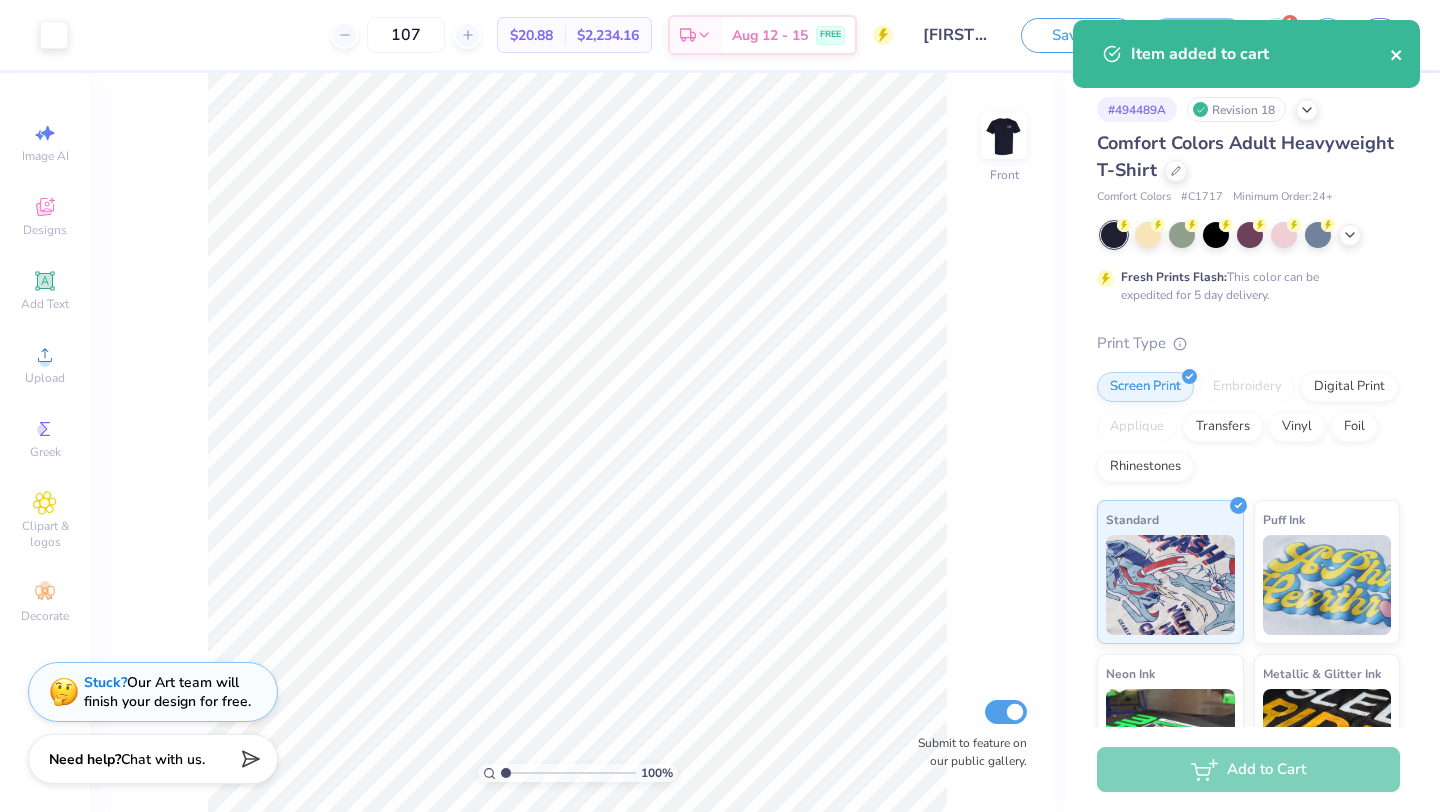 click 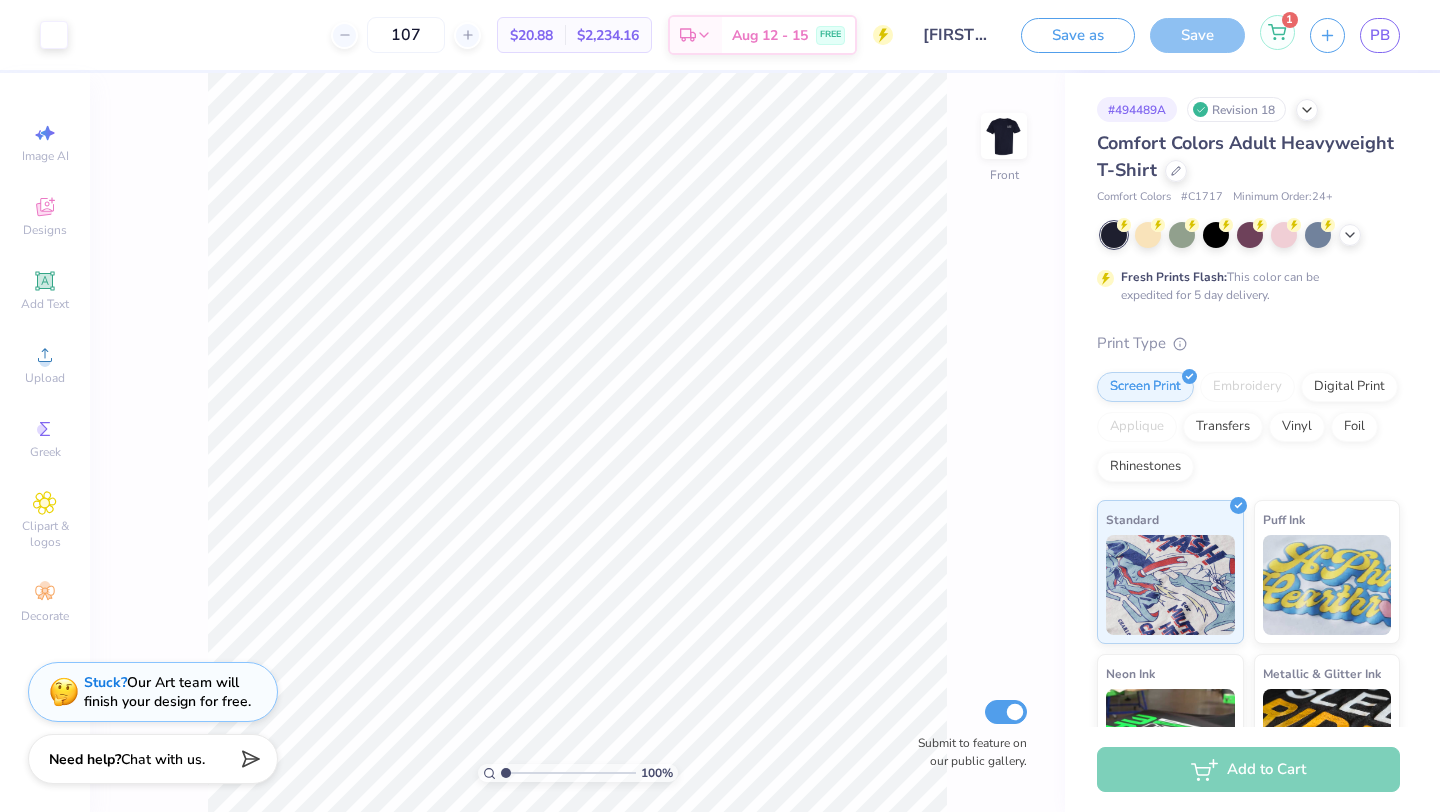 click 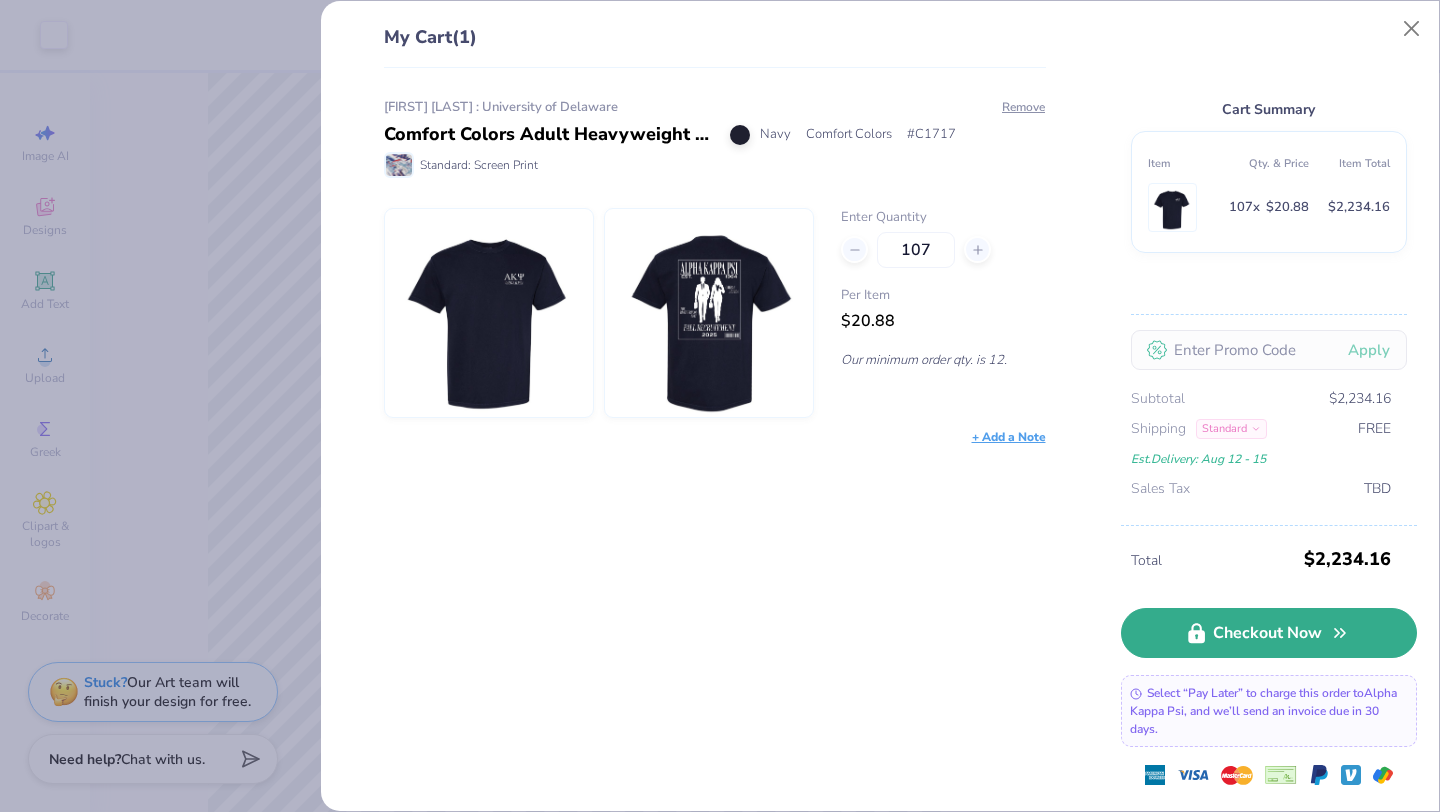 click on "Checkout Now" at bounding box center (1269, 633) 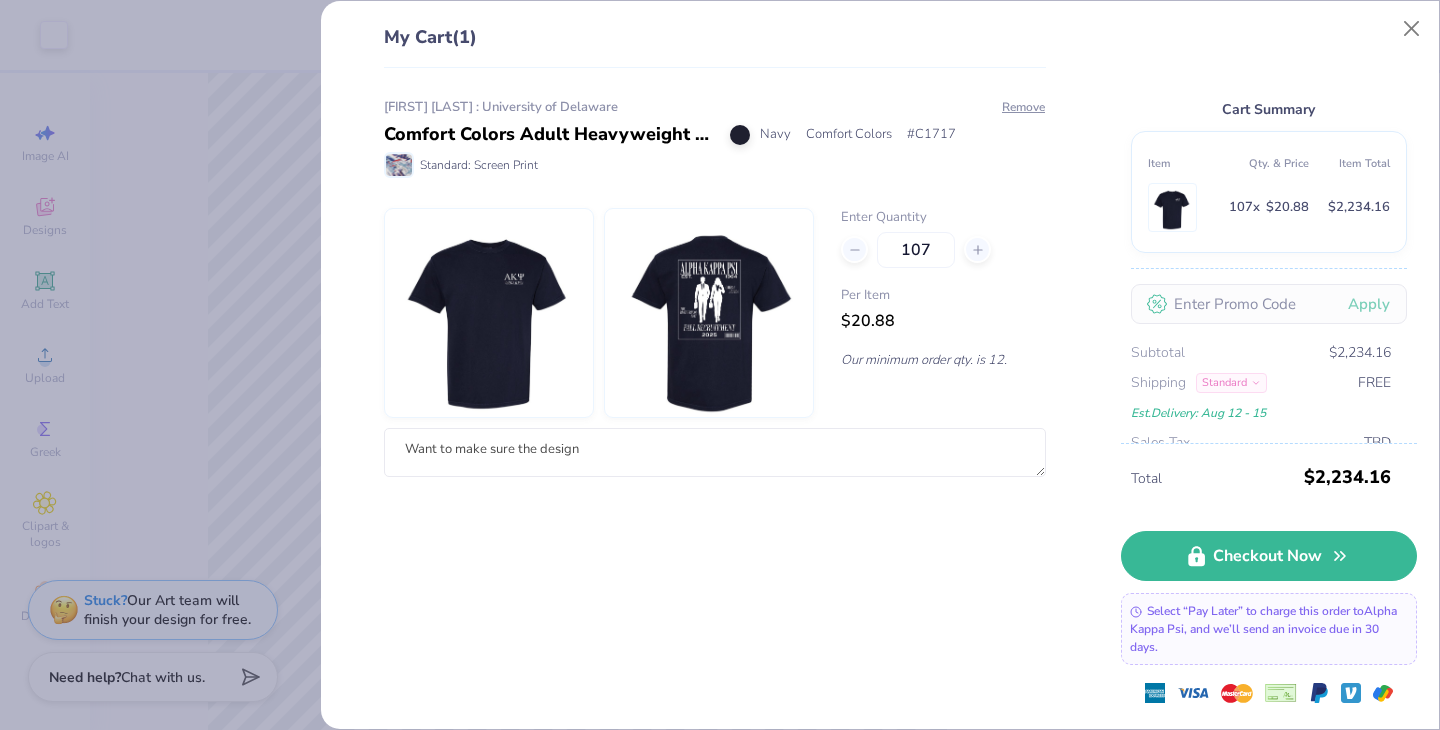 click on "My Cart  (1) Paige Blotner : University of Delaware Comfort Colors Adult Heavyweight T-Shirt Navy Comfort Colors # C1717 Standard: Screen Print Remove Enter Quantity 107 Per Item $20.88 Our minimum order qty. is 12. Want to make sure the design Cart Summary Item Qty. & Price Item Total 107  x $20.88 $2,234.16 Apply Subtotal $2,234.16 Shipping Standard FREE Est.   Delivery:   Aug 12 - 15 Sales Tax TBD Total $2,234.16 Checkout Now Select “Pay Later” to charge this order to  Alpha Kappa Psi , and we’ll send an invoice due in 30 days." at bounding box center (720, 365) 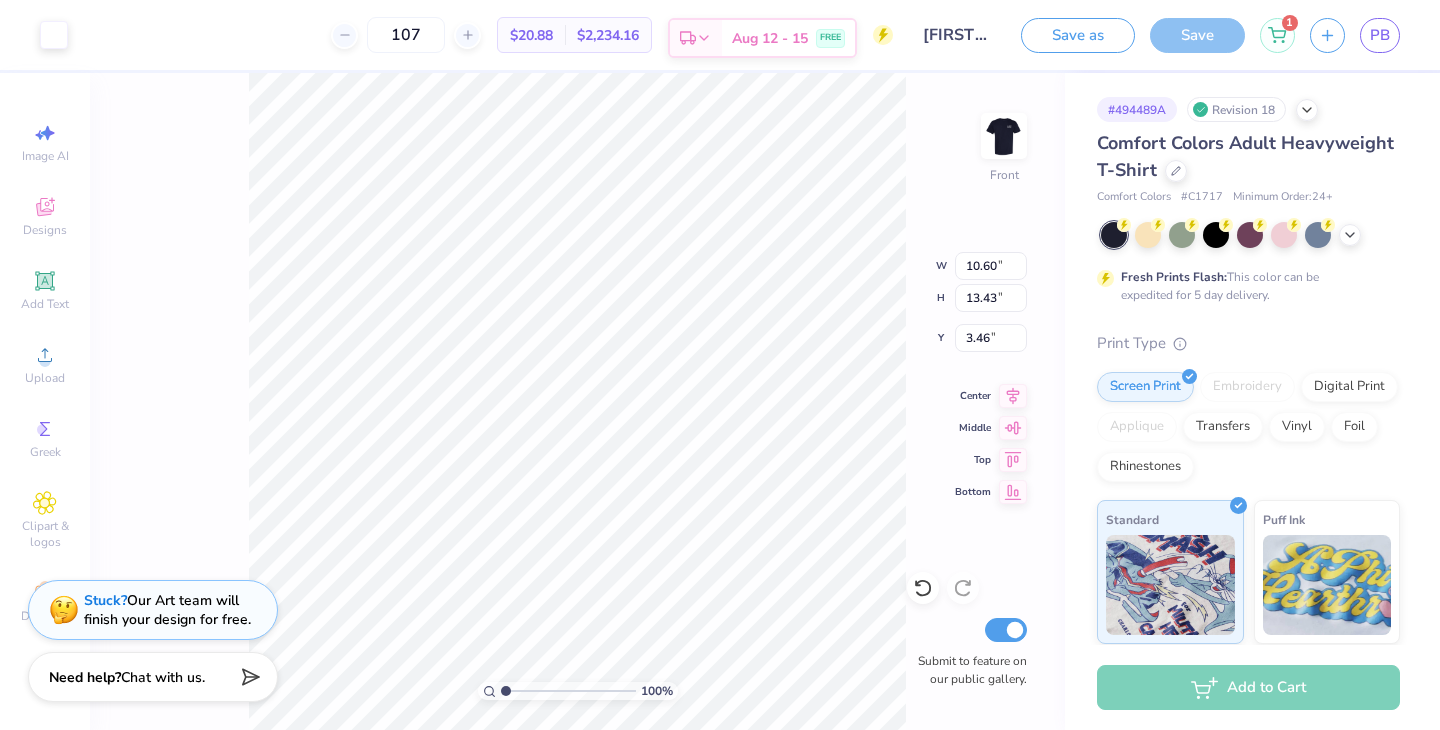 type on "9.88" 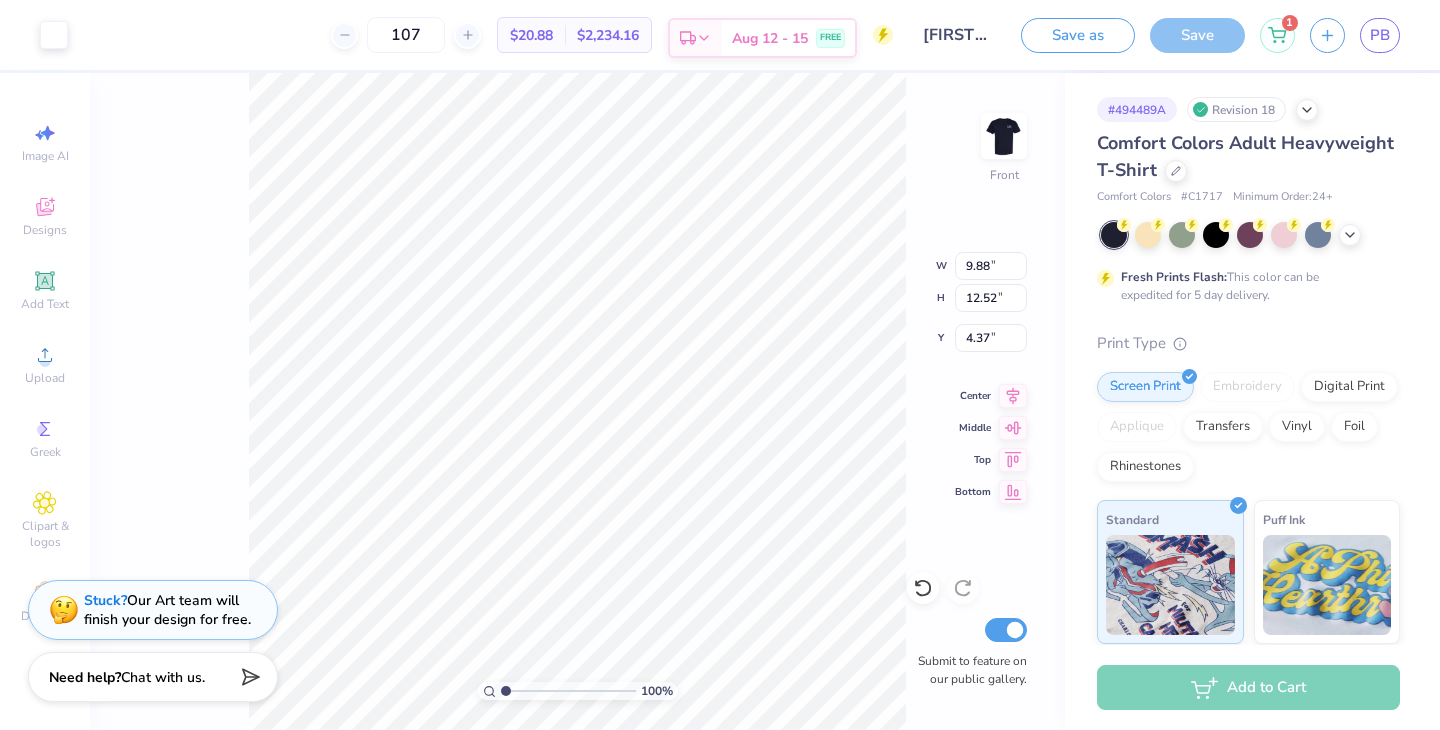 type on "3.70" 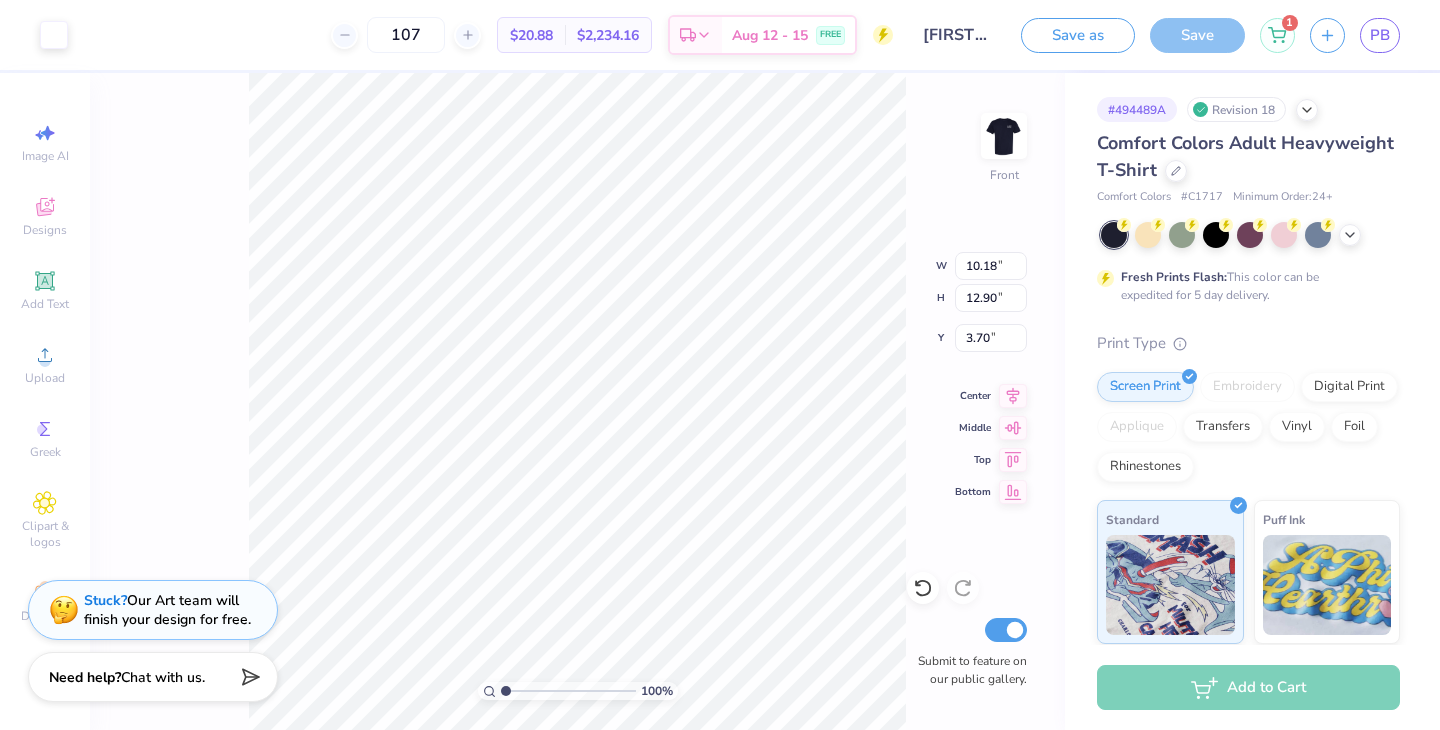 type on "10.18" 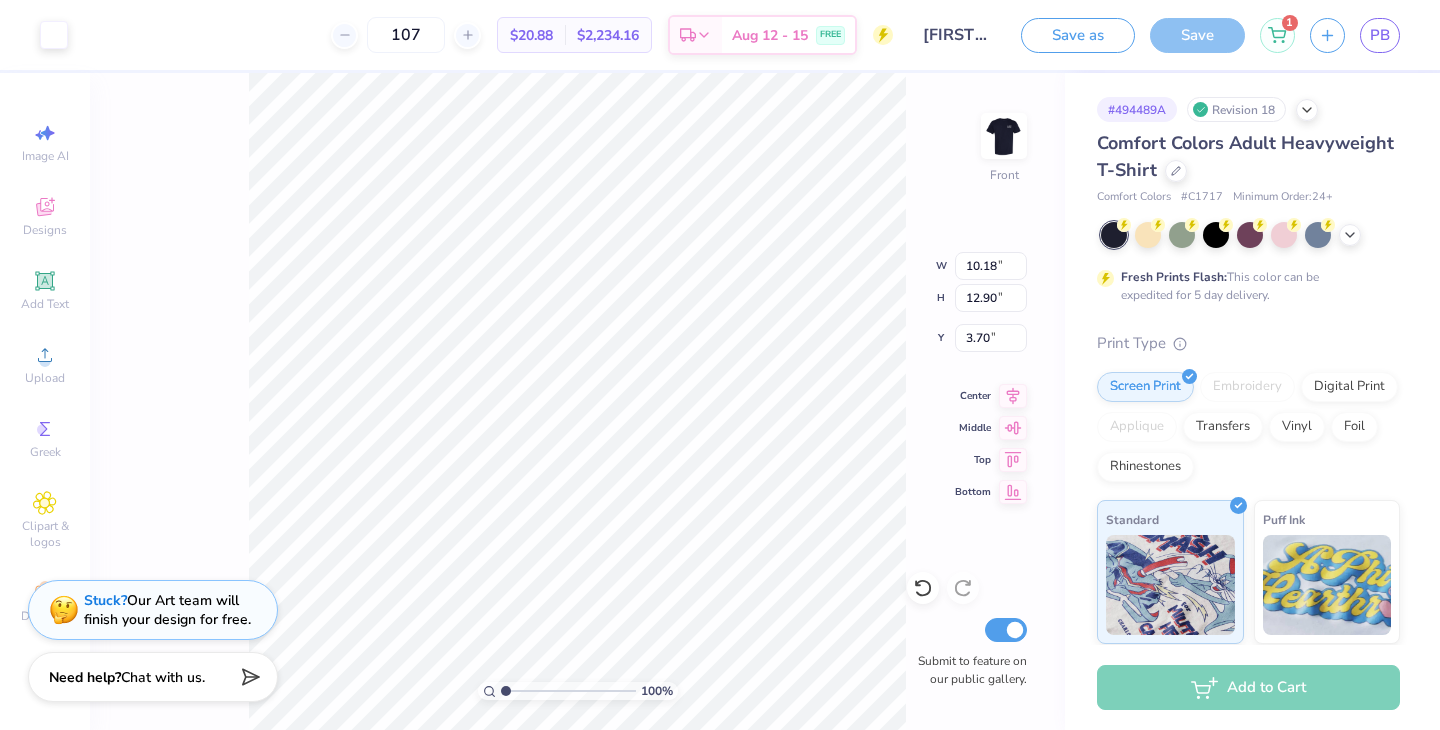 type on "10.08" 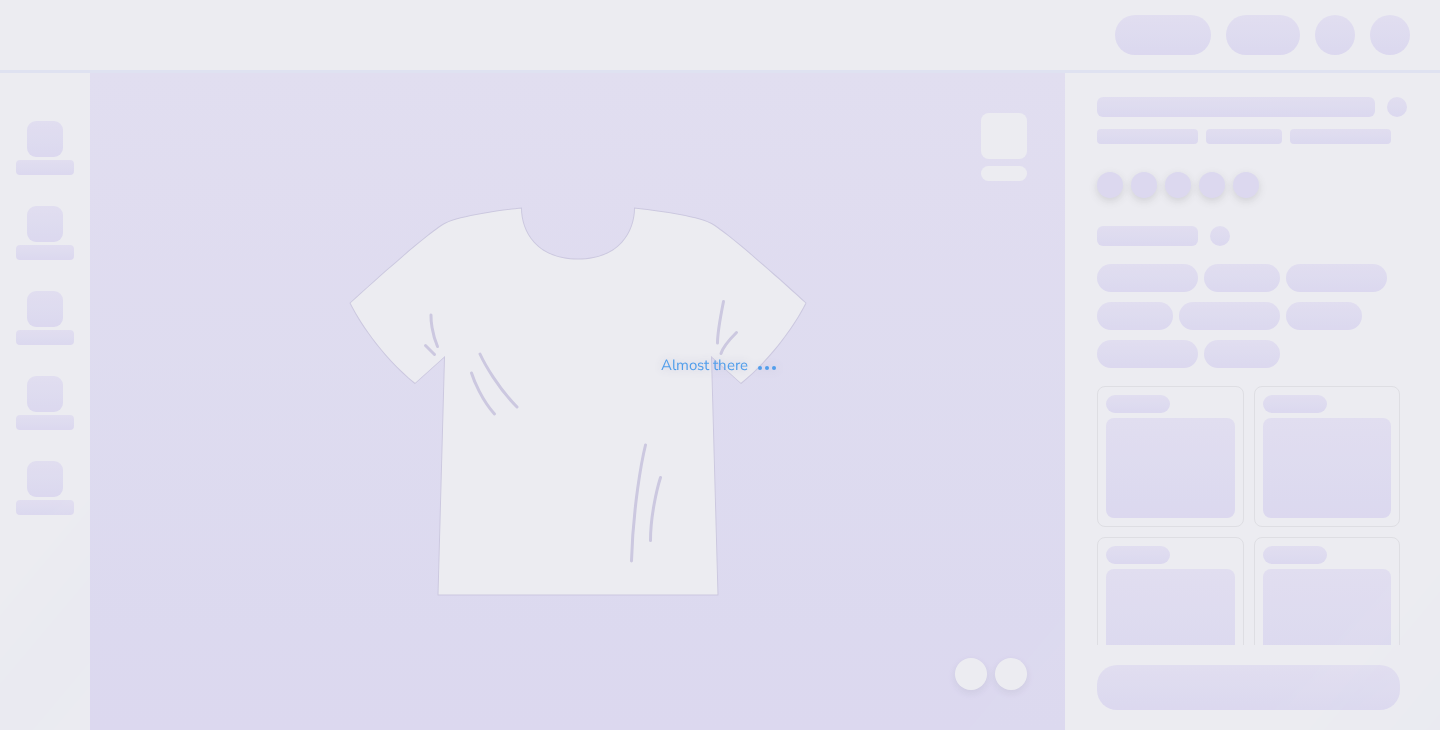 scroll, scrollTop: 0, scrollLeft: 0, axis: both 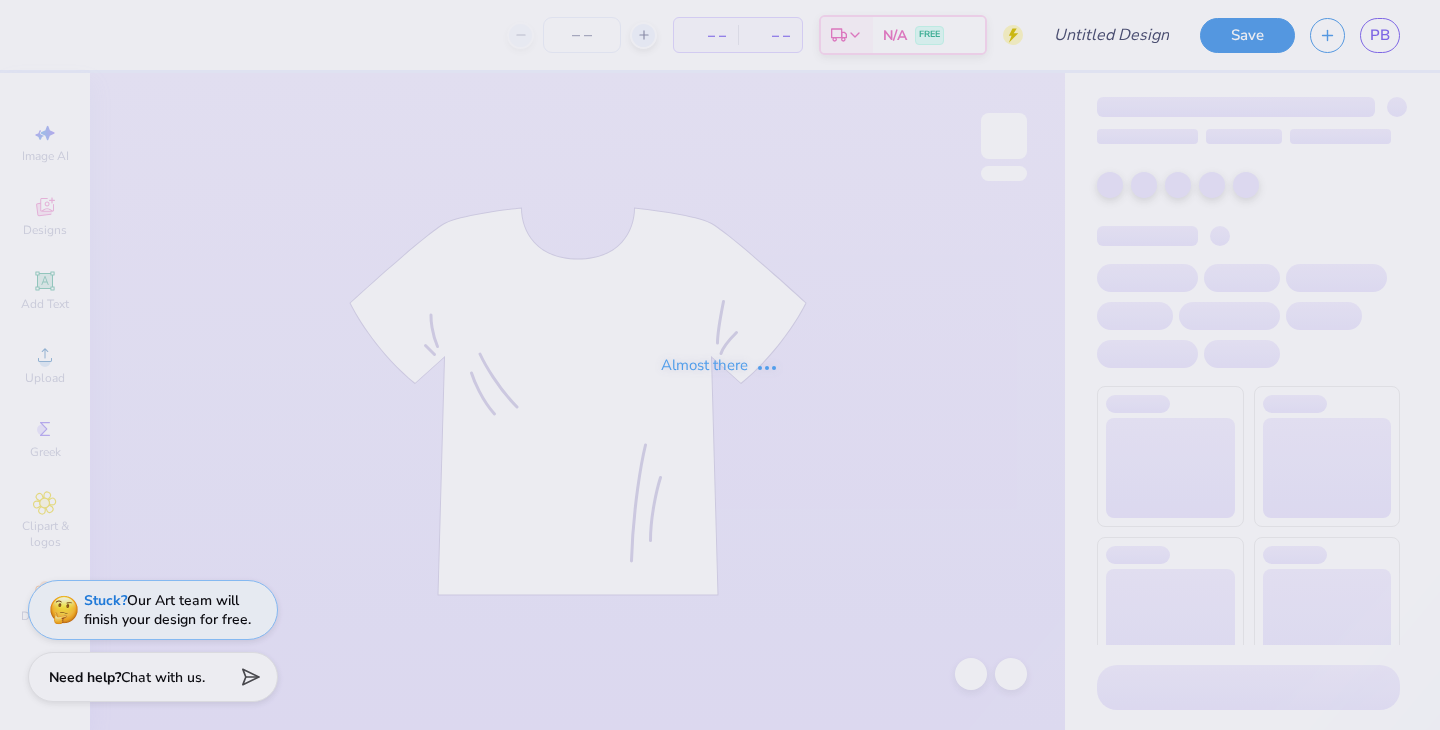 type on "[FIRST] [LAST] : [ORGANIZATION]" 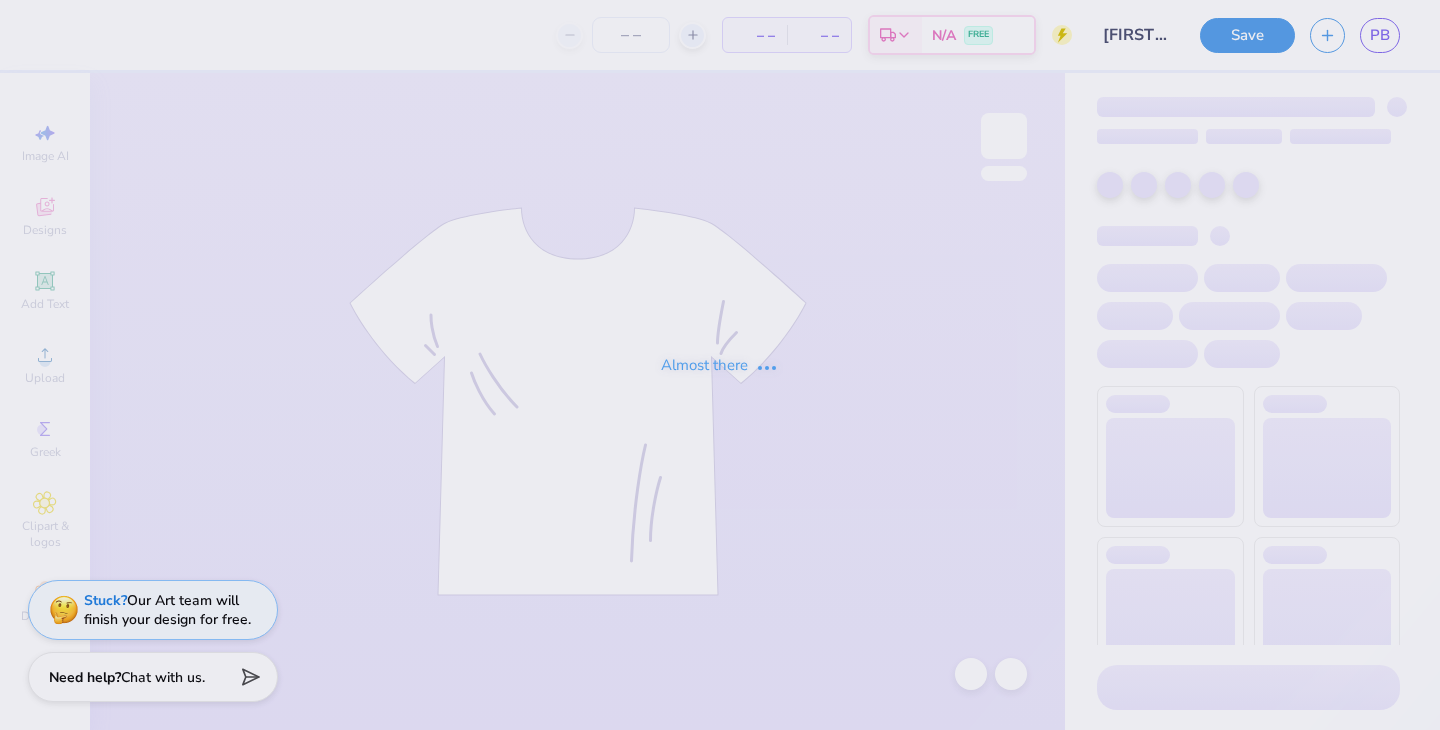 type on "107" 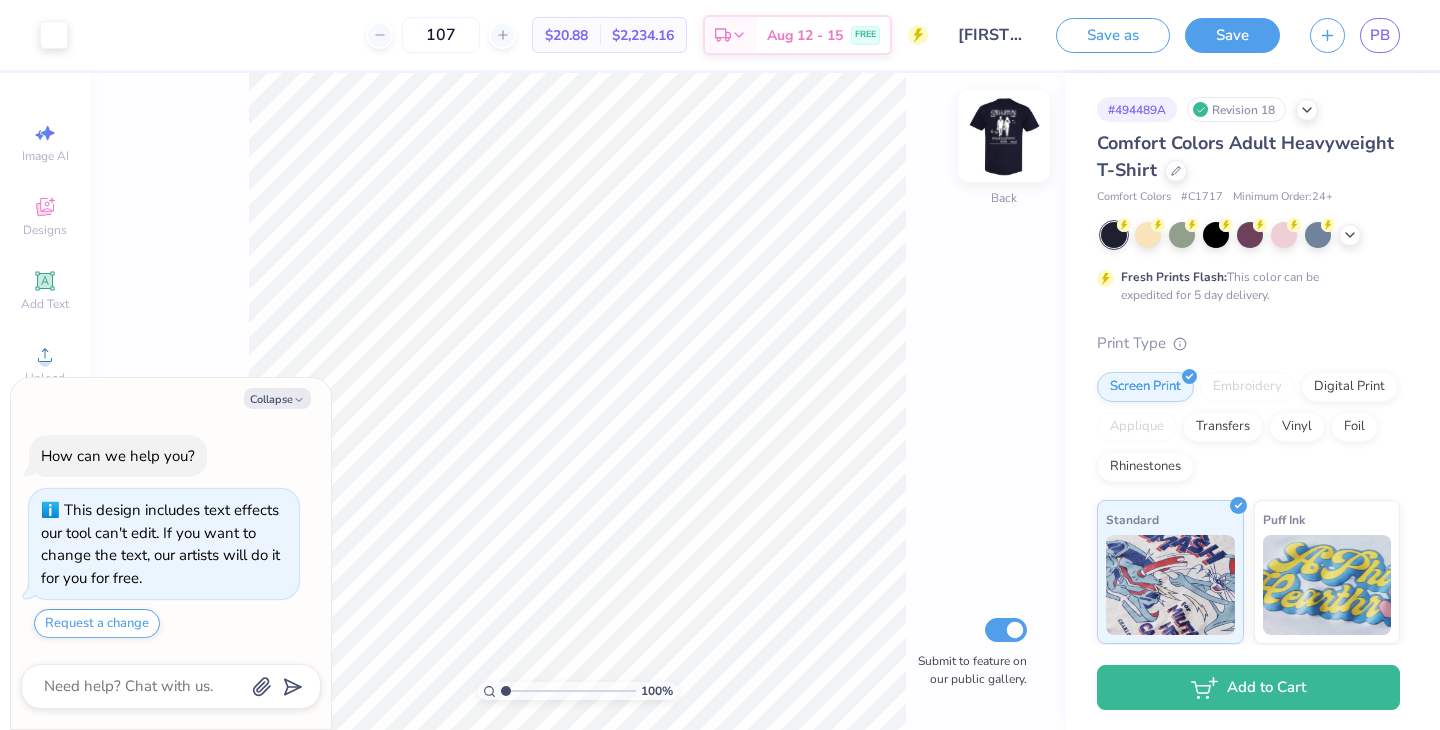 click at bounding box center (1004, 136) 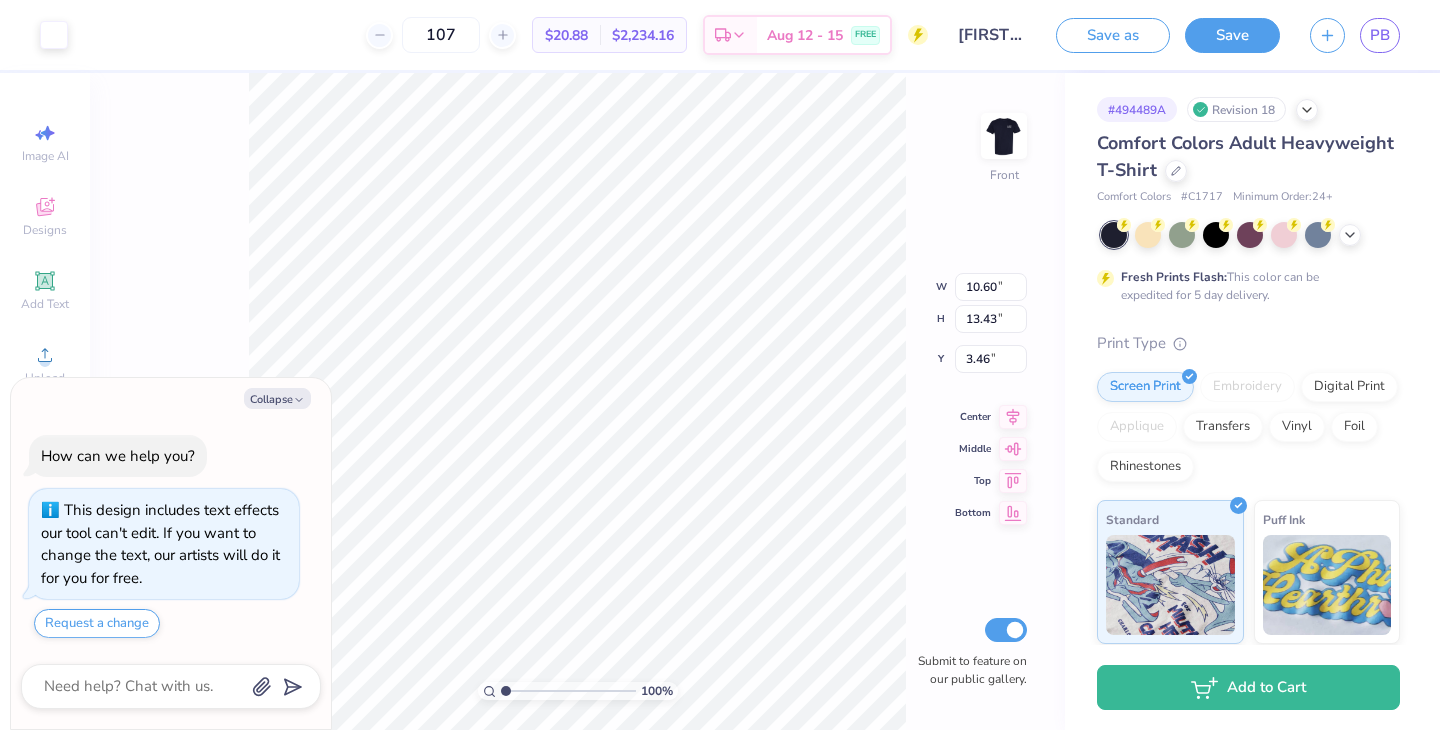 type on "x" 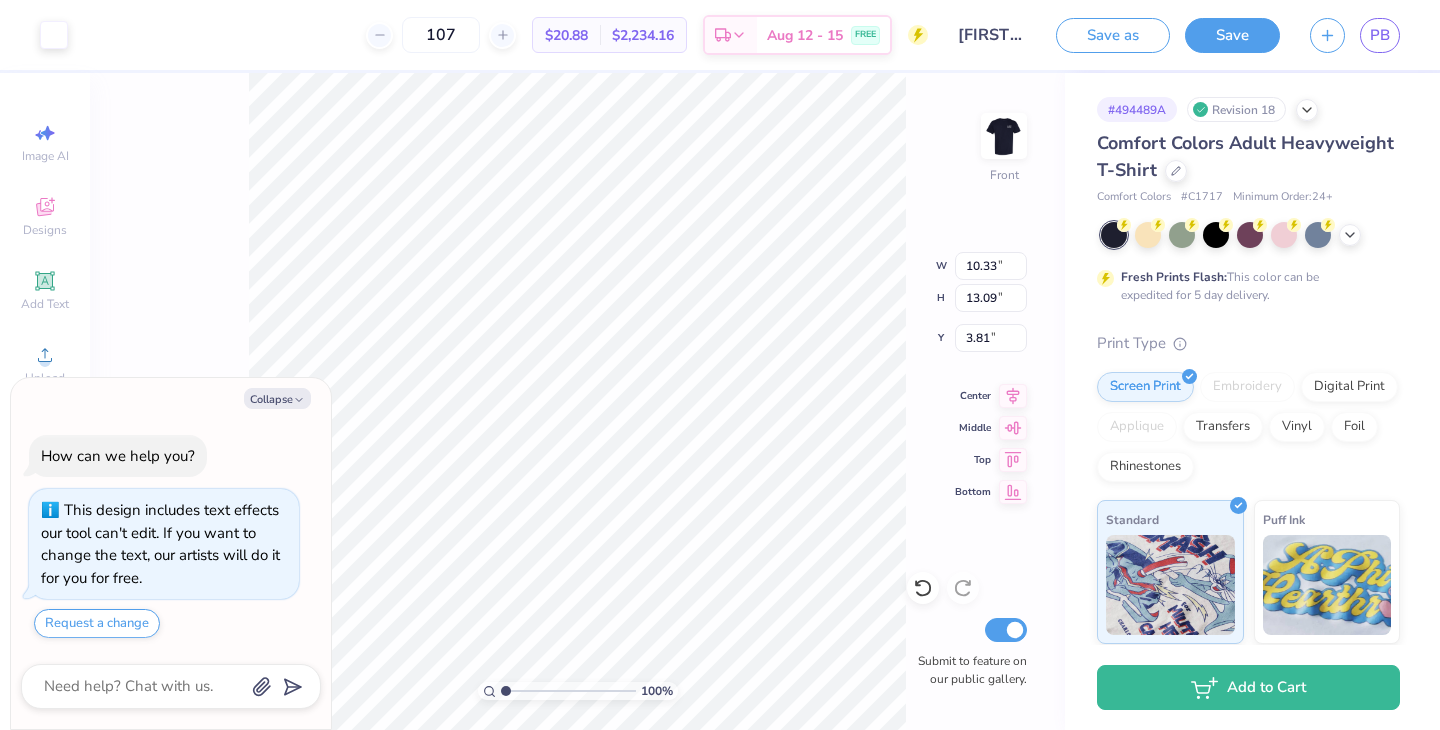 type on "x" 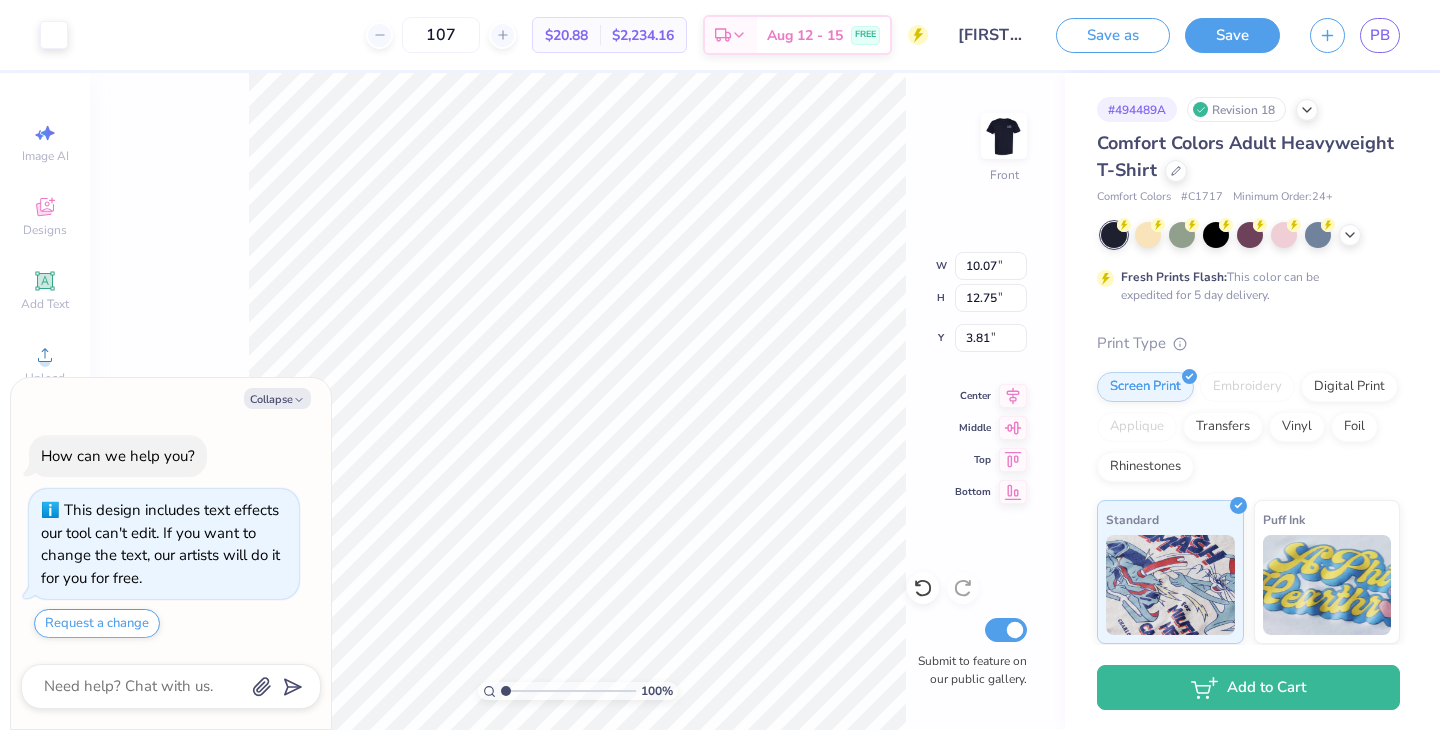 type on "x" 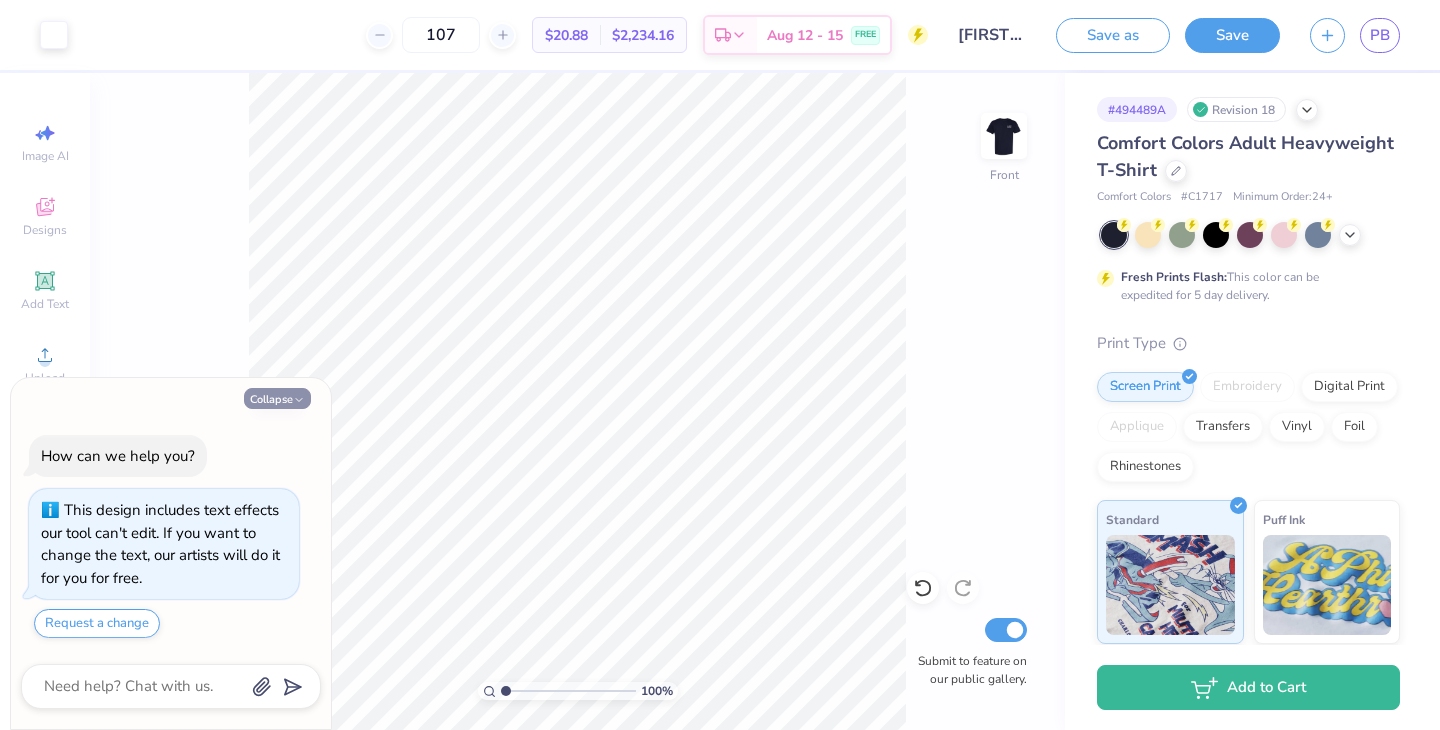 click on "Collapse" at bounding box center (277, 398) 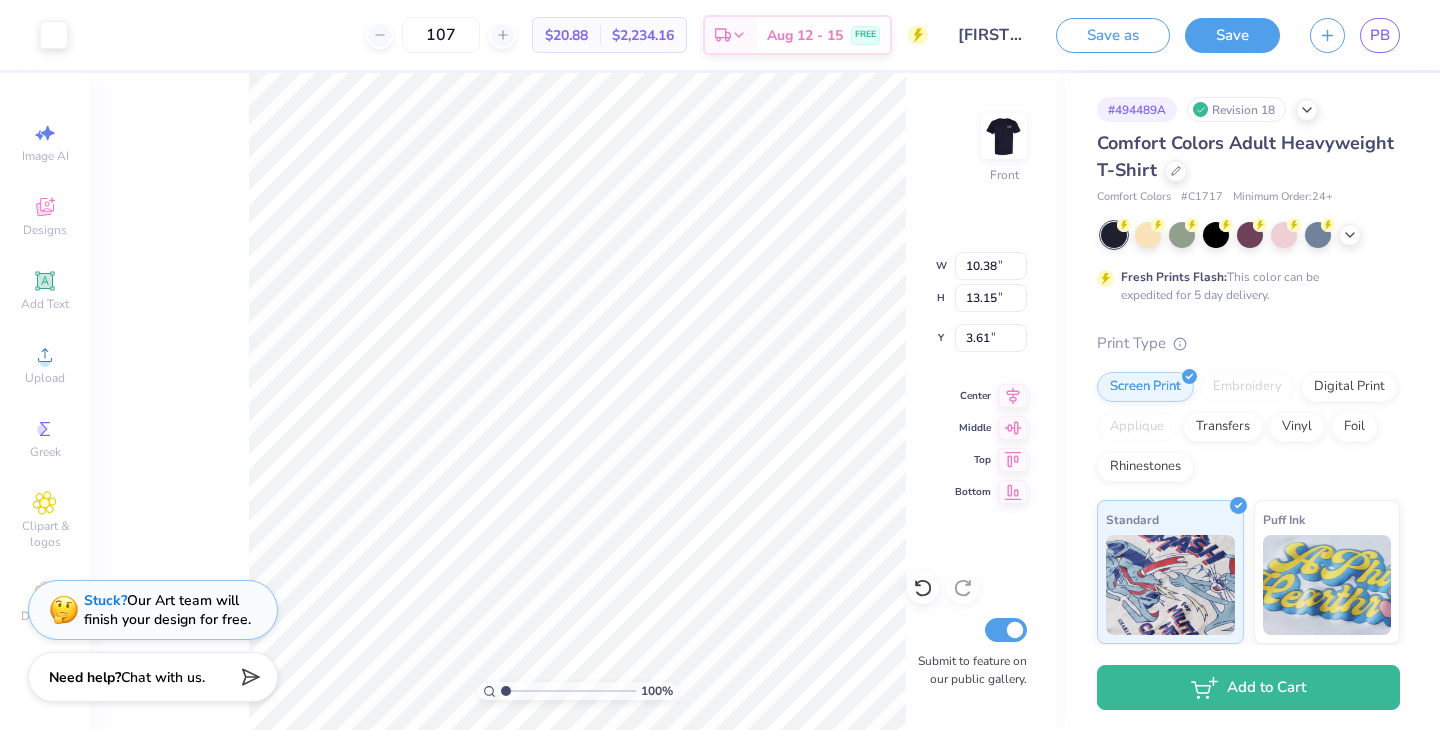 type on "10.38" 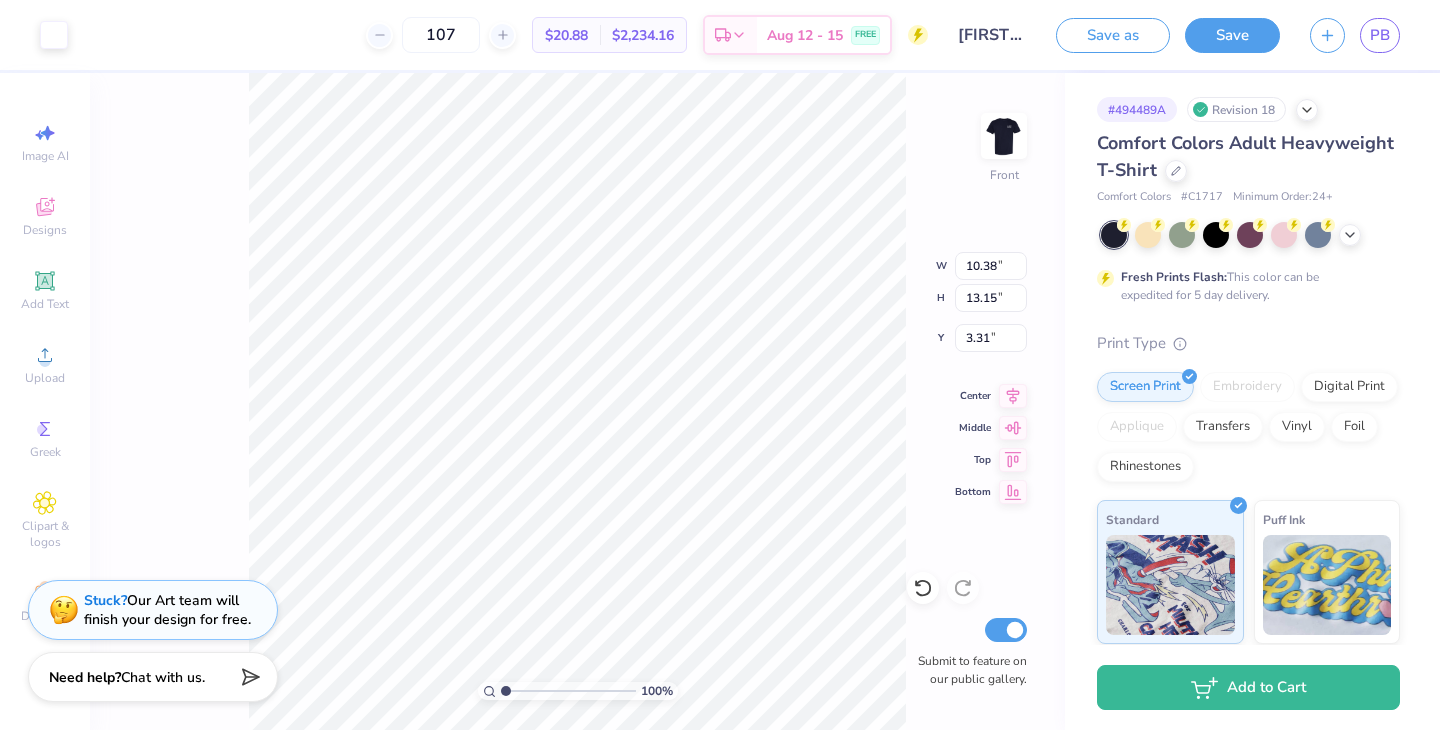 type on "10.23" 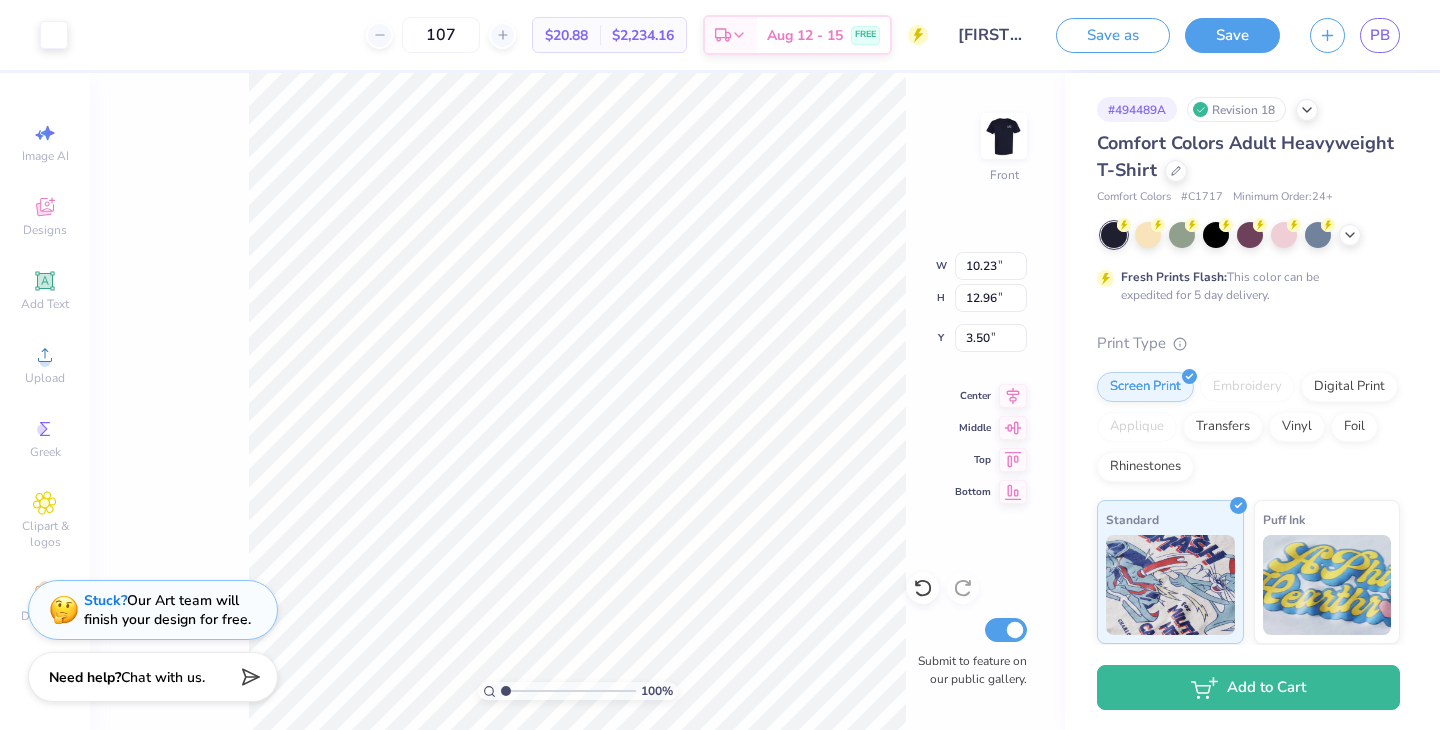 type on "10.17" 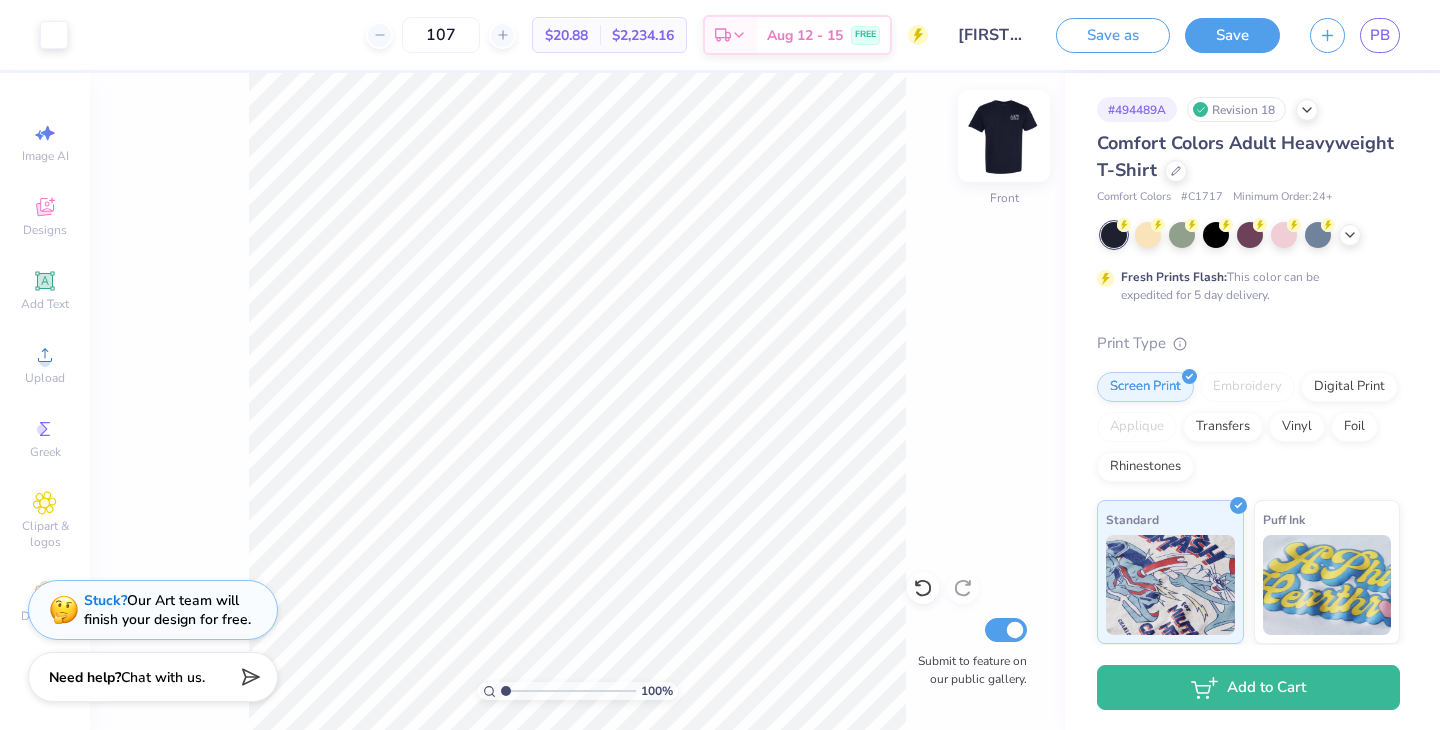 click at bounding box center [1004, 136] 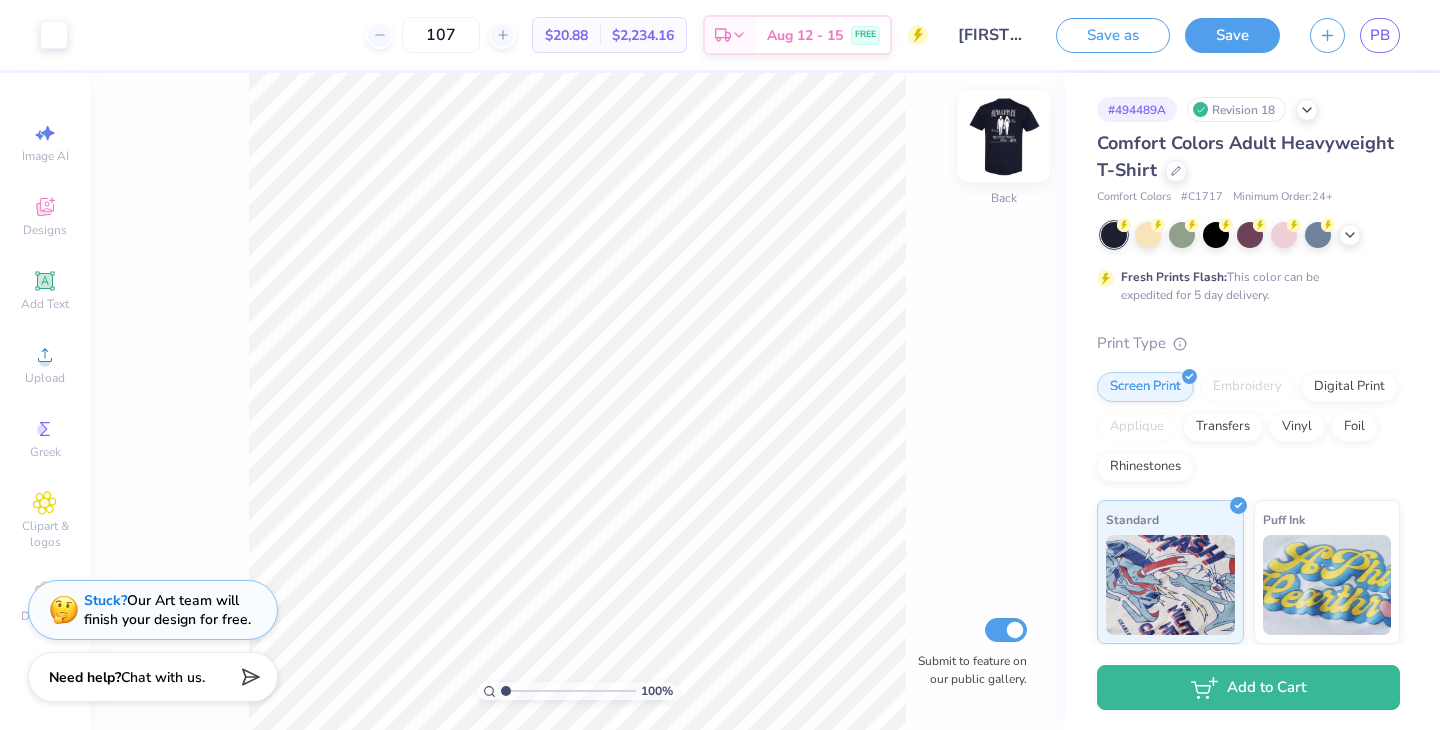 click at bounding box center (1004, 136) 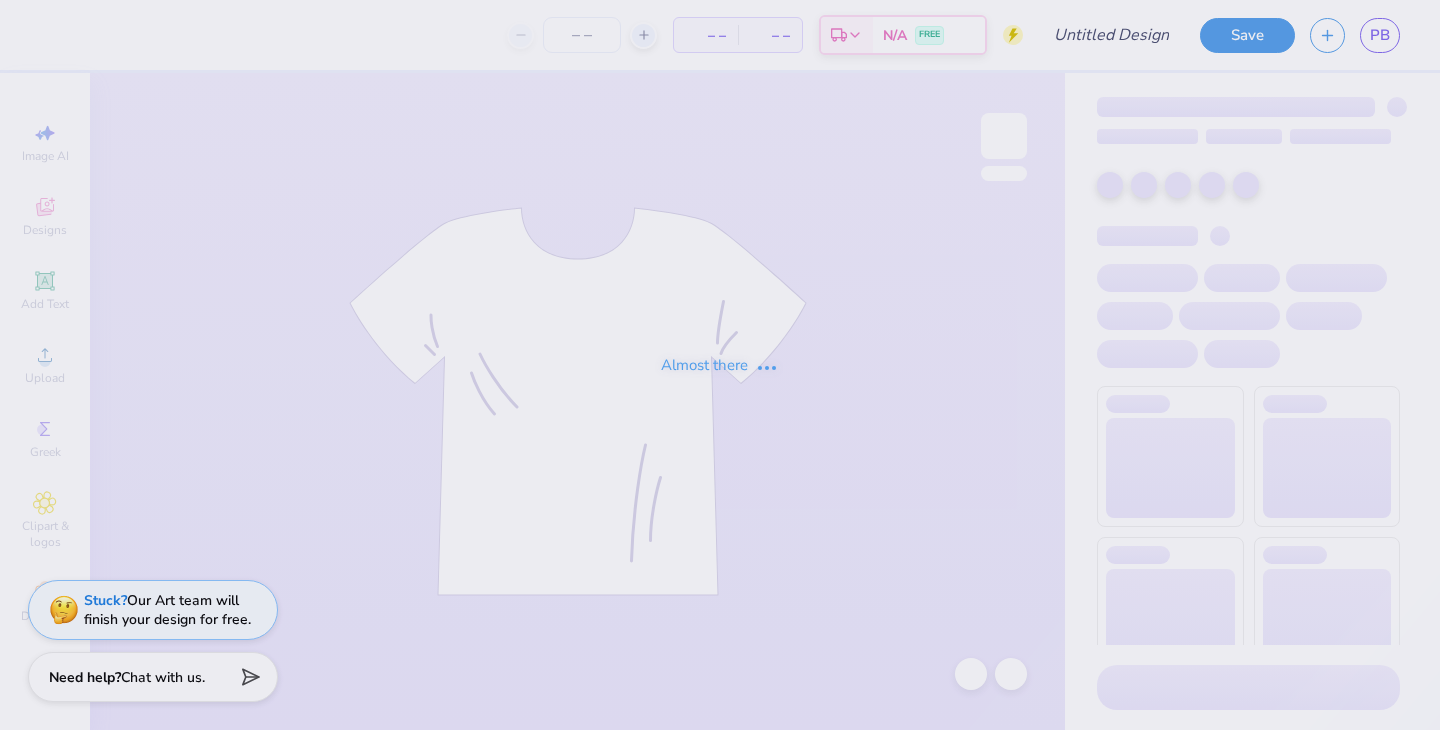 scroll, scrollTop: 0, scrollLeft: 0, axis: both 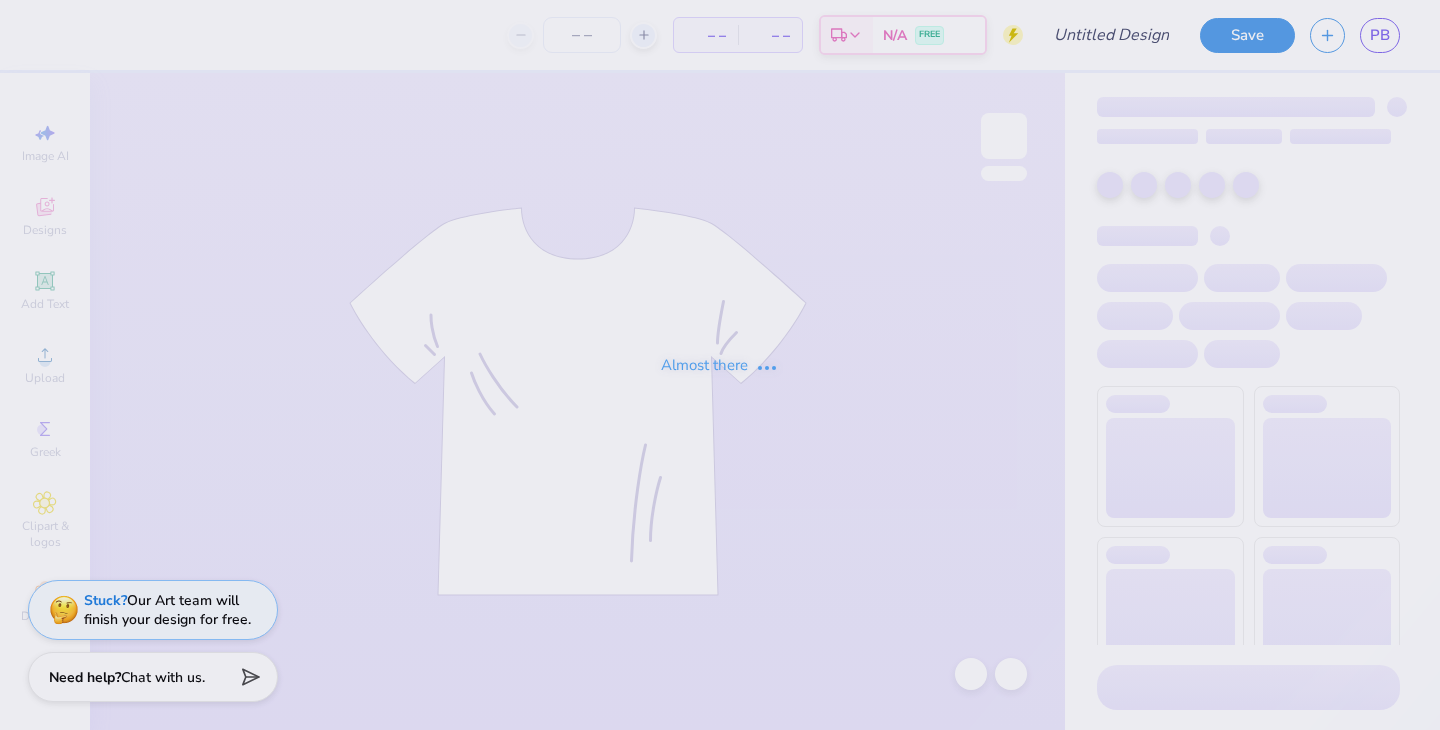 type on "Paige Blotner : University of Delaware" 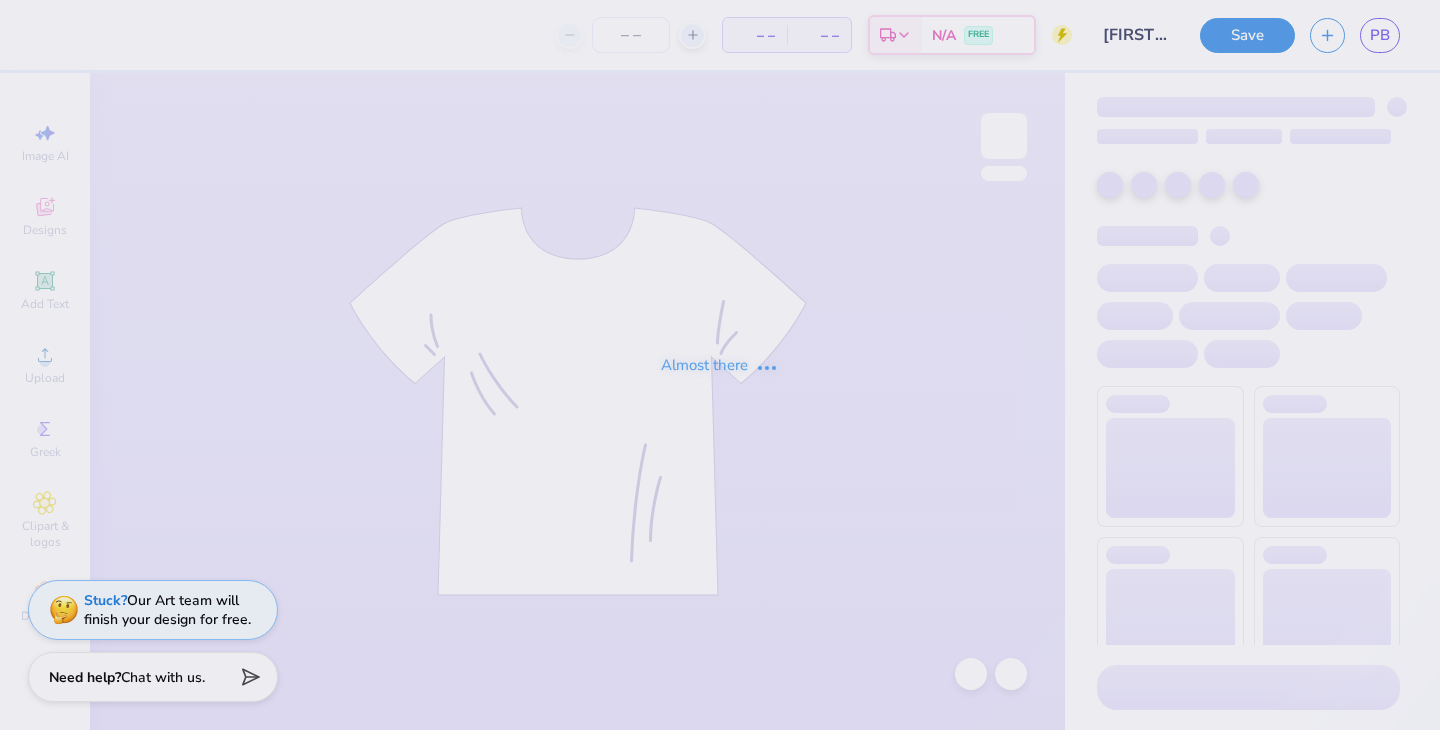 type on "107" 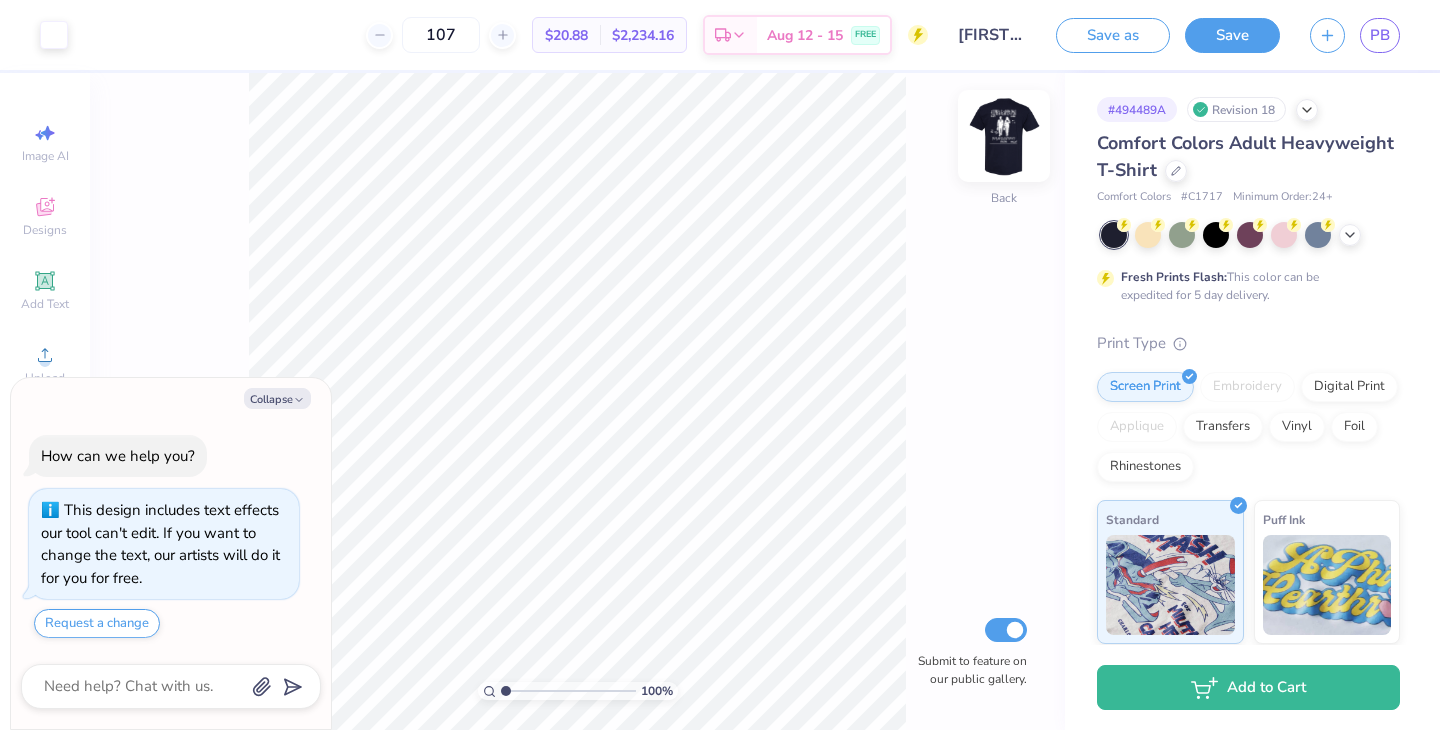 click at bounding box center (1004, 136) 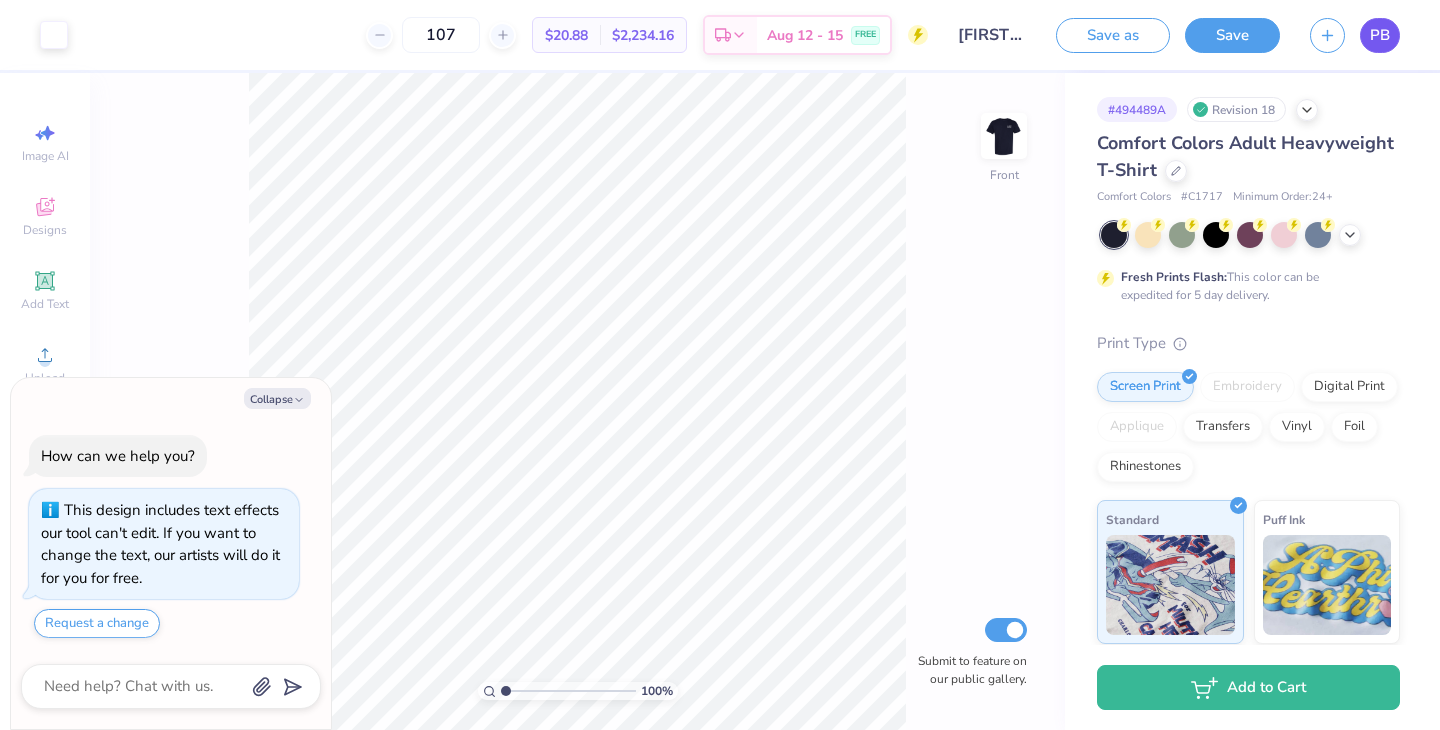 click on "PB" at bounding box center (1380, 35) 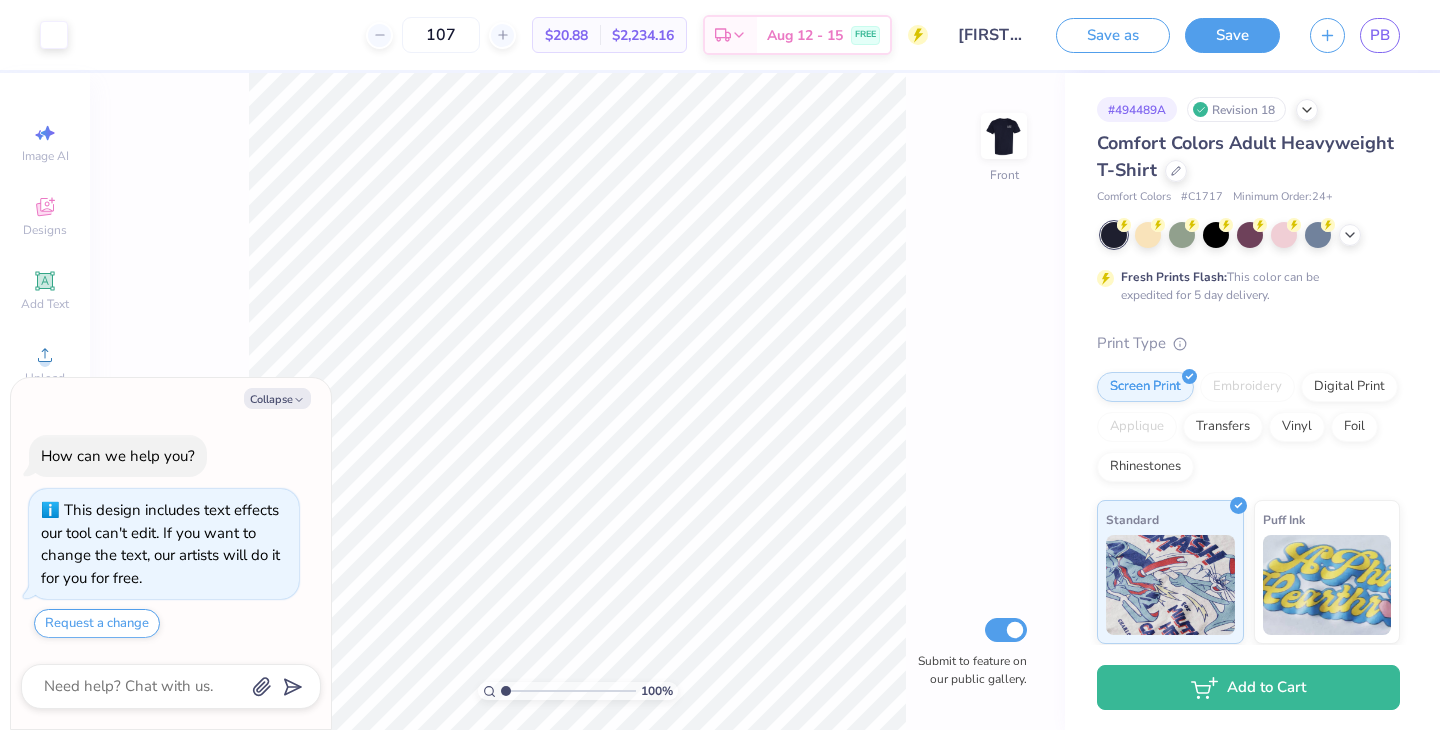 type on "x" 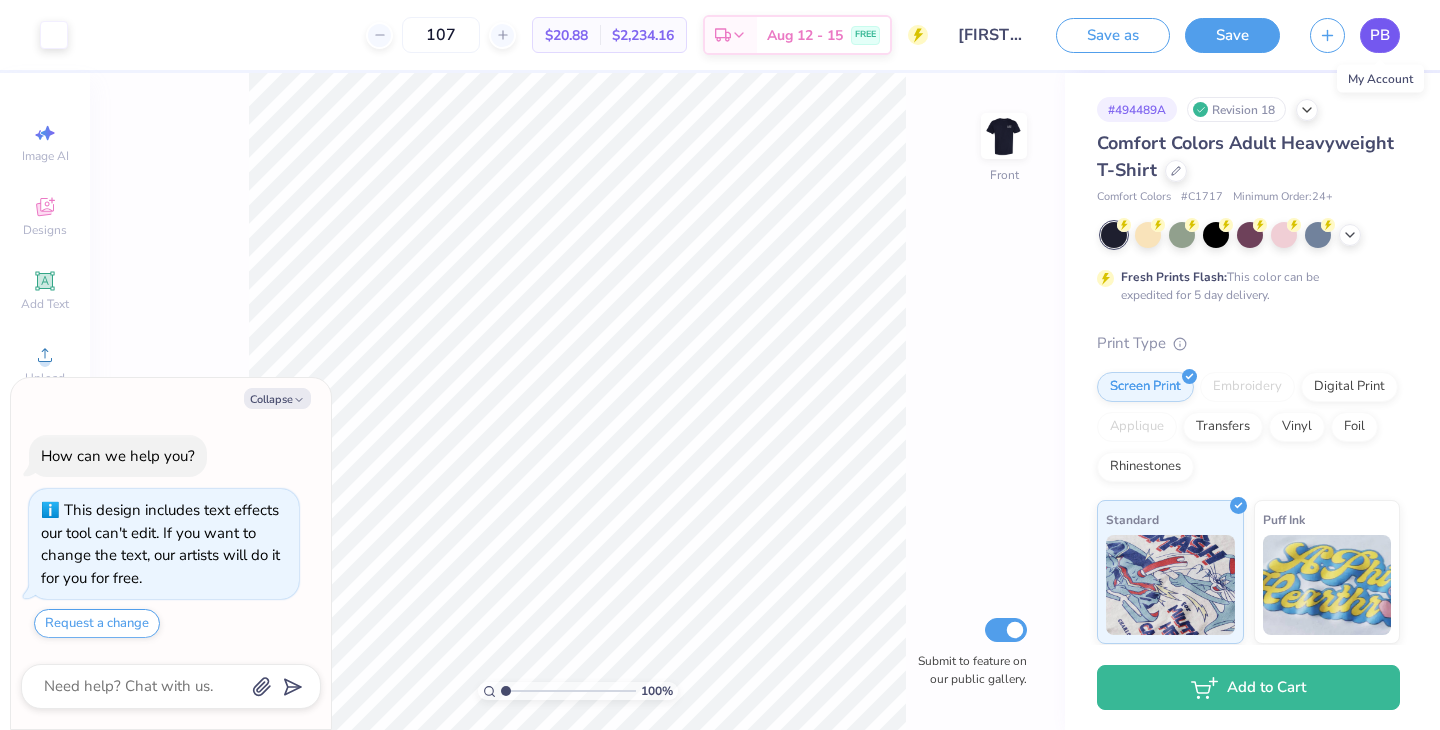 click on "PB" at bounding box center (1380, 35) 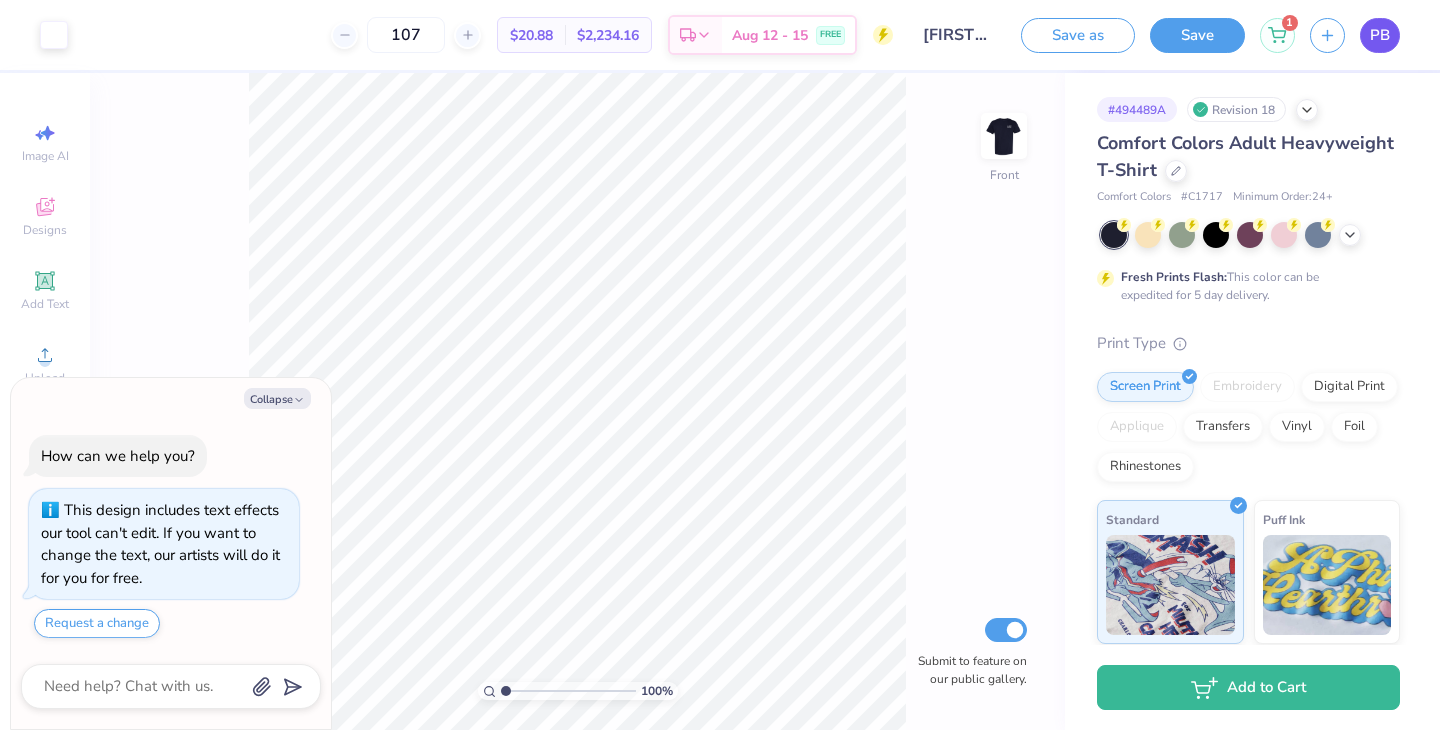 click on "PB" at bounding box center [1380, 35] 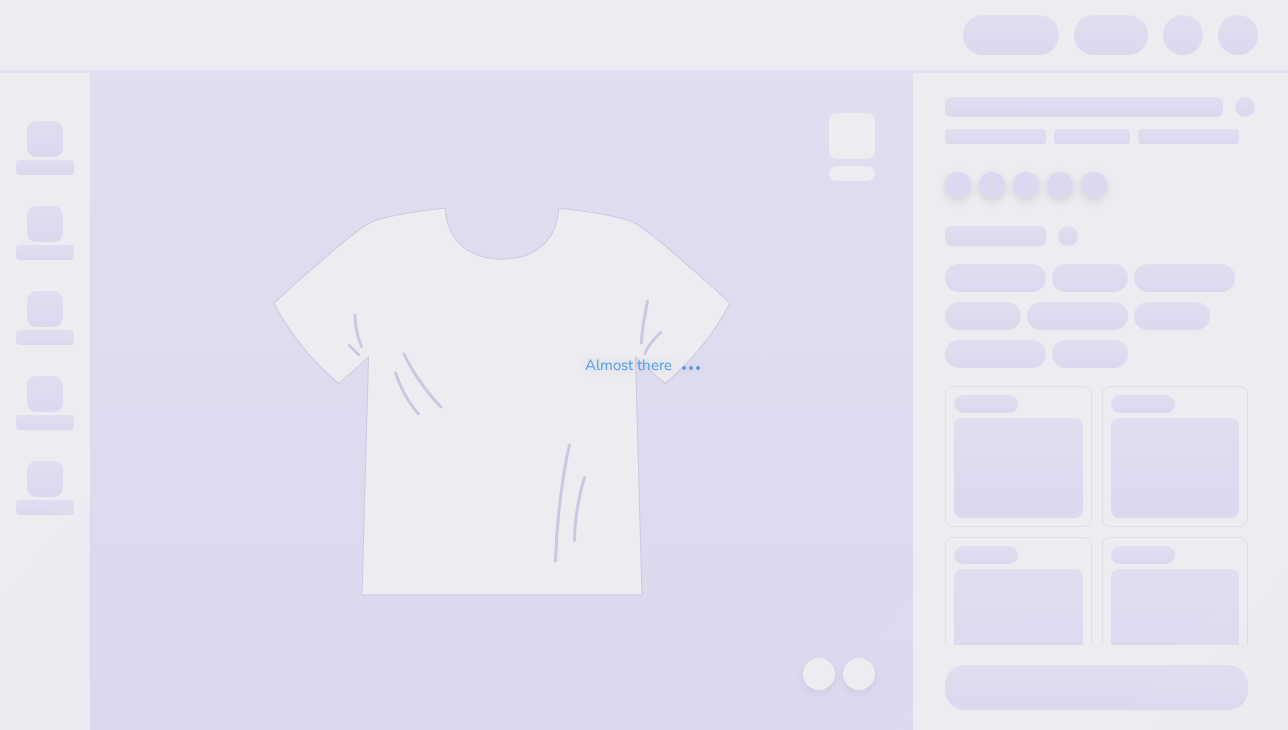 scroll, scrollTop: 0, scrollLeft: 0, axis: both 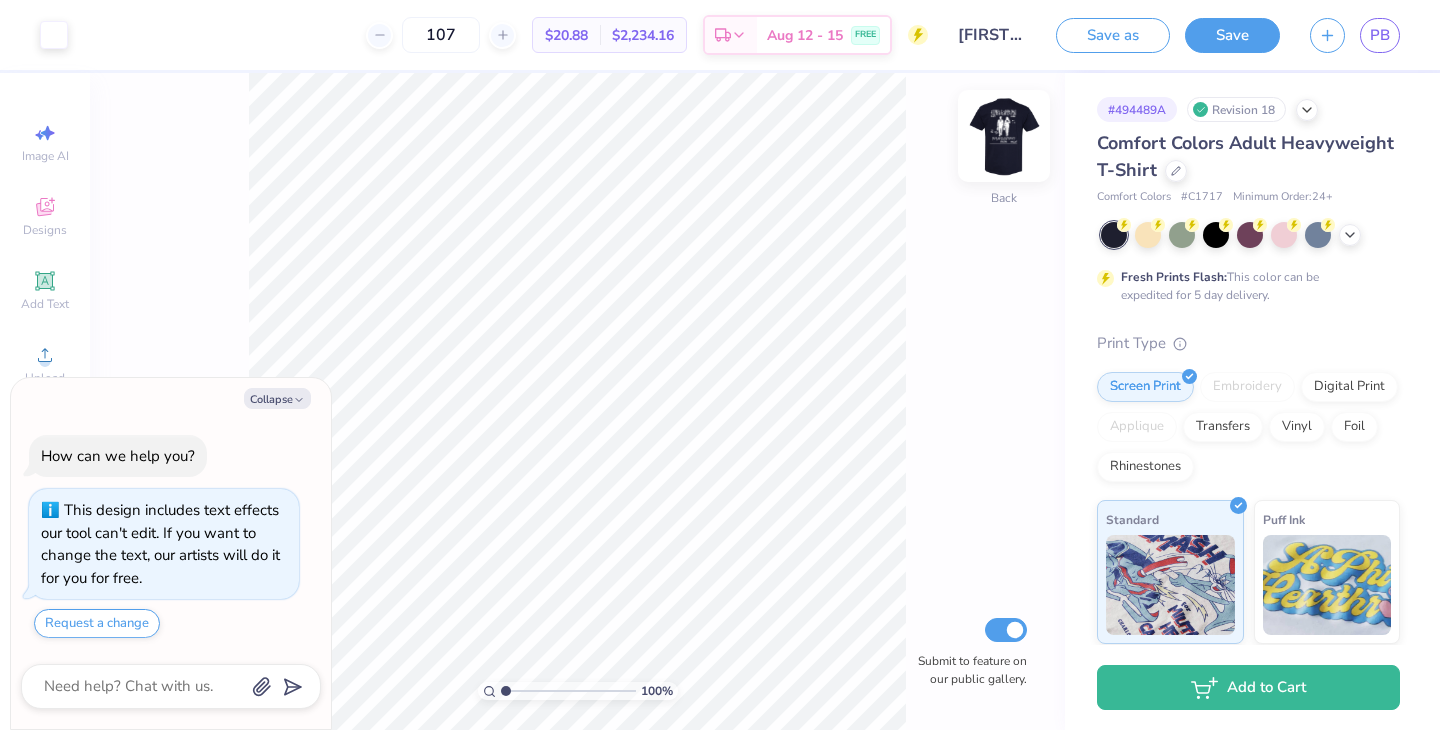 click at bounding box center (1004, 136) 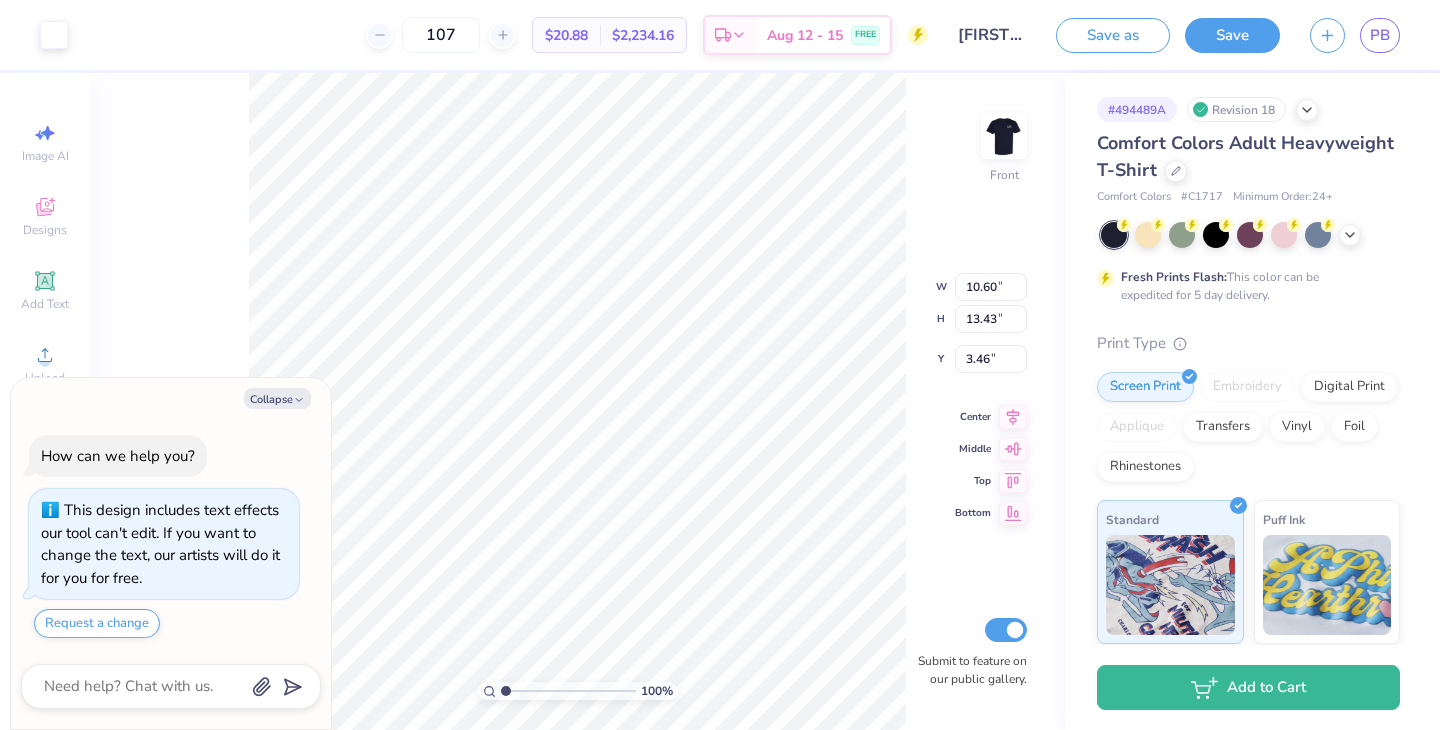 type on "x" 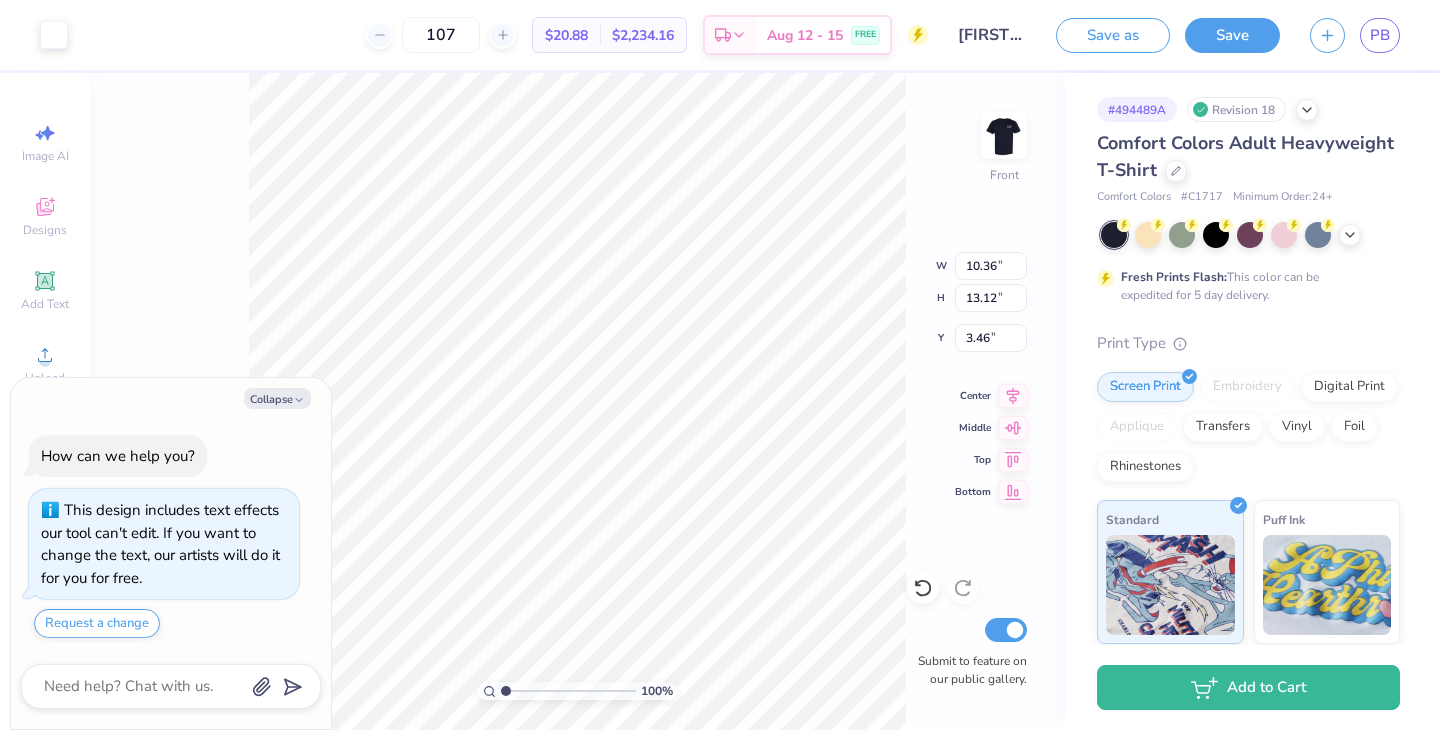 type on "x" 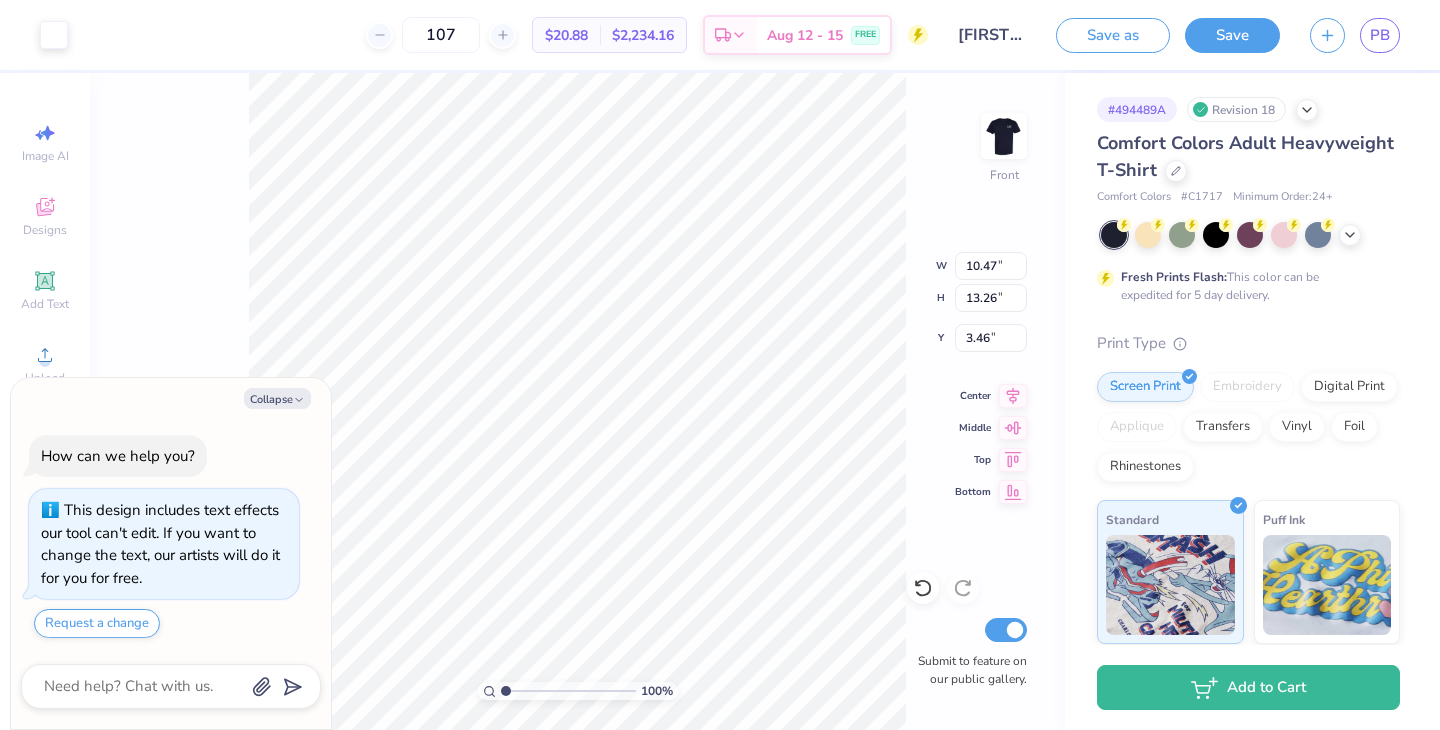 type on "x" 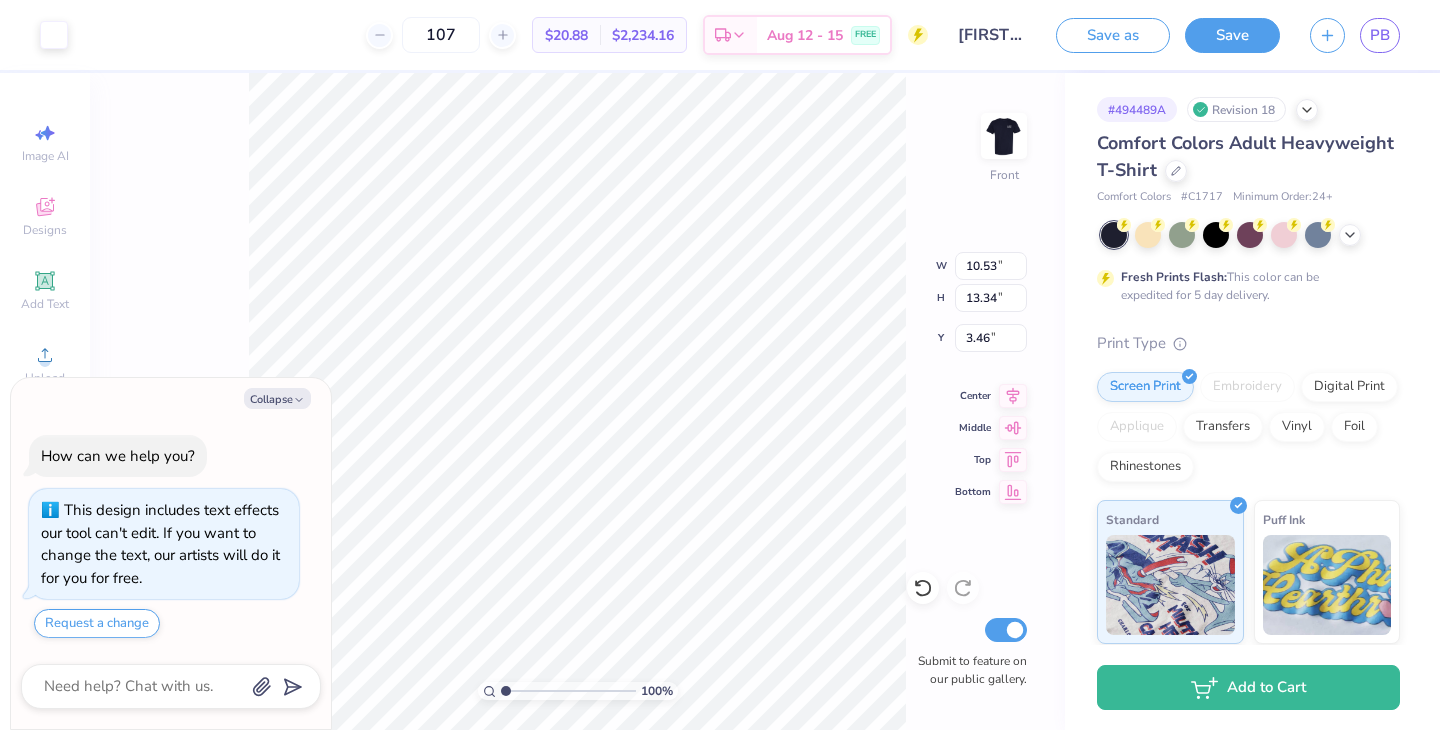 type on "x" 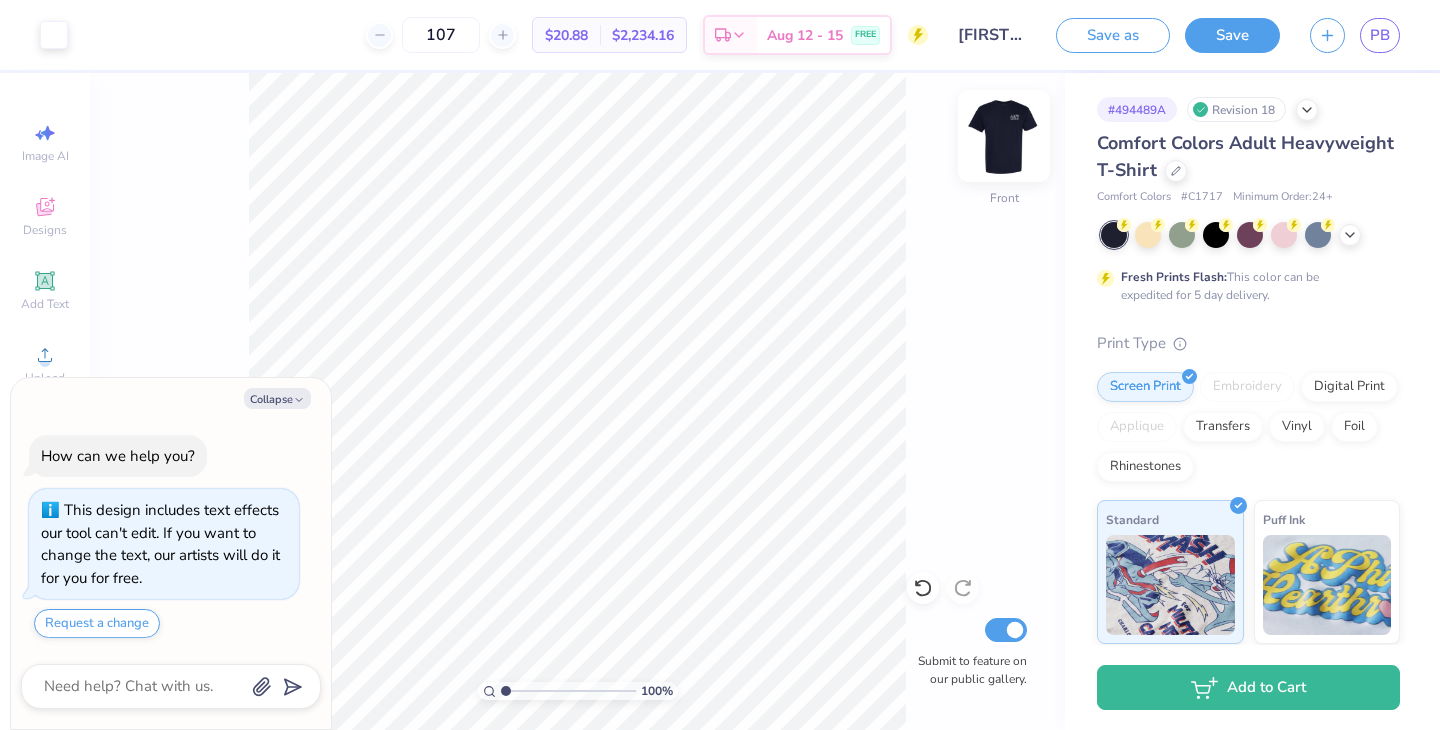 click at bounding box center (1004, 136) 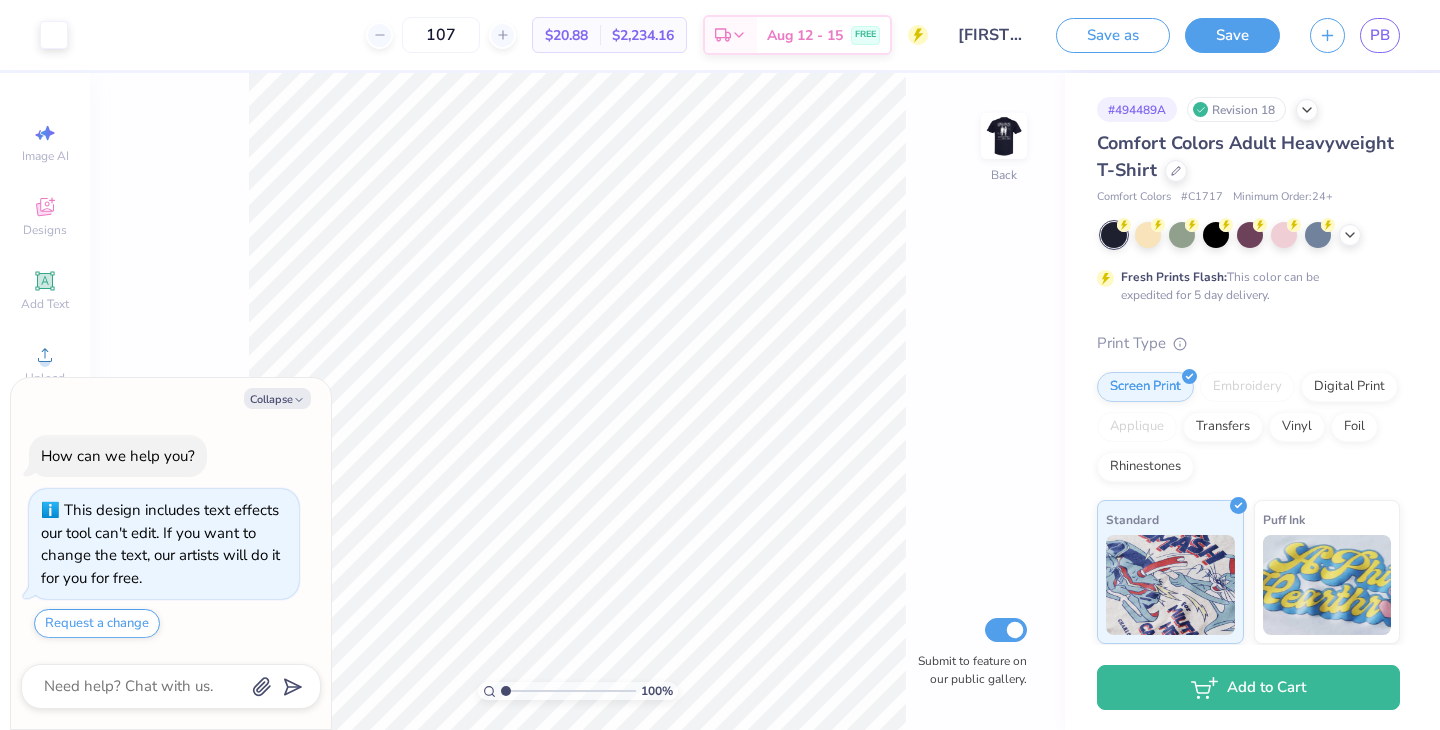 click at bounding box center (1004, 136) 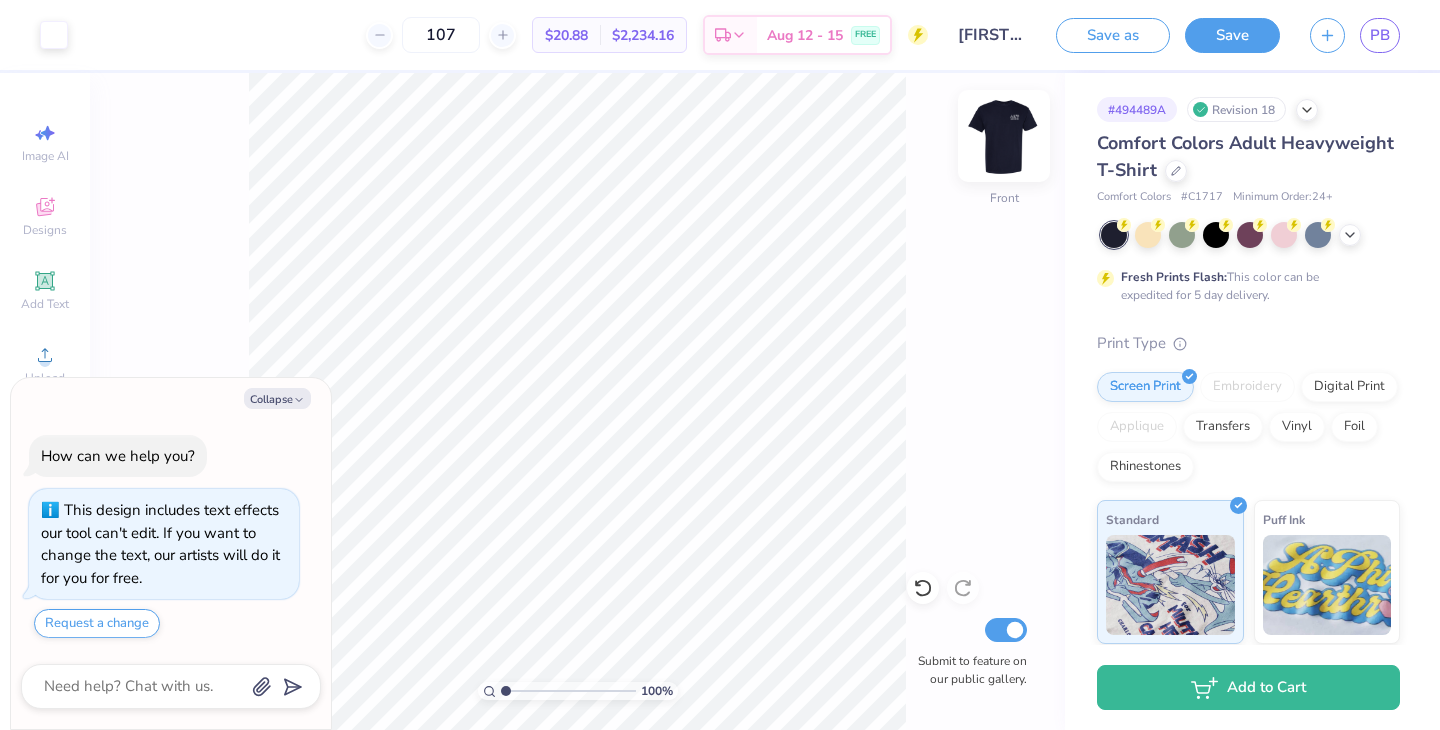click at bounding box center [1004, 136] 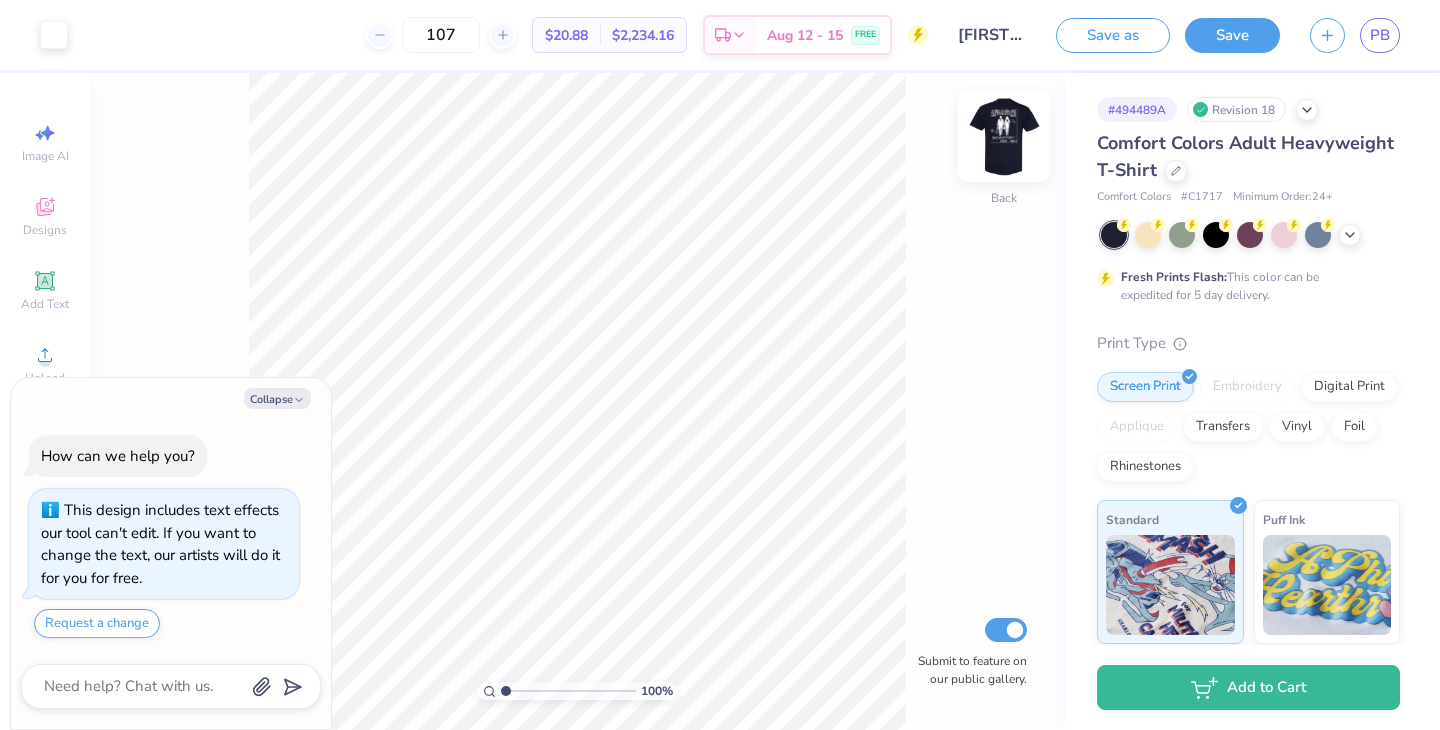 click at bounding box center [1004, 136] 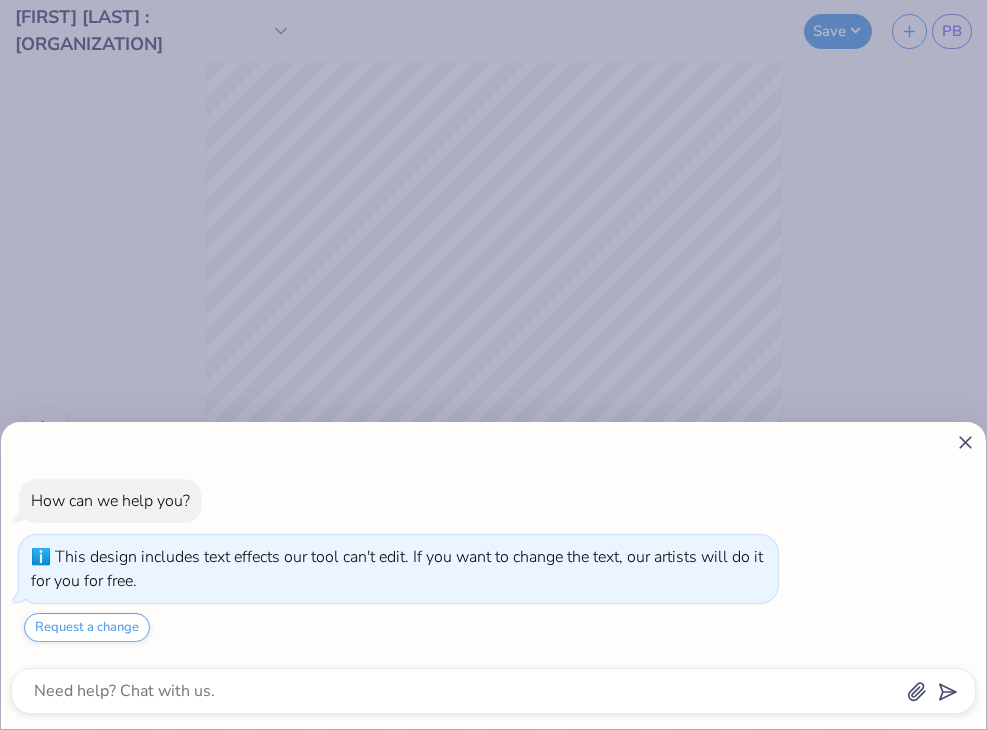click 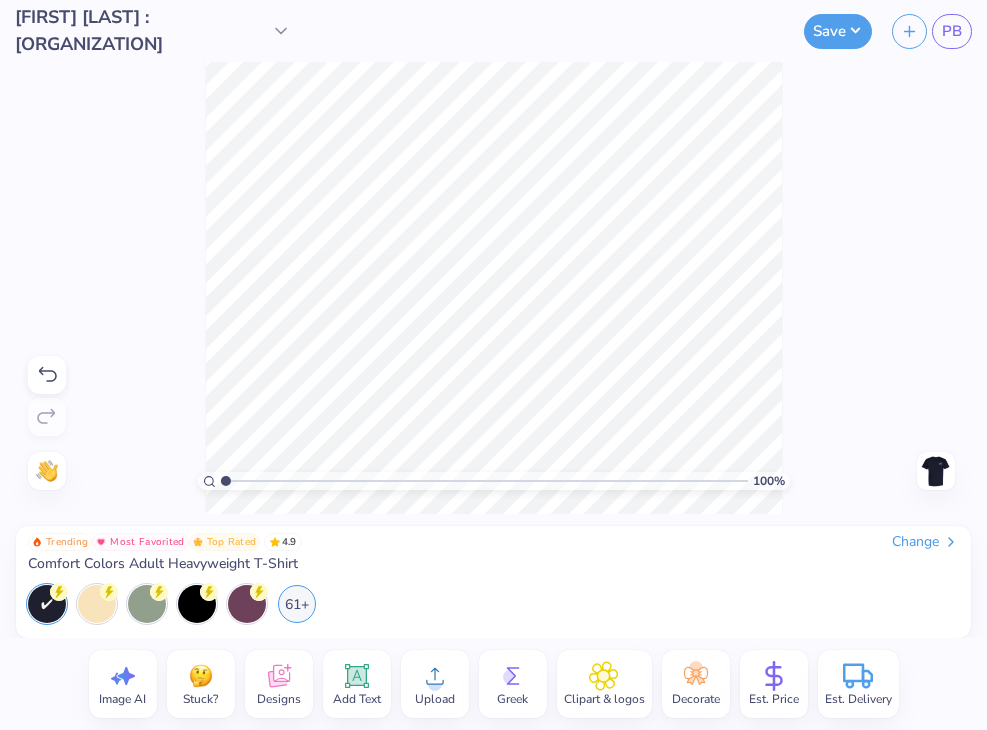 drag, startPoint x: 838, startPoint y: 401, endPoint x: 901, endPoint y: 402, distance: 63.007935 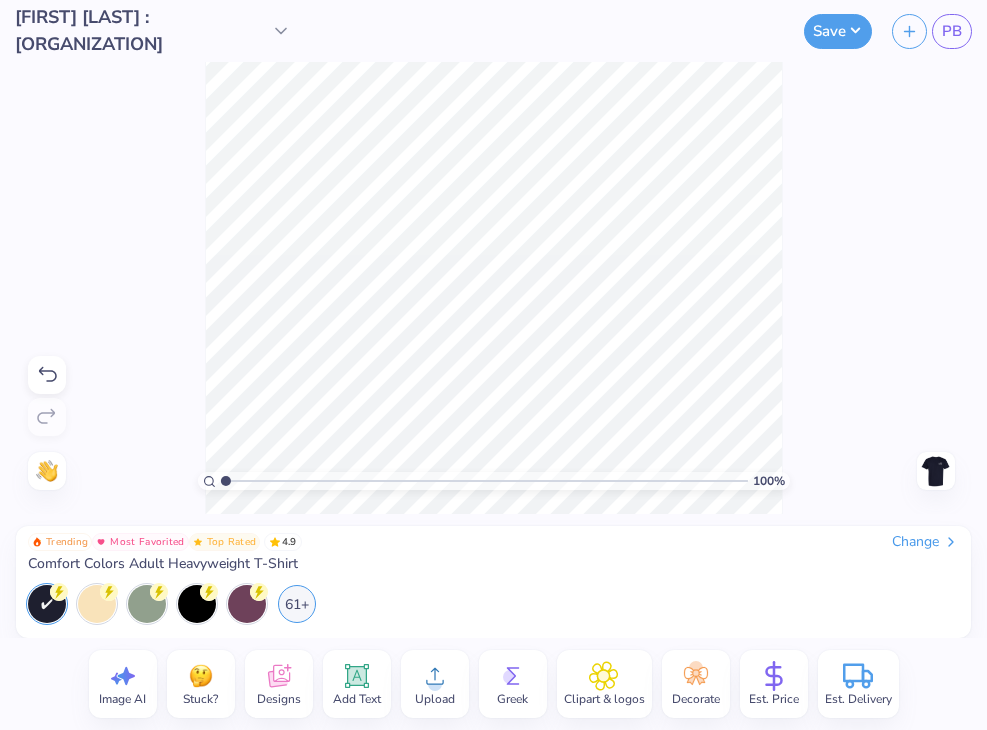 click on "100  % Need help?  Chat with us. Front" at bounding box center [493, 288] 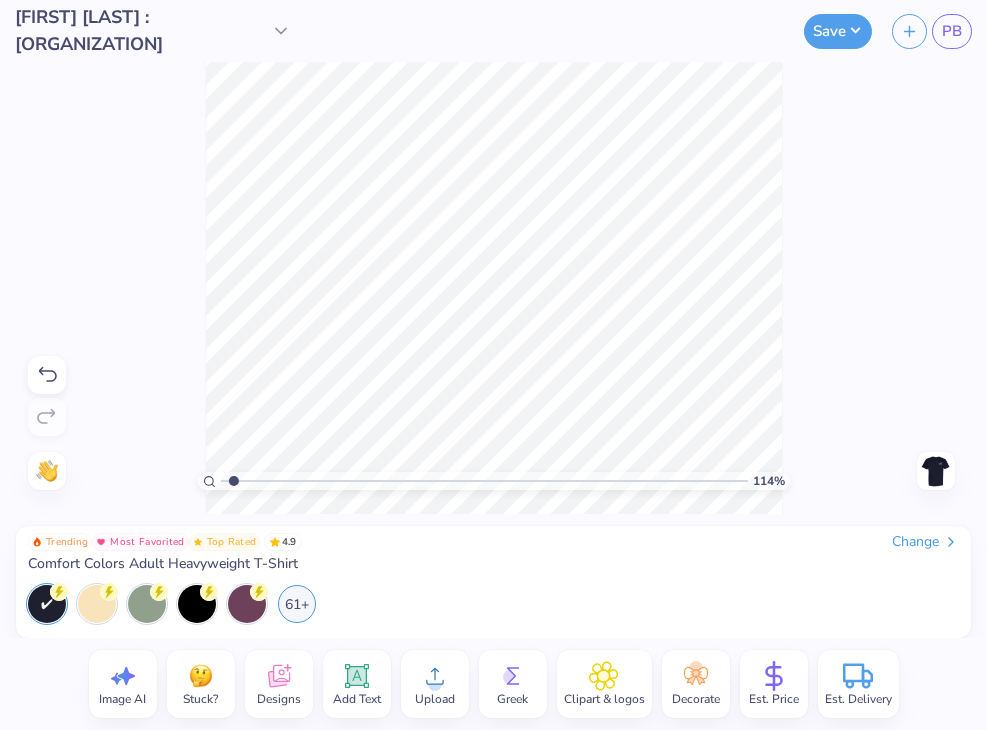 click at bounding box center [483, 481] 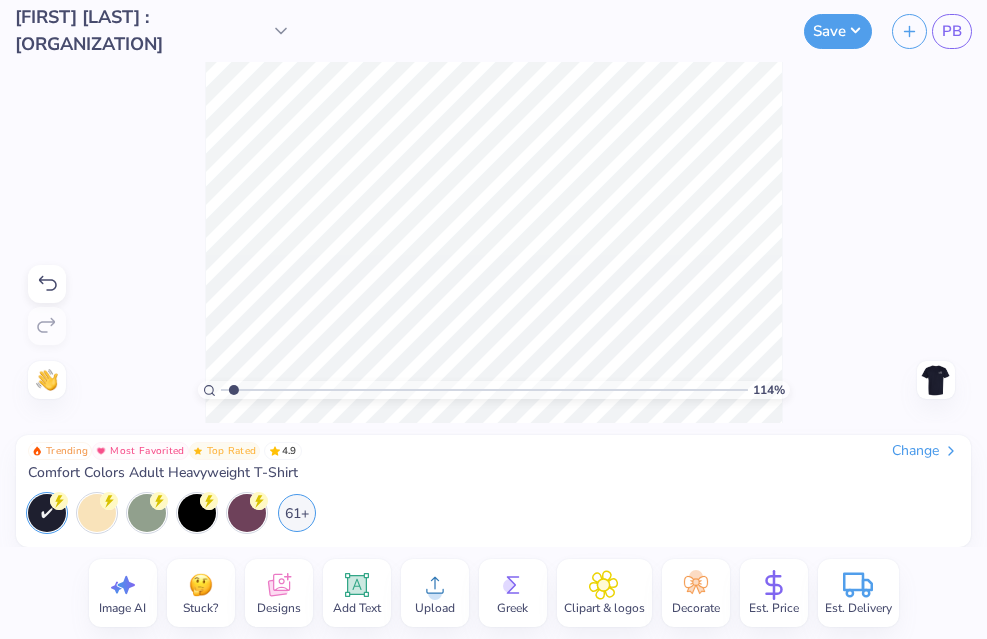 type on "1" 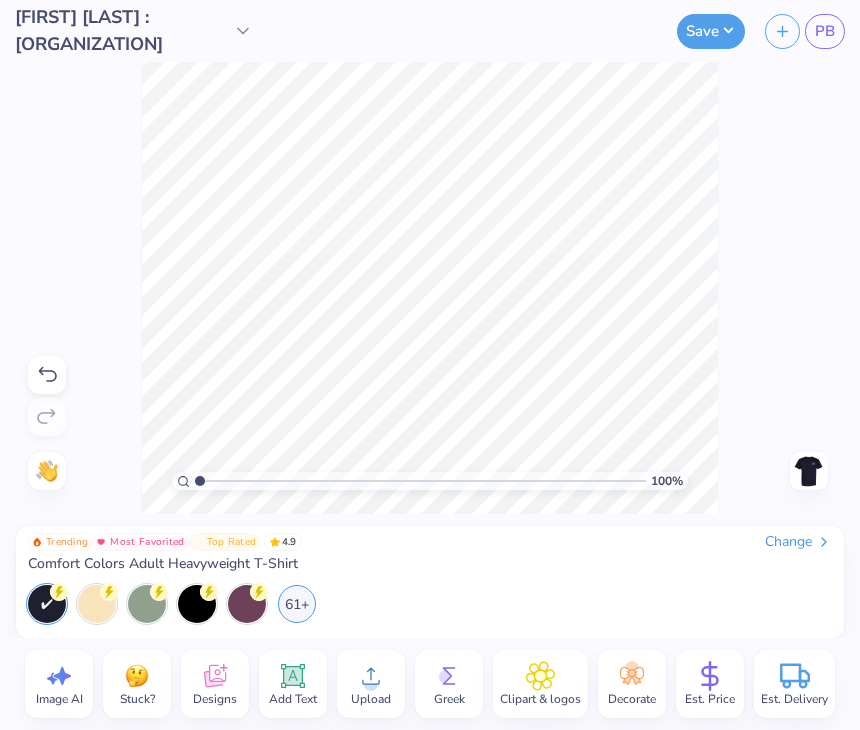 click on "100  % Need help?  Chat with us. Front" at bounding box center (430, 288) 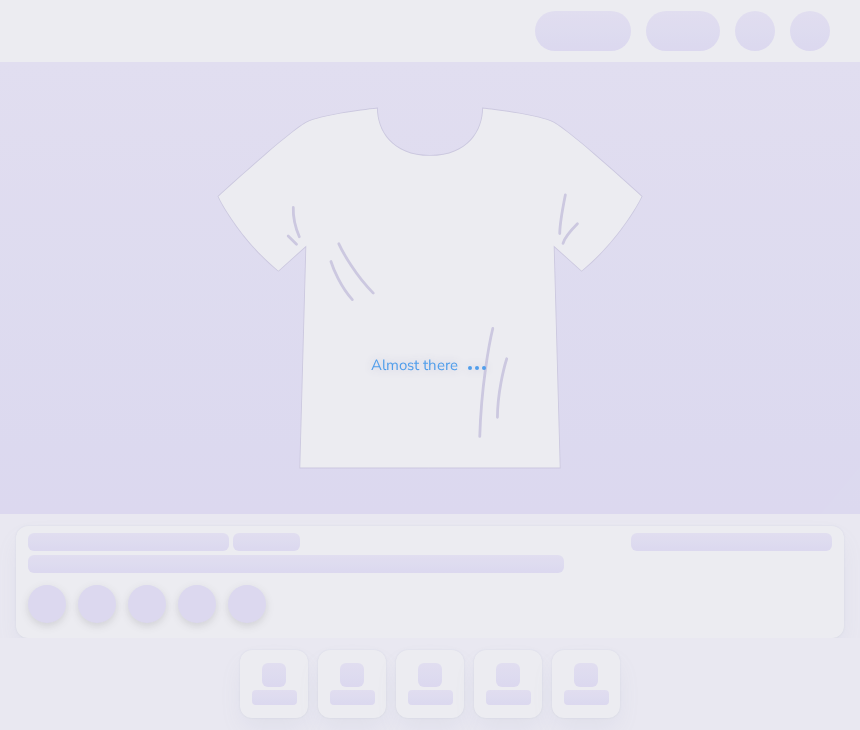scroll, scrollTop: 0, scrollLeft: 0, axis: both 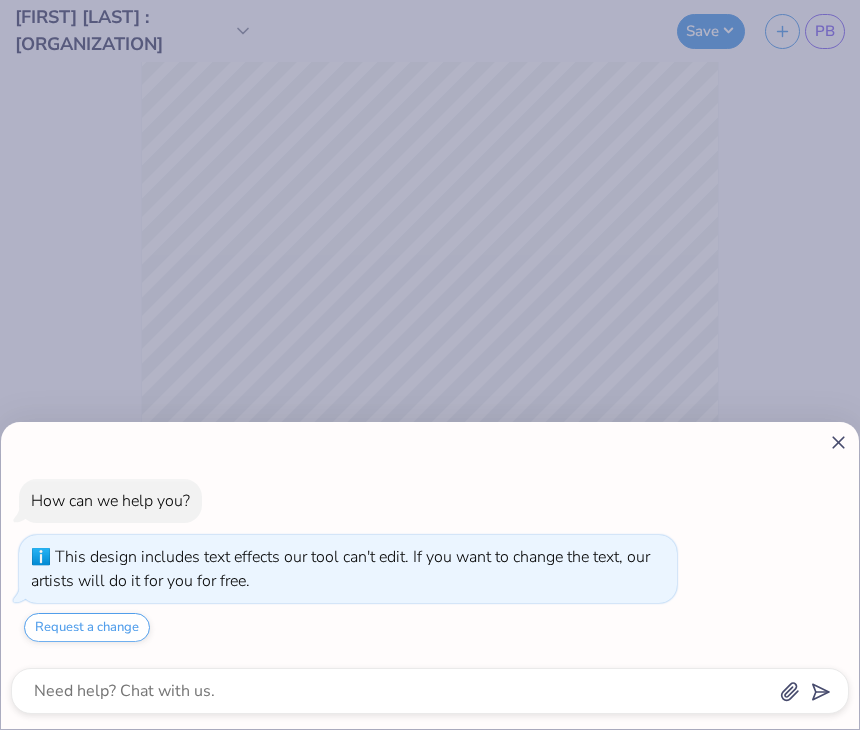 click 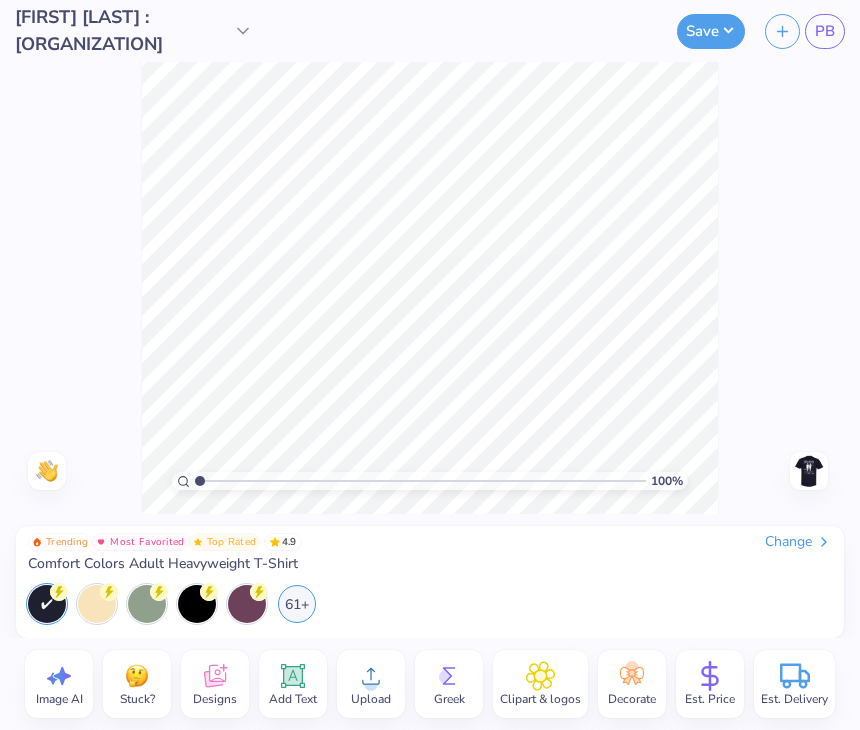click at bounding box center [809, 471] 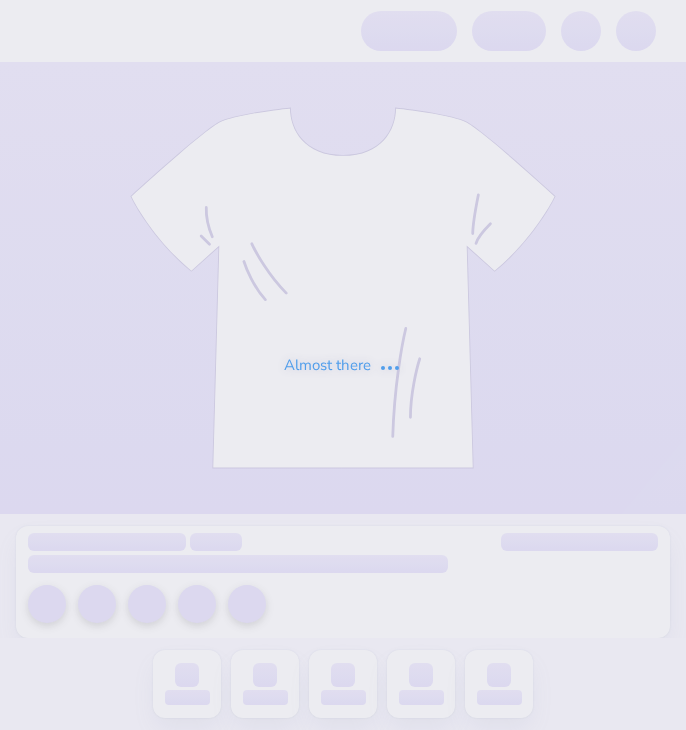 scroll, scrollTop: 0, scrollLeft: 0, axis: both 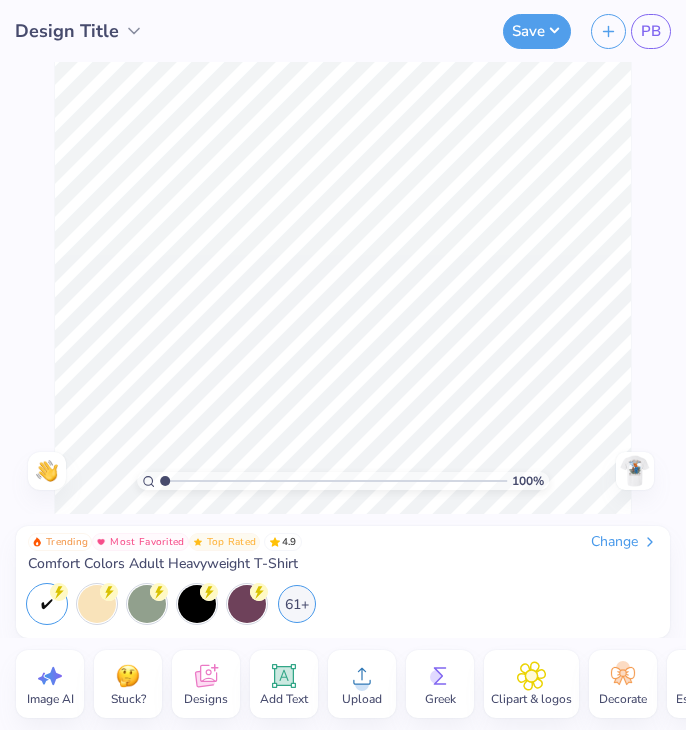 click at bounding box center (635, 471) 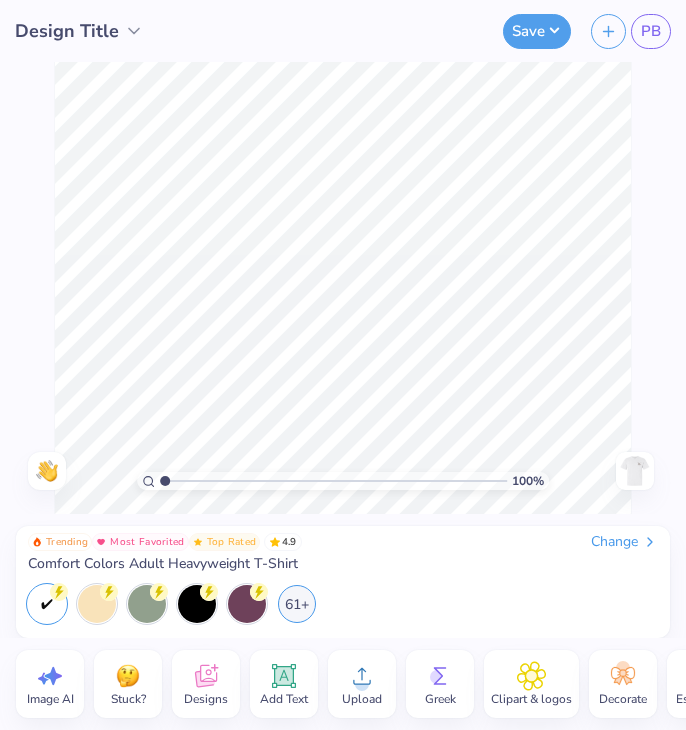 click at bounding box center [635, 471] 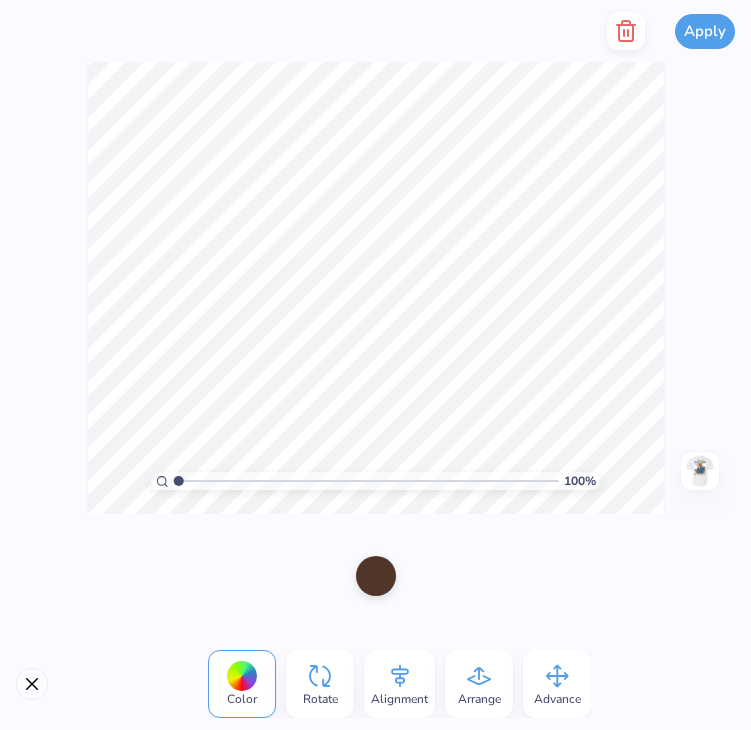 click at bounding box center [700, 471] 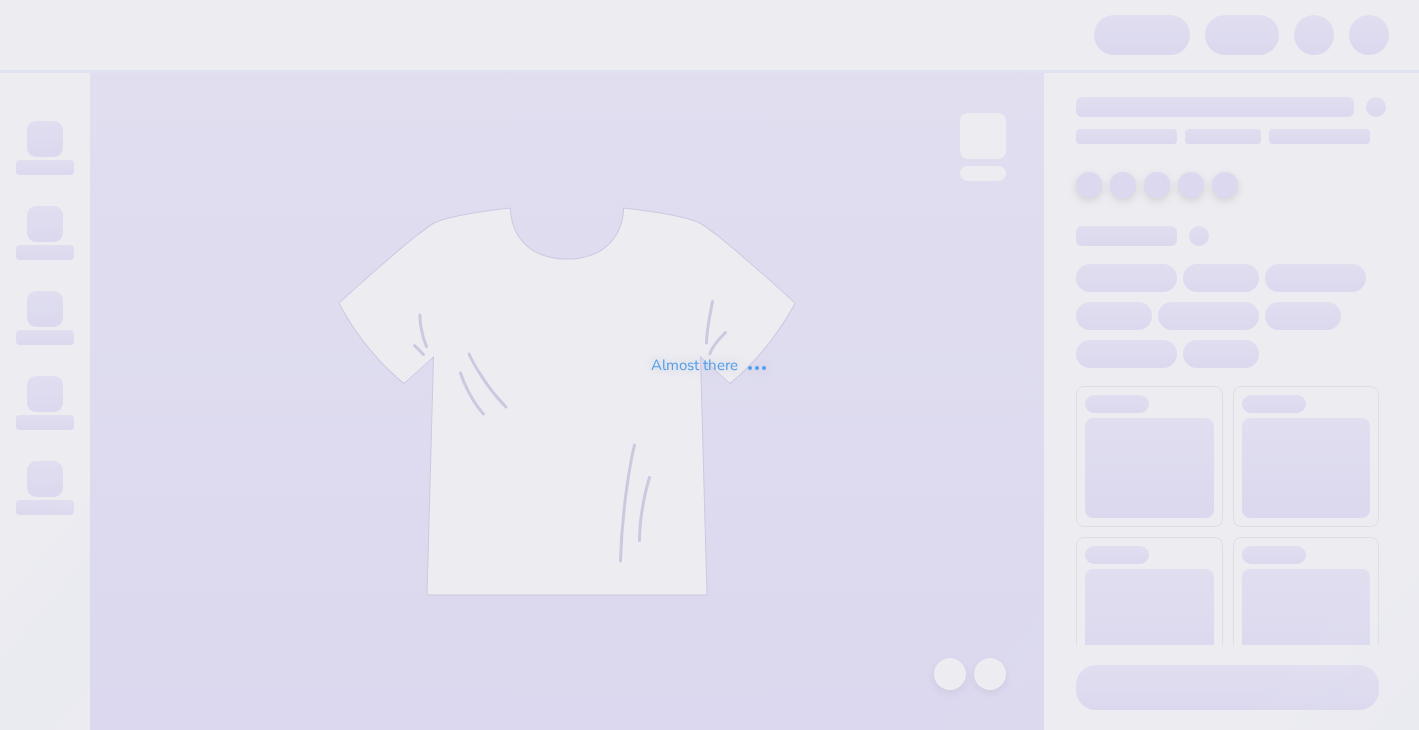 scroll, scrollTop: 0, scrollLeft: 0, axis: both 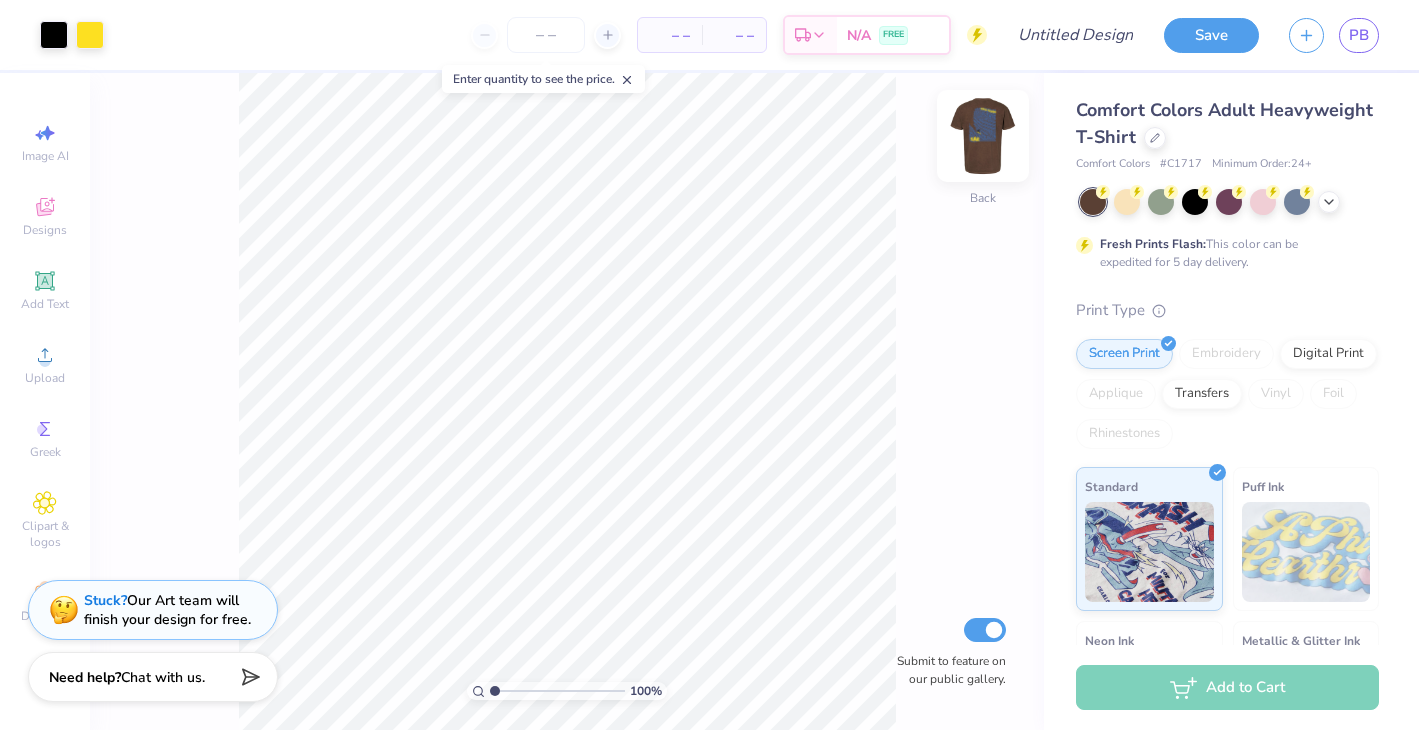 click at bounding box center (983, 136) 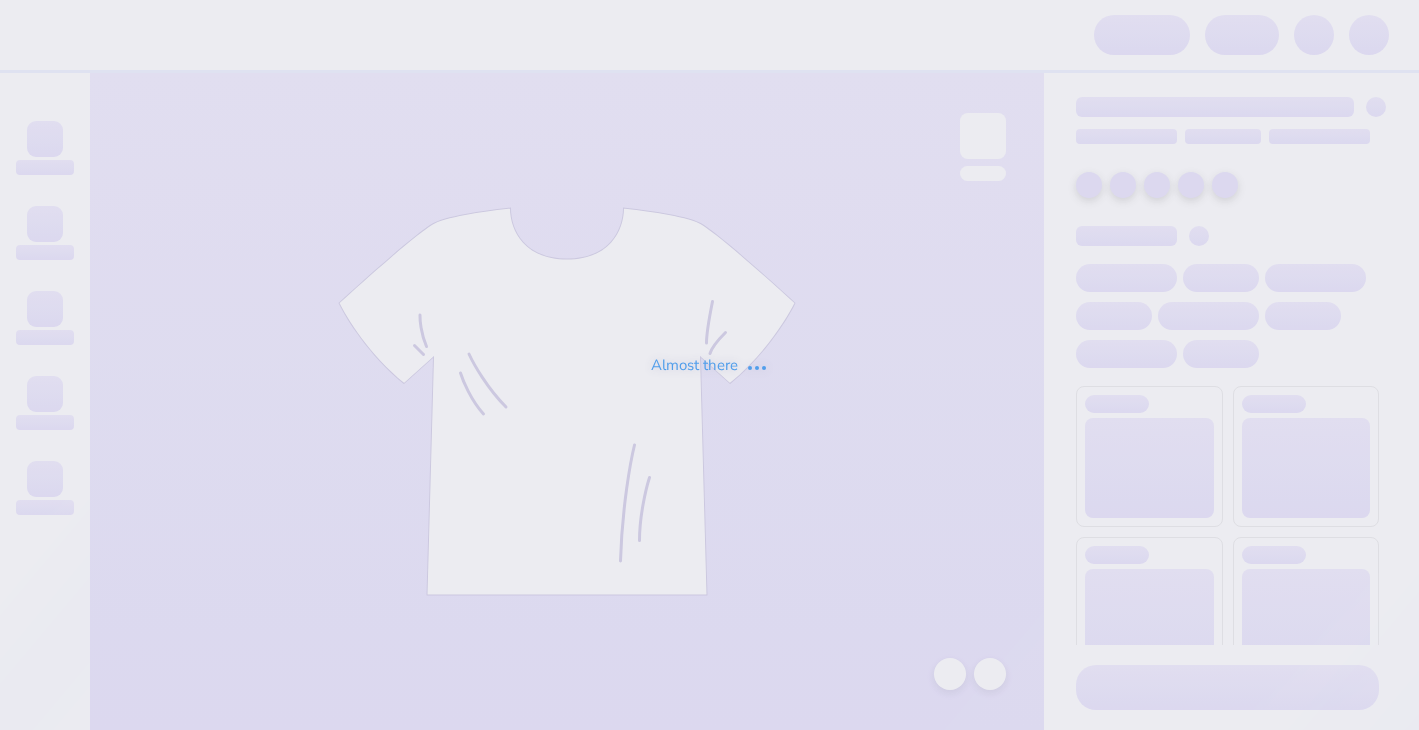 scroll, scrollTop: 0, scrollLeft: 0, axis: both 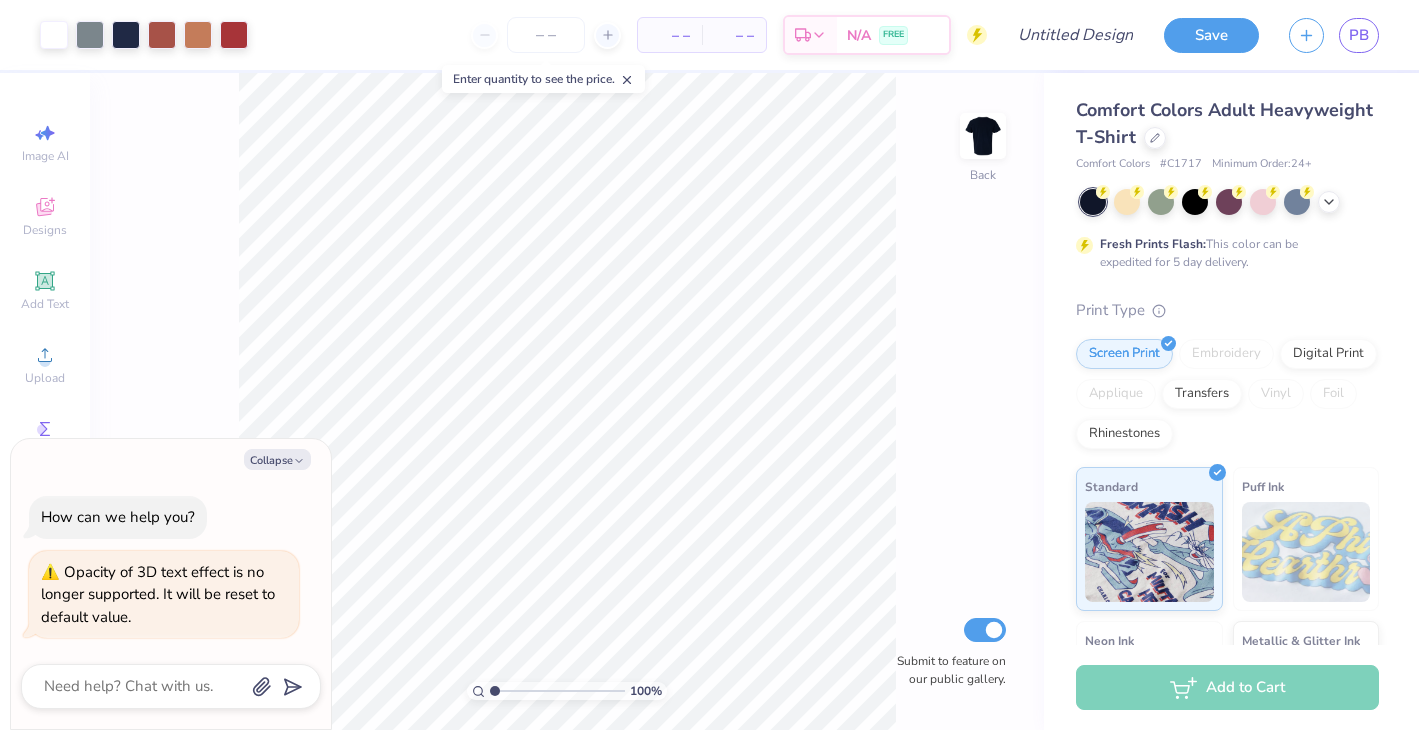 type on "x" 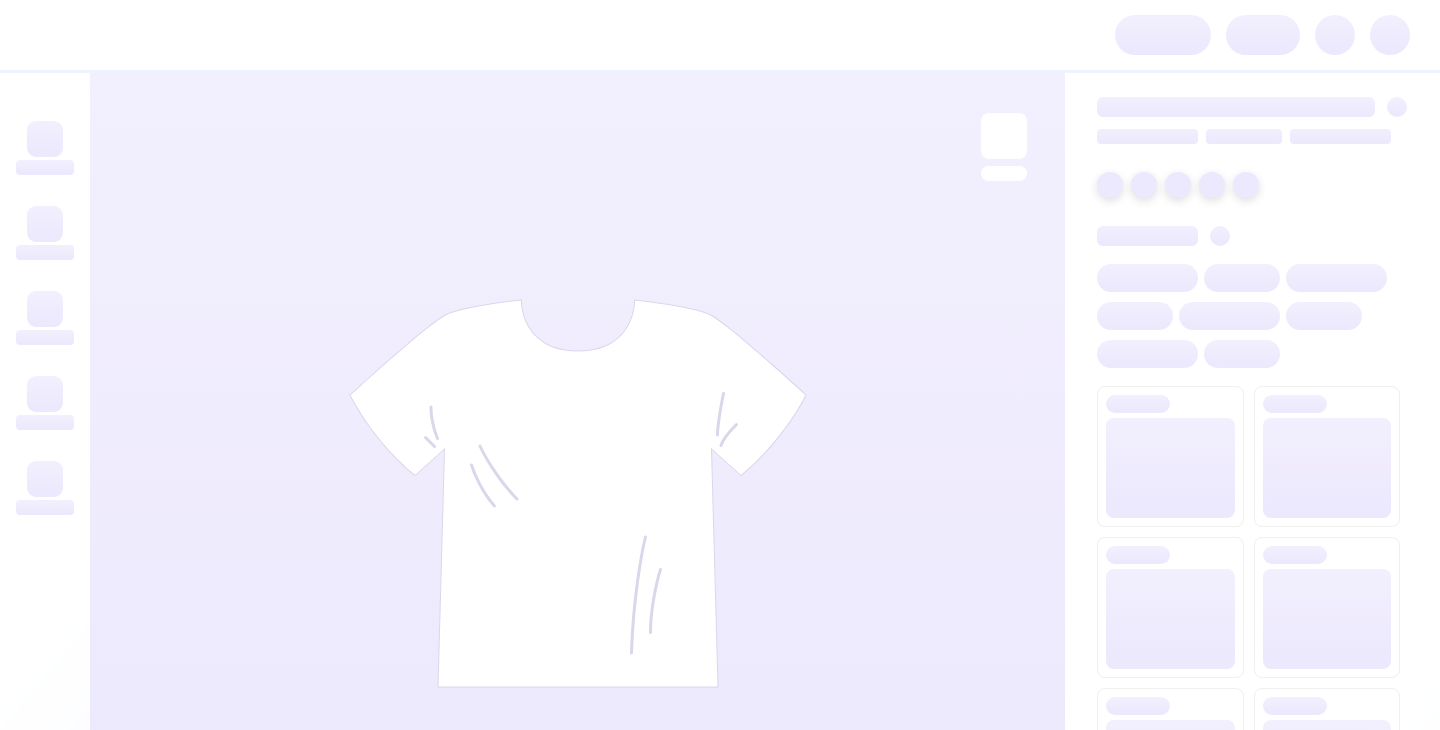 scroll, scrollTop: 0, scrollLeft: 0, axis: both 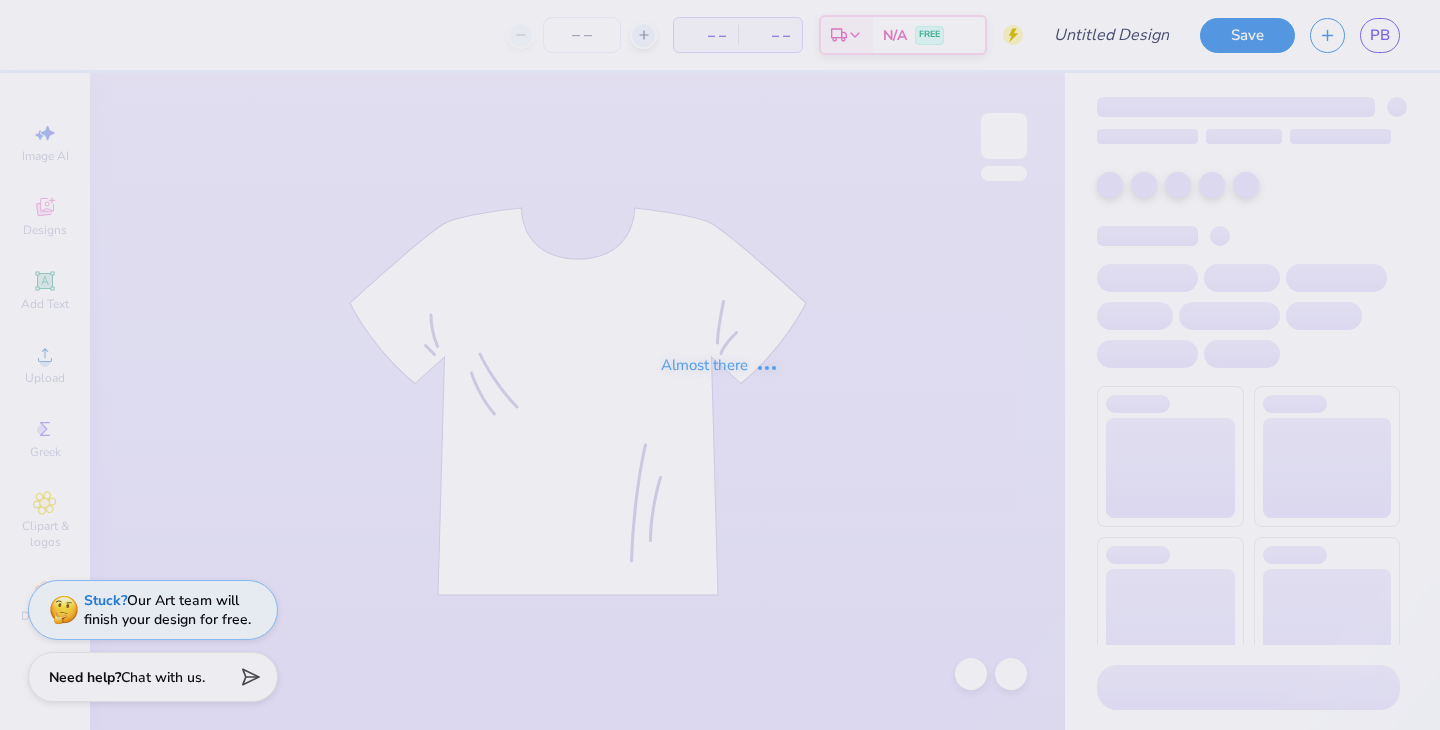 type on "[FIRST] [LAST] : [ORGANIZATION]" 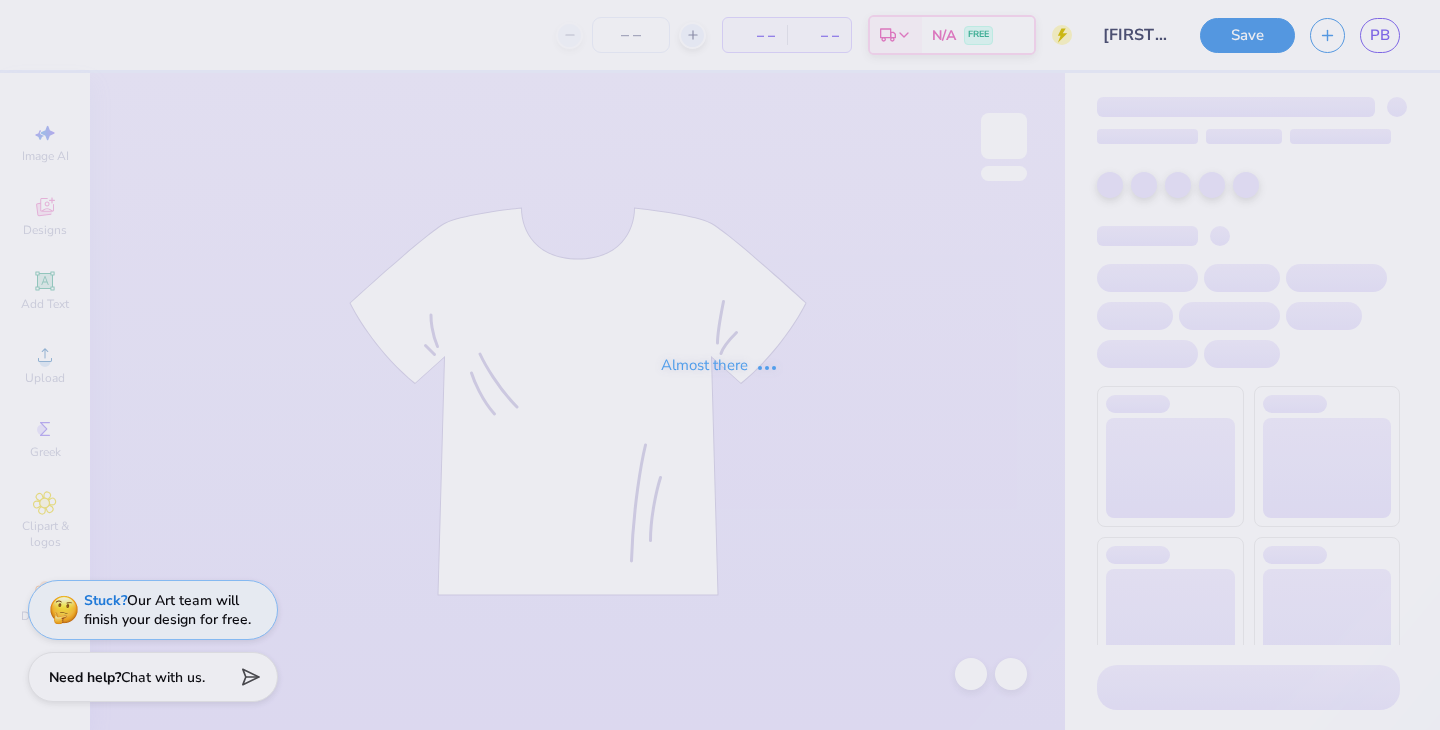 type on "107" 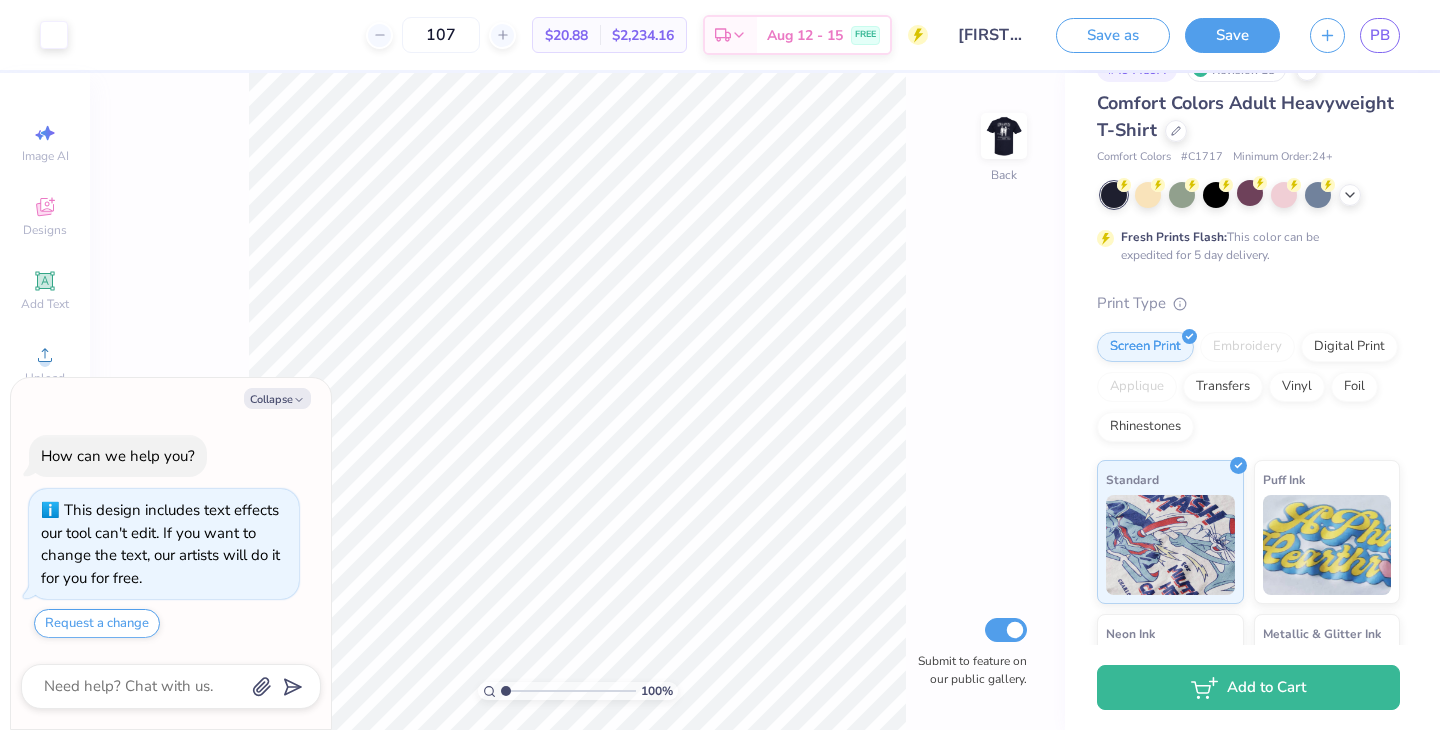 scroll, scrollTop: 0, scrollLeft: 0, axis: both 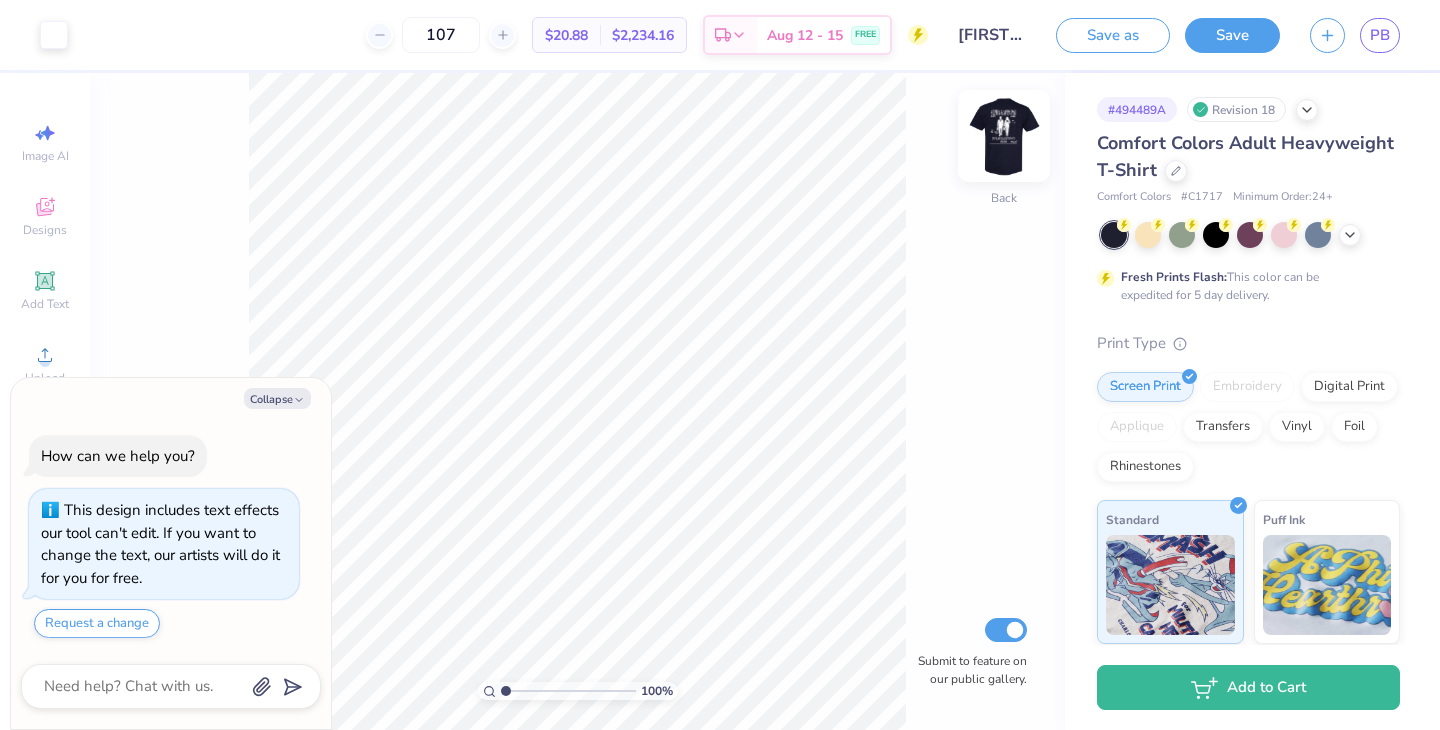 click at bounding box center (1004, 136) 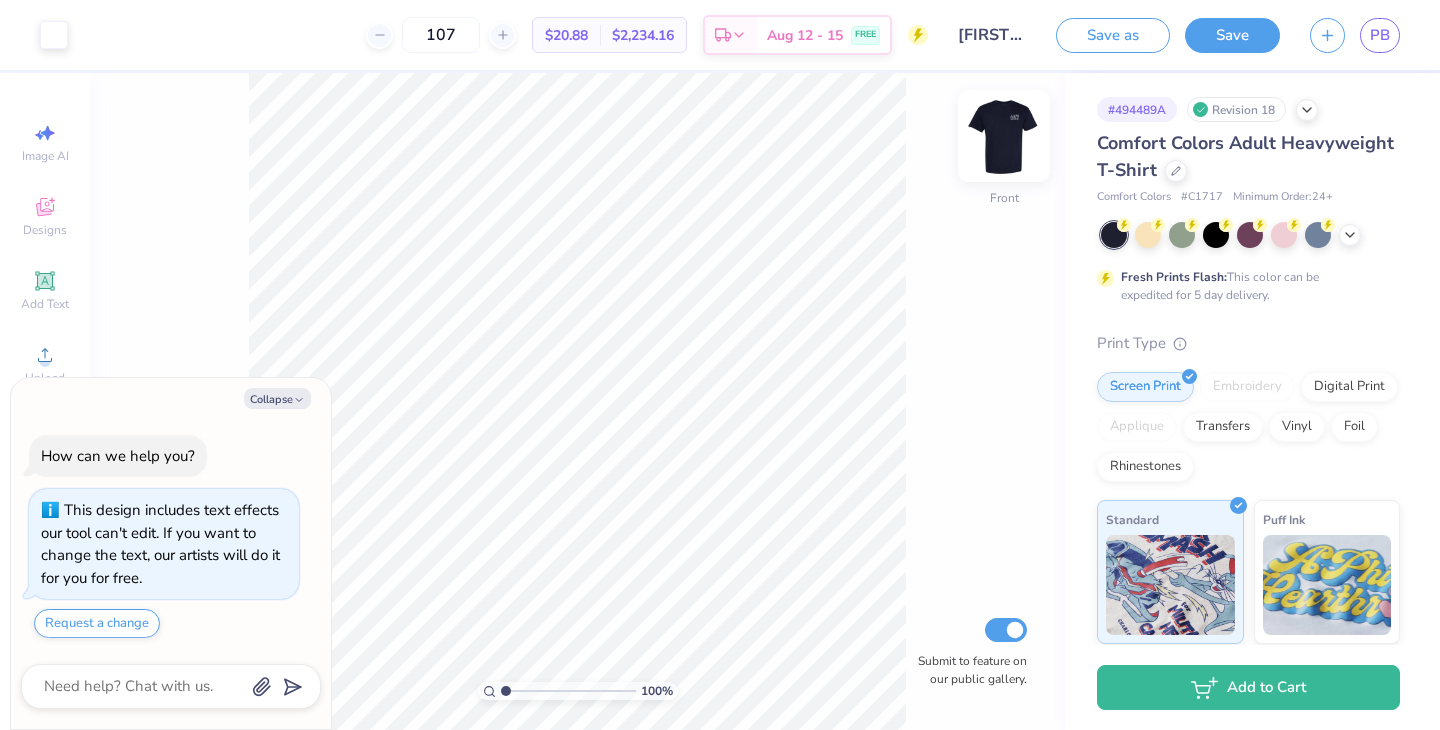 click at bounding box center [1004, 136] 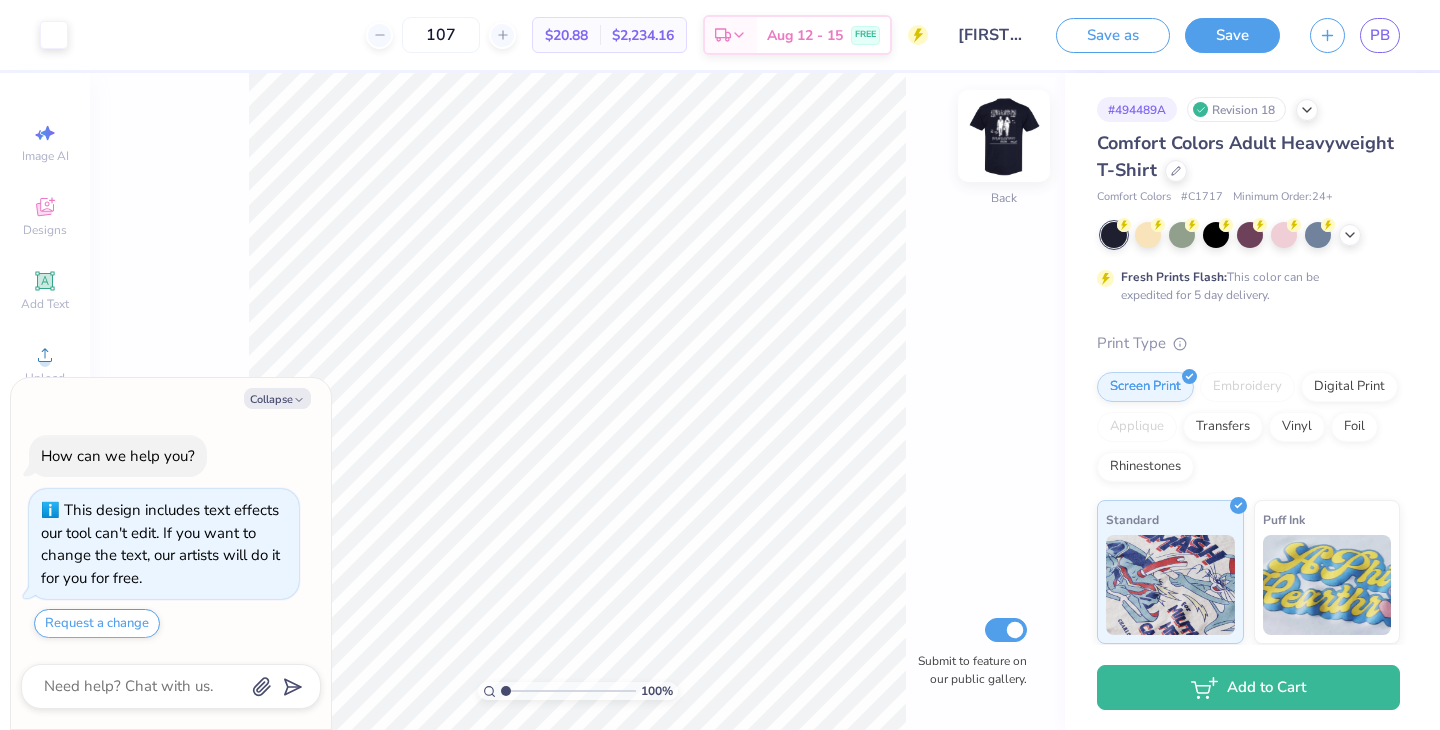 click at bounding box center [1004, 136] 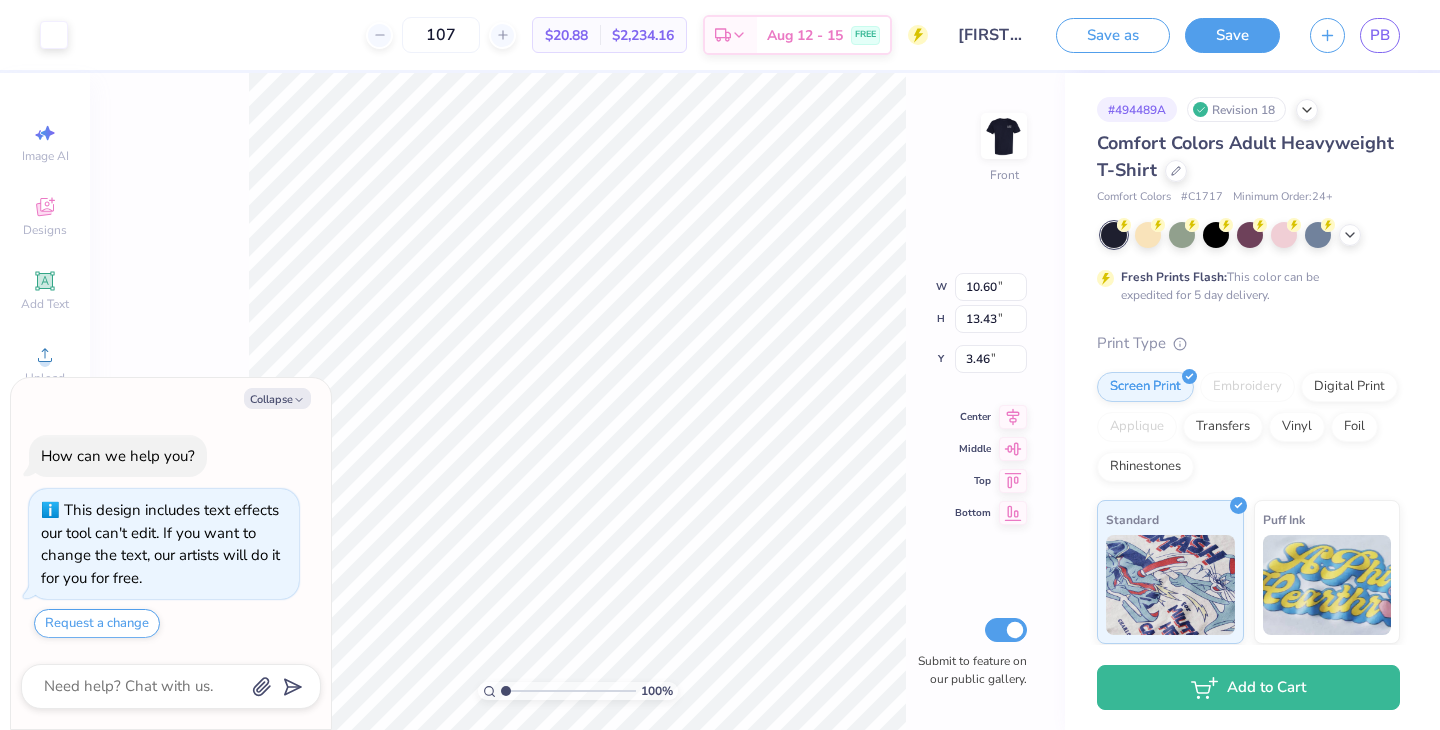 type on "x" 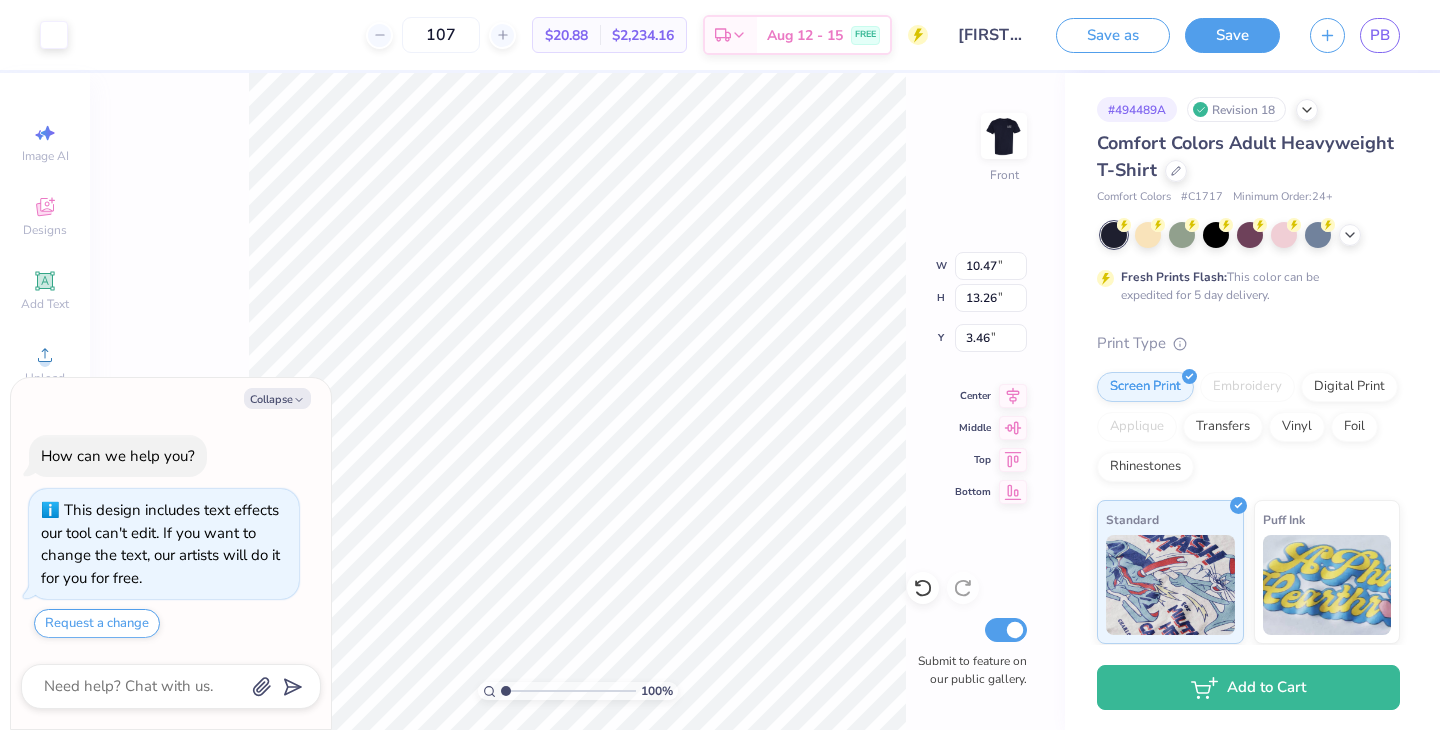 type on "x" 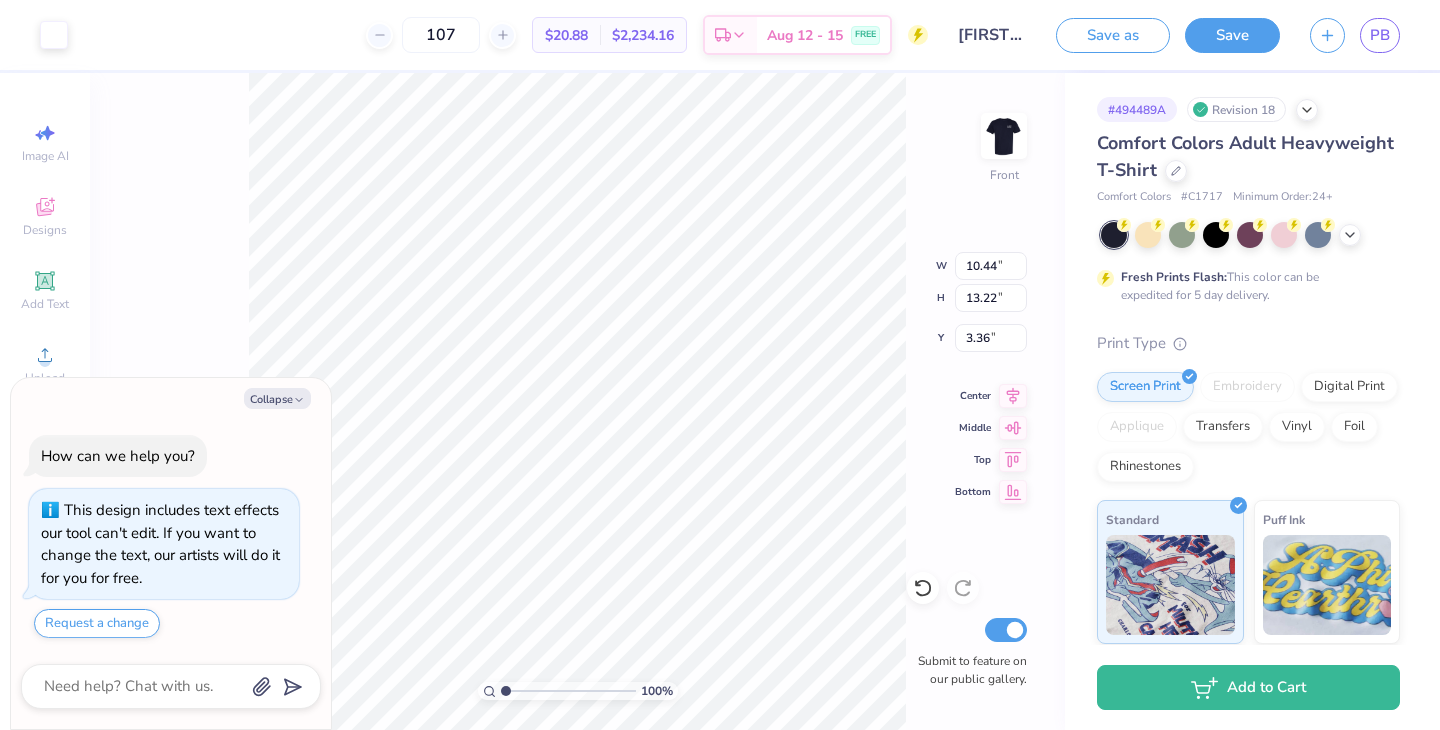 type on "x" 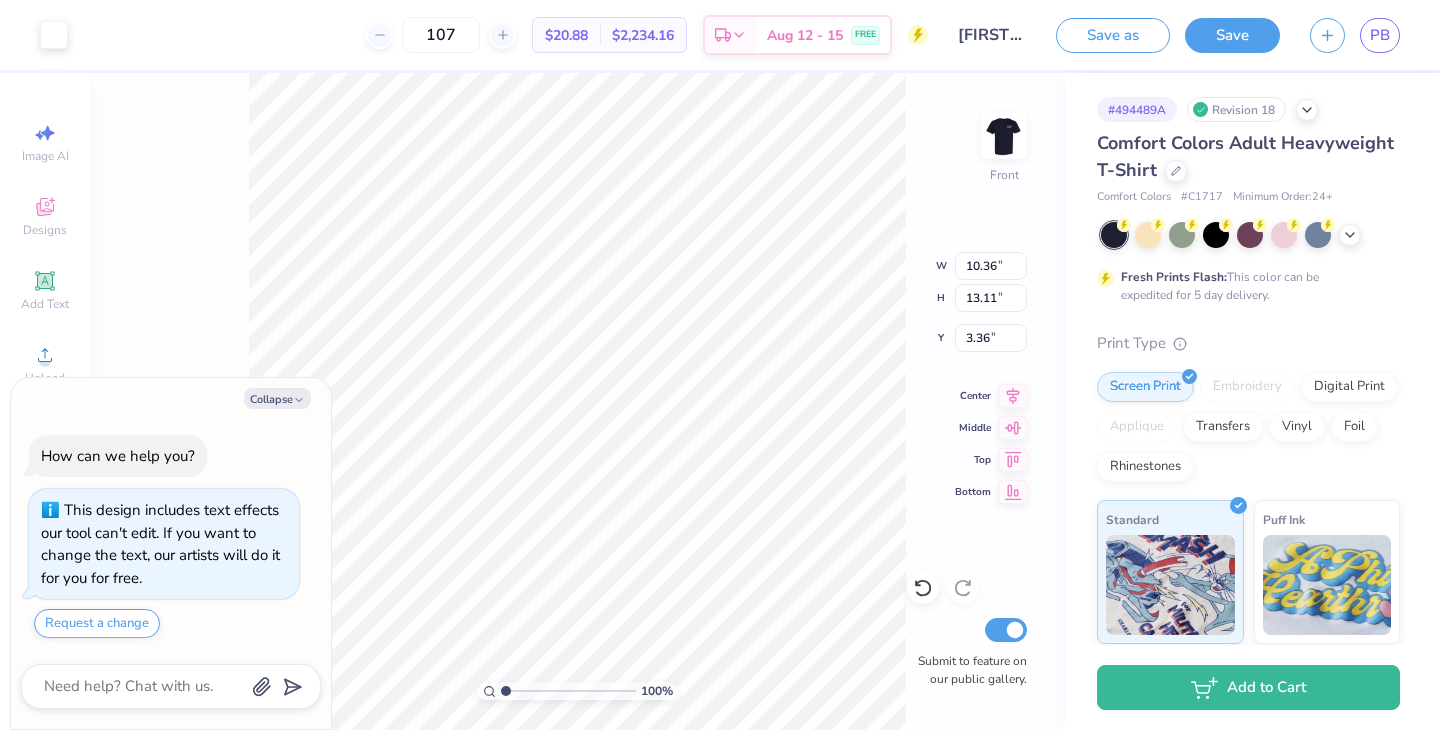 type on "x" 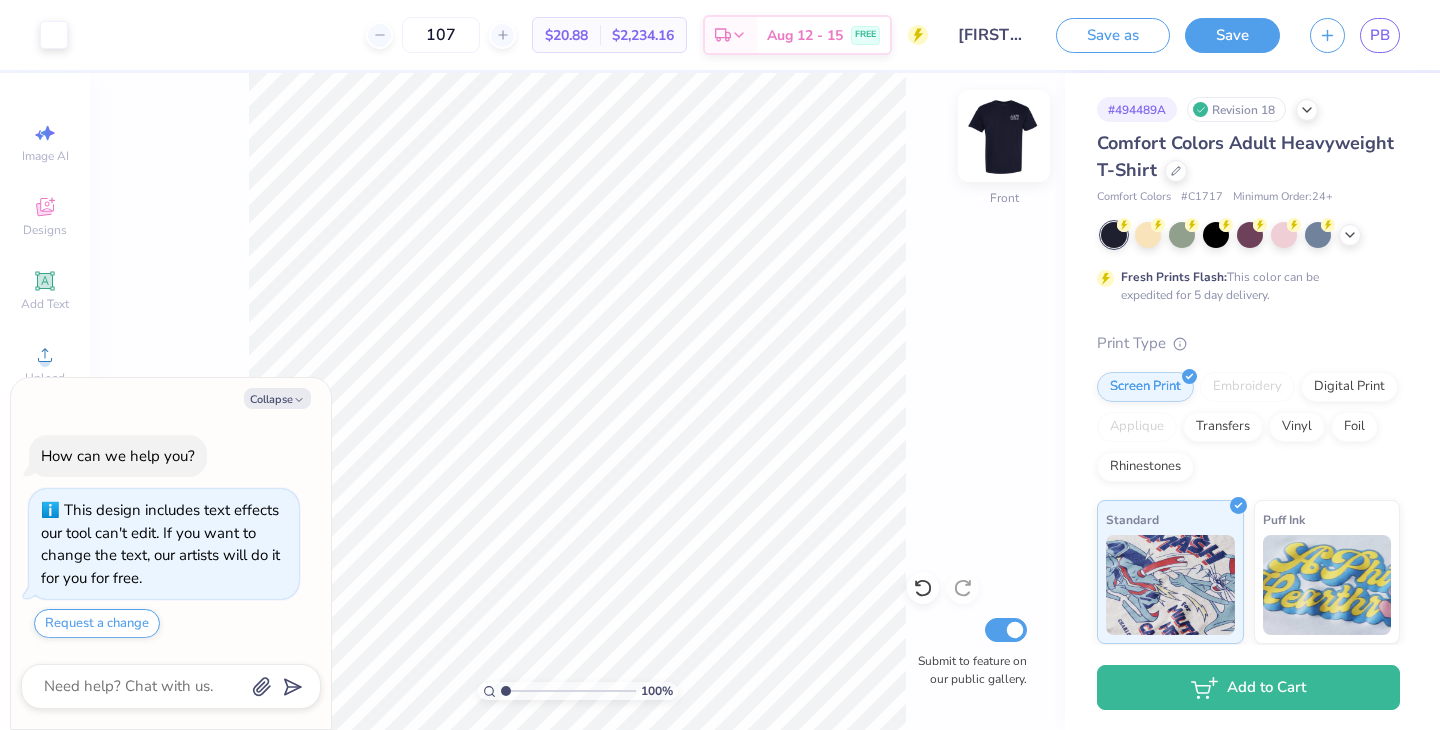 click at bounding box center [1004, 136] 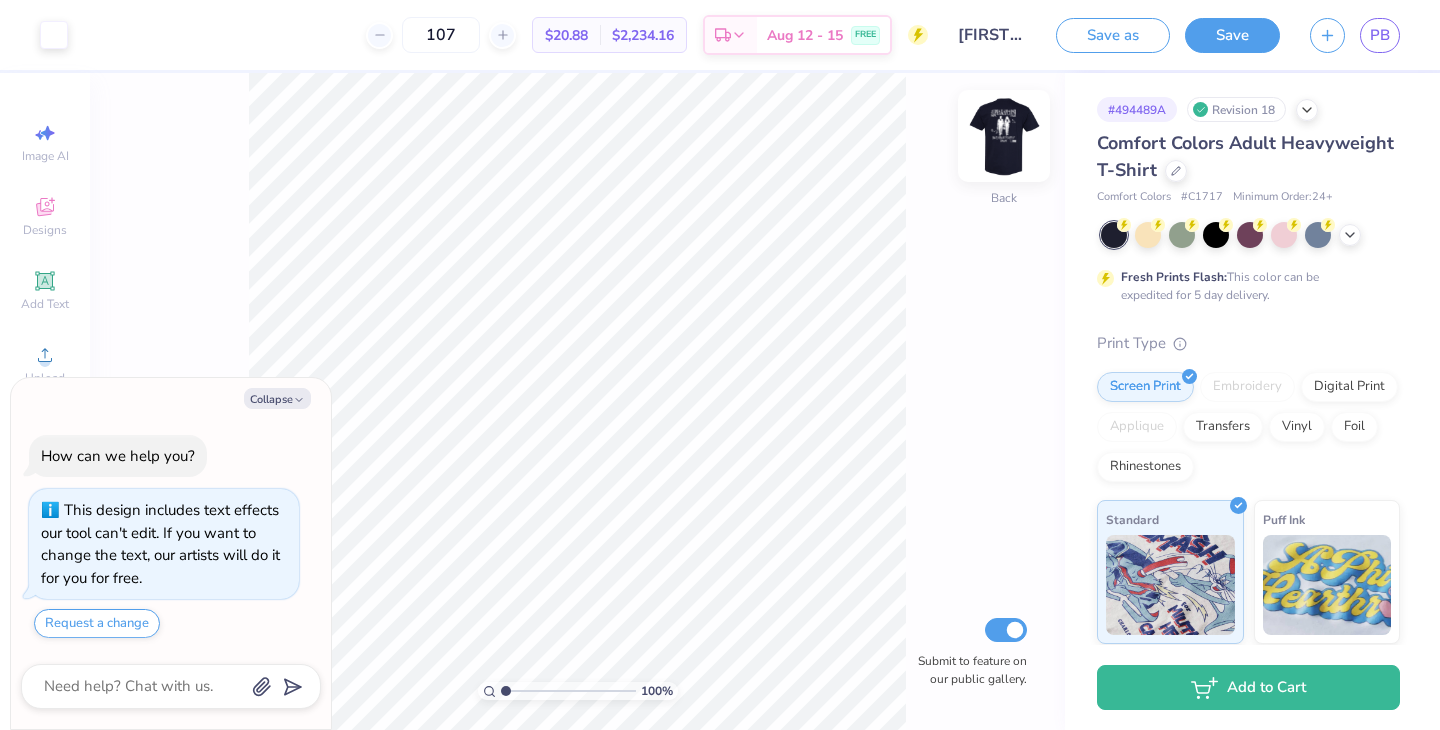 click at bounding box center [1004, 136] 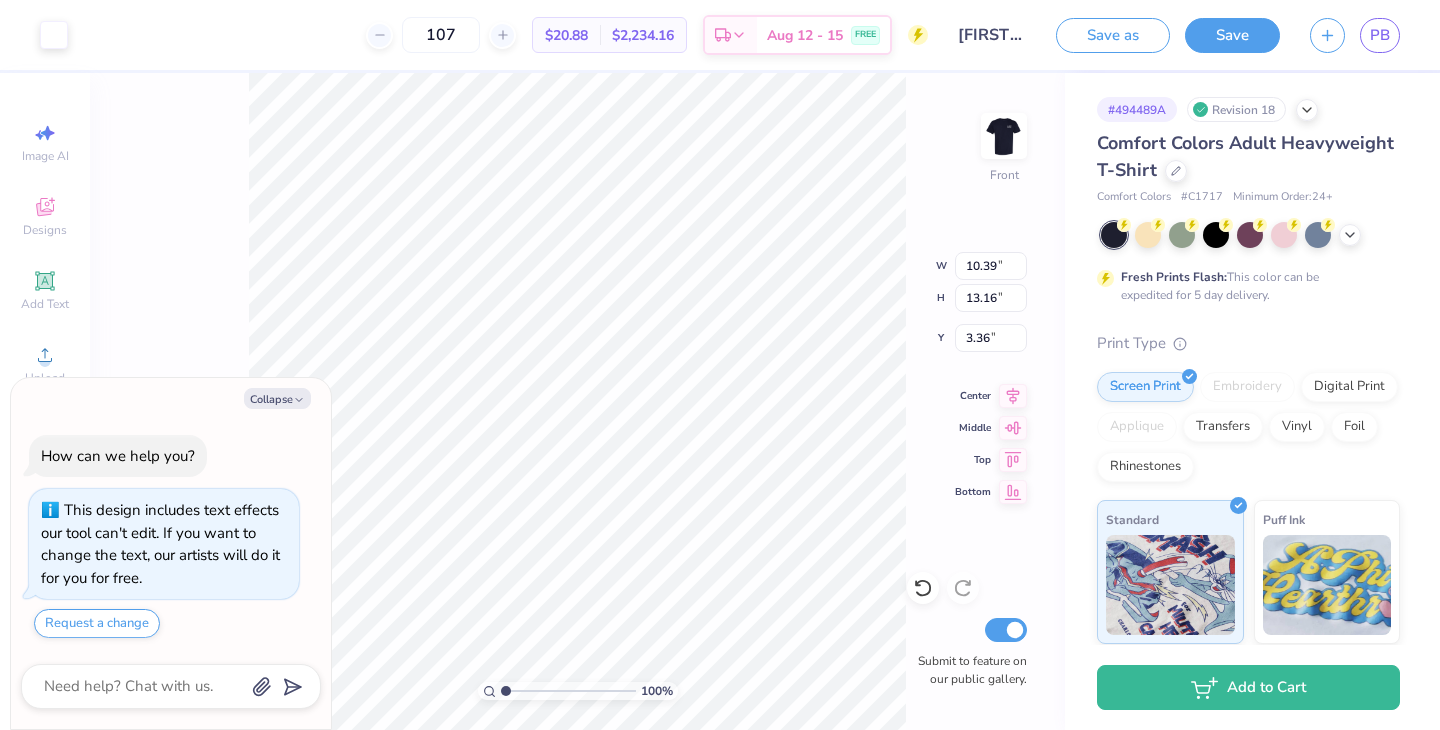 type on "x" 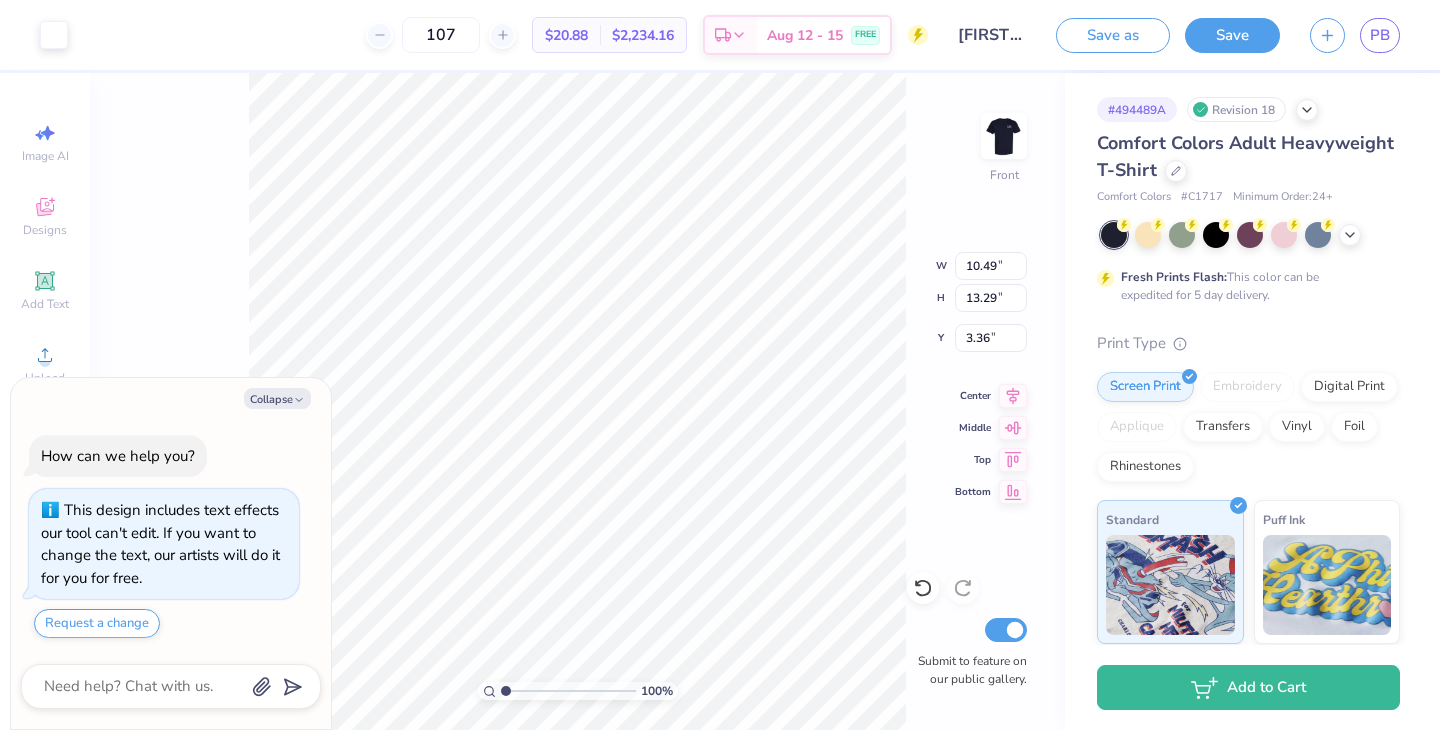 type on "x" 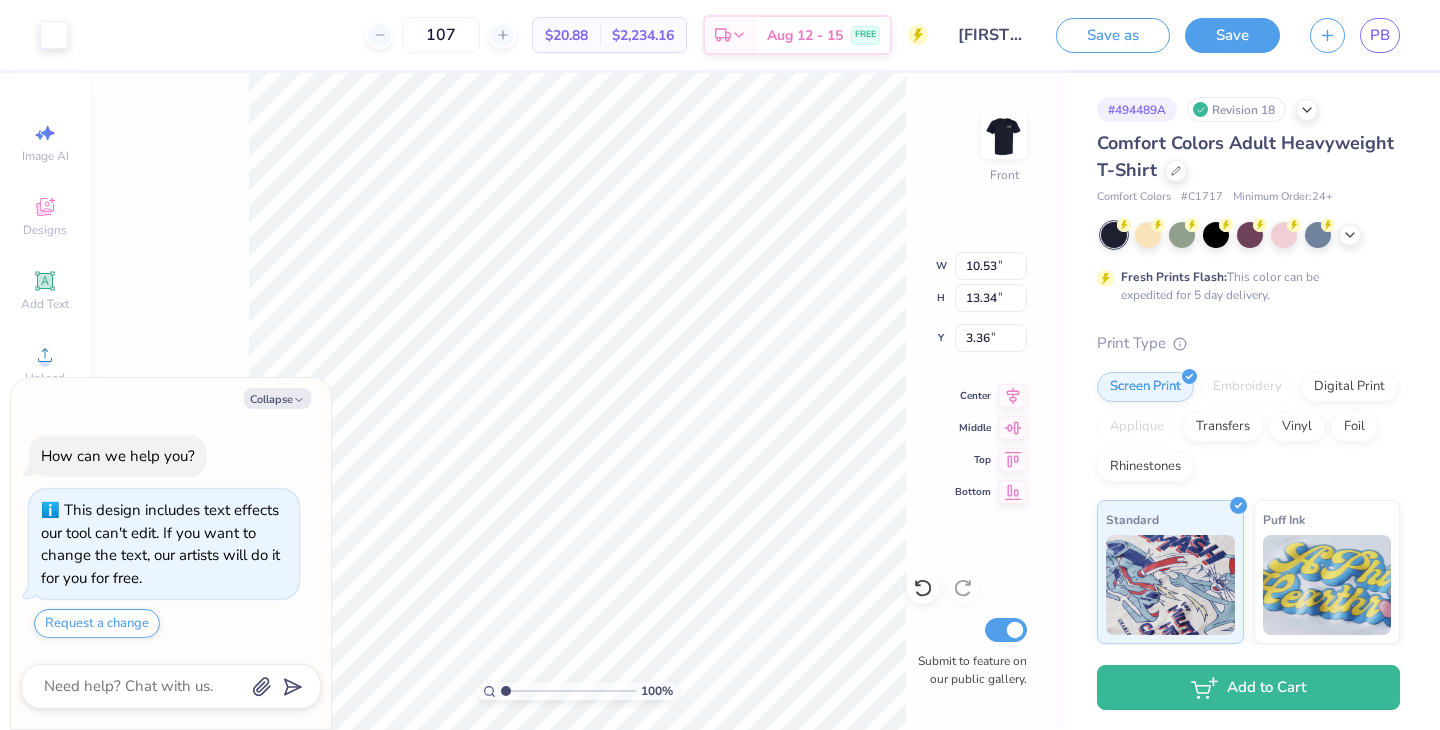 type on "x" 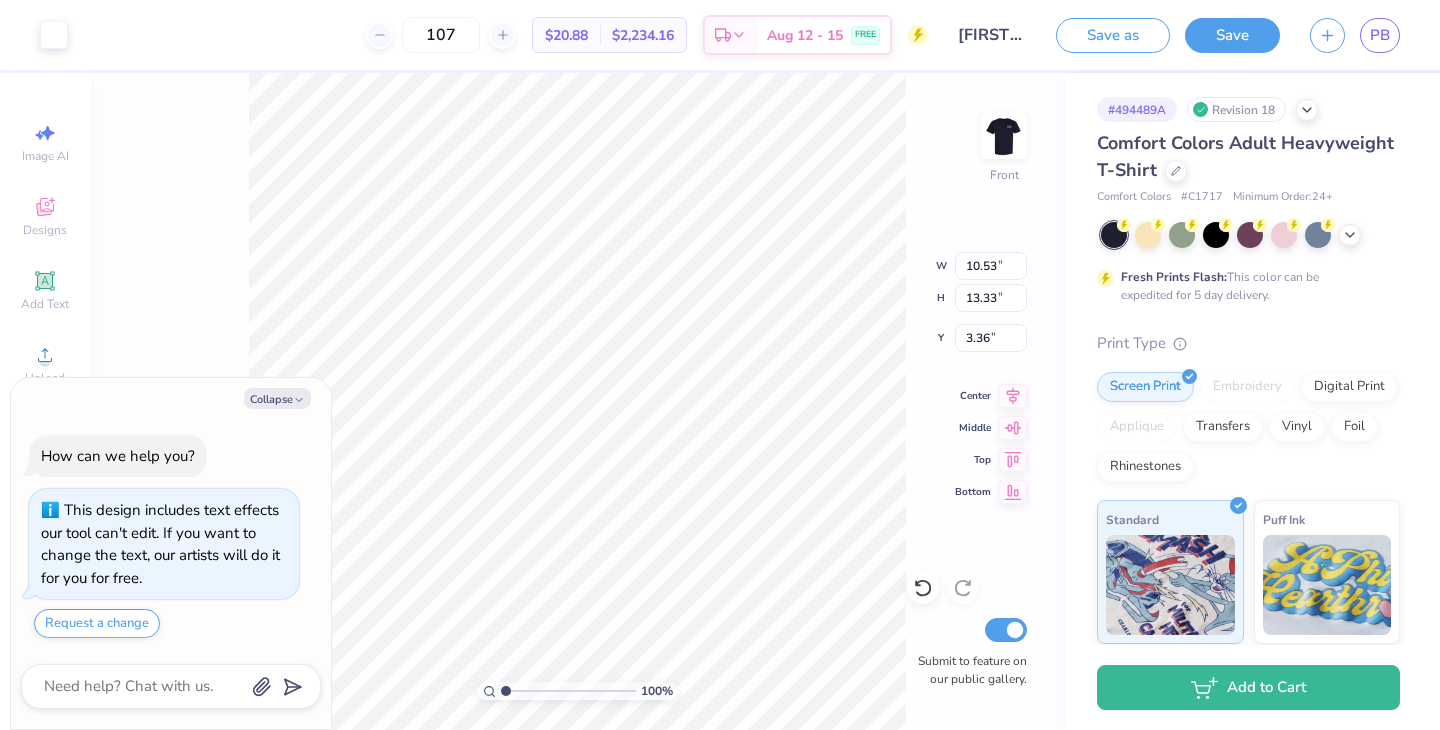 type on "x" 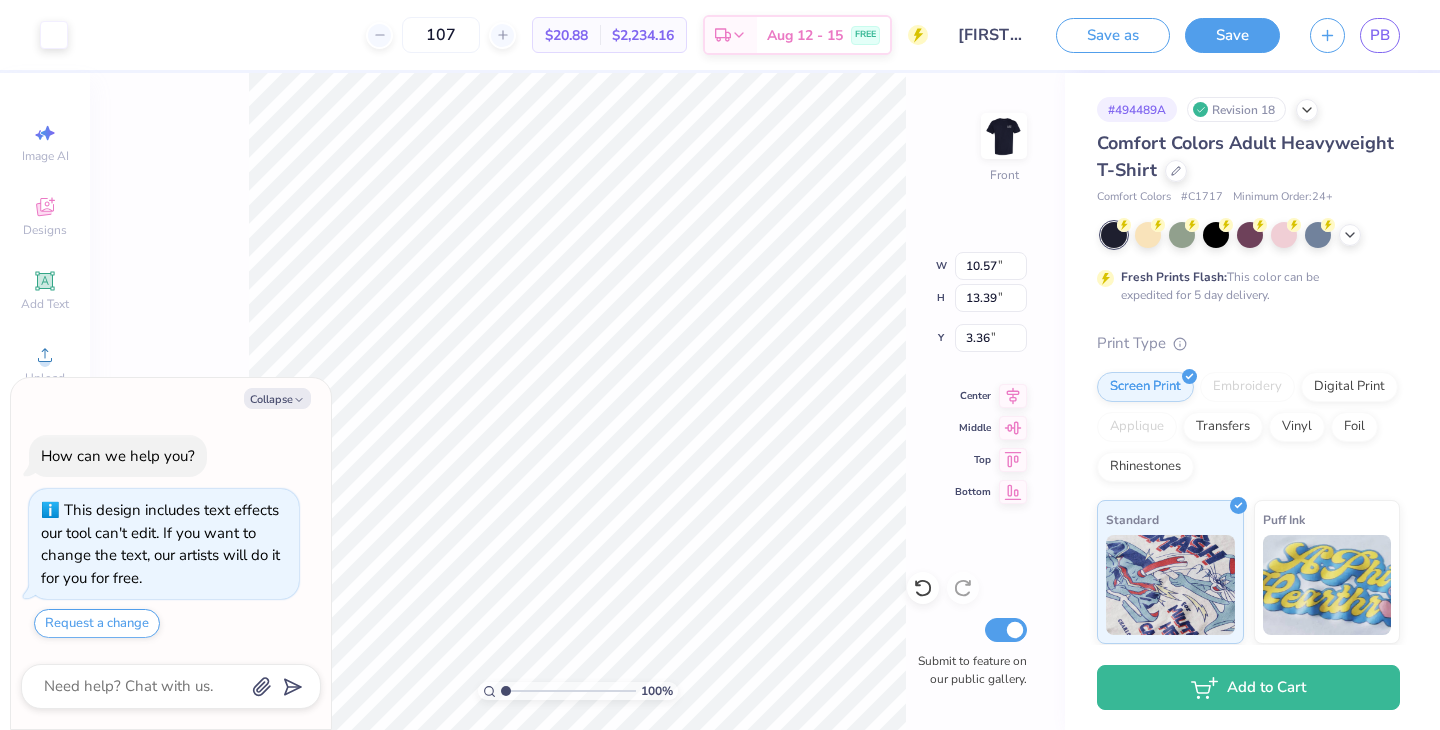 type on "x" 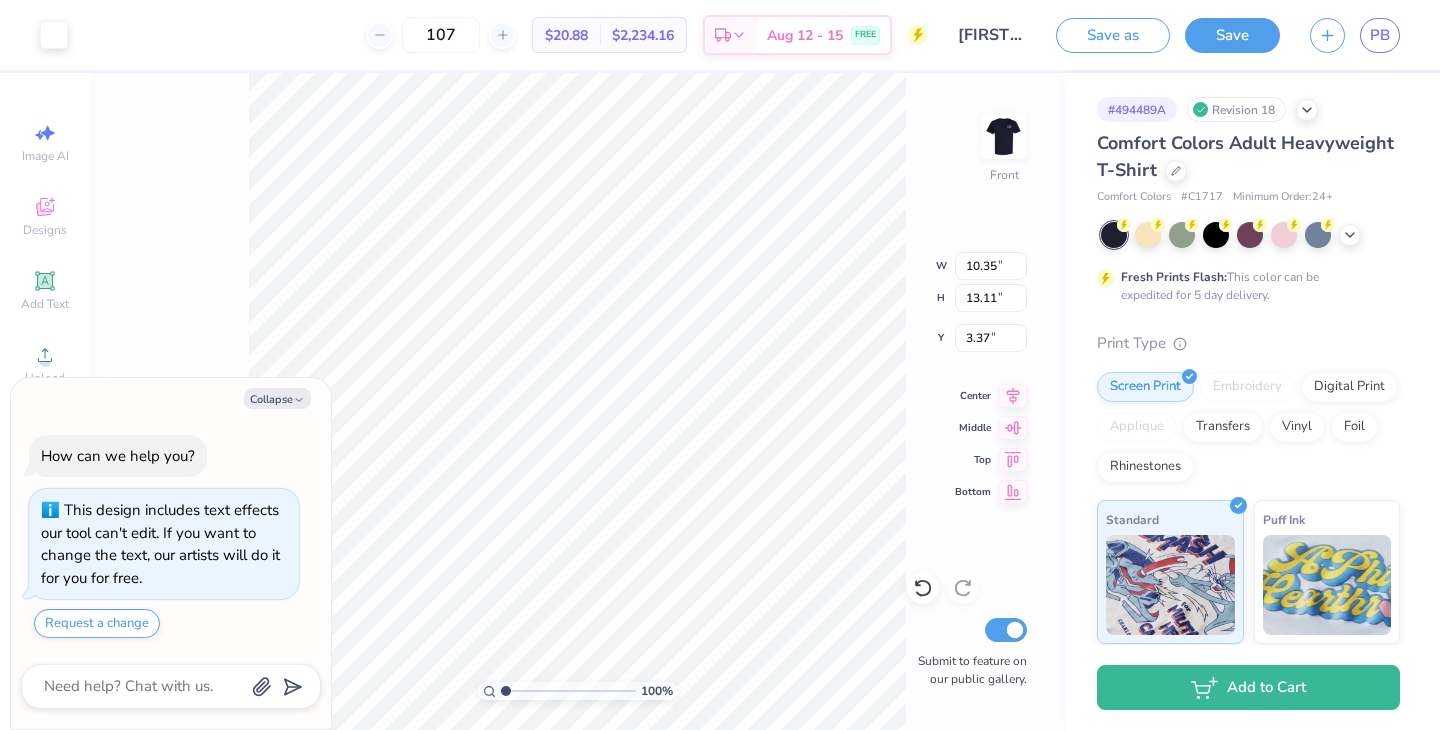 type on "x" 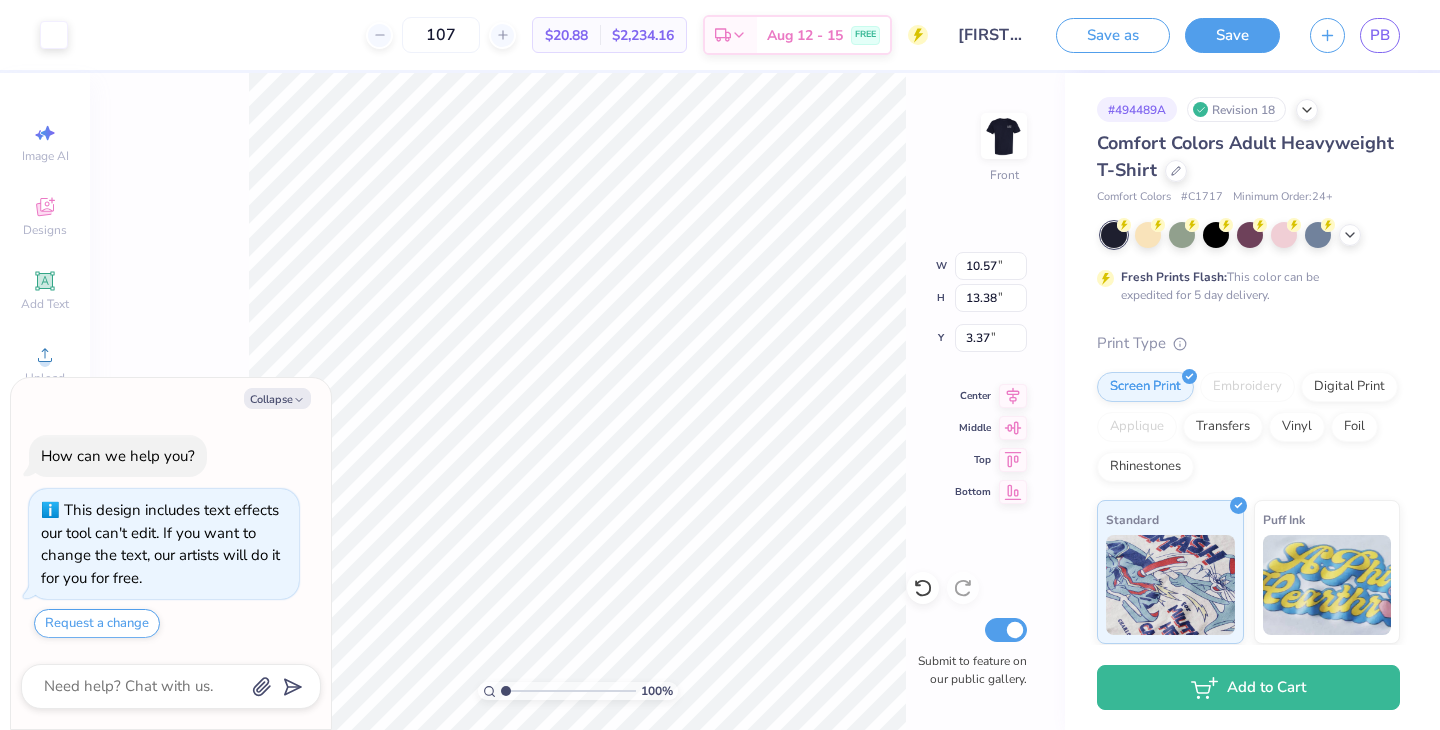 type on "x" 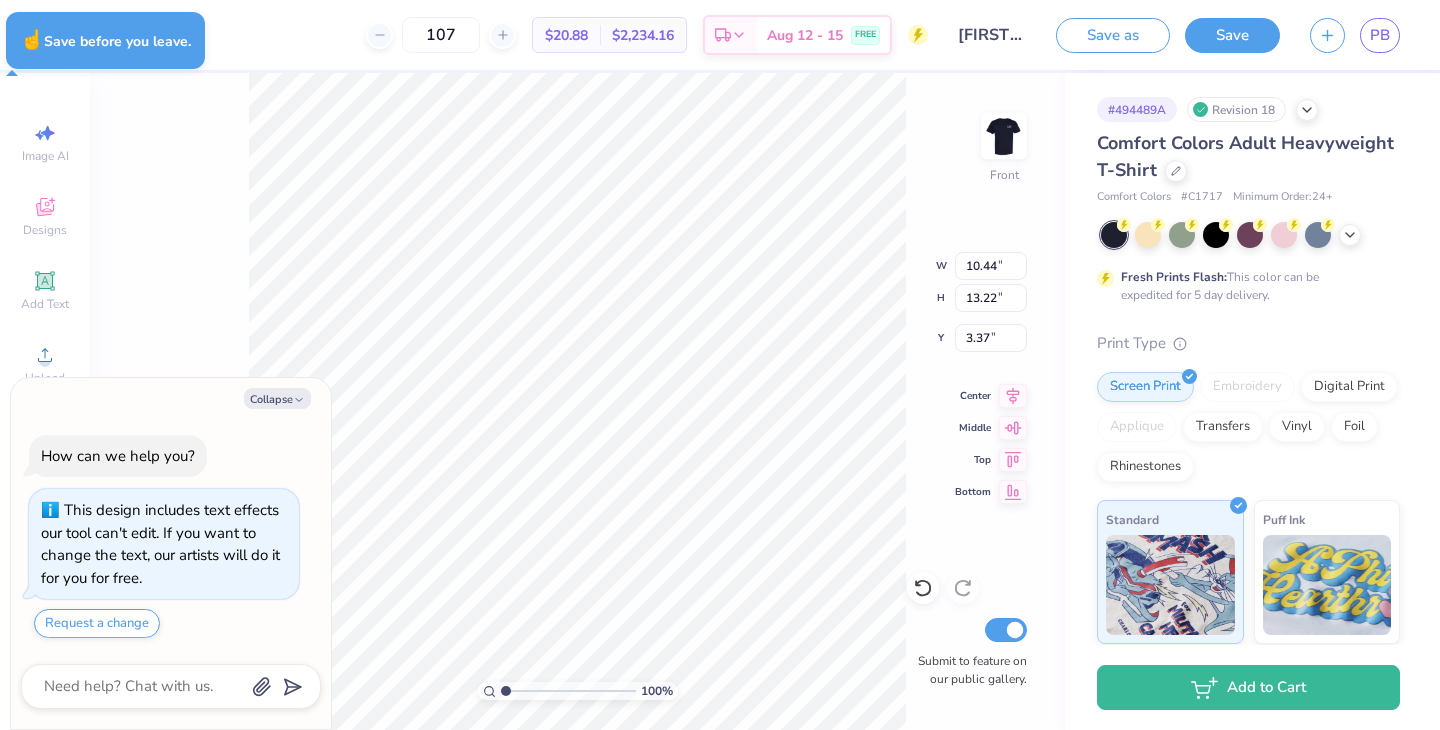 type on "x" 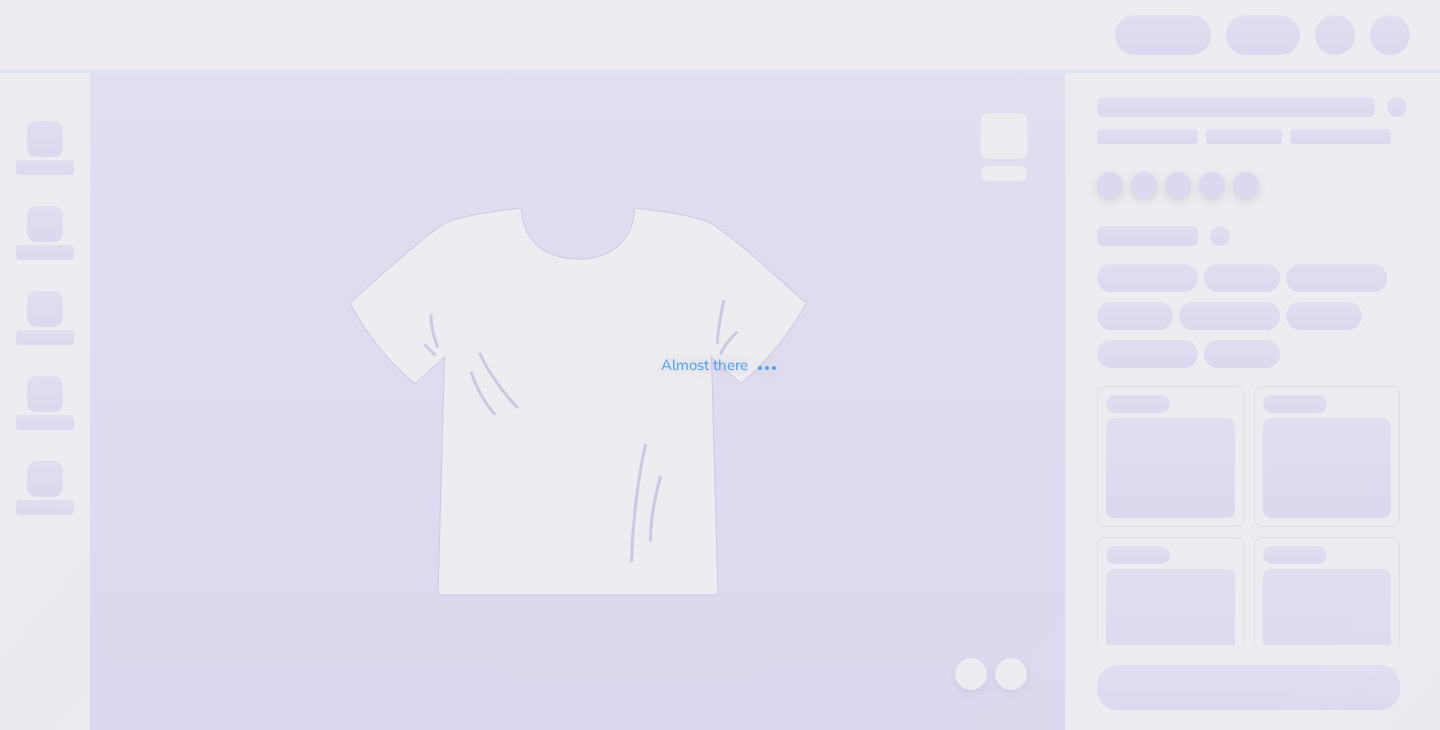 scroll, scrollTop: 0, scrollLeft: 0, axis: both 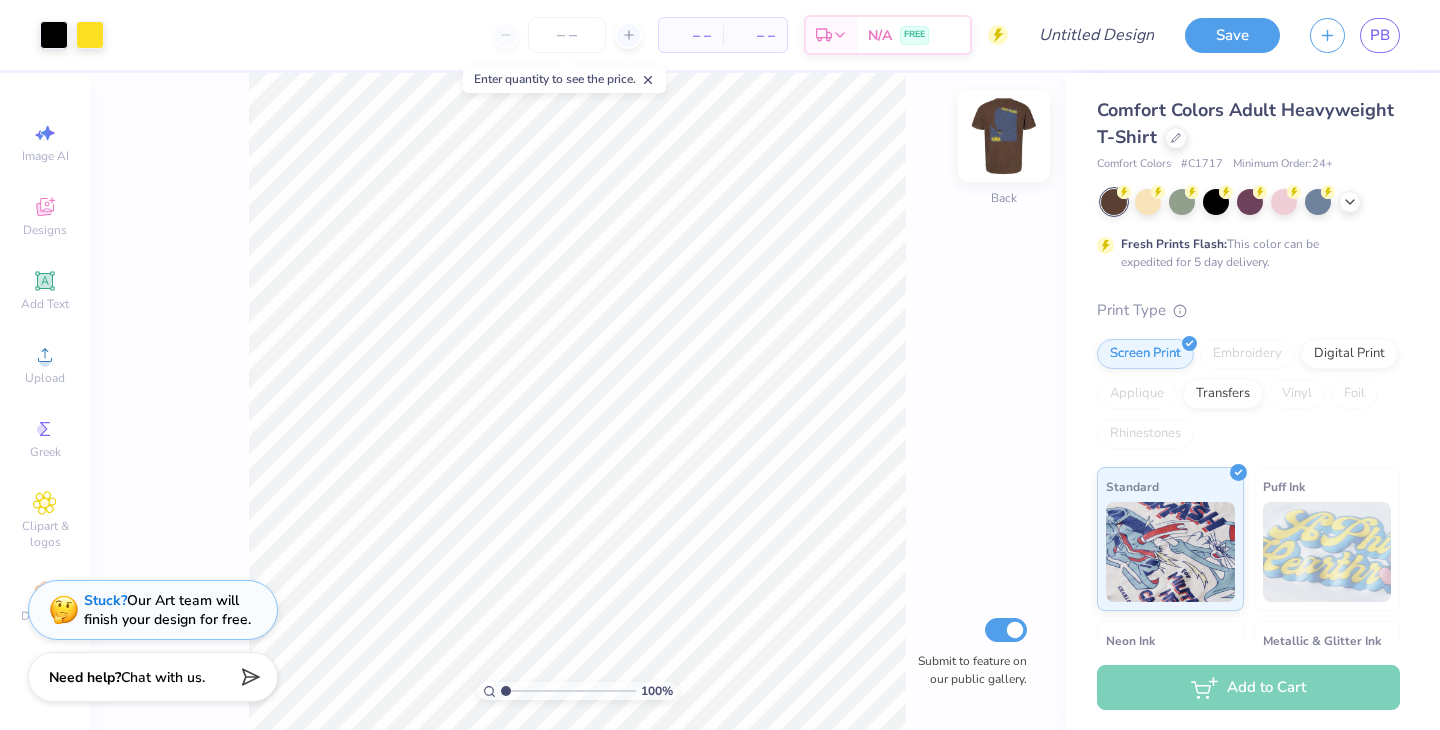 click at bounding box center [1004, 136] 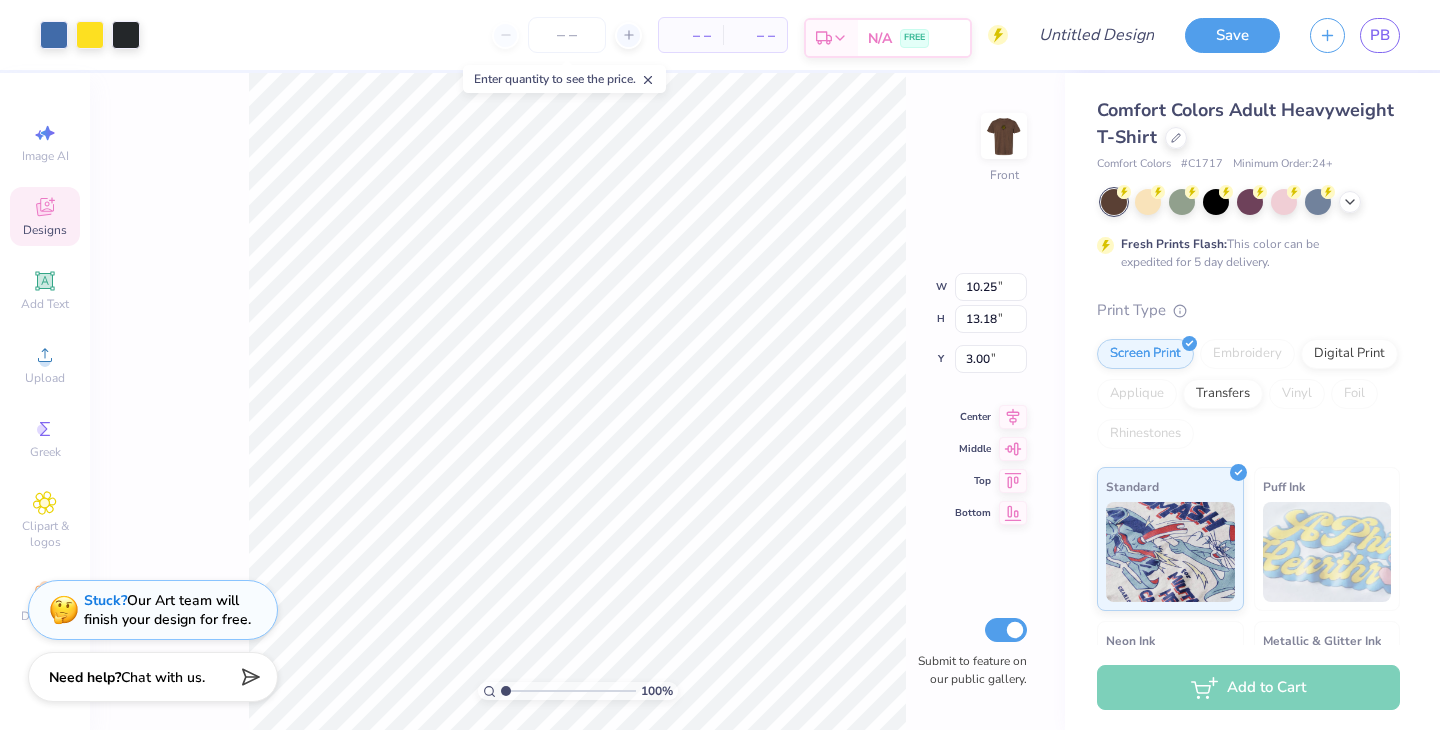 click on "100  % Front W 10.25 10.25 " H 13.18 13.18 " Y 3.00 3.00 " Center Middle Top Bottom Submit to feature on our public gallery." at bounding box center (577, 401) 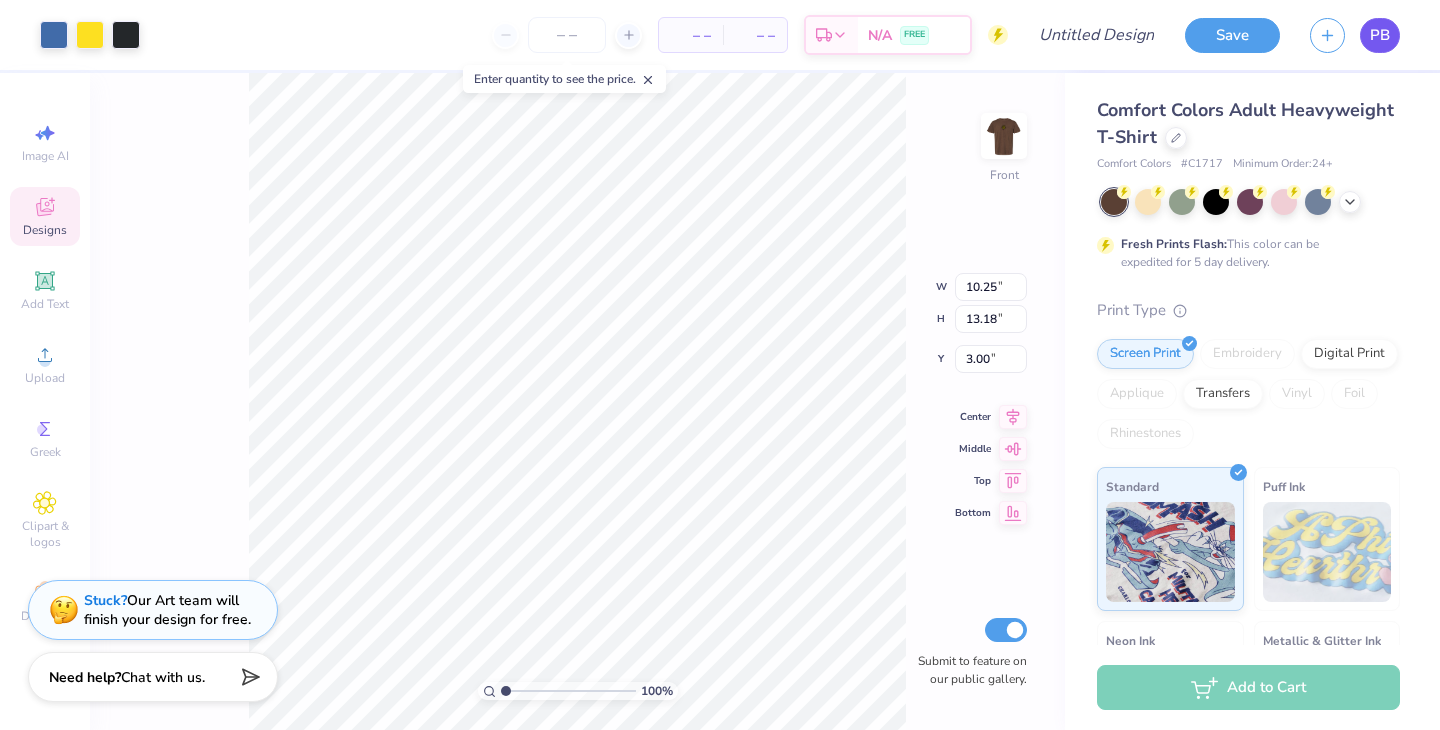 click on "PB" at bounding box center (1380, 35) 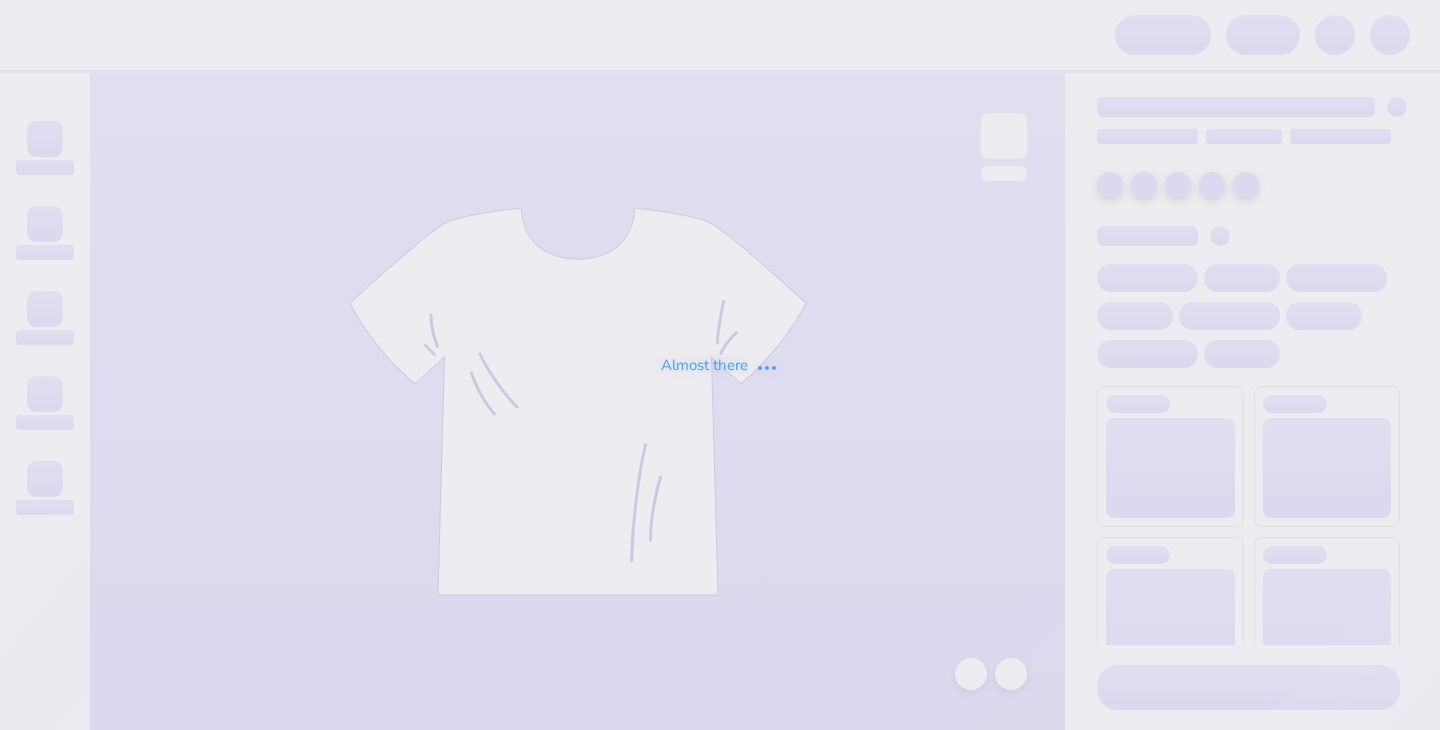 scroll, scrollTop: 0, scrollLeft: 0, axis: both 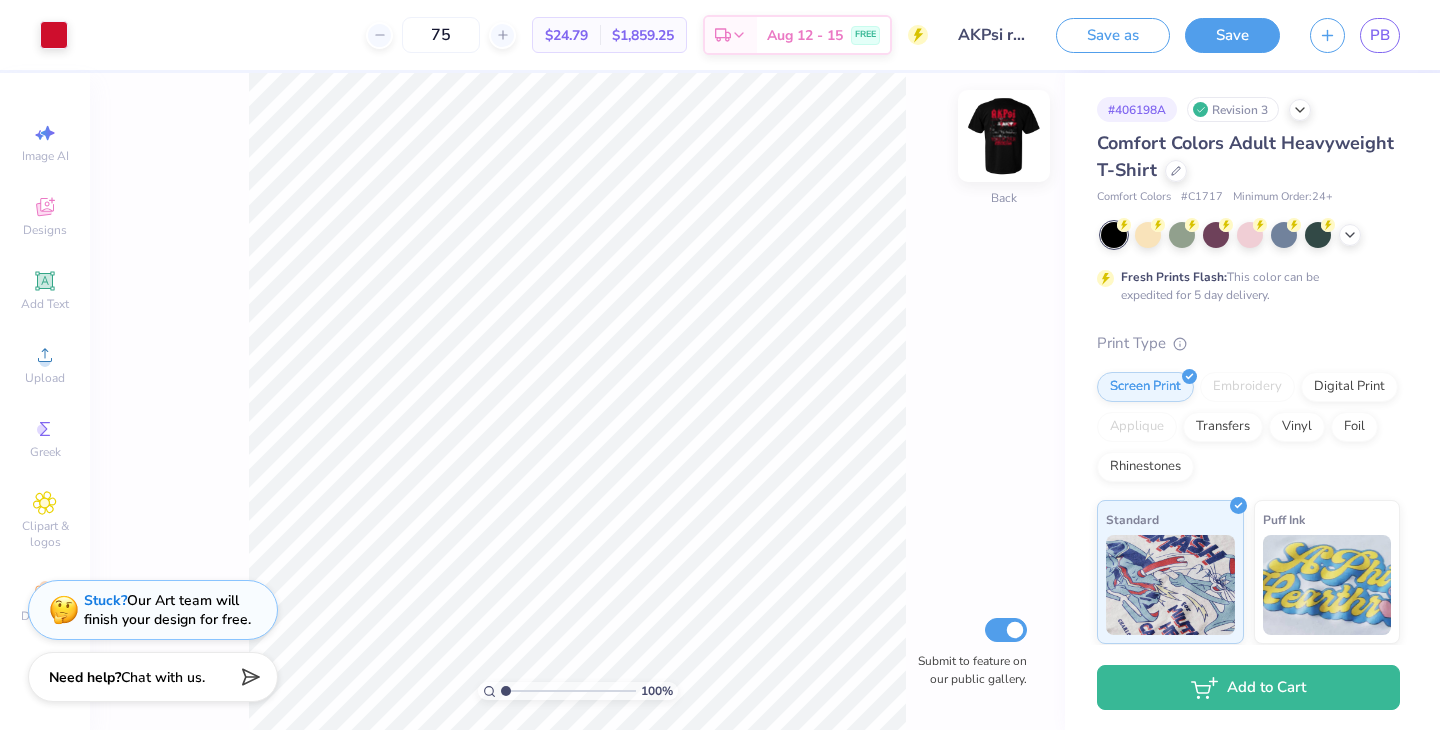 click at bounding box center (1004, 136) 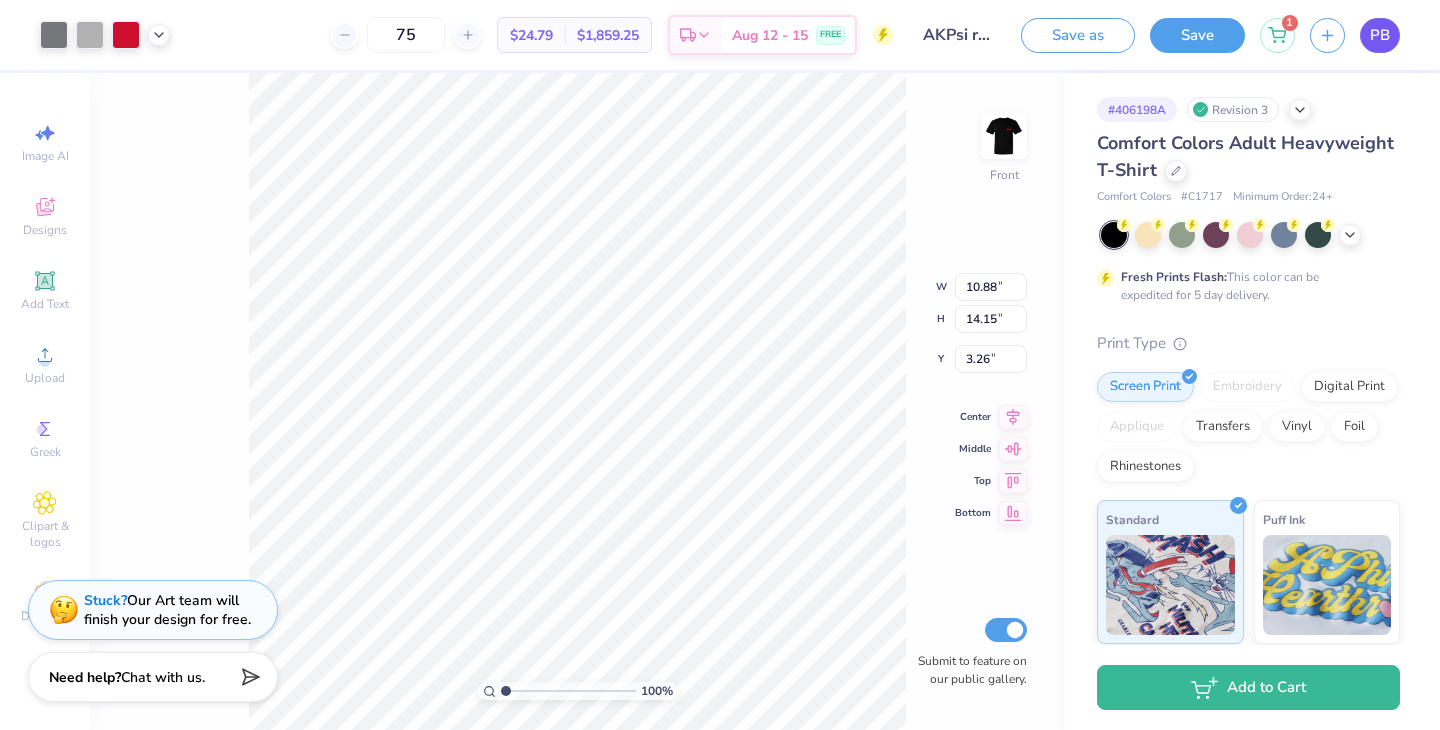 click on "PB" at bounding box center (1380, 35) 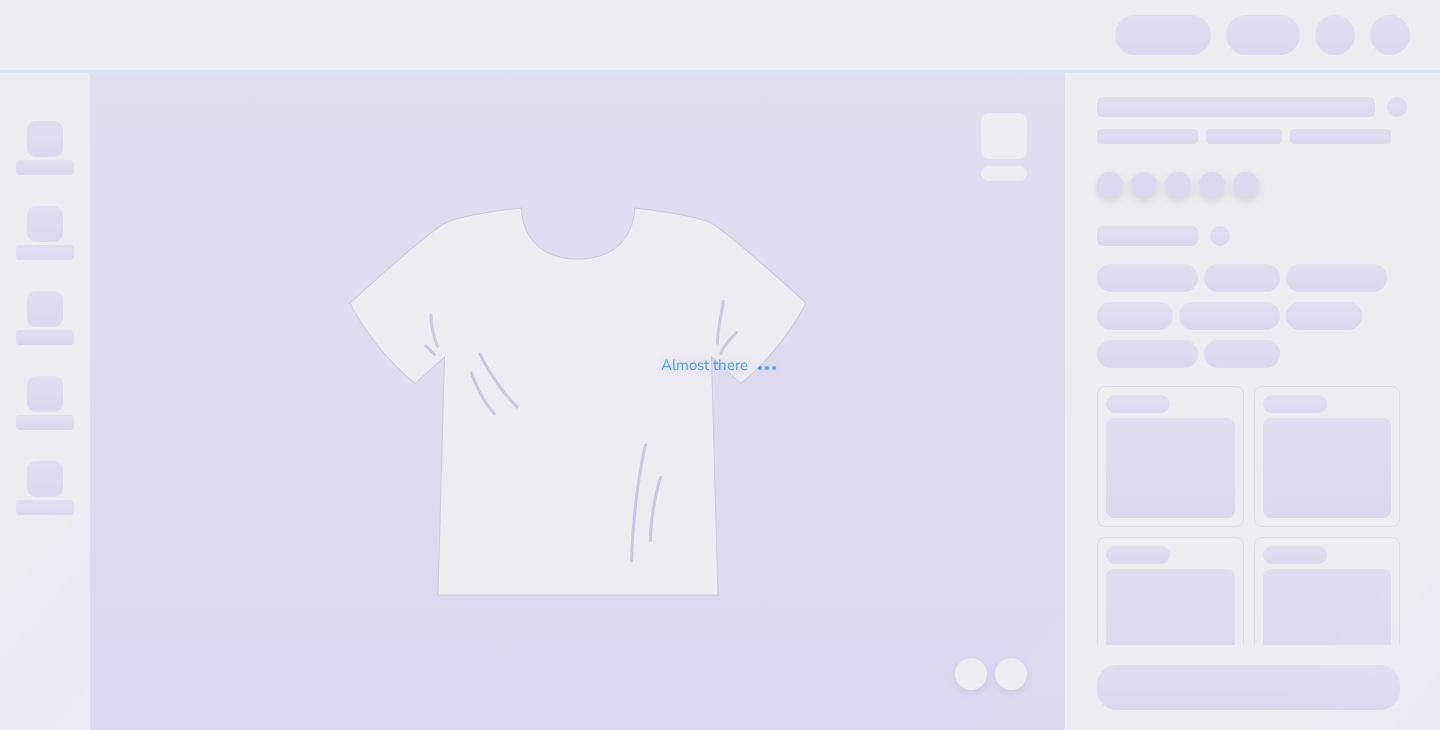 scroll, scrollTop: 0, scrollLeft: 0, axis: both 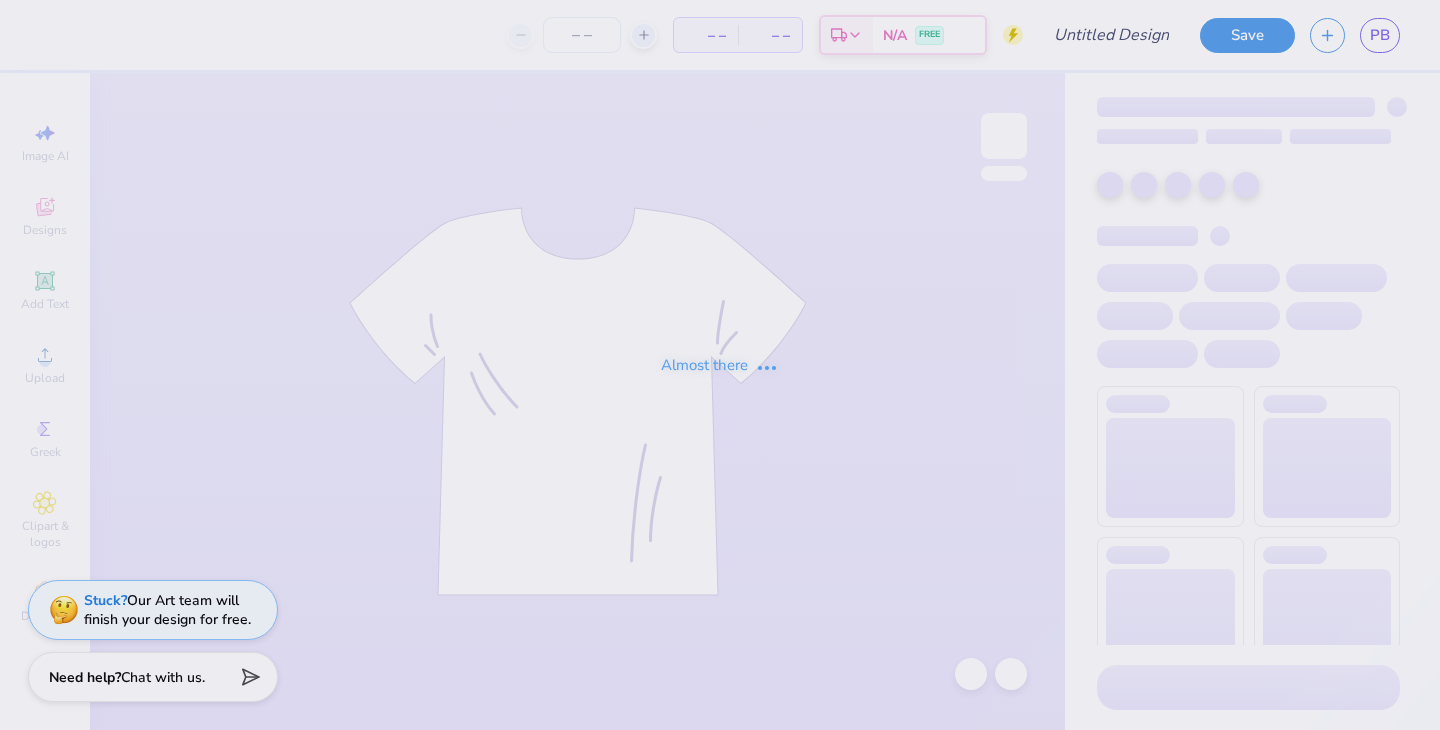 type on "[FIRST] [LAST] : [ORGANIZATION]" 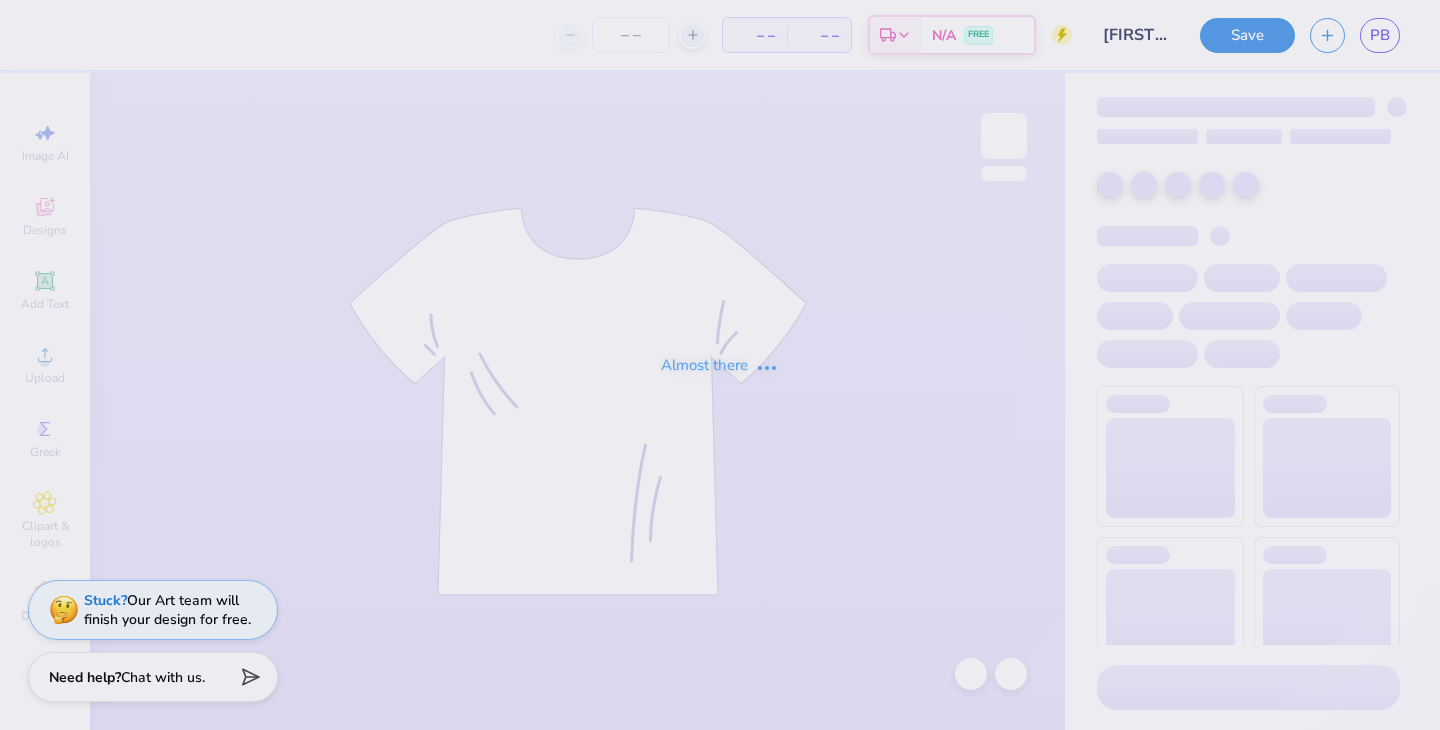 type on "107" 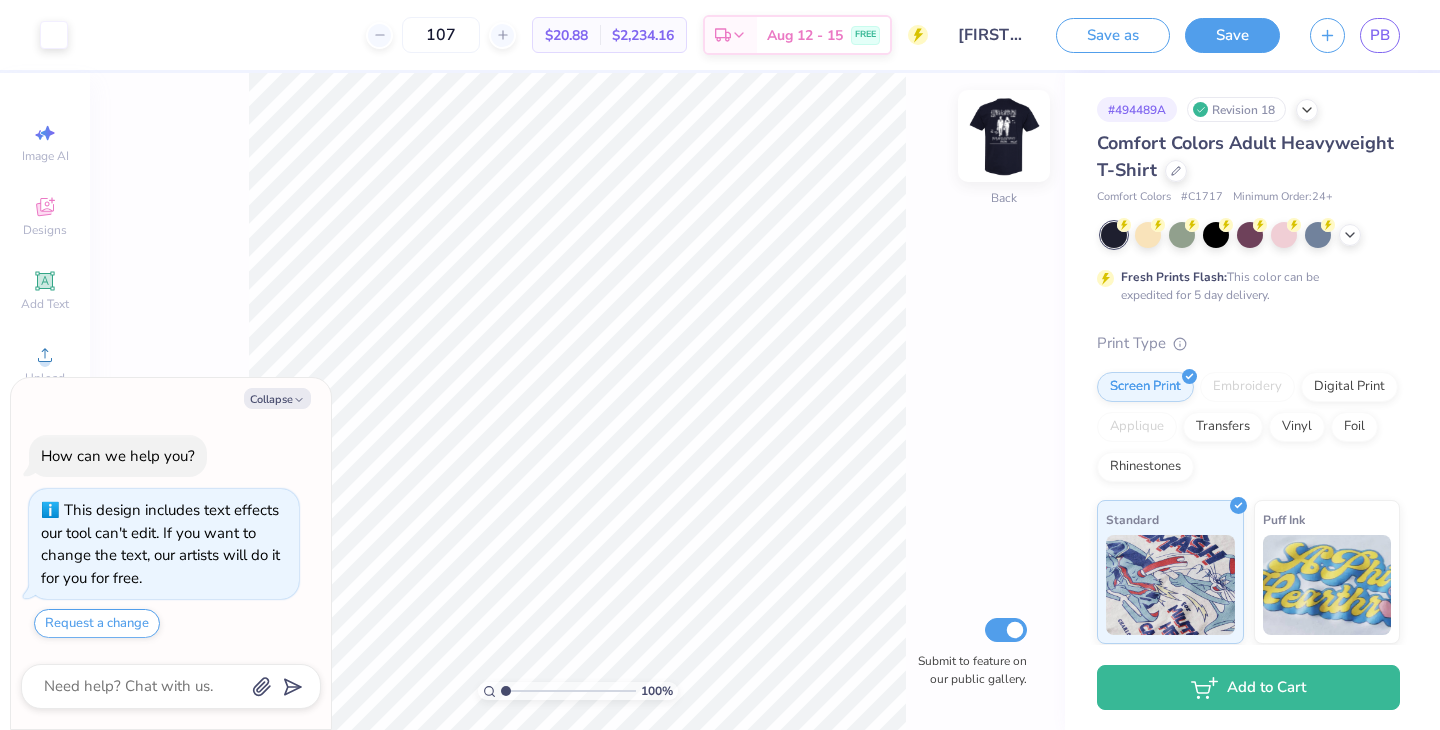 click at bounding box center (1004, 136) 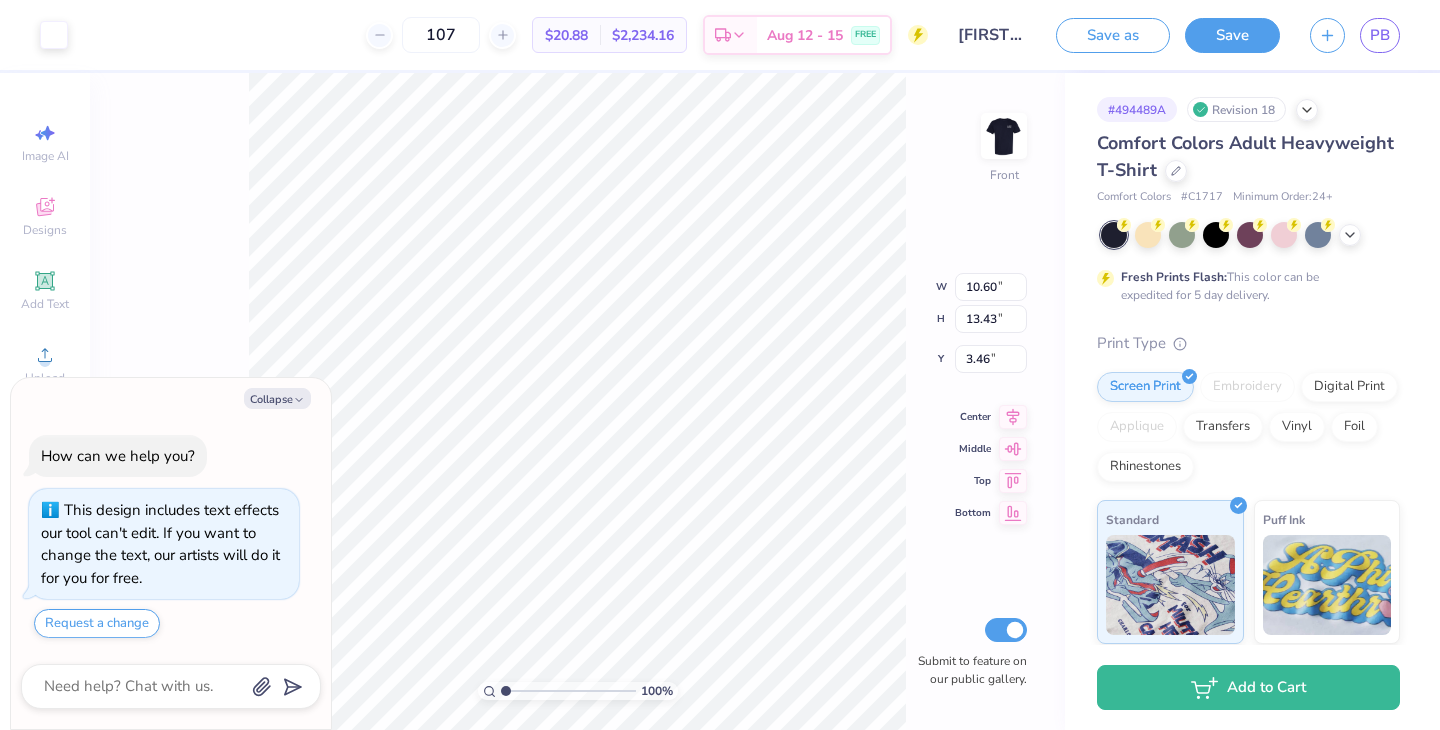 type on "x" 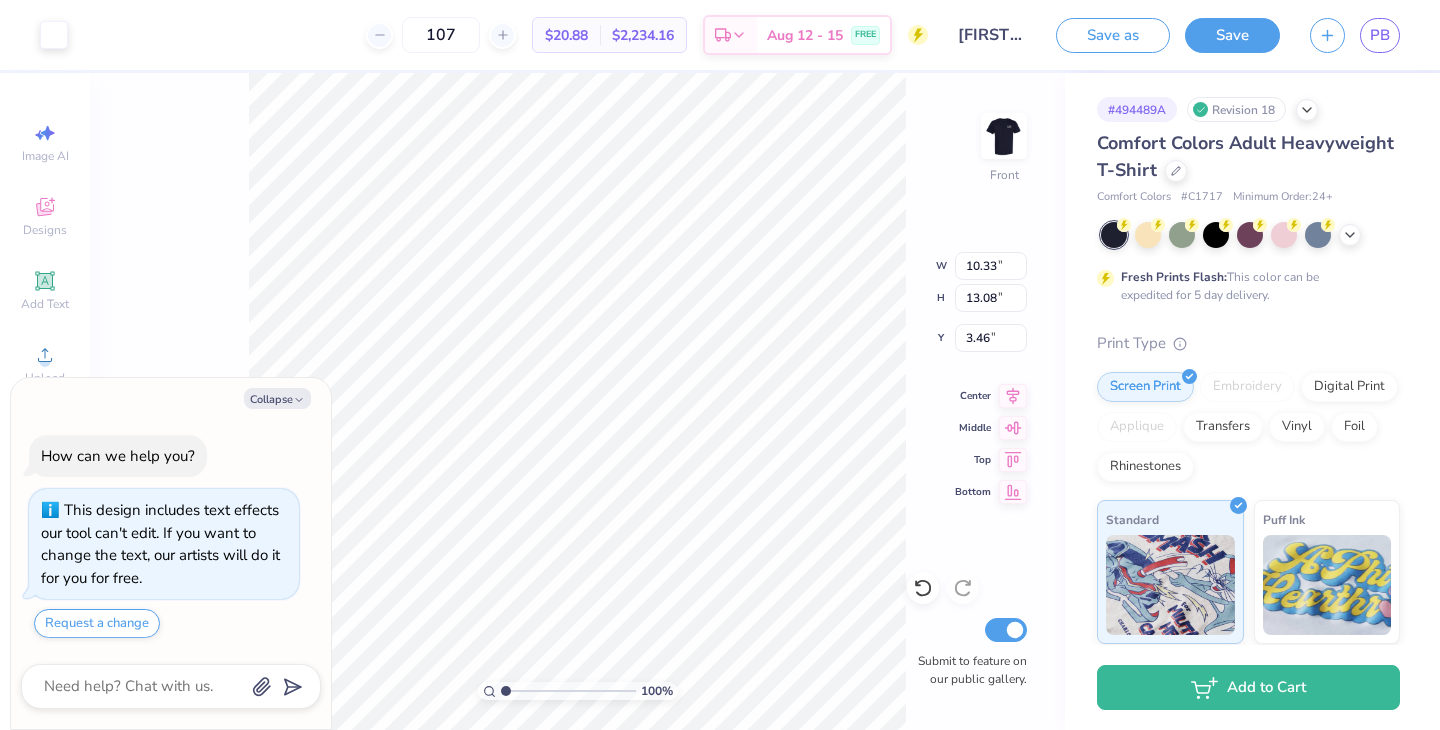 type on "x" 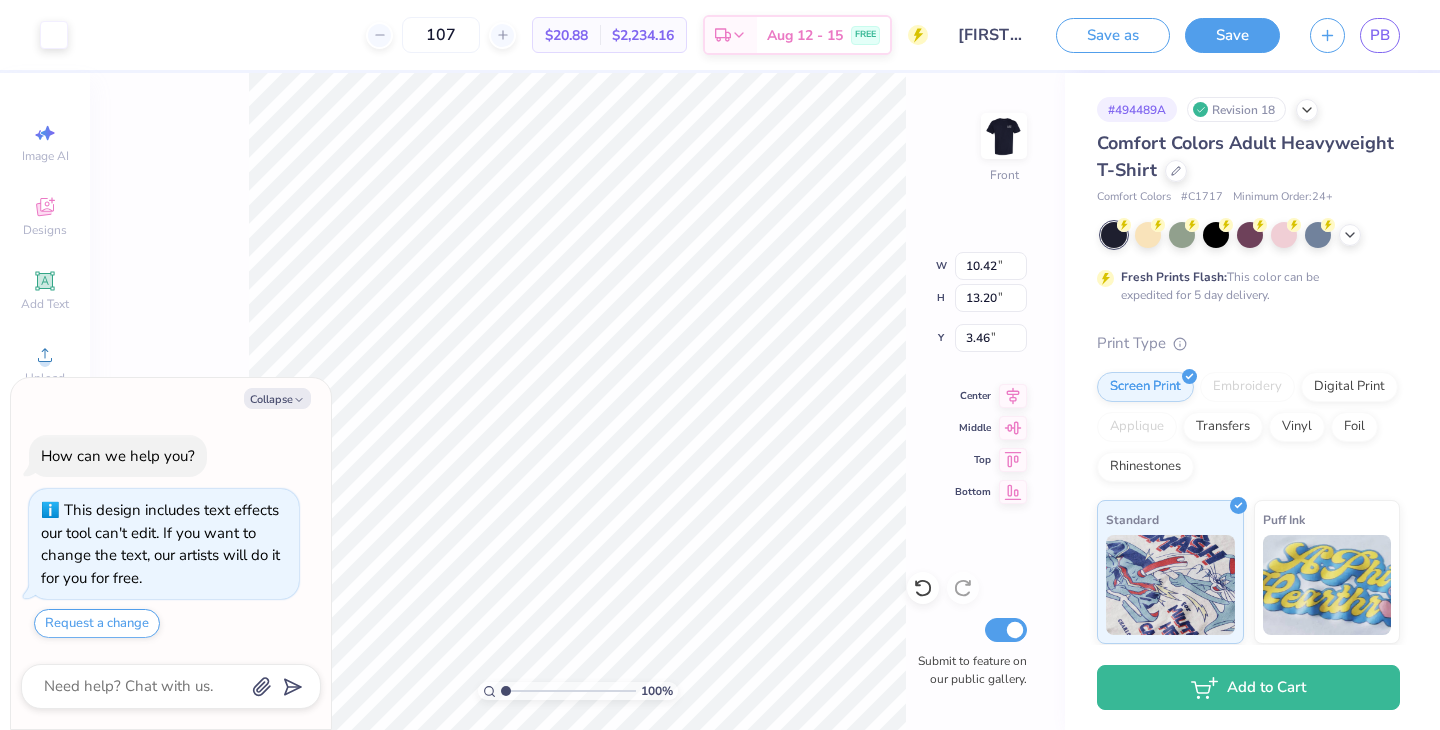 type on "x" 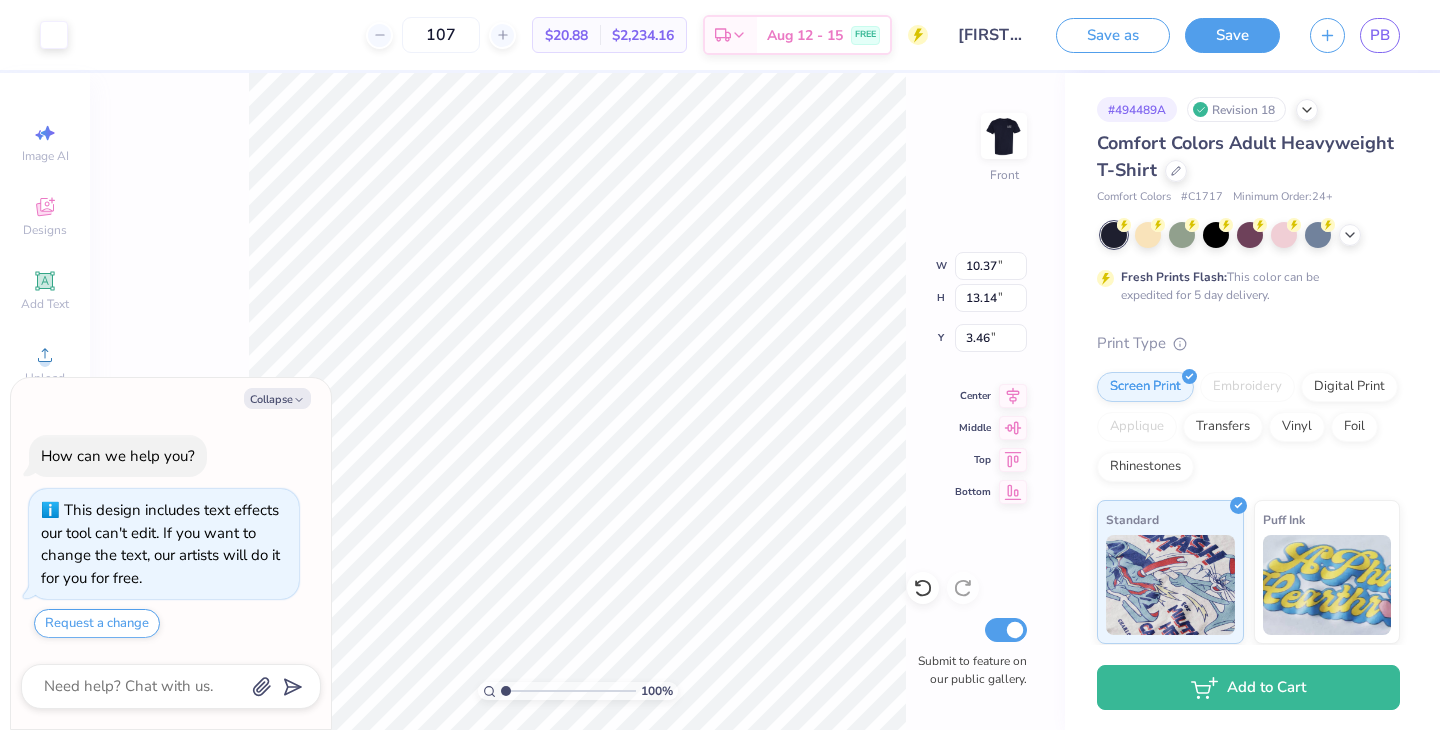 type on "x" 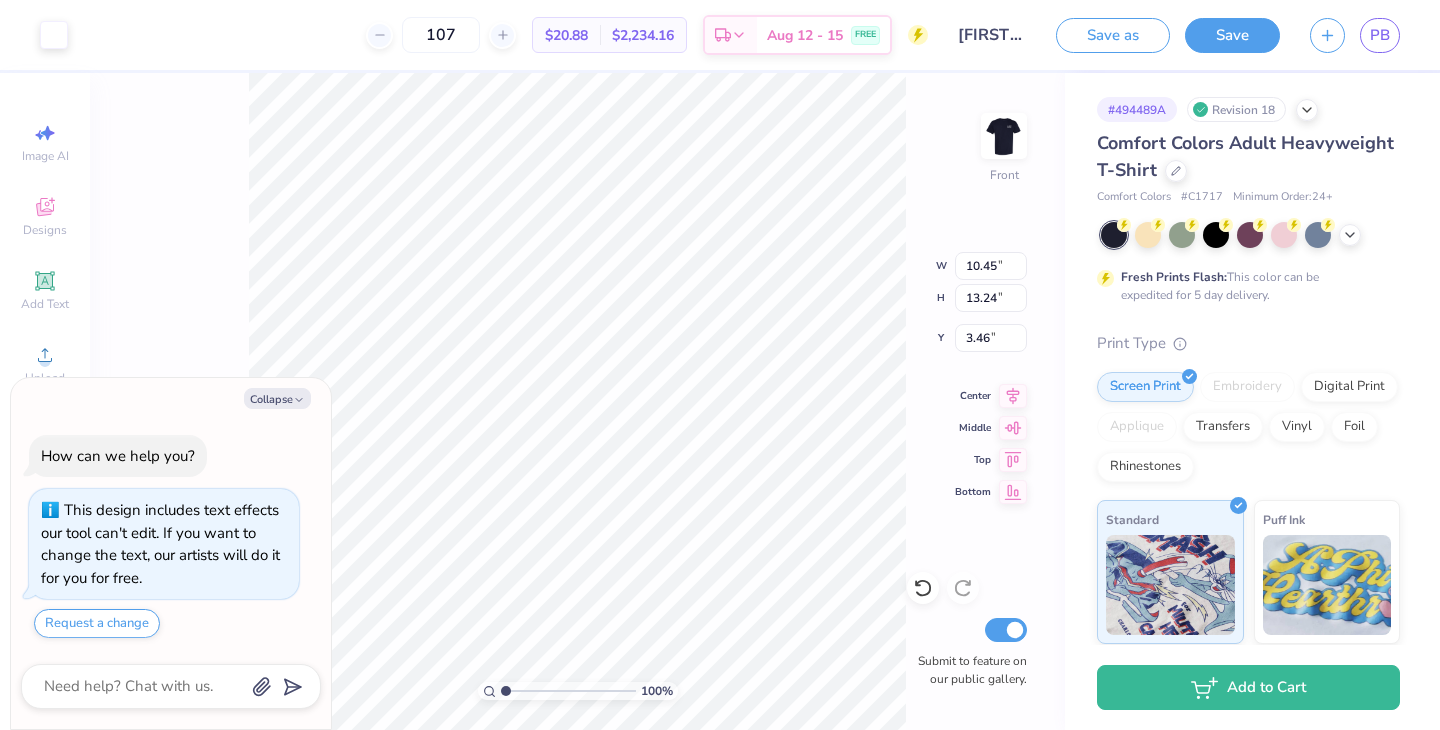 type on "x" 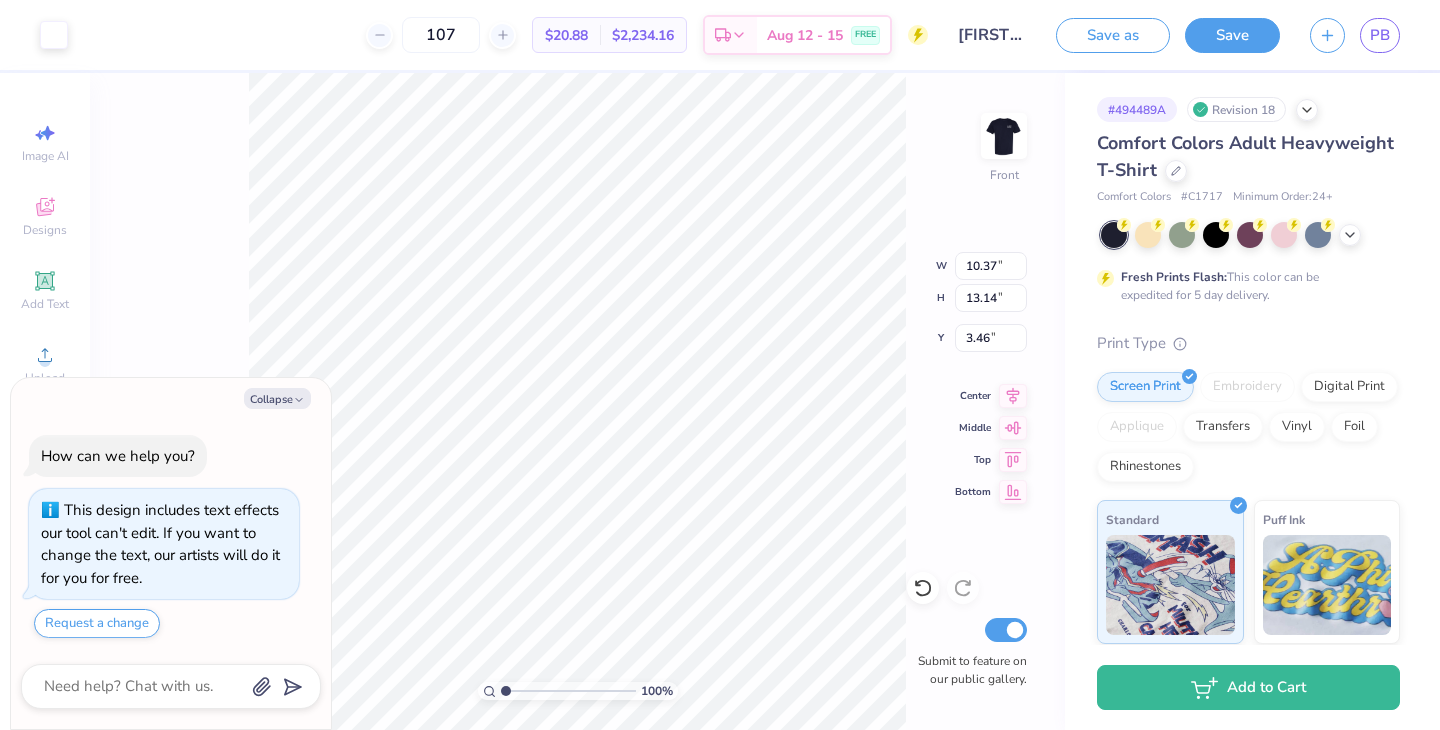 type on "x" 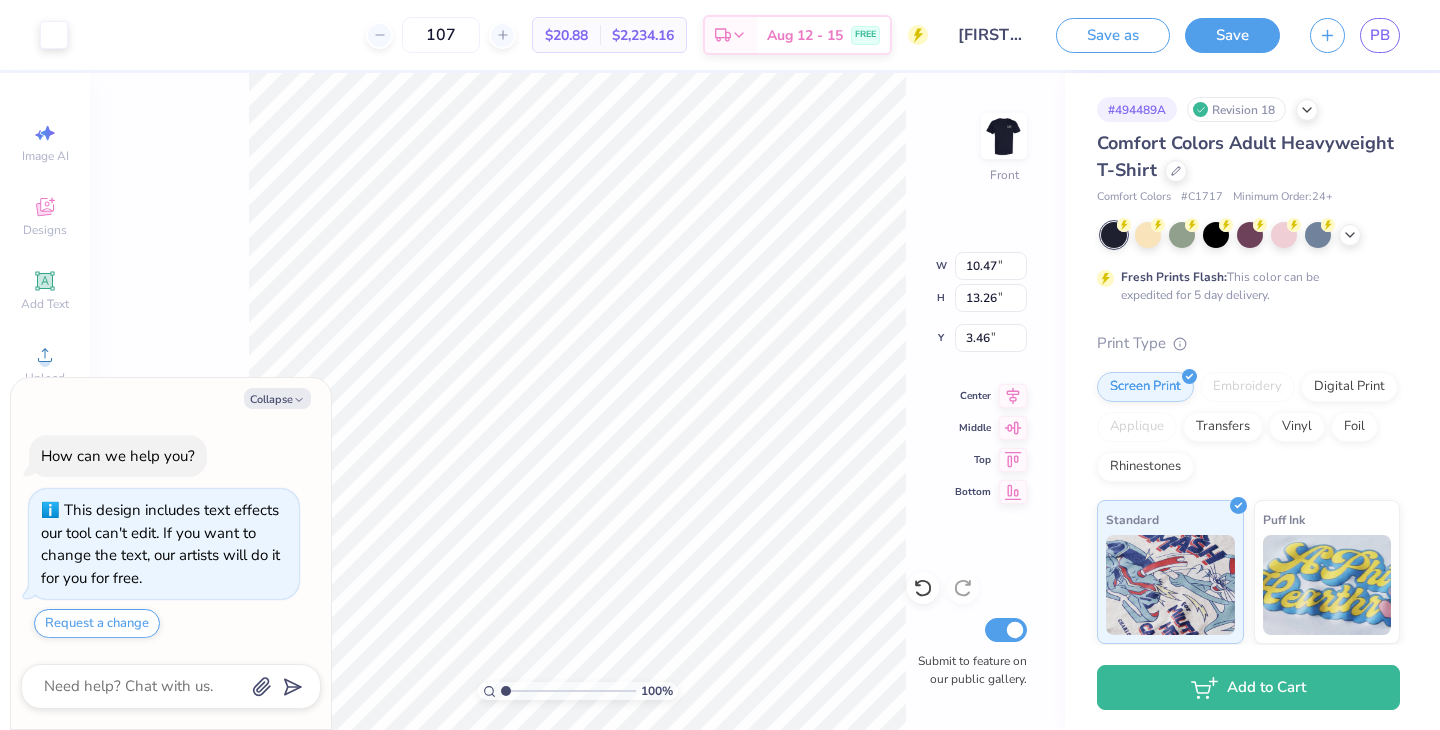 type on "x" 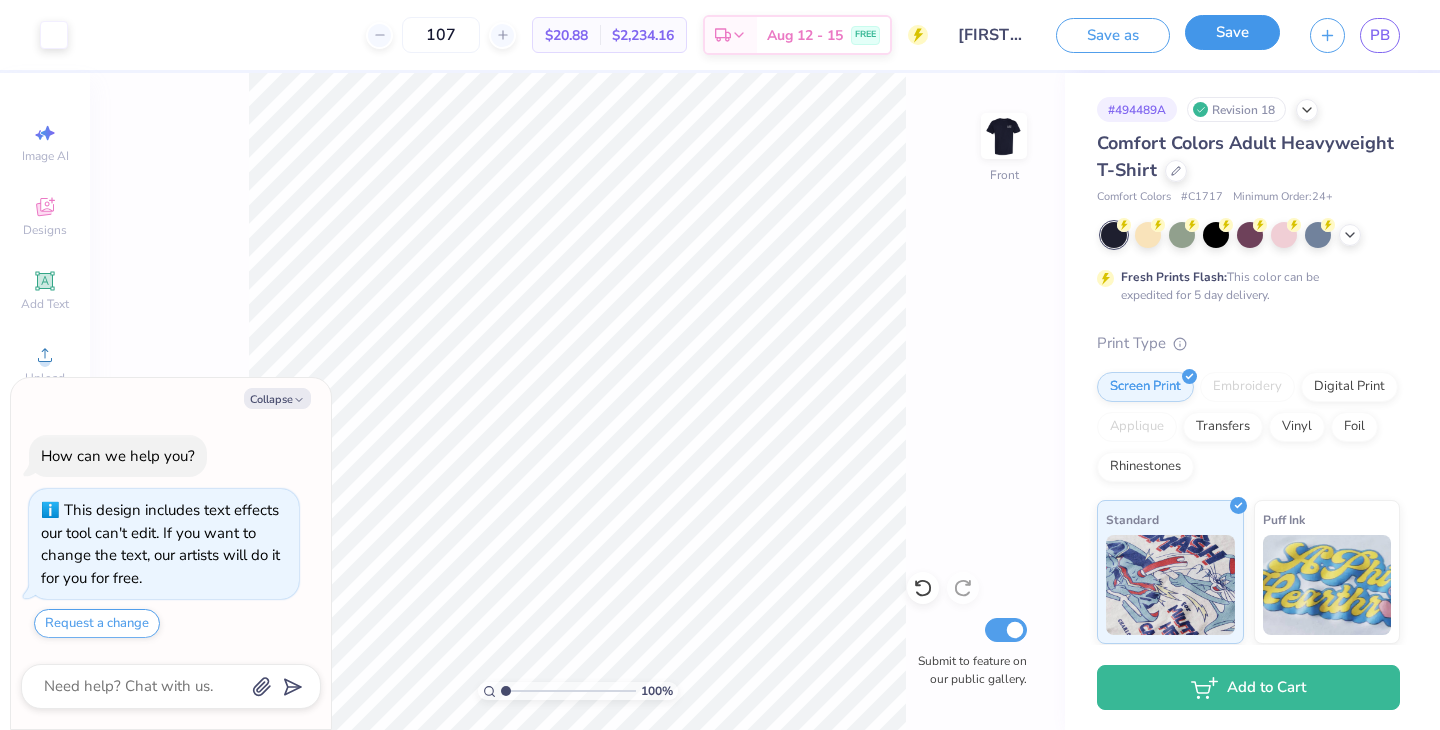 click on "Save" at bounding box center (1232, 32) 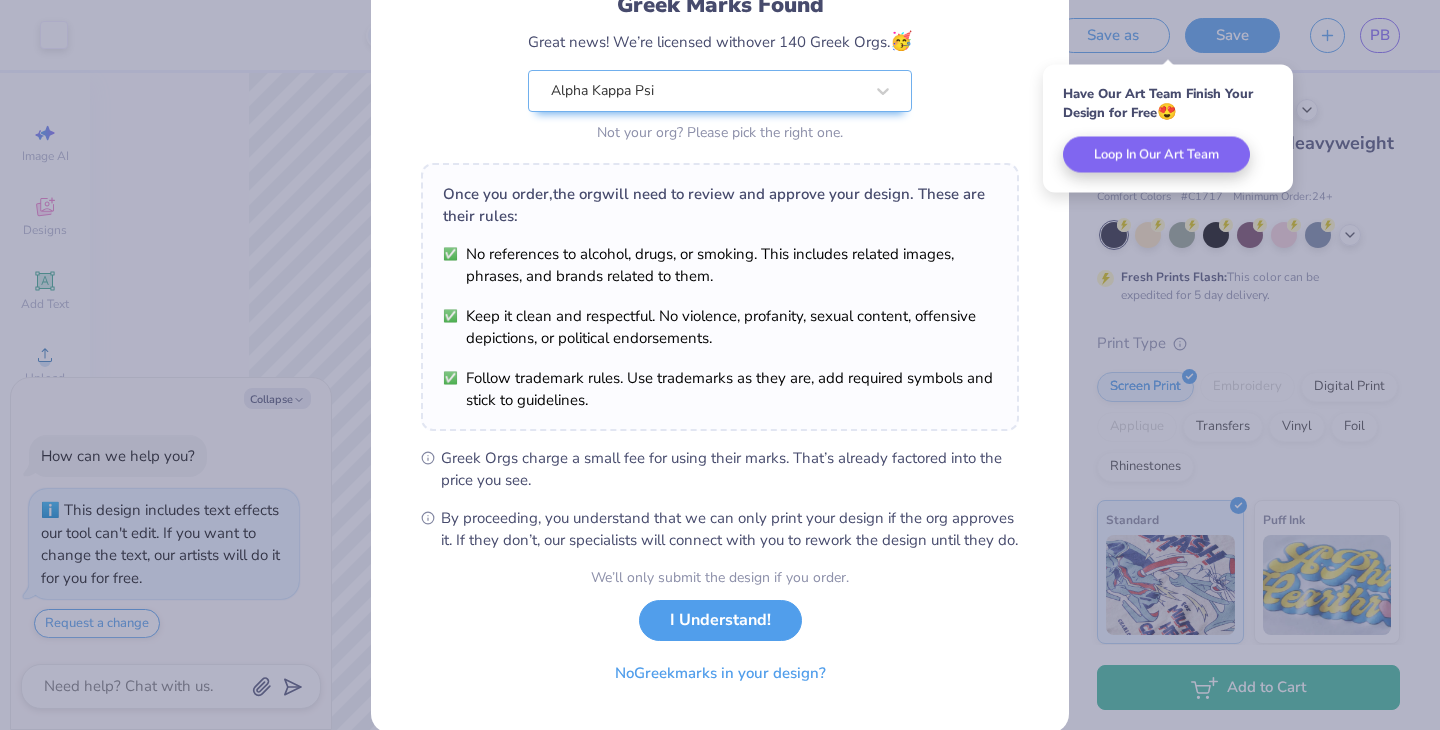 scroll, scrollTop: 206, scrollLeft: 0, axis: vertical 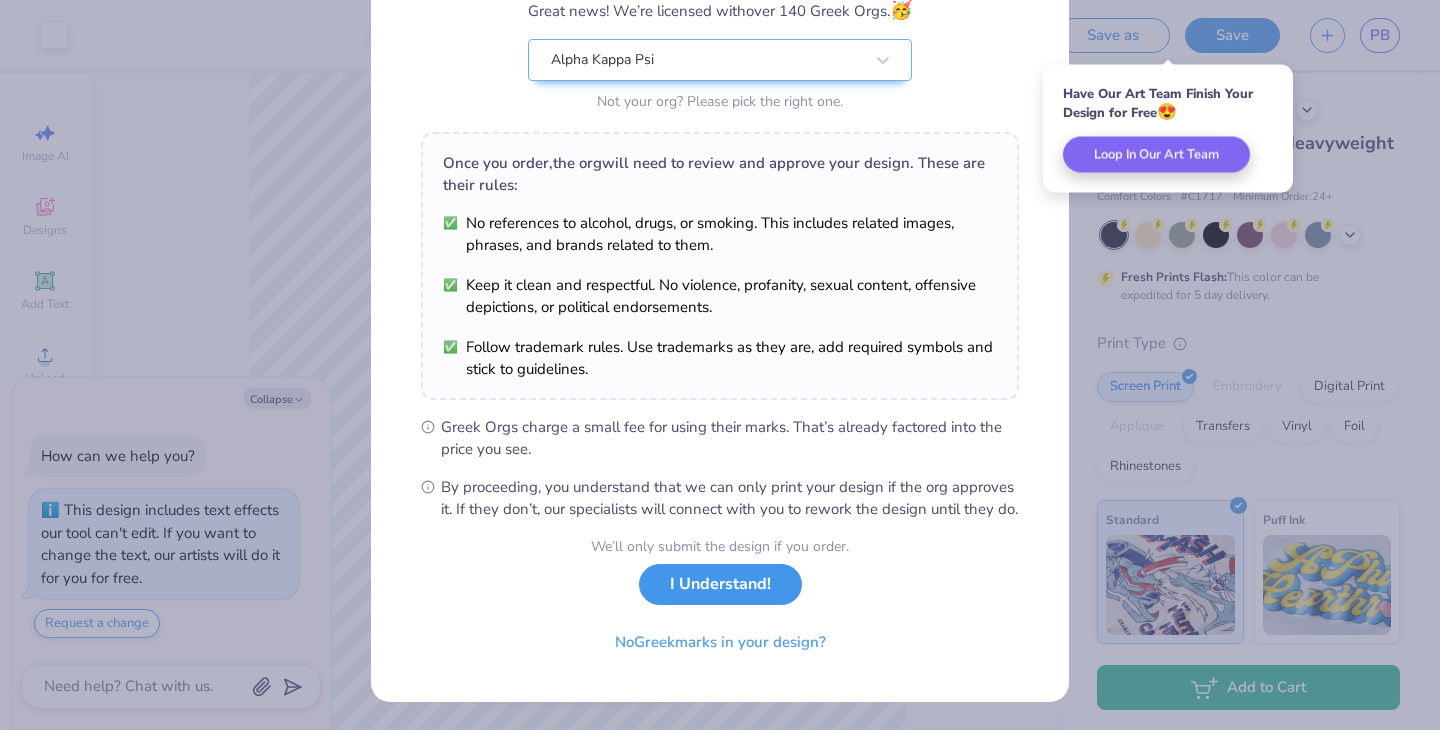 click on "I Understand!" at bounding box center [720, 584] 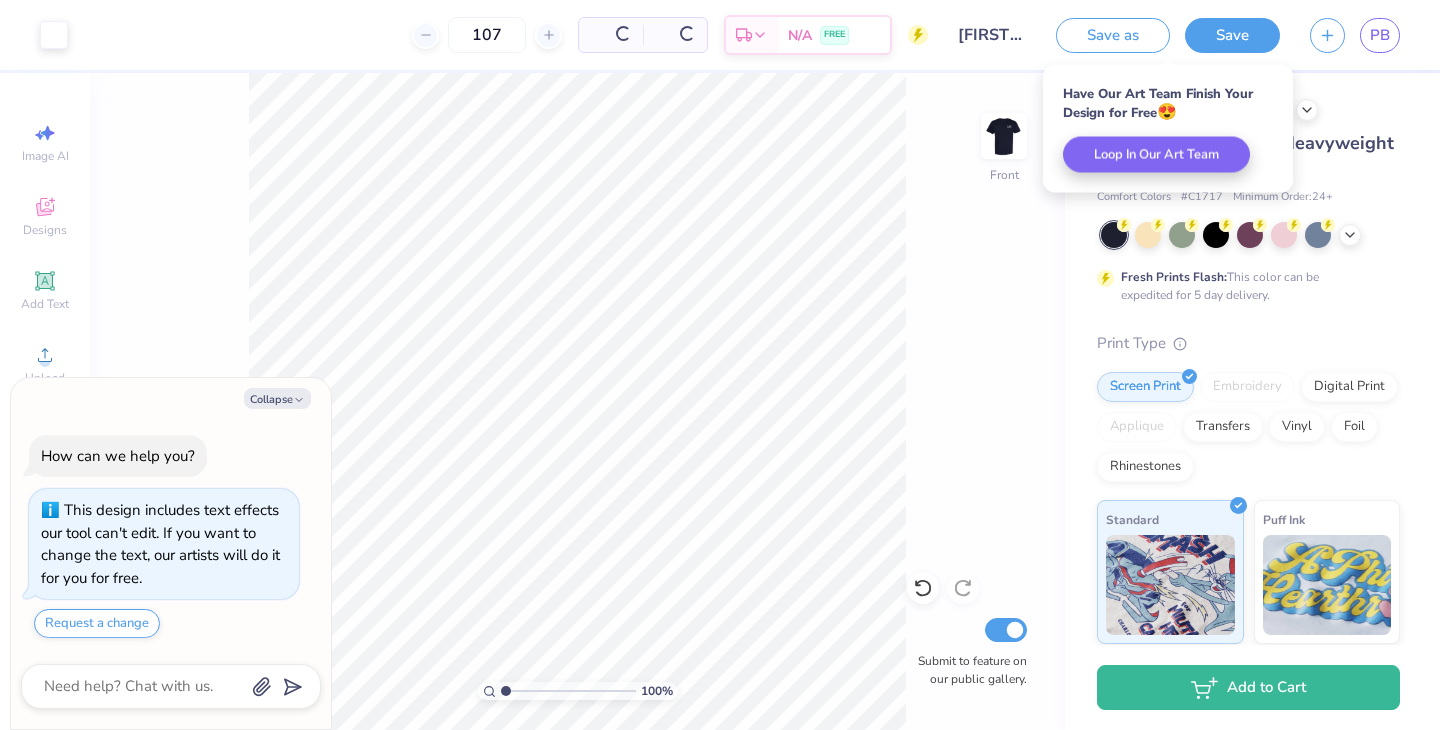 scroll, scrollTop: 0, scrollLeft: 0, axis: both 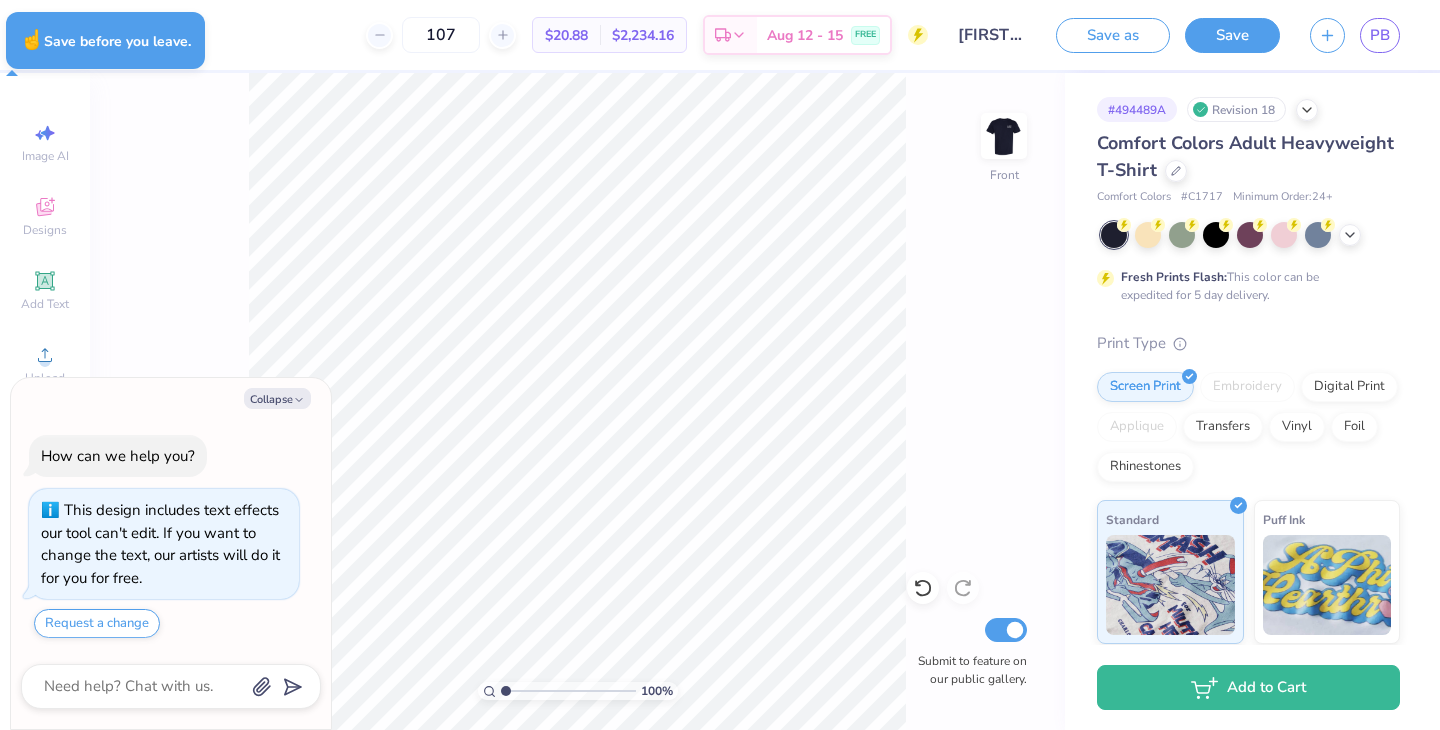 type on "x" 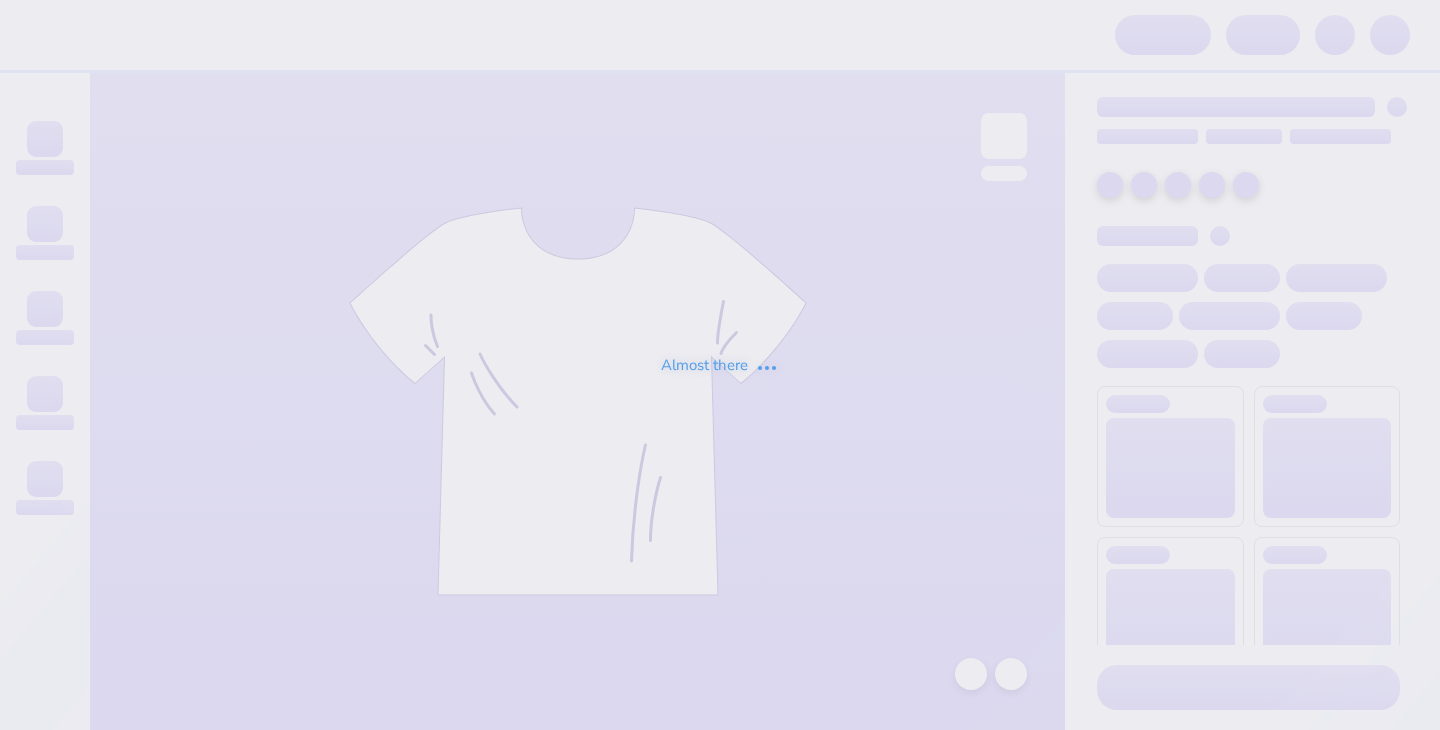 scroll, scrollTop: 0, scrollLeft: 0, axis: both 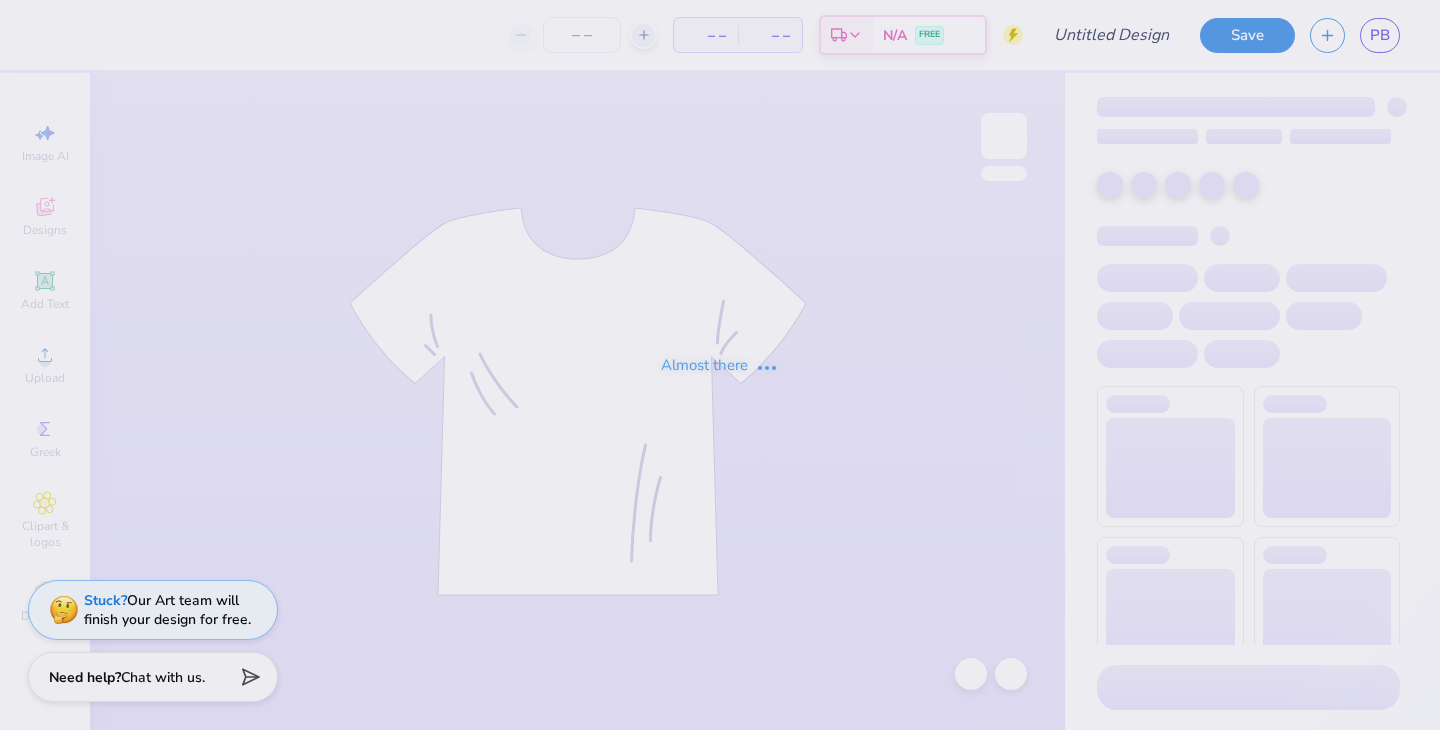 type on "[FIRST] [LAST] : [ORGANIZATION]" 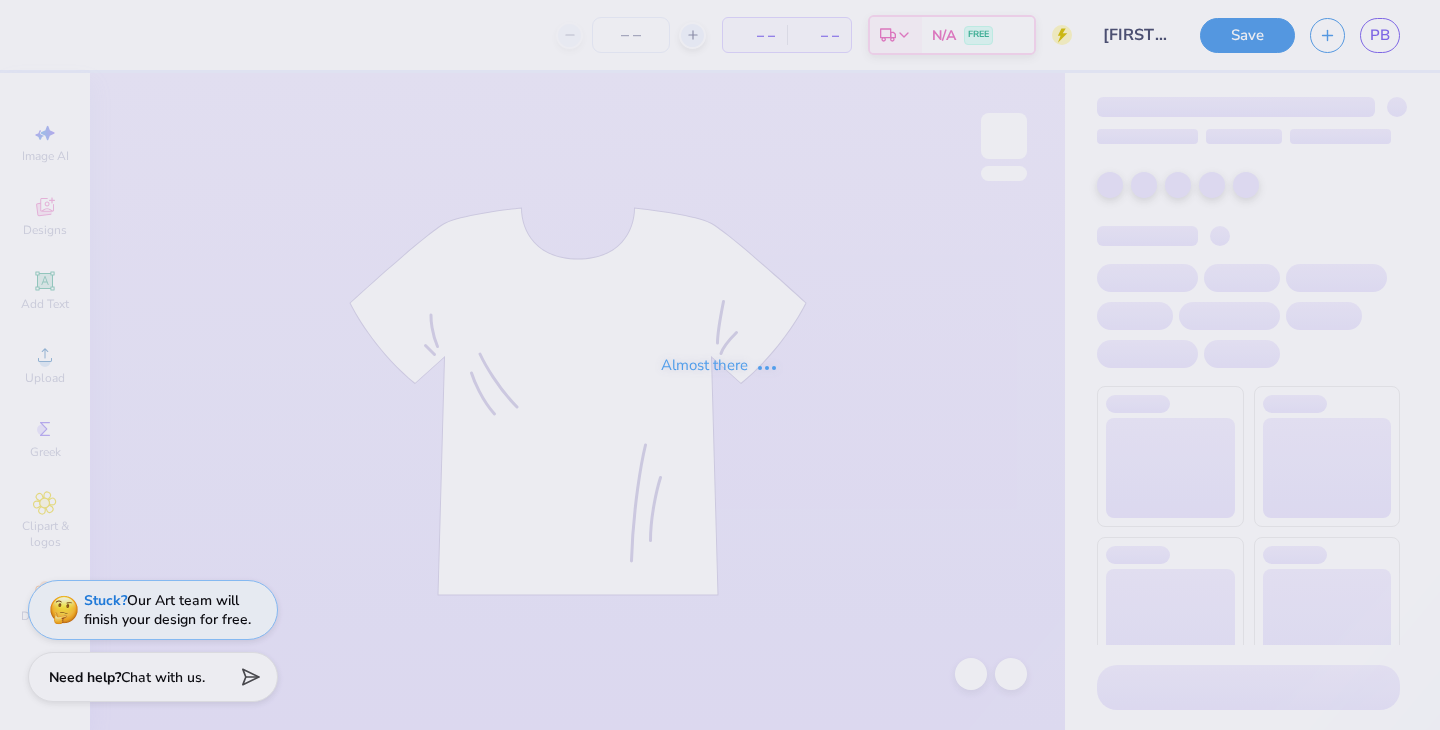 type on "107" 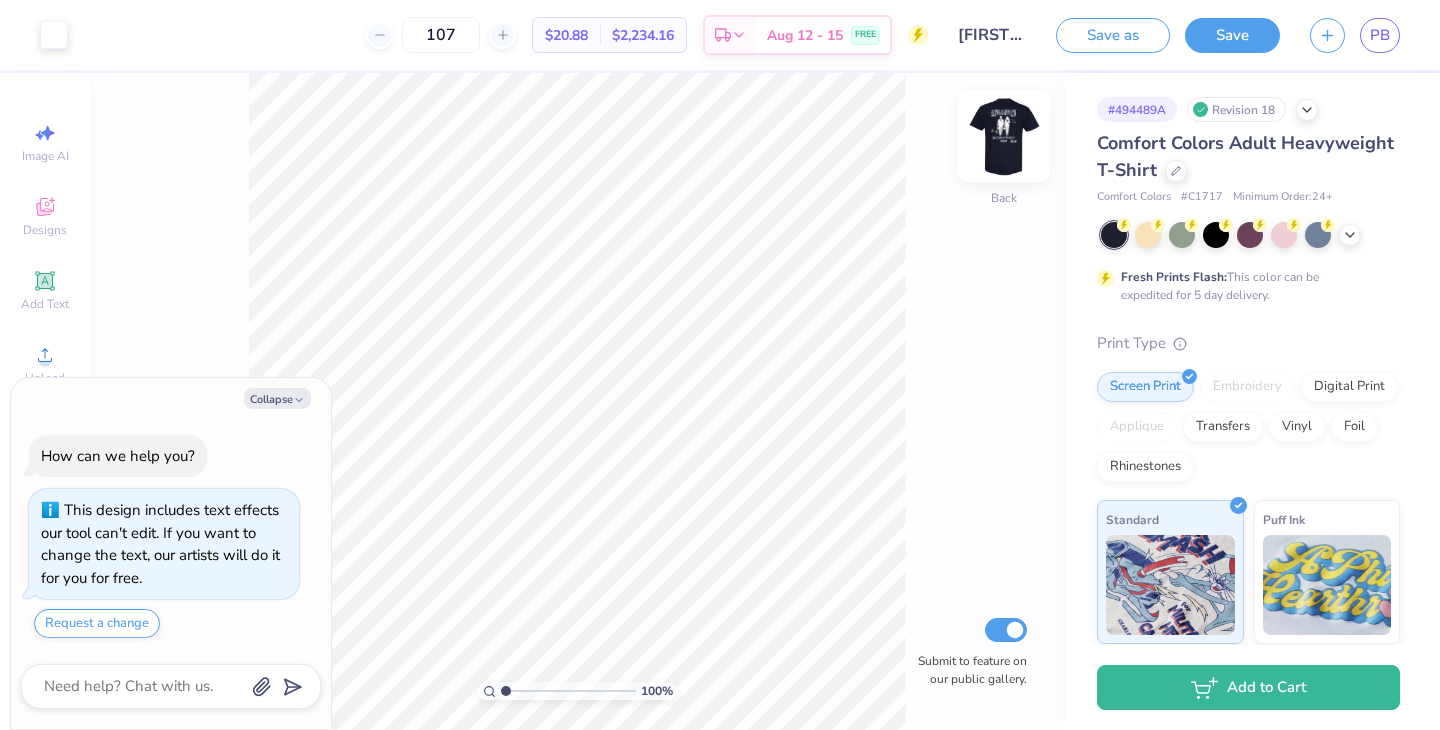 click at bounding box center [1004, 136] 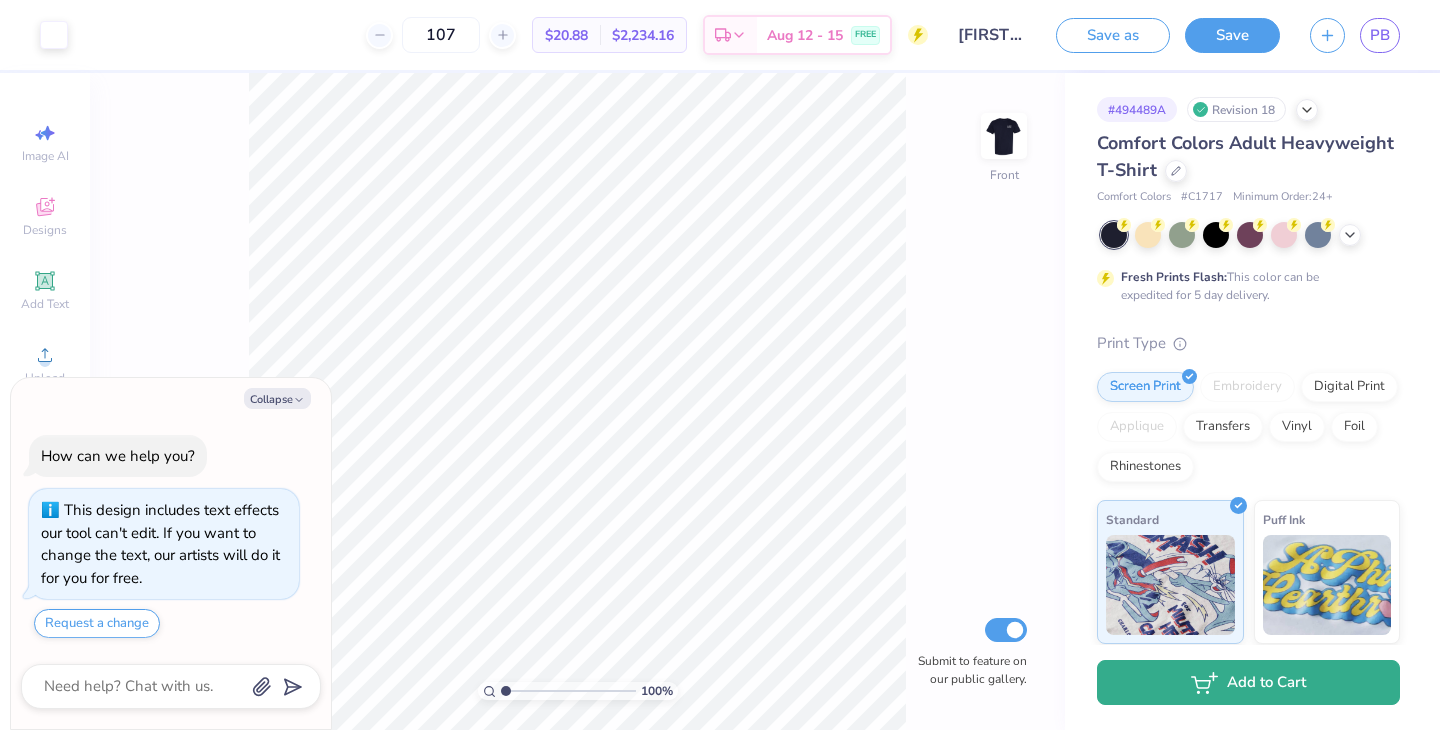 click on "Add to Cart" at bounding box center (1248, 682) 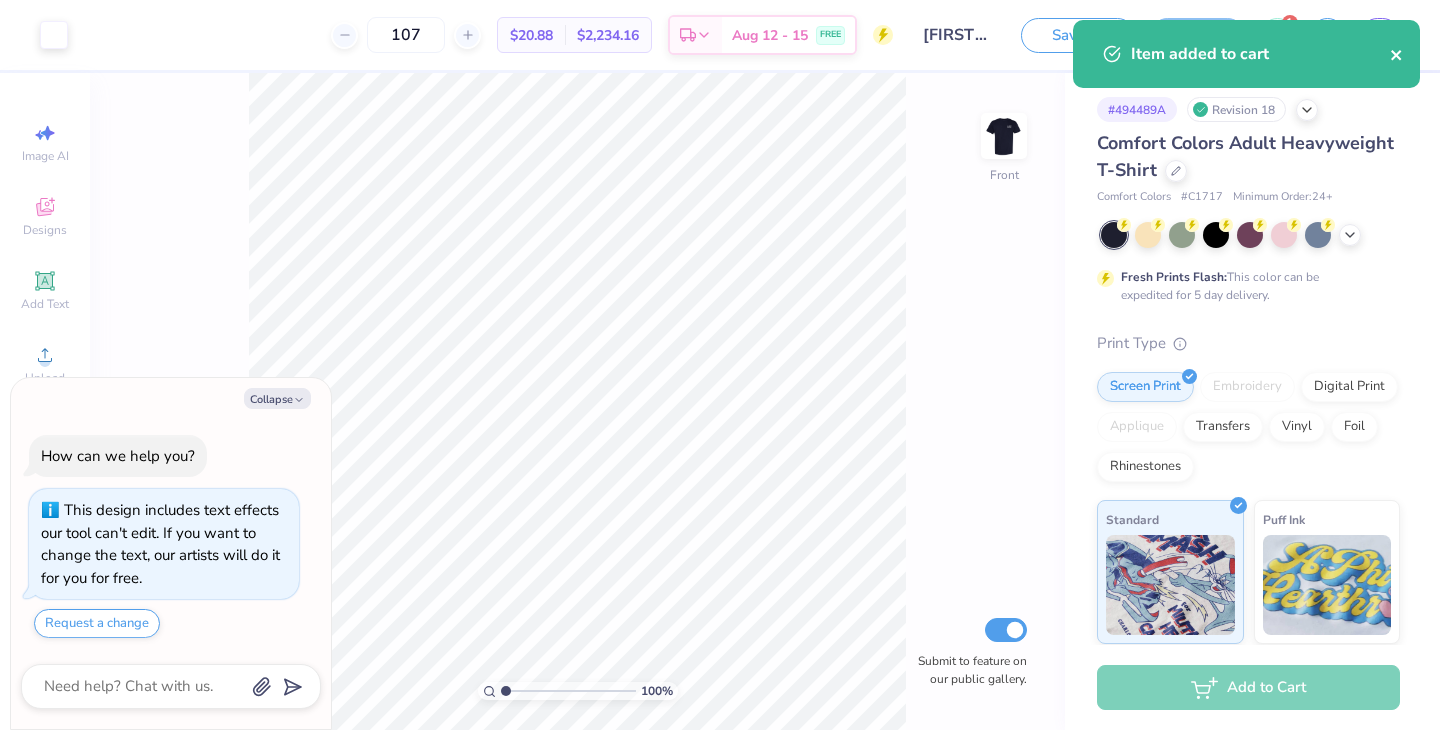 click 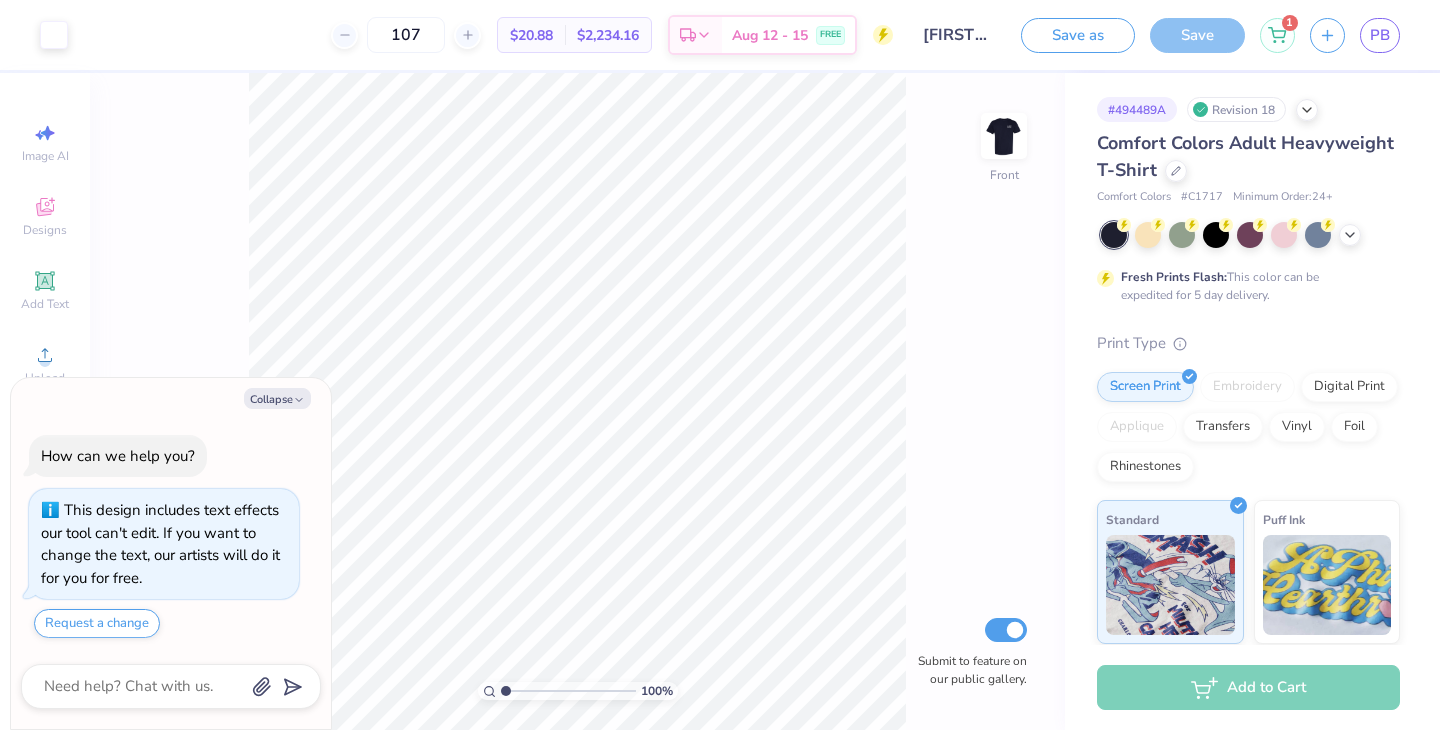 click on "Item added to cart" at bounding box center [1246, 20] 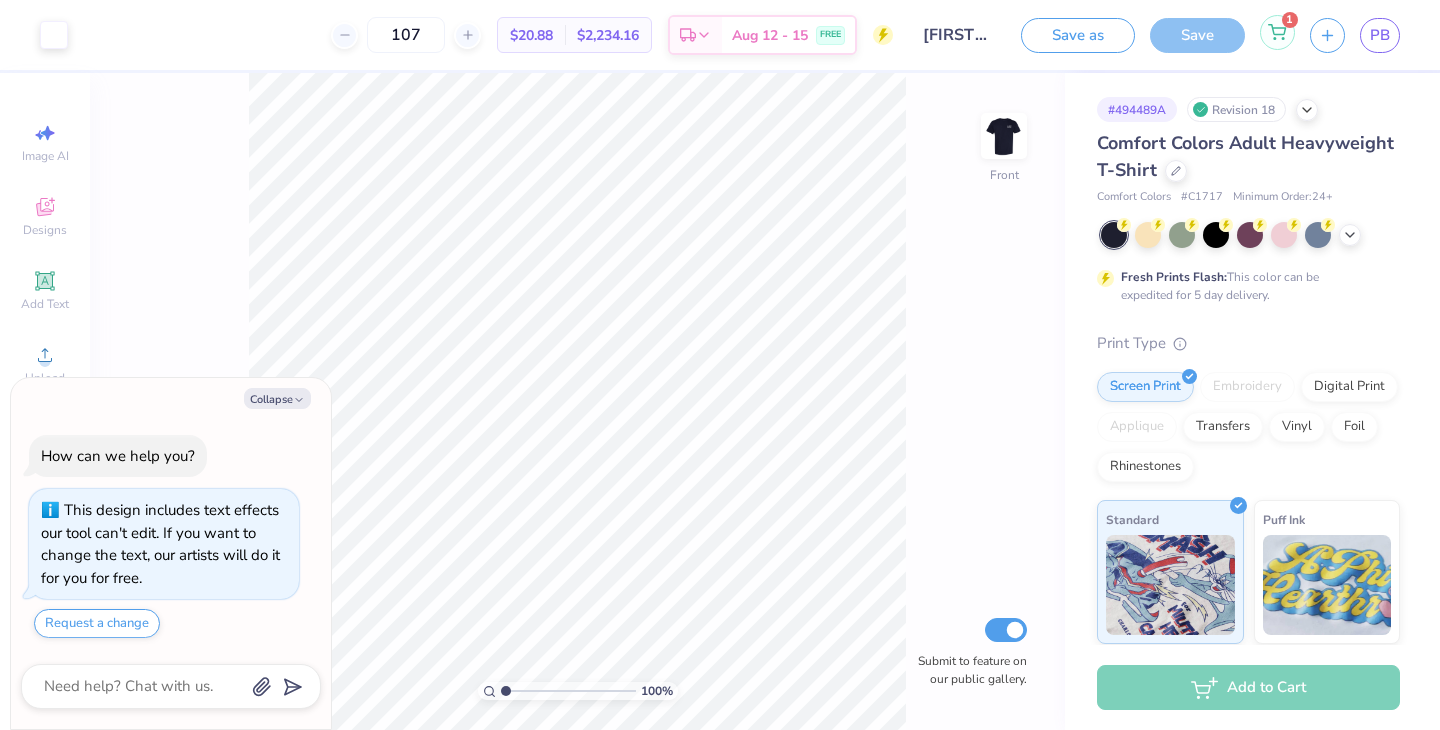 click 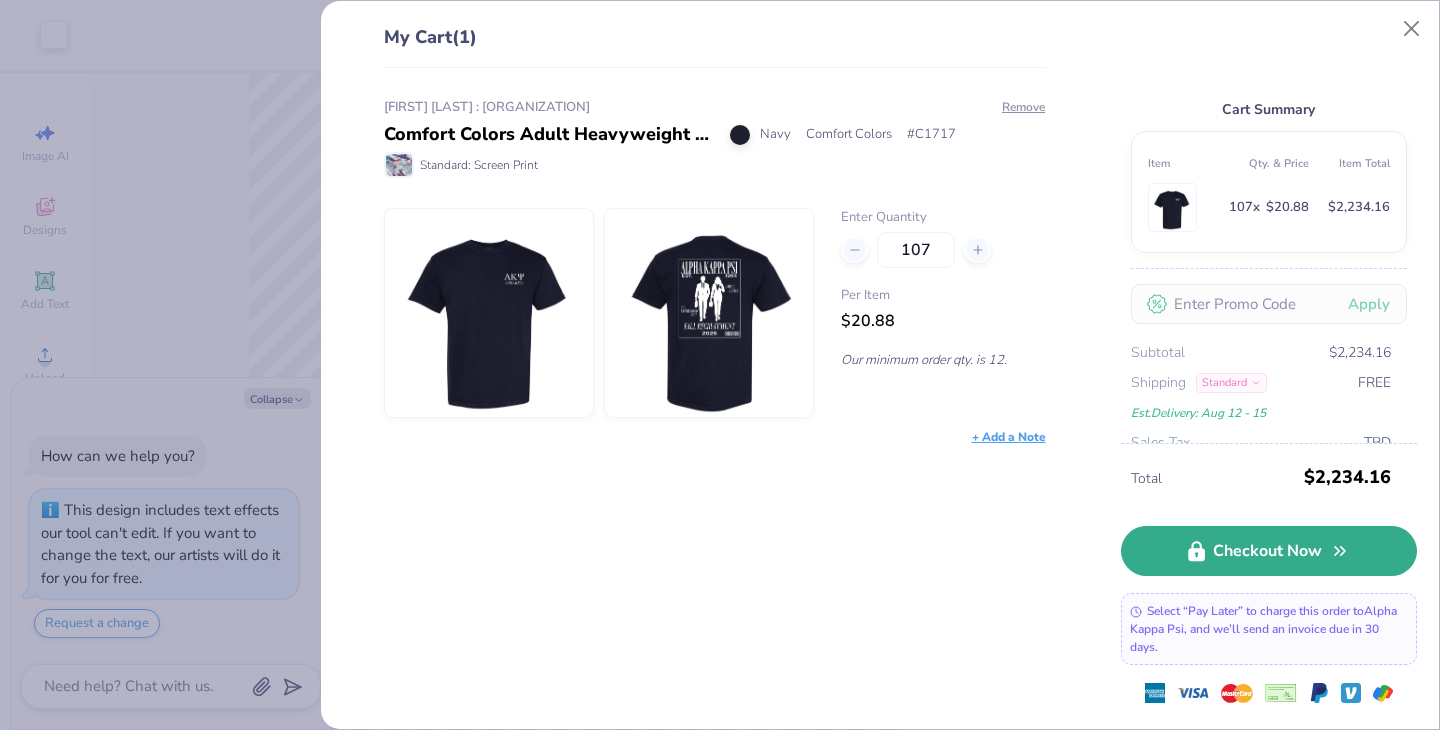 click on "Checkout Now" at bounding box center (1269, 551) 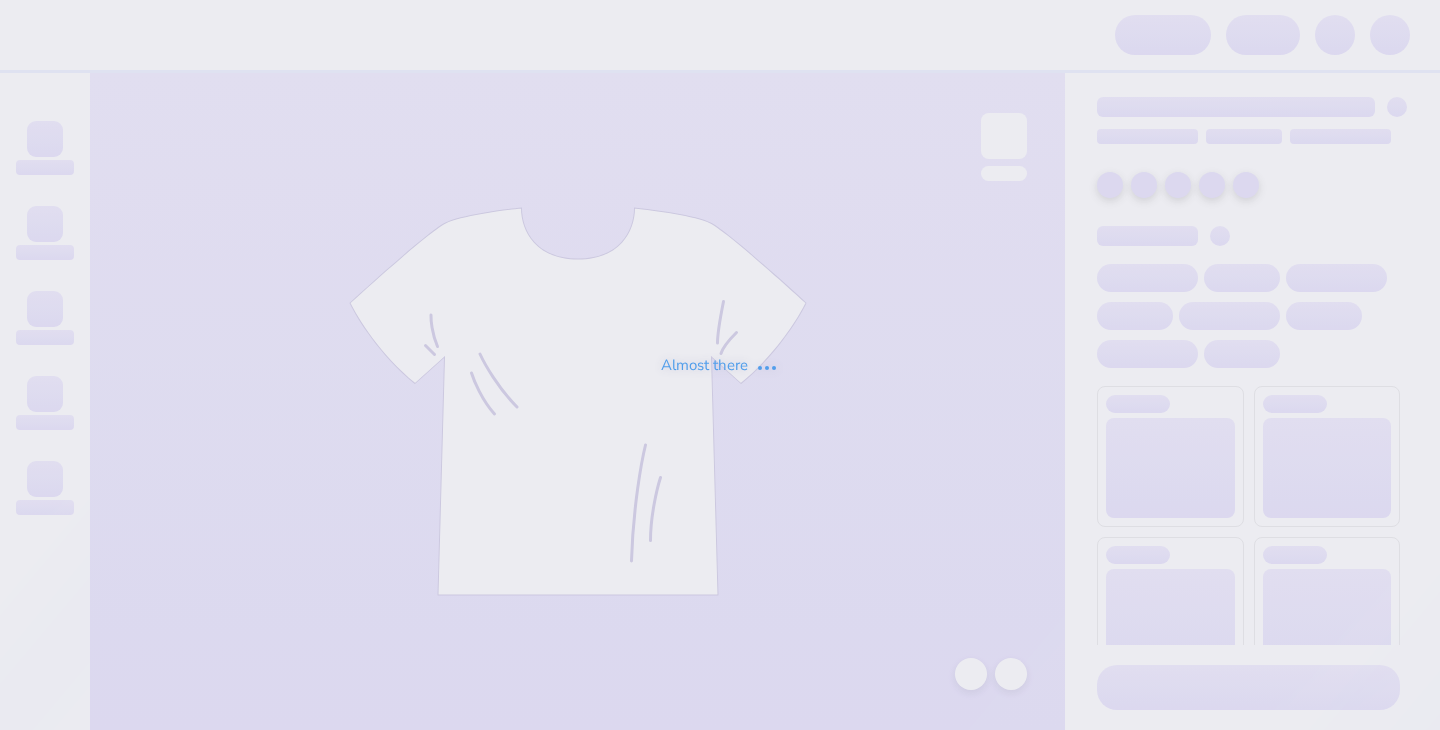 scroll, scrollTop: 0, scrollLeft: 0, axis: both 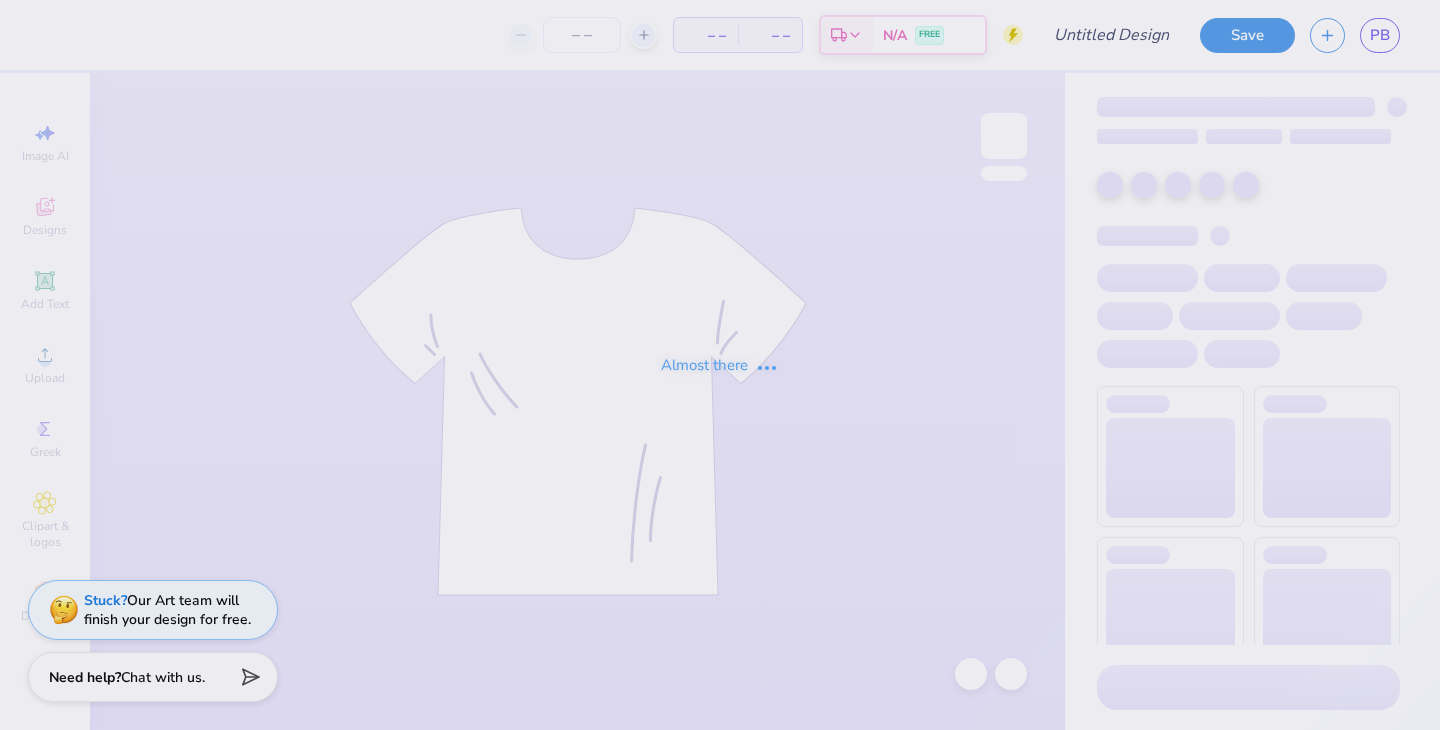 type on "Paige Blotner : University of Delaware" 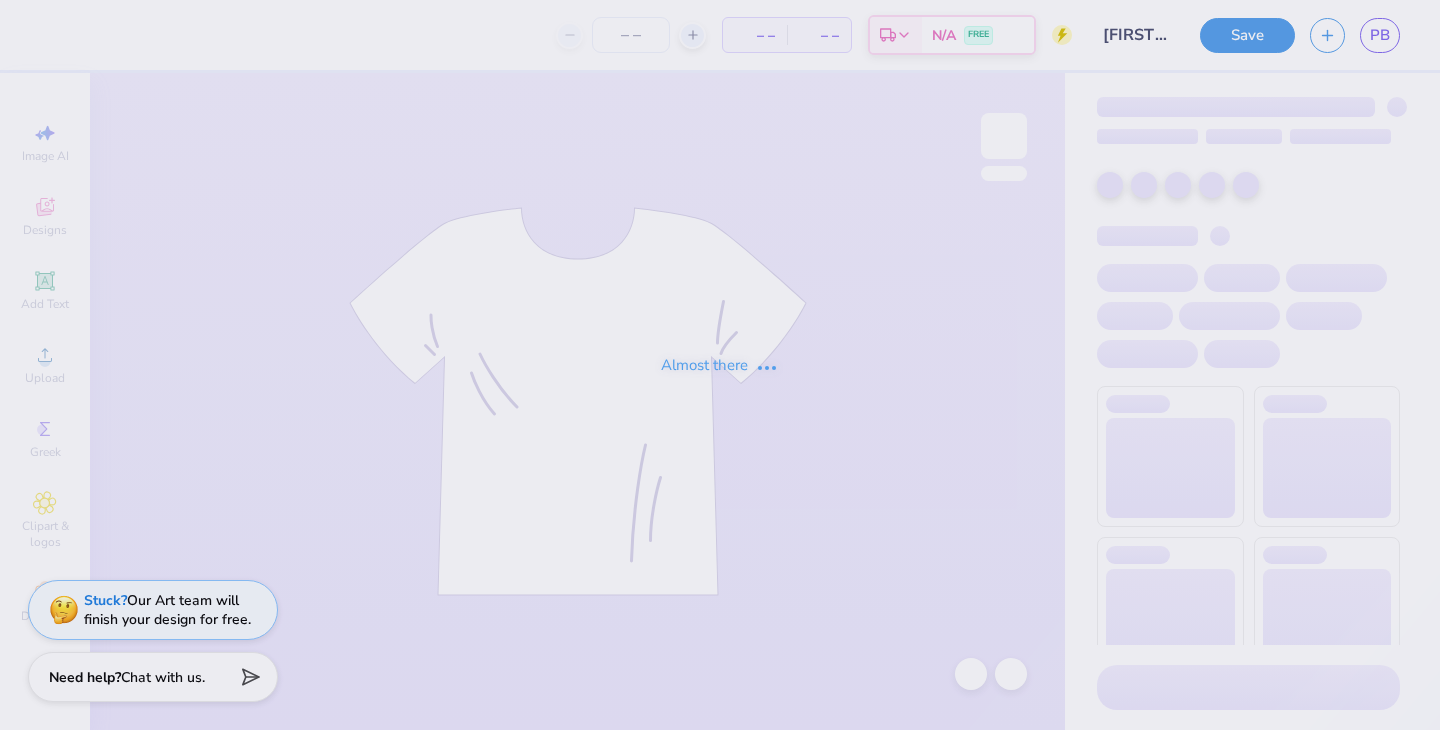 type on "107" 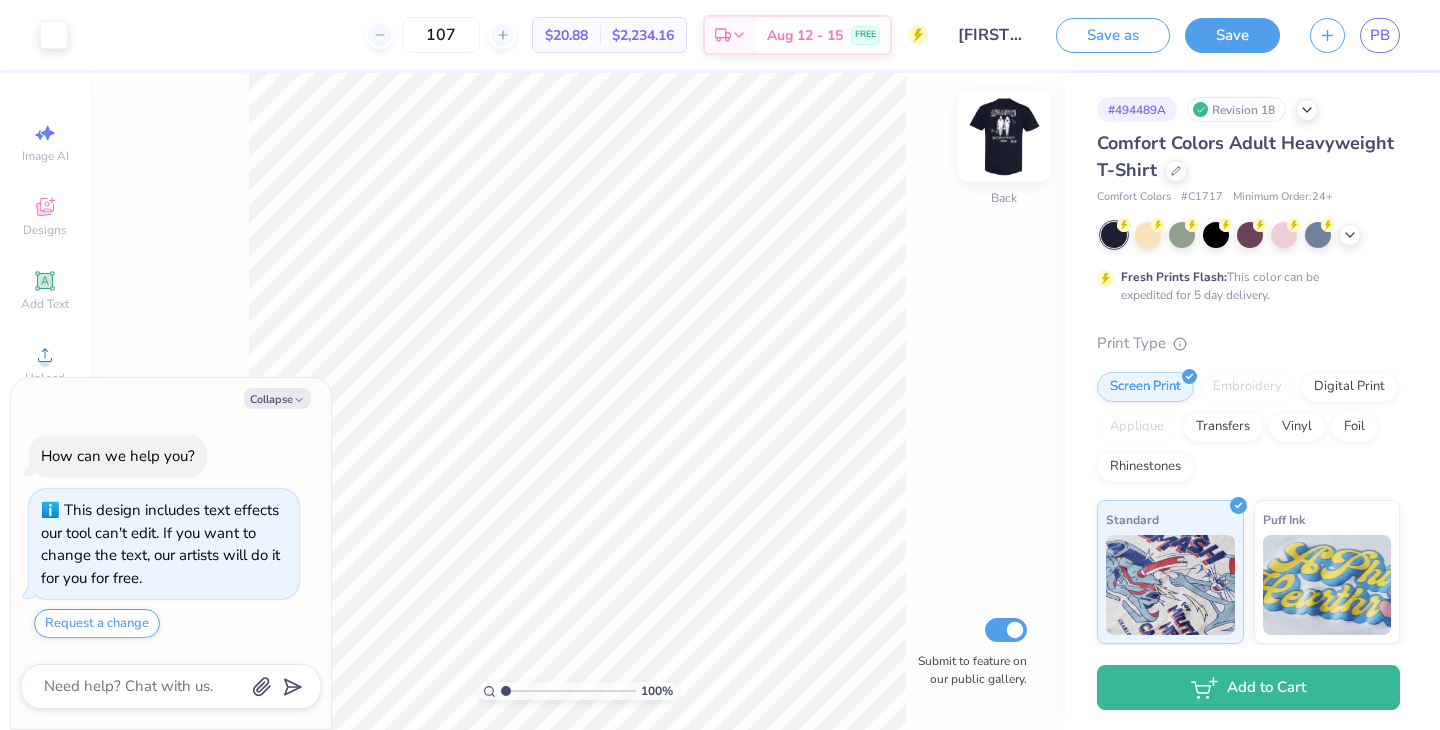 click at bounding box center [1004, 136] 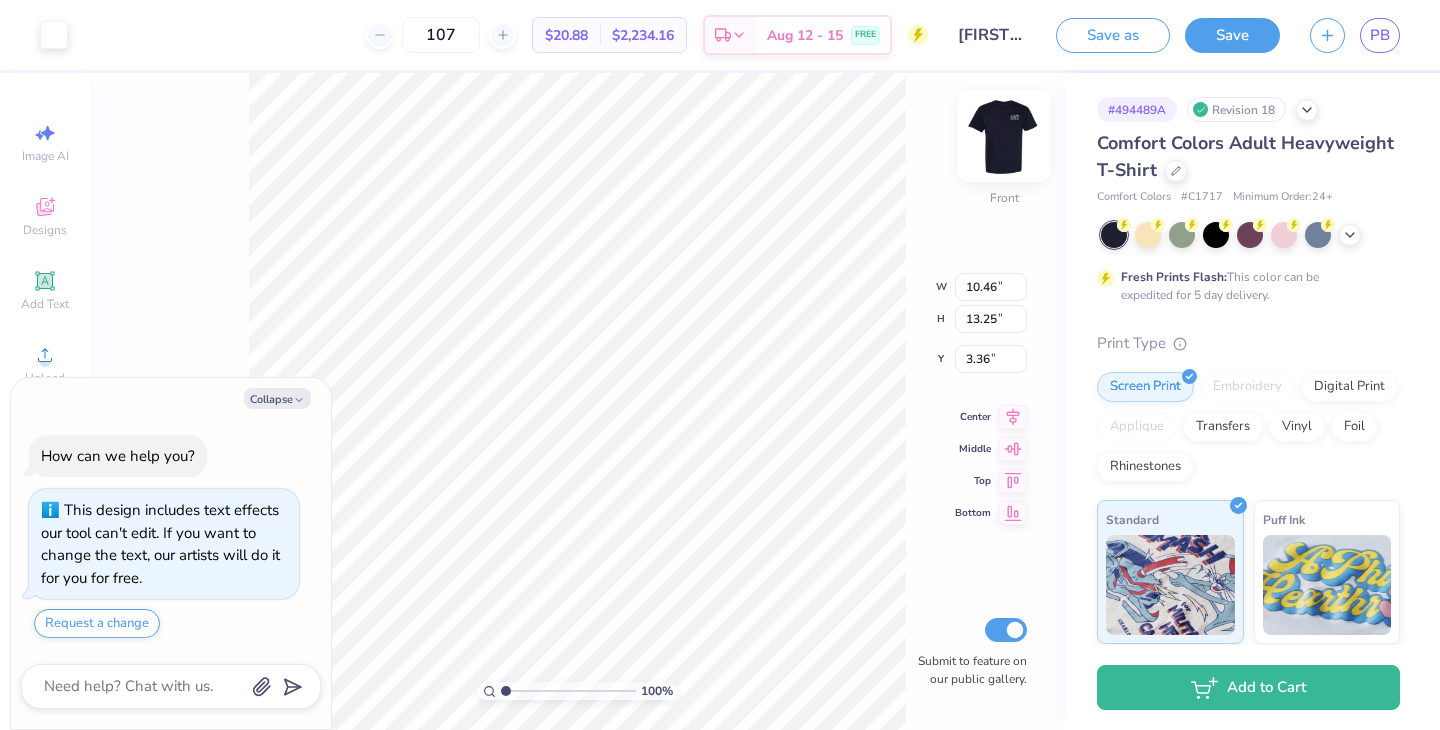 type on "x" 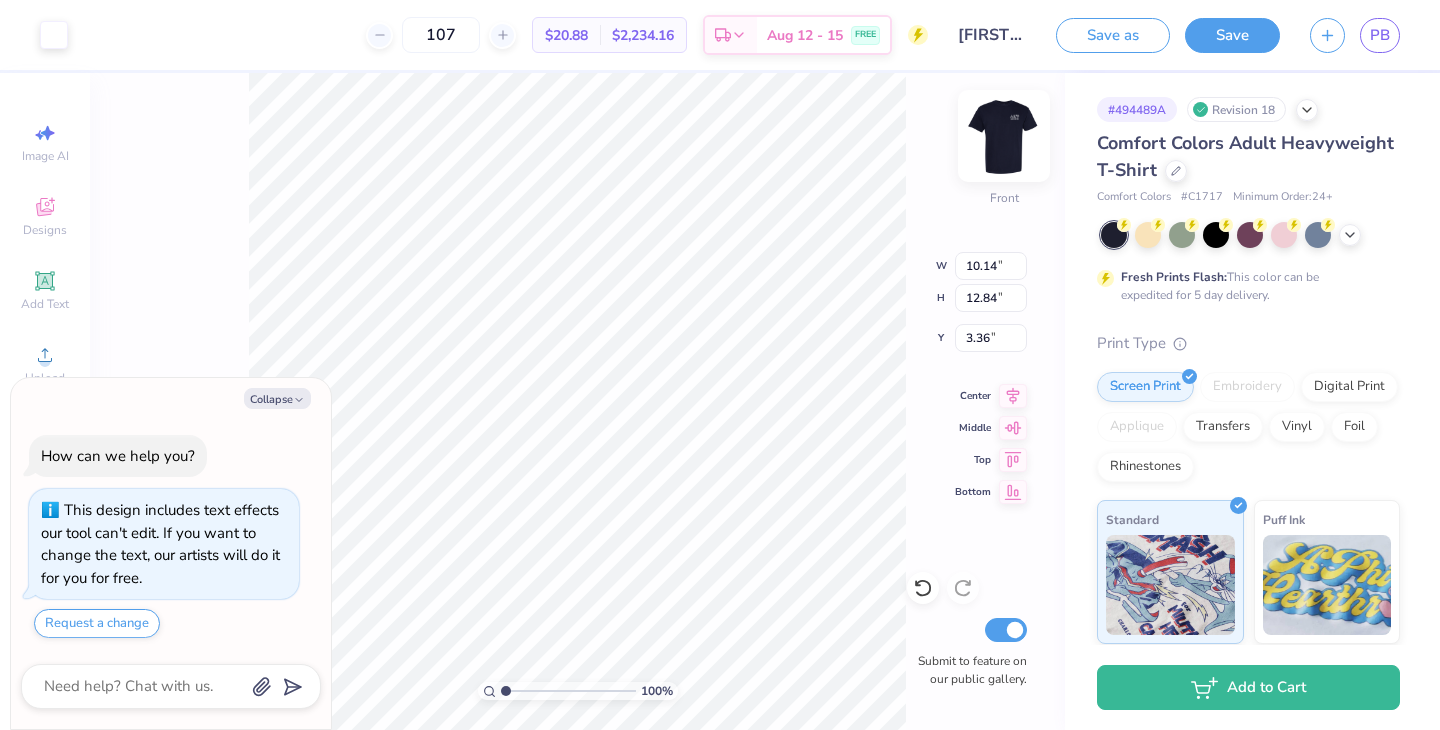 type on "x" 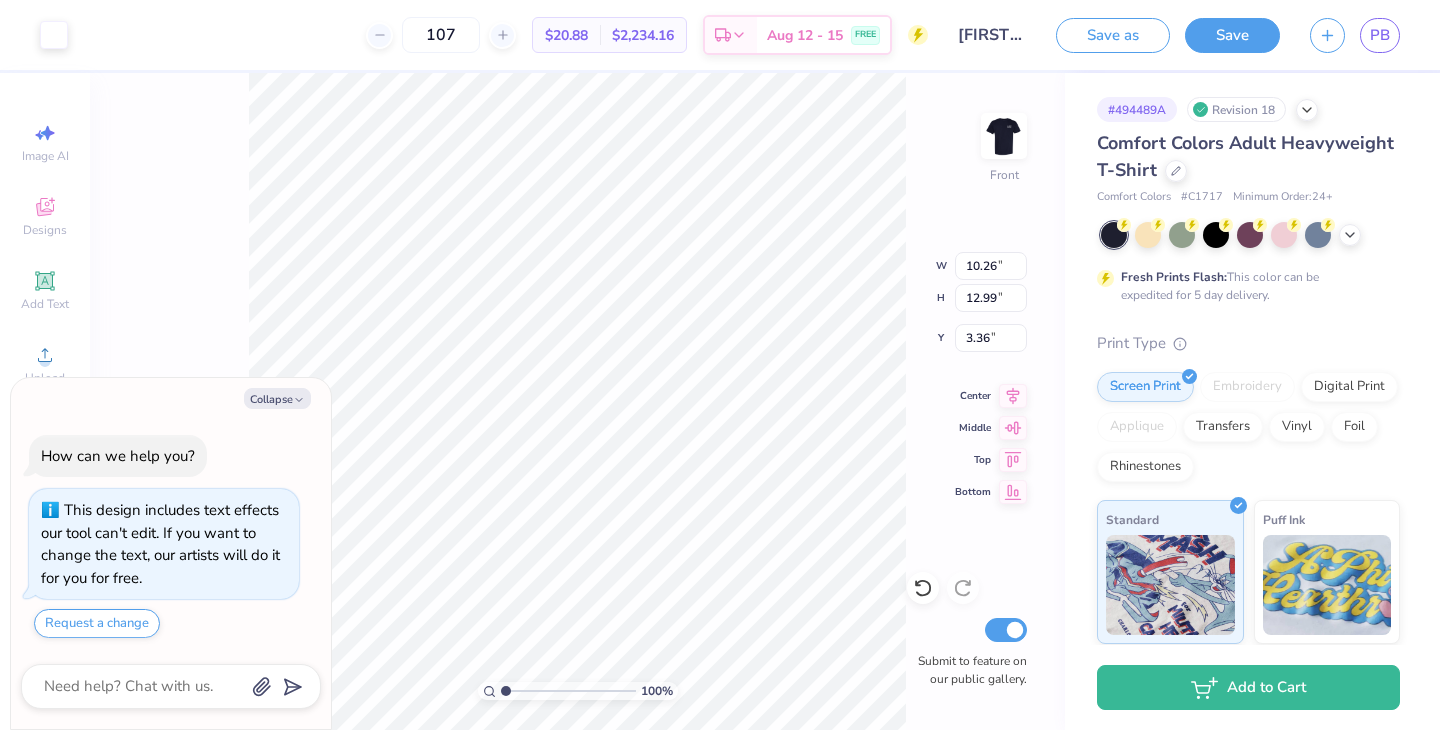 type on "x" 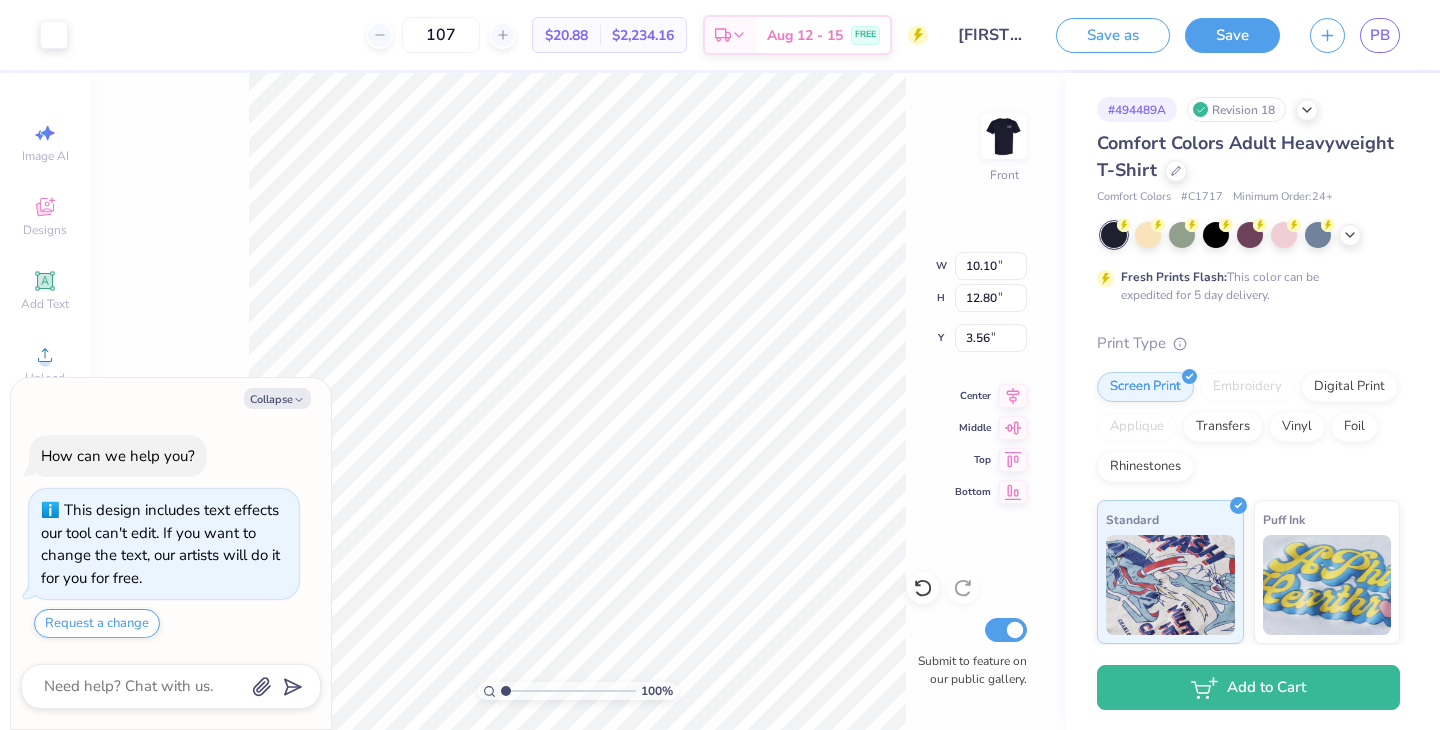 type on "x" 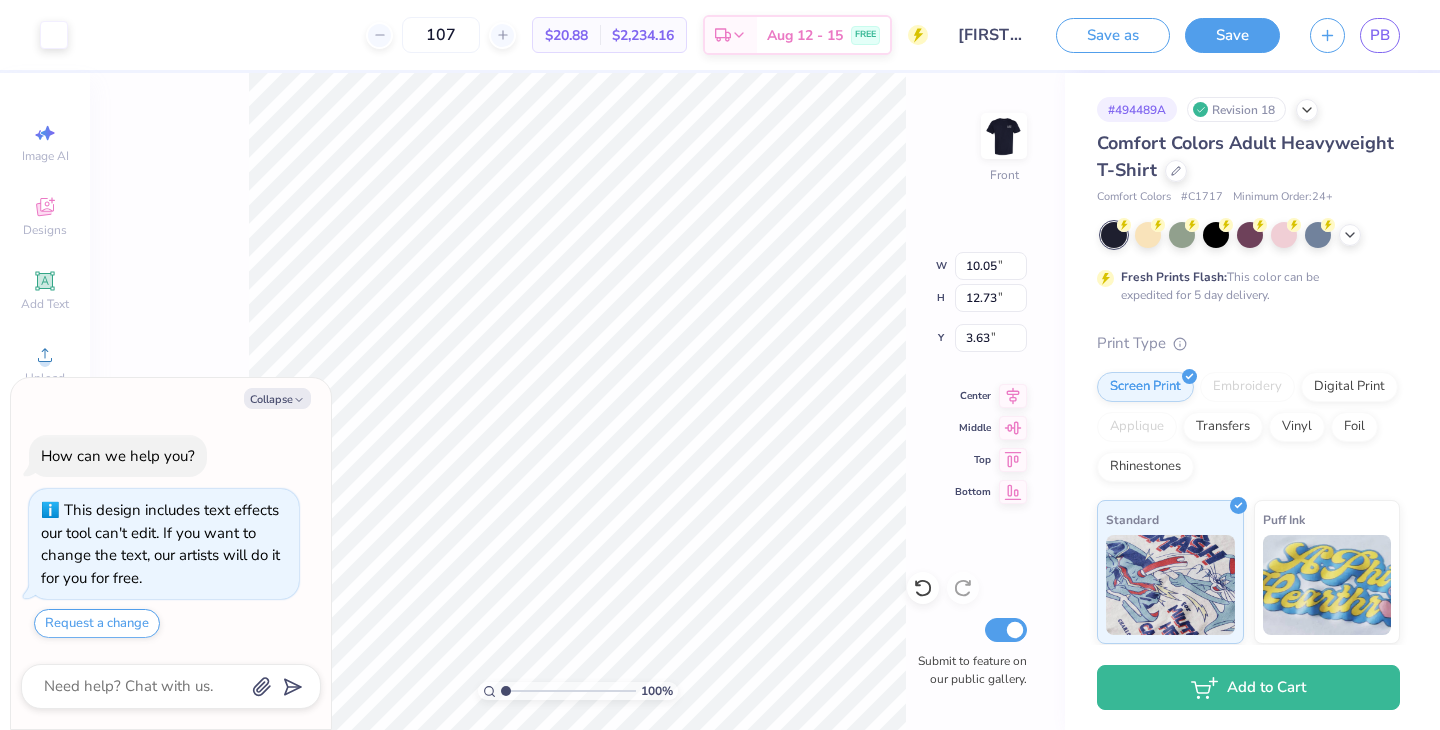 type on "x" 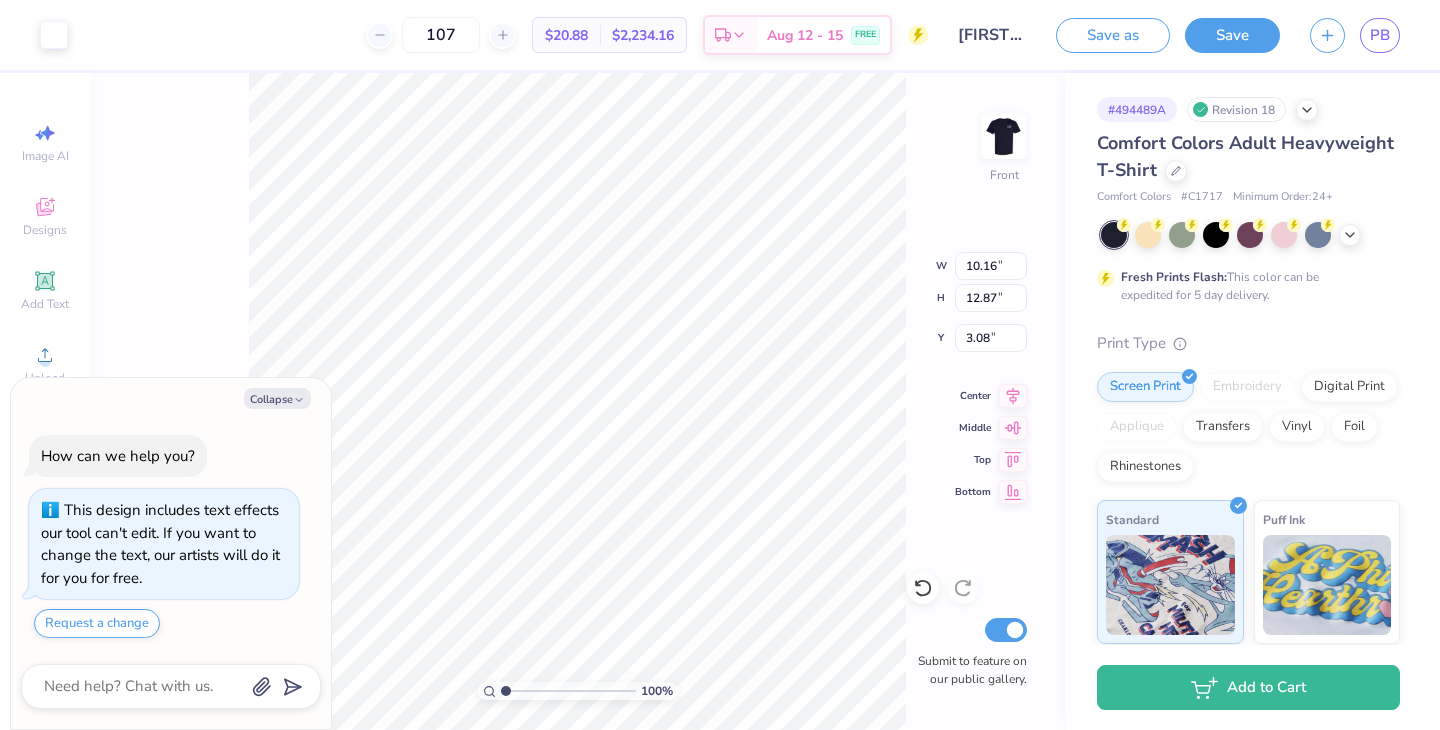 type on "x" 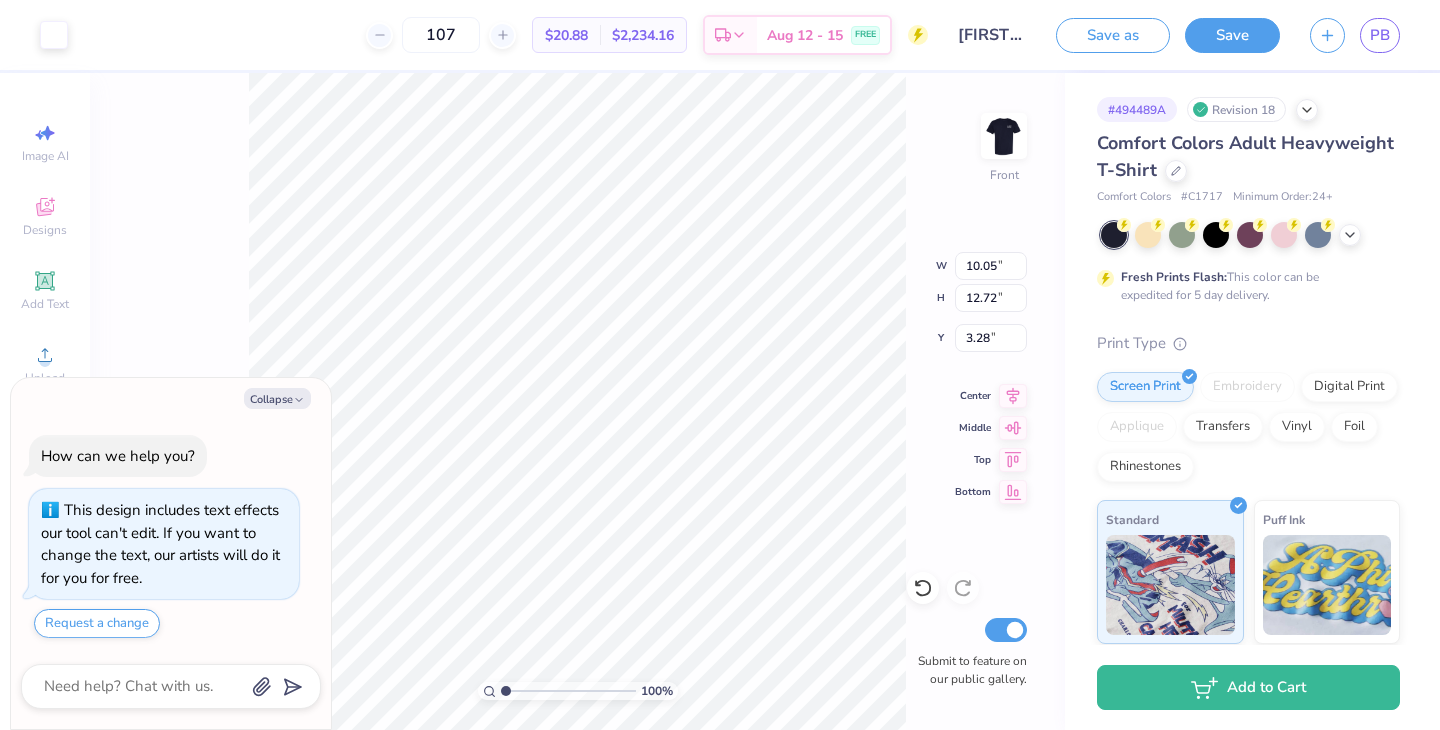 type on "x" 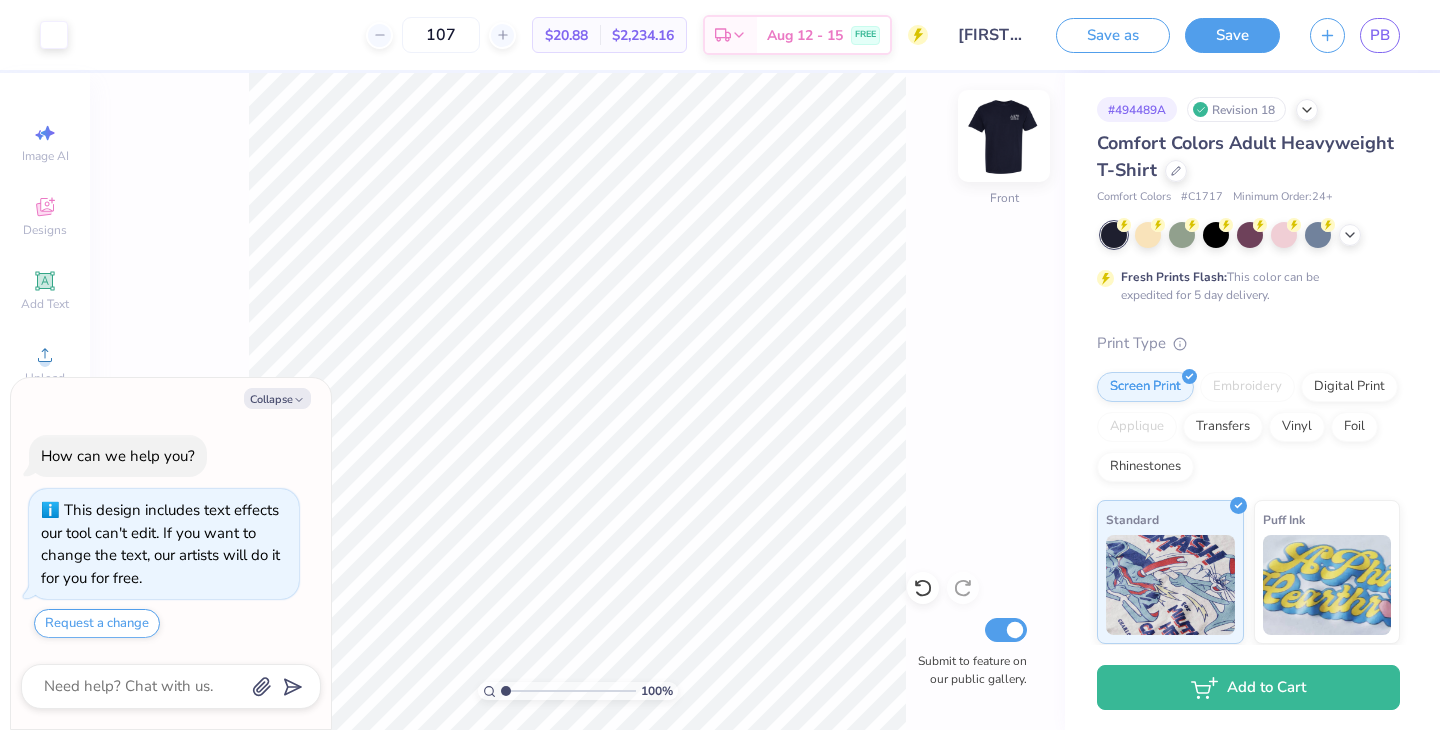 click at bounding box center (1004, 136) 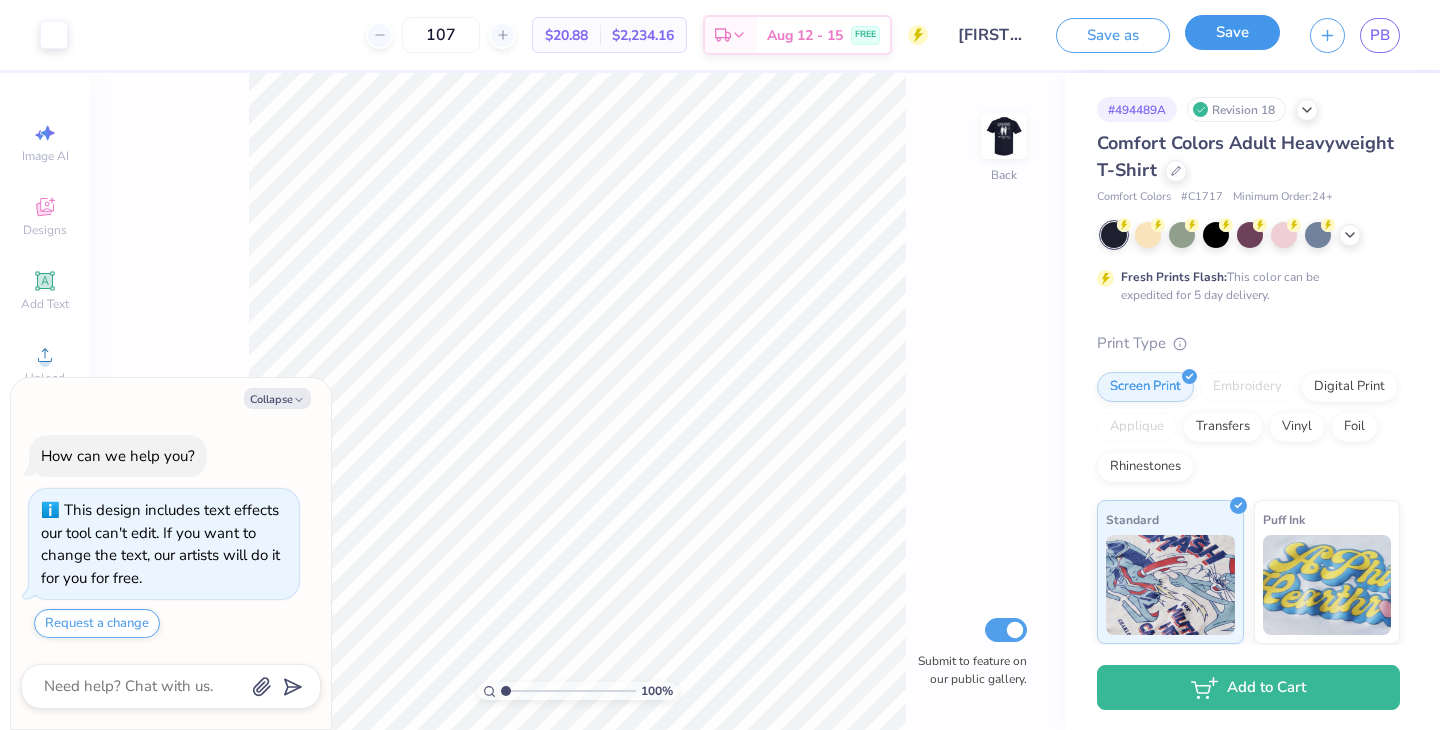 click on "Save" at bounding box center (1232, 32) 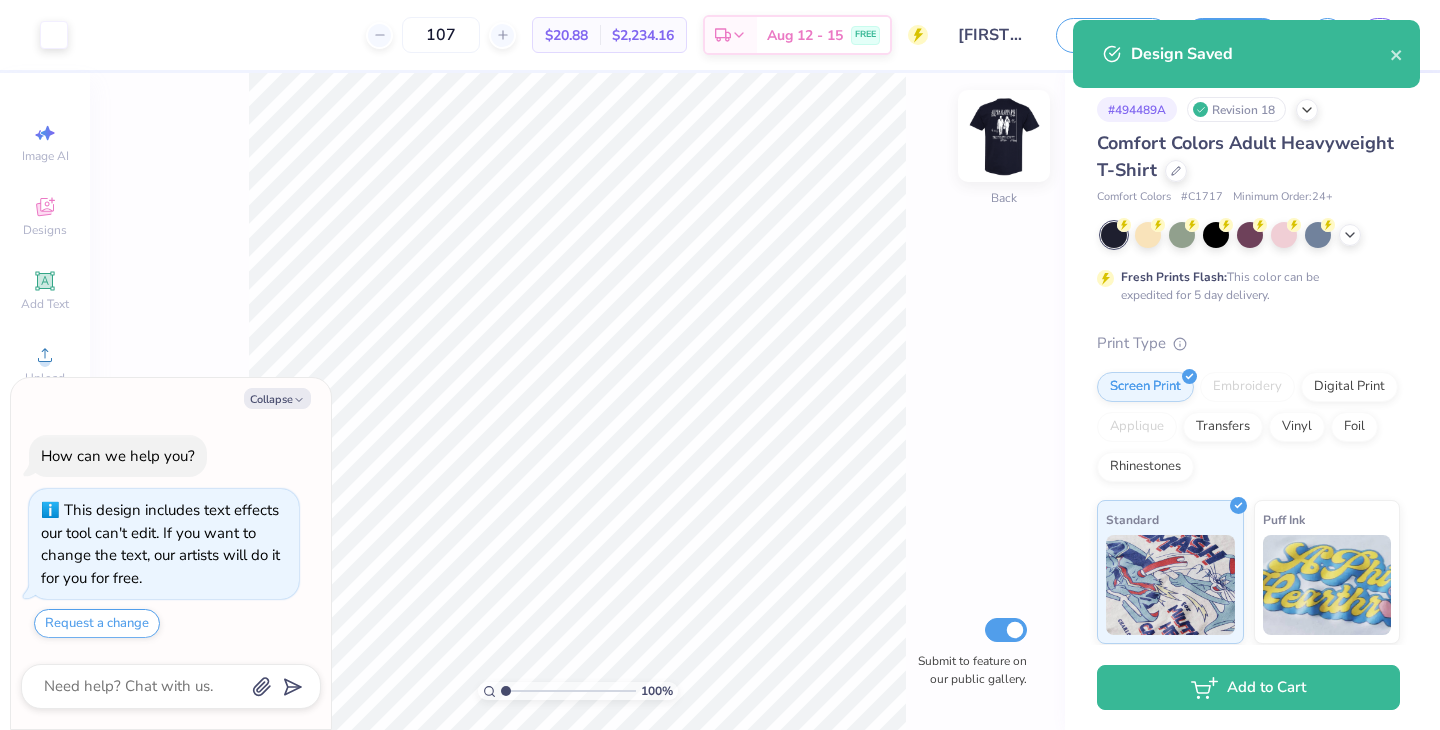 click at bounding box center [1004, 136] 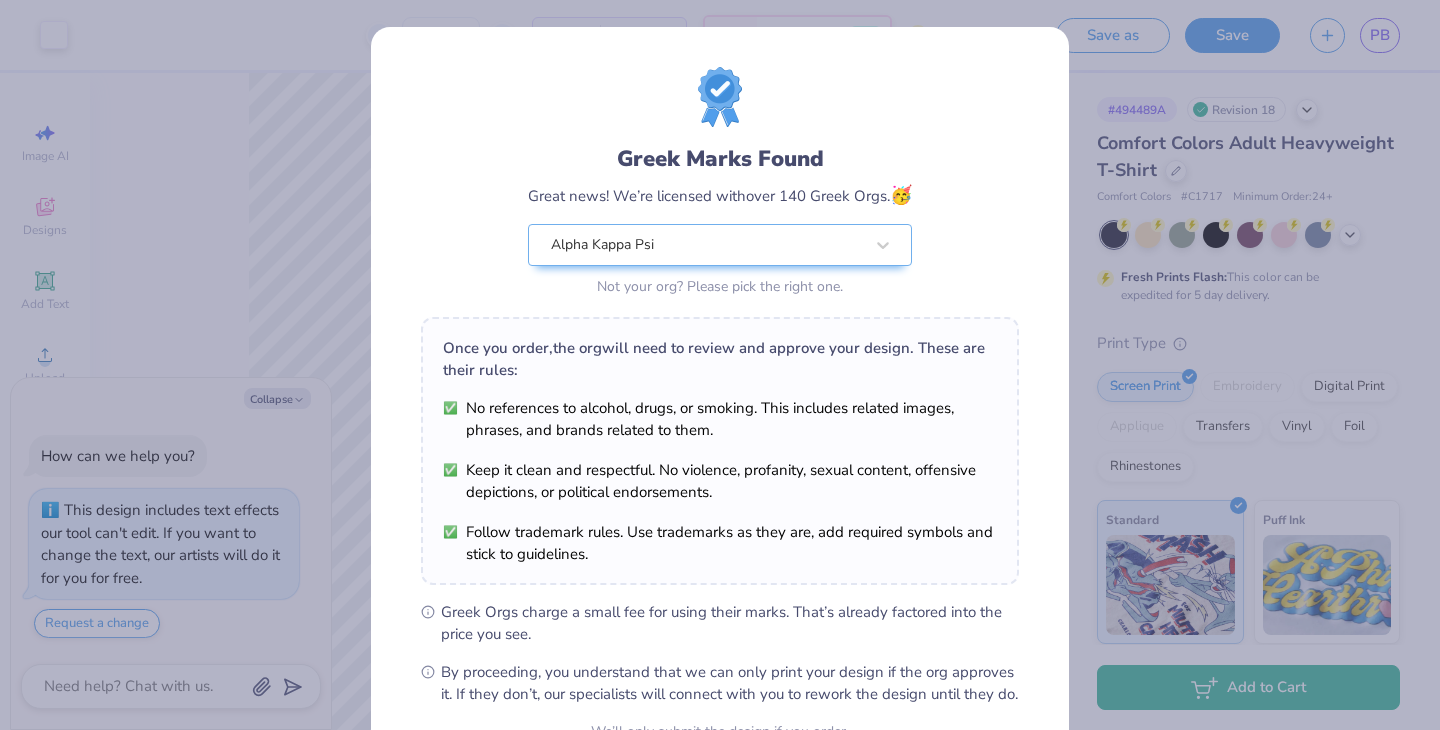 scroll, scrollTop: 206, scrollLeft: 0, axis: vertical 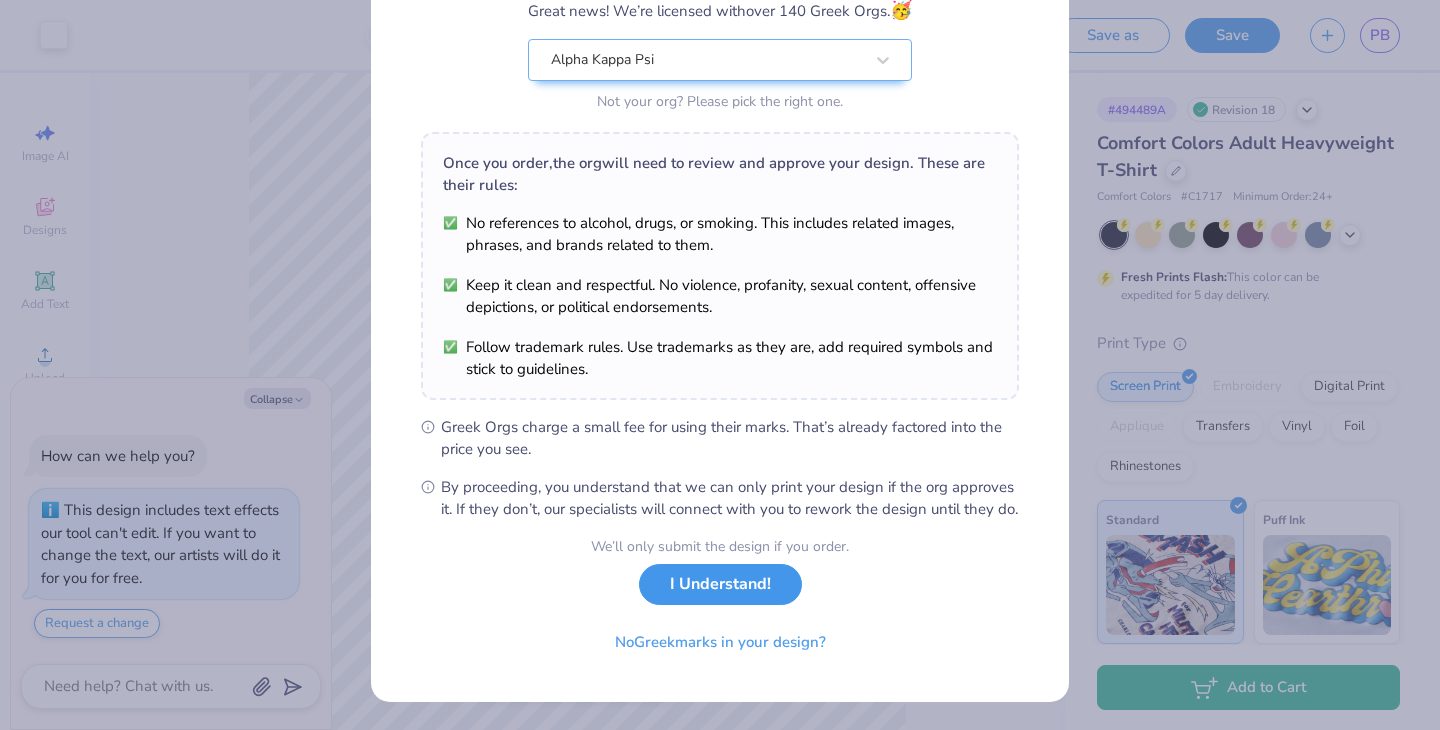 click on "I Understand!" at bounding box center (720, 584) 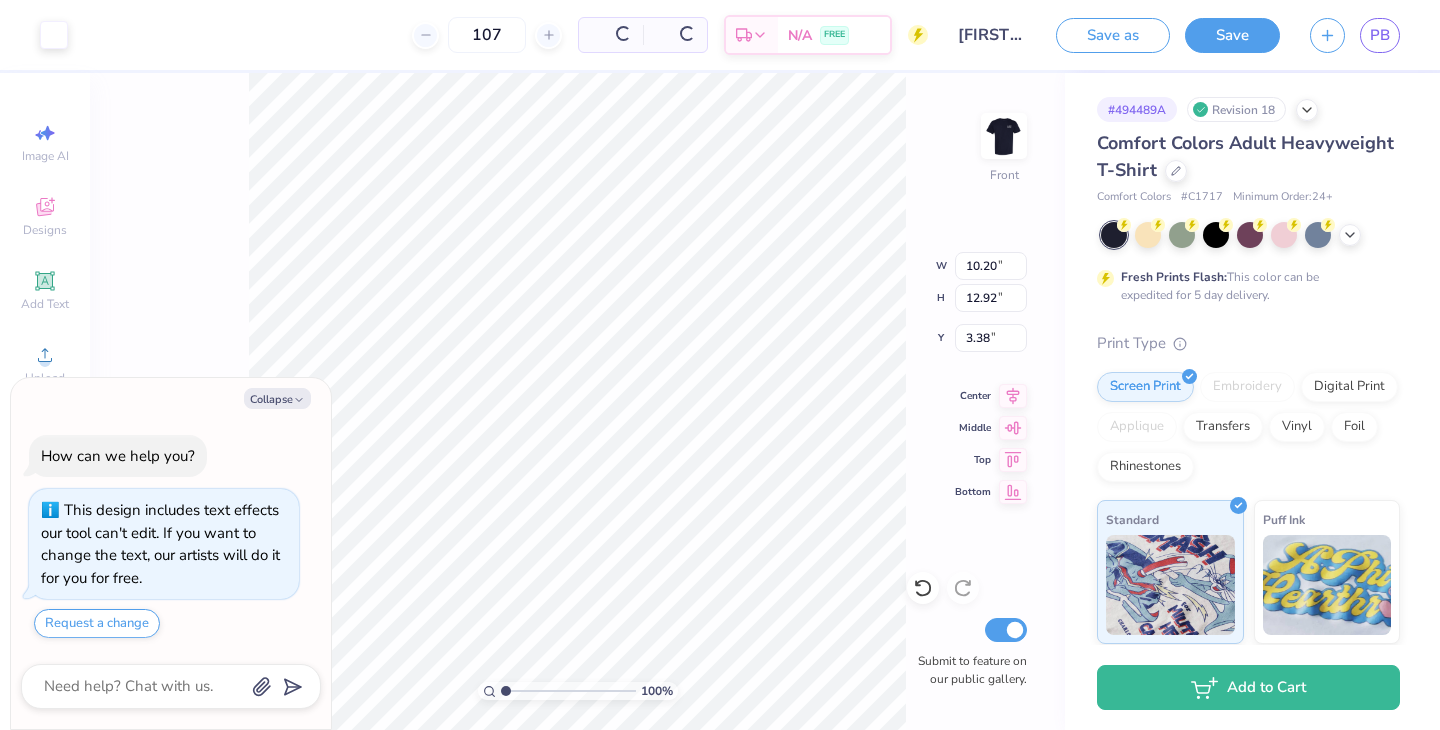 scroll, scrollTop: 0, scrollLeft: 0, axis: both 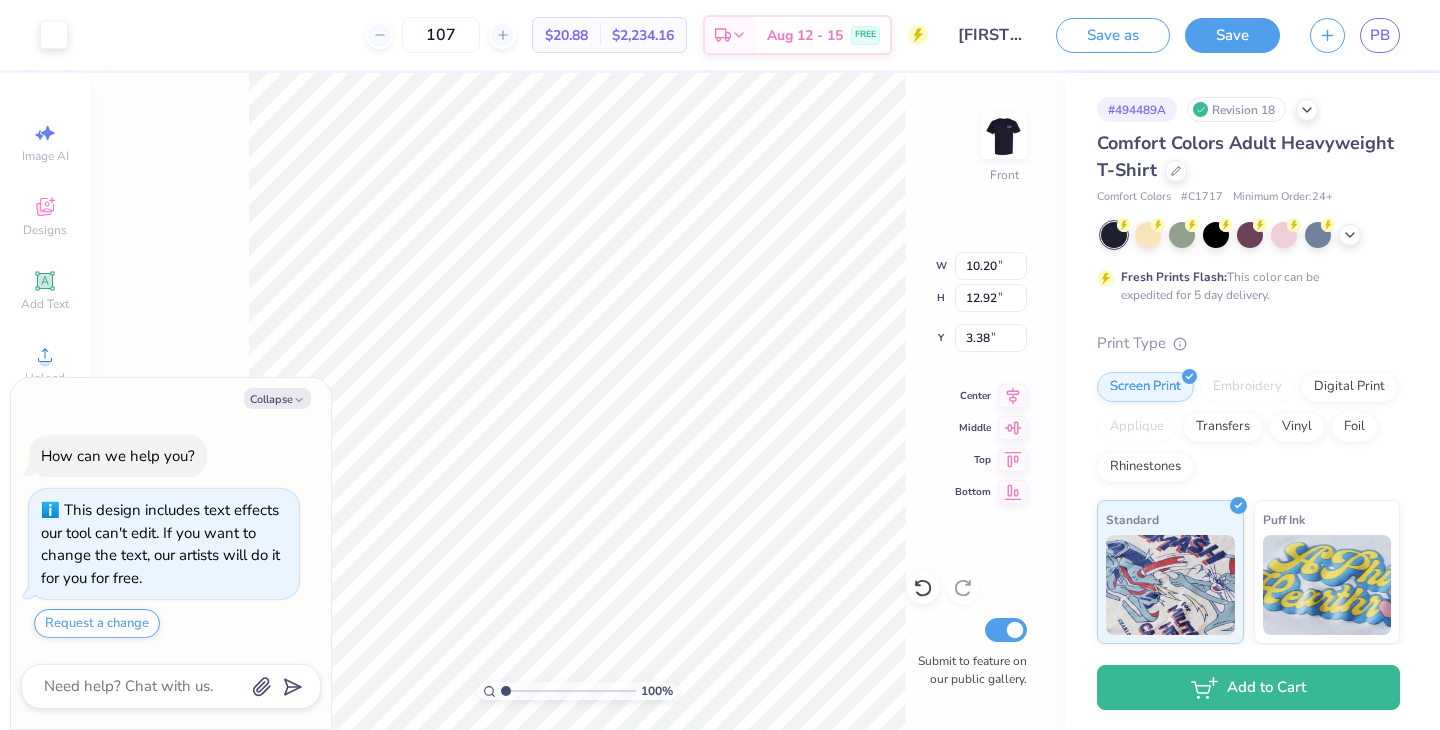 type on "x" 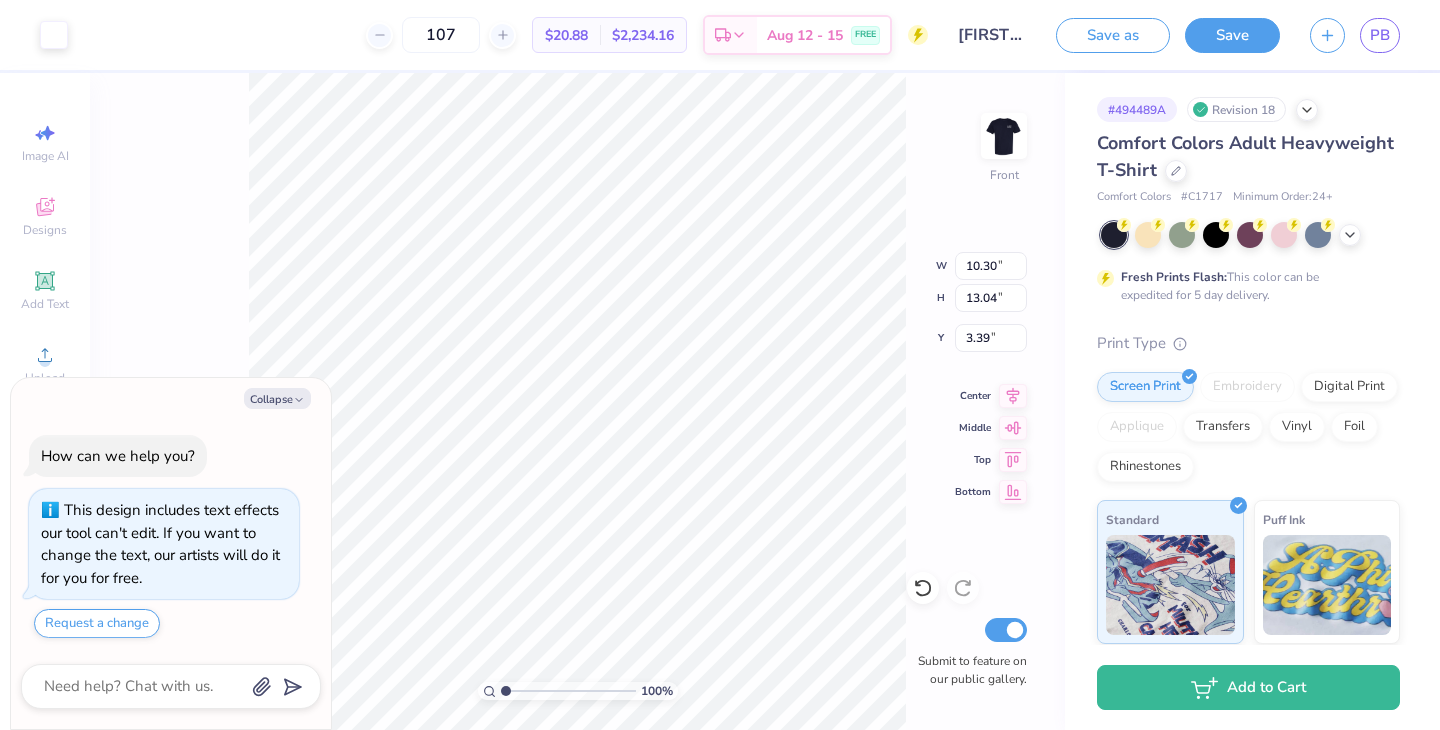 type on "x" 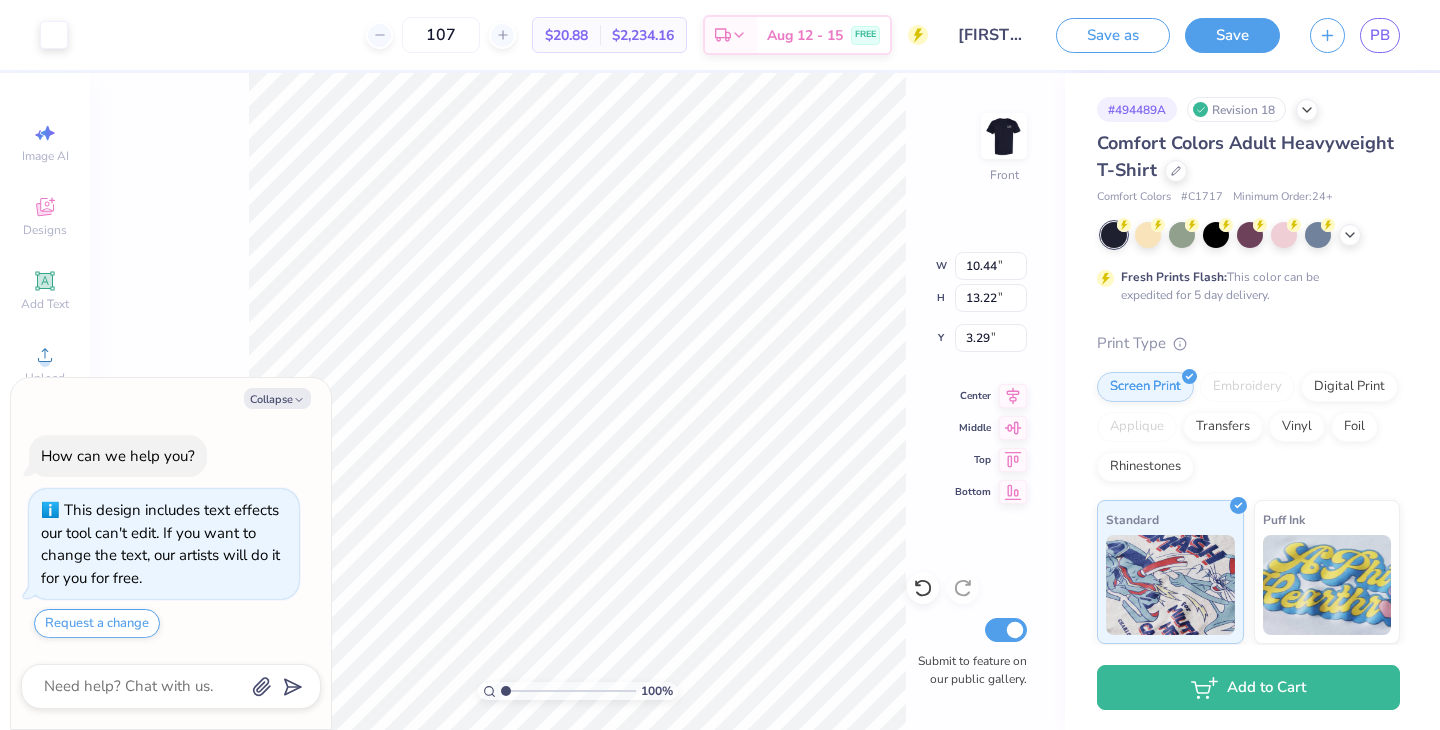 type on "x" 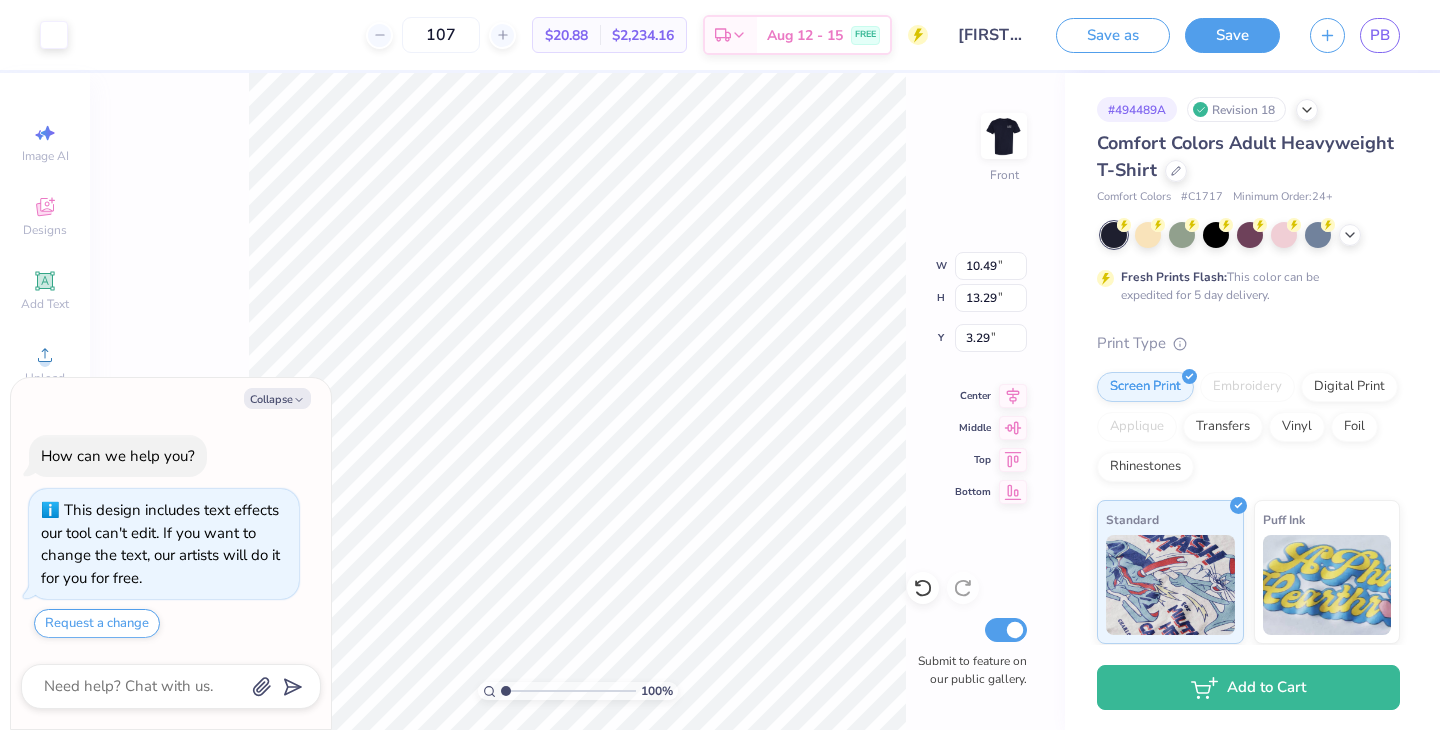 type on "x" 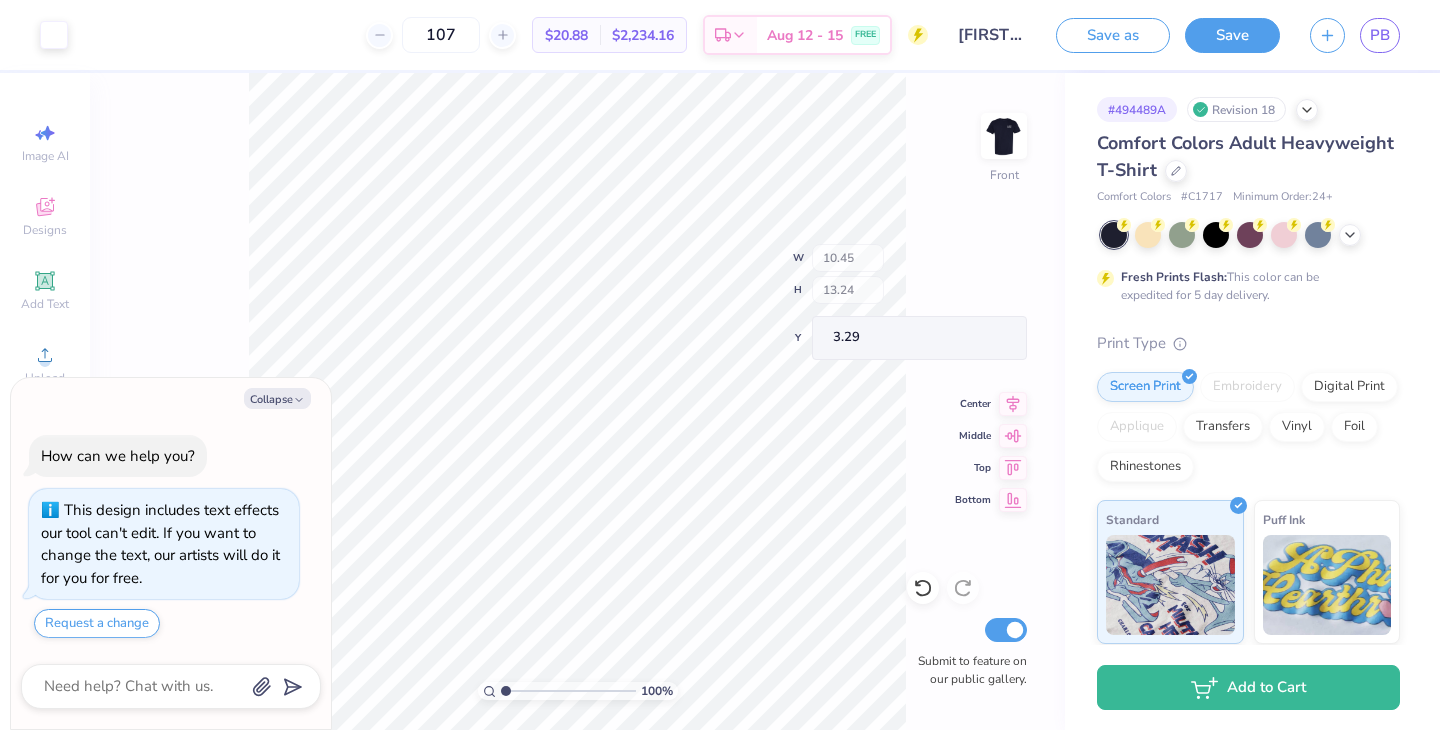 click on "100  % Front W 10.45 H 13.24 Y 3.29 Center Middle Top Bottom Submit to feature on our public gallery." at bounding box center (577, 401) 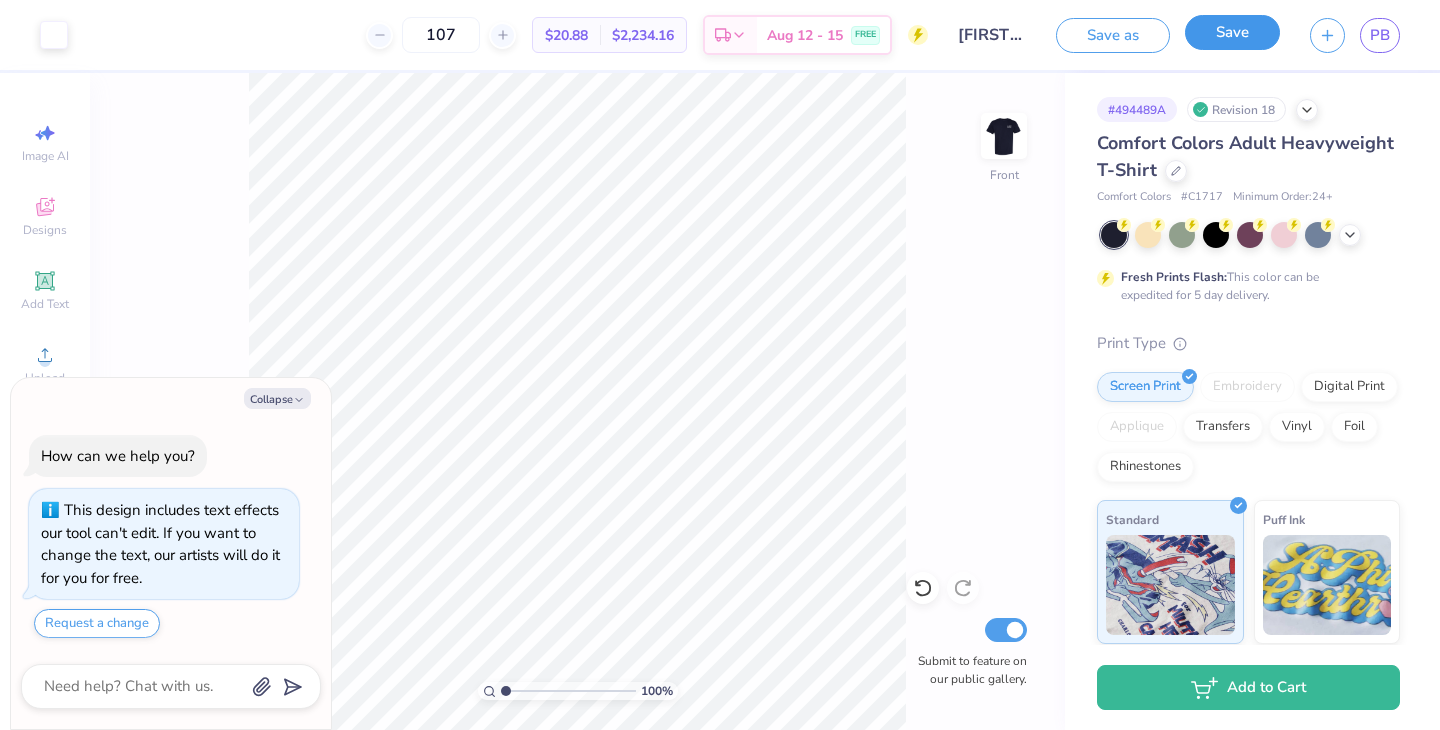 click on "Save" at bounding box center (1232, 32) 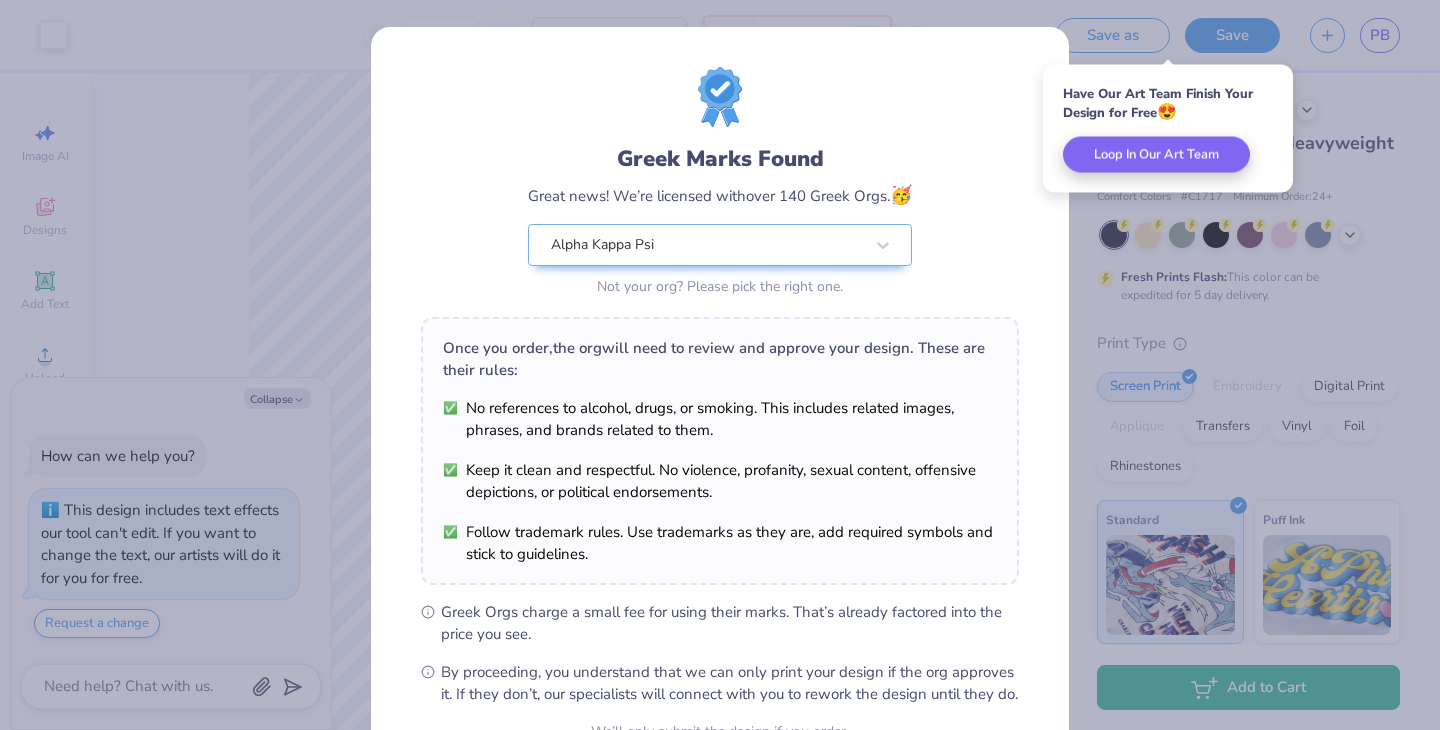 scroll, scrollTop: 206, scrollLeft: 0, axis: vertical 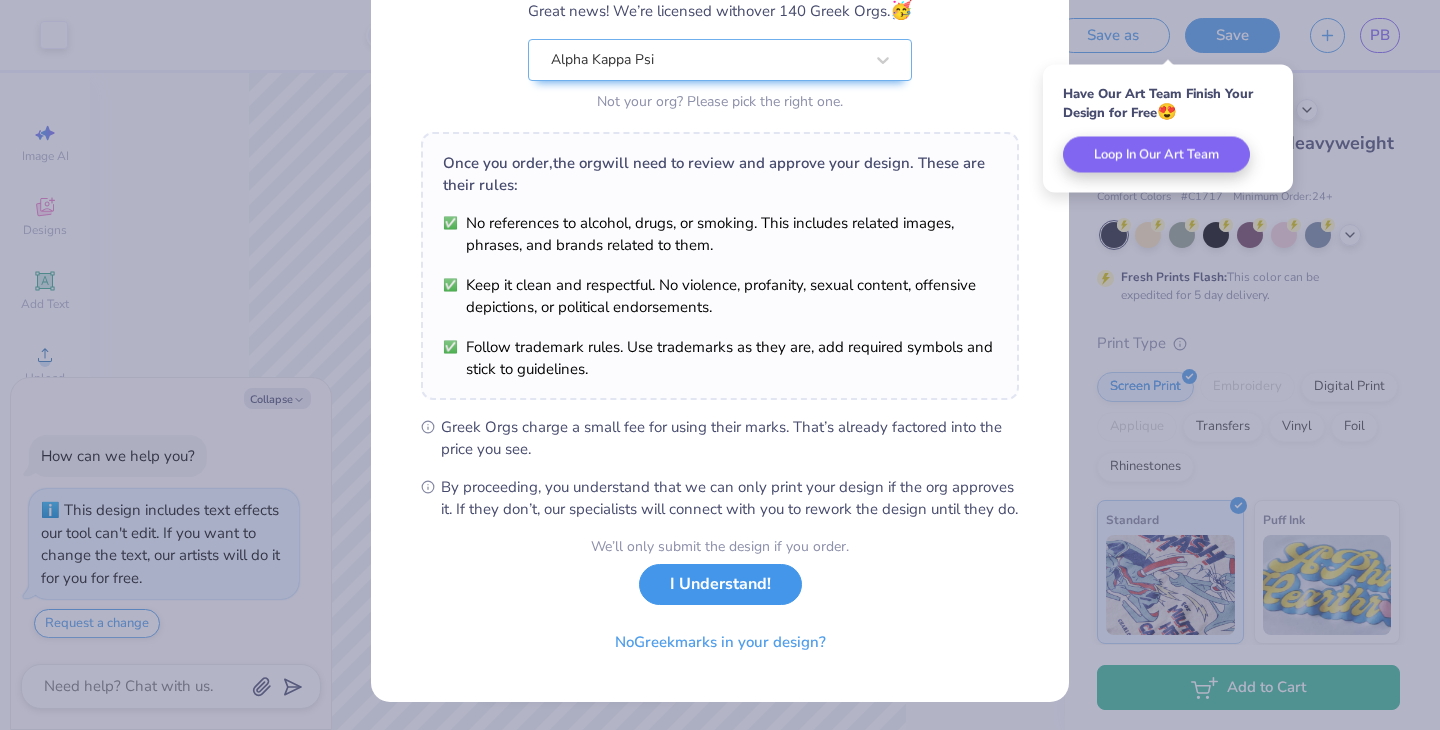 click on "I Understand!" at bounding box center (720, 584) 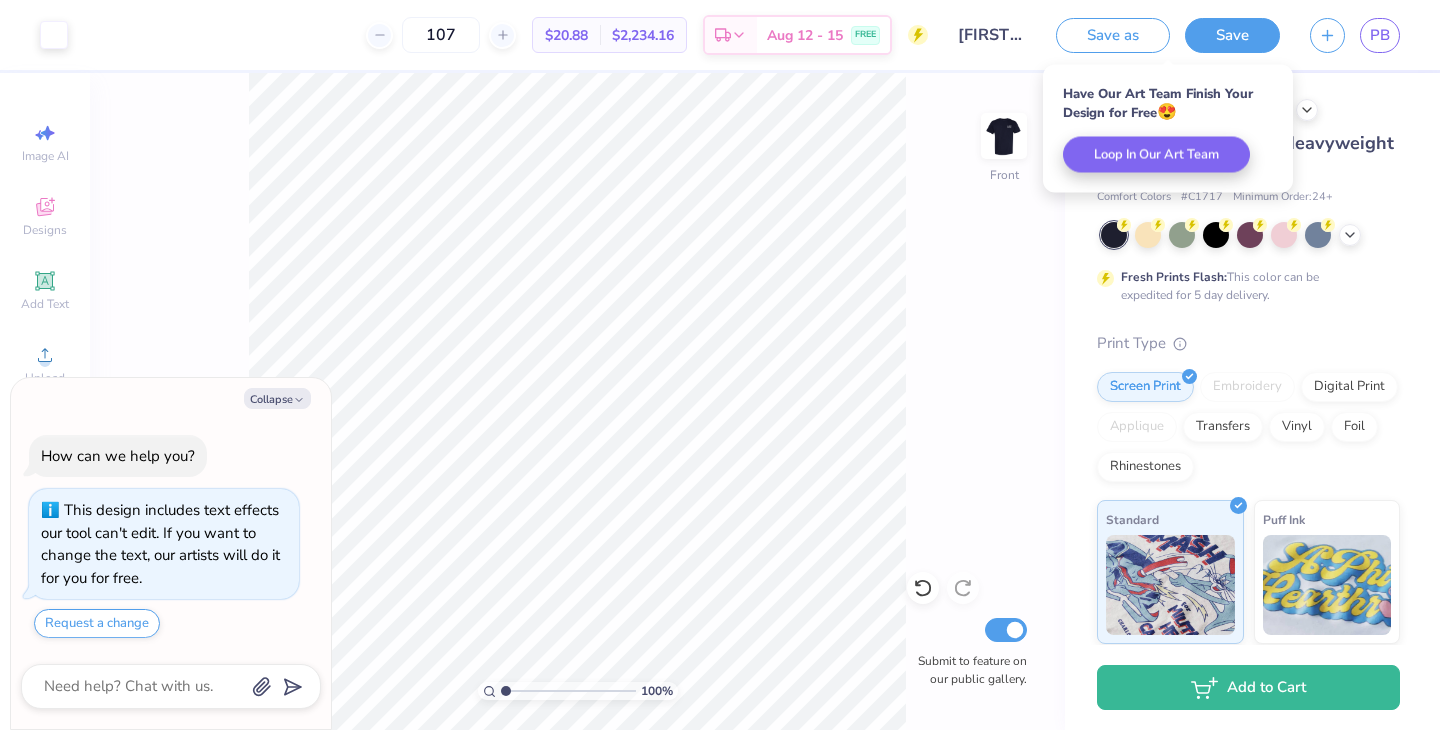scroll, scrollTop: 0, scrollLeft: 0, axis: both 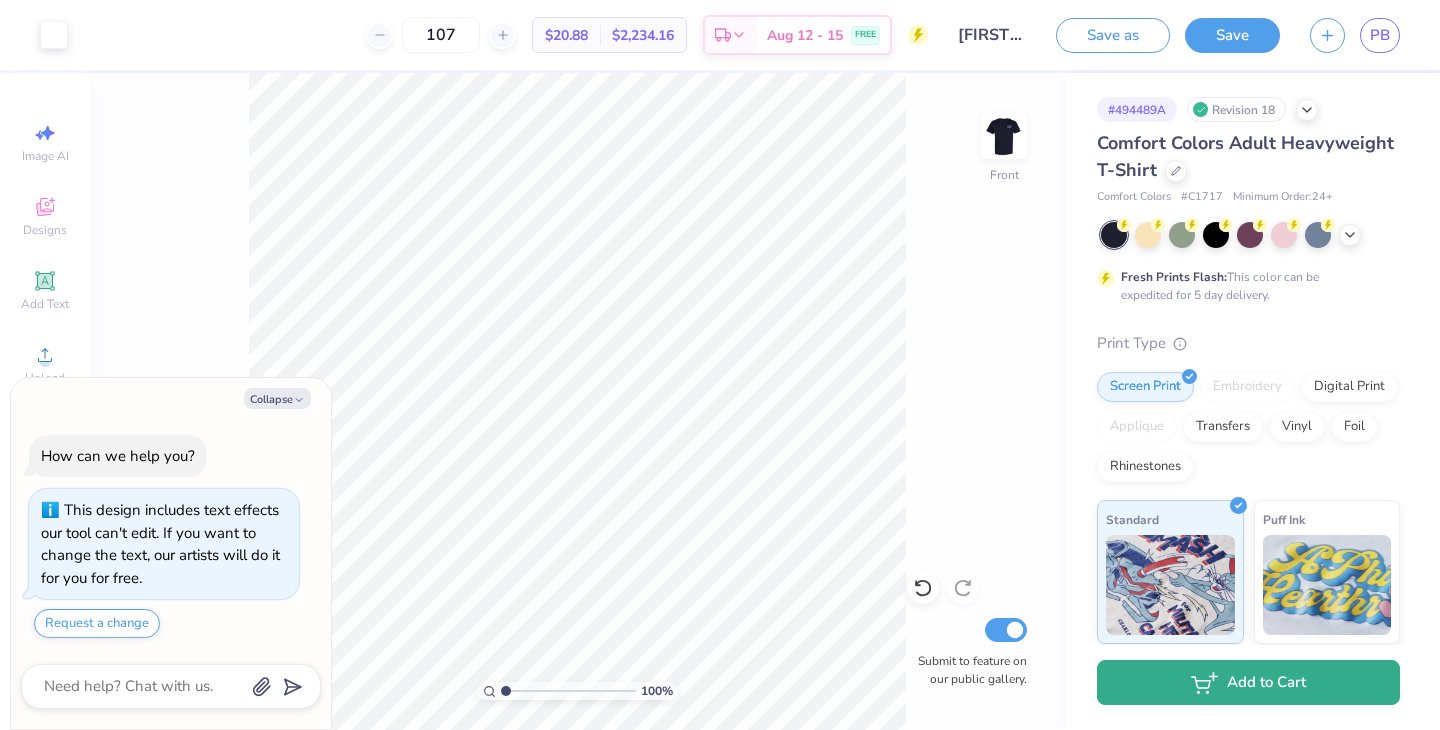click 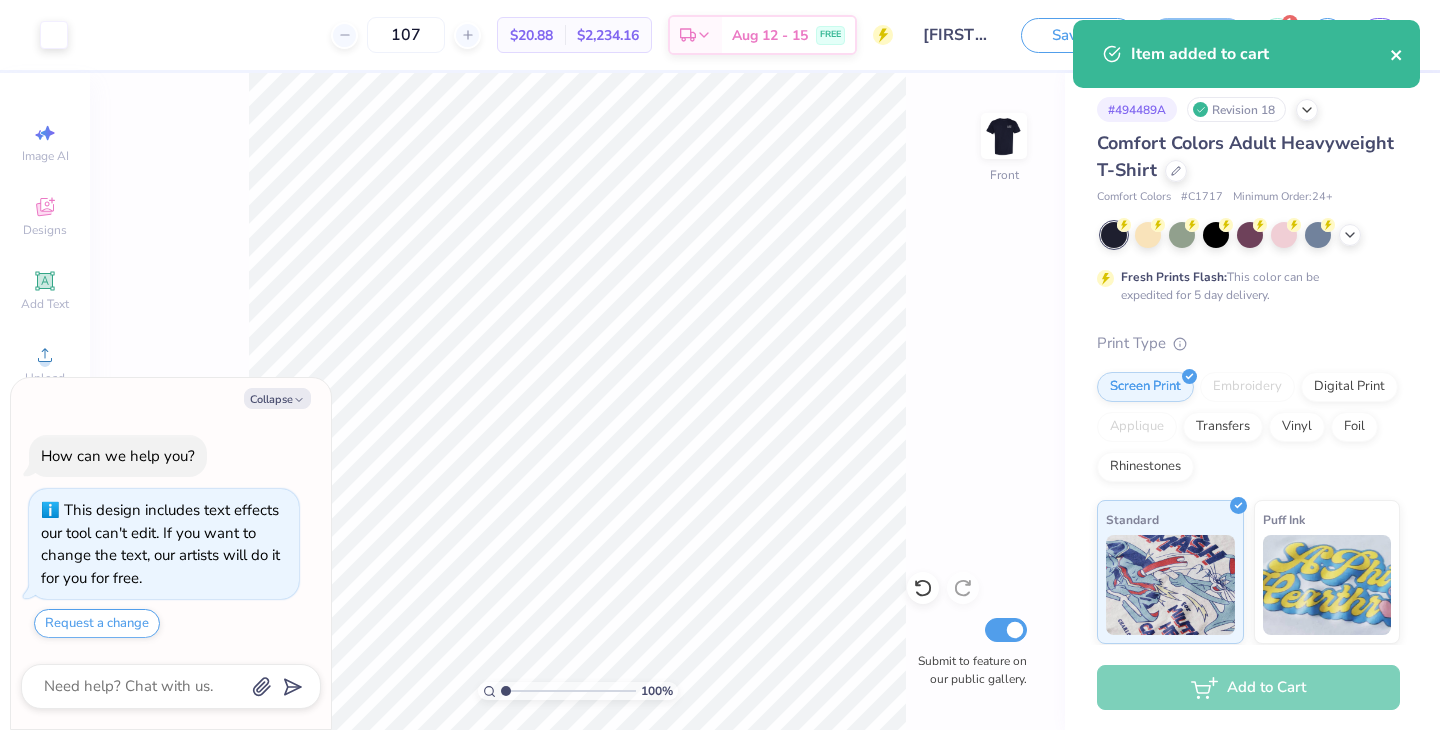 click 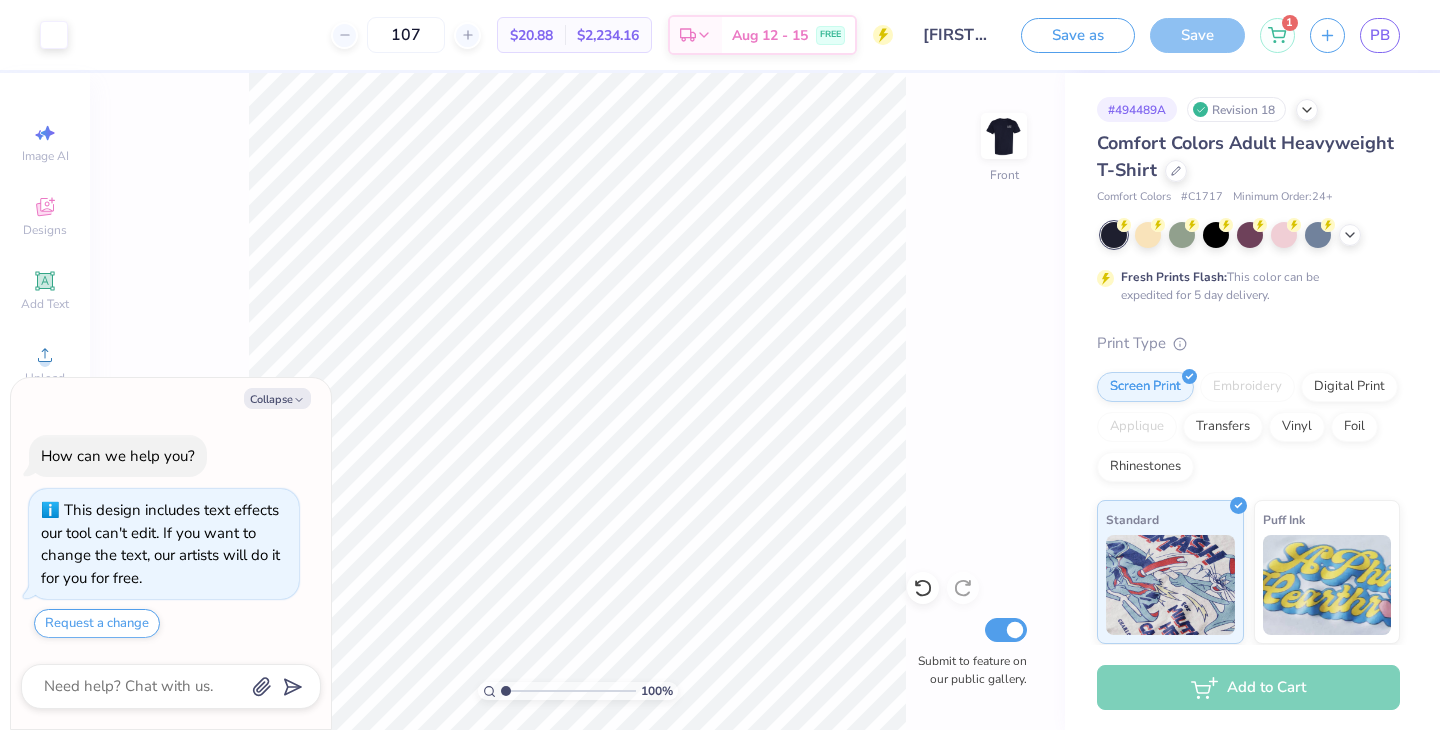 click on "Item added to cart" at bounding box center [1246, 20] 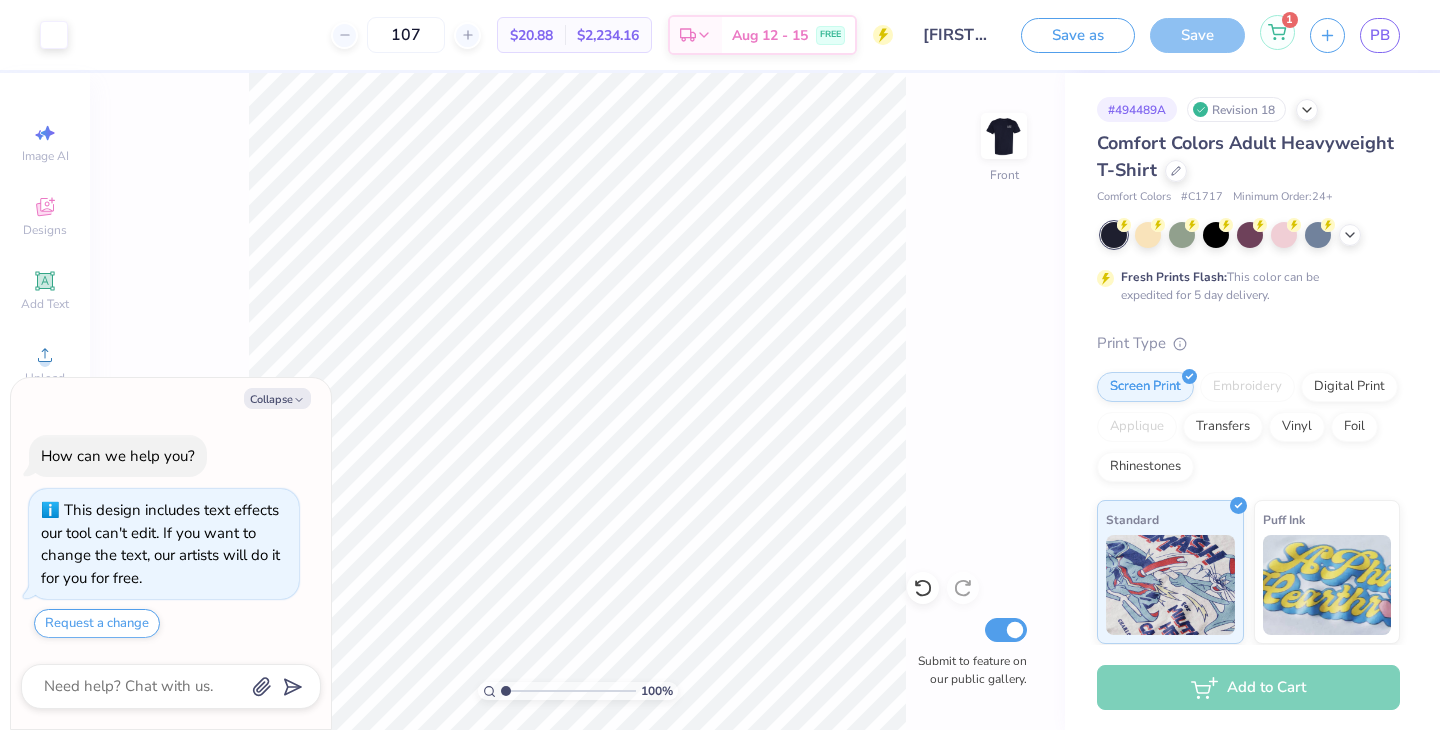 click 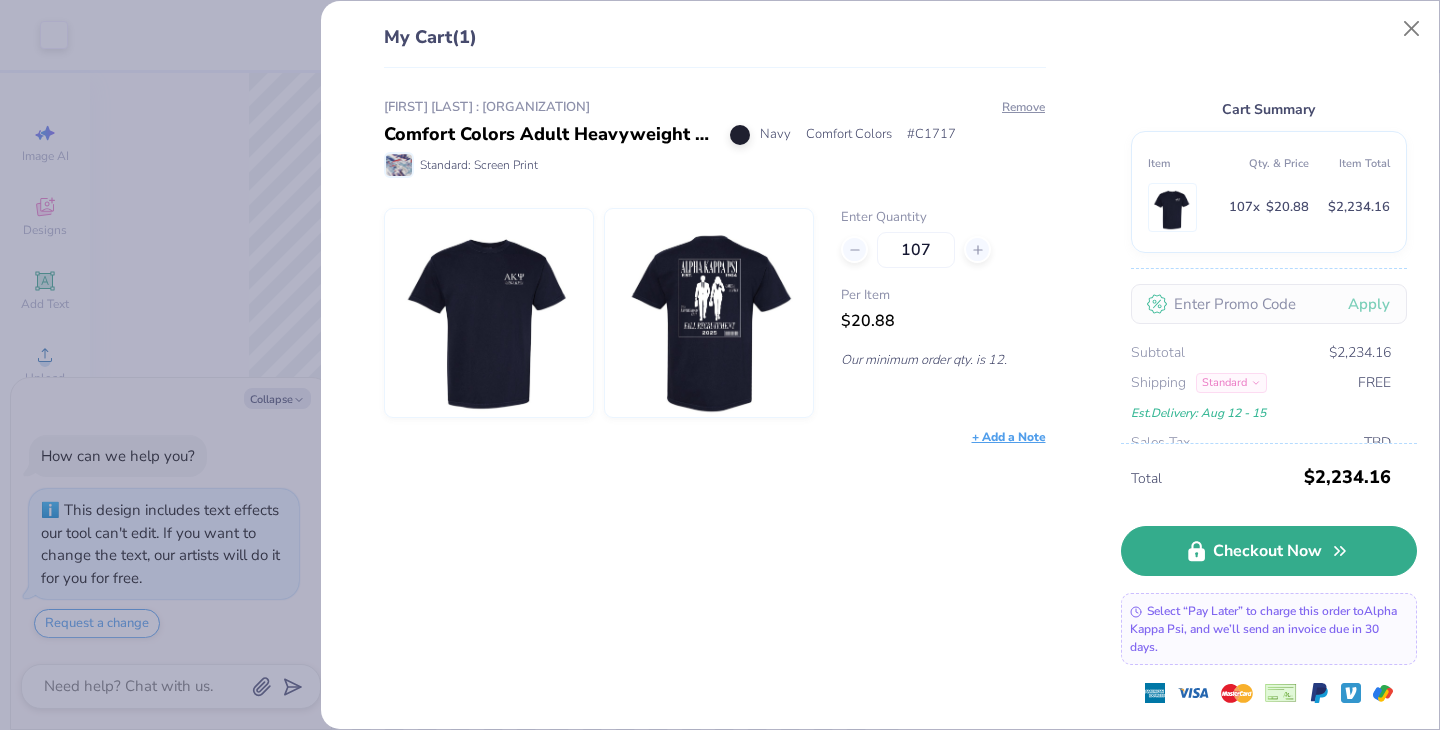 click 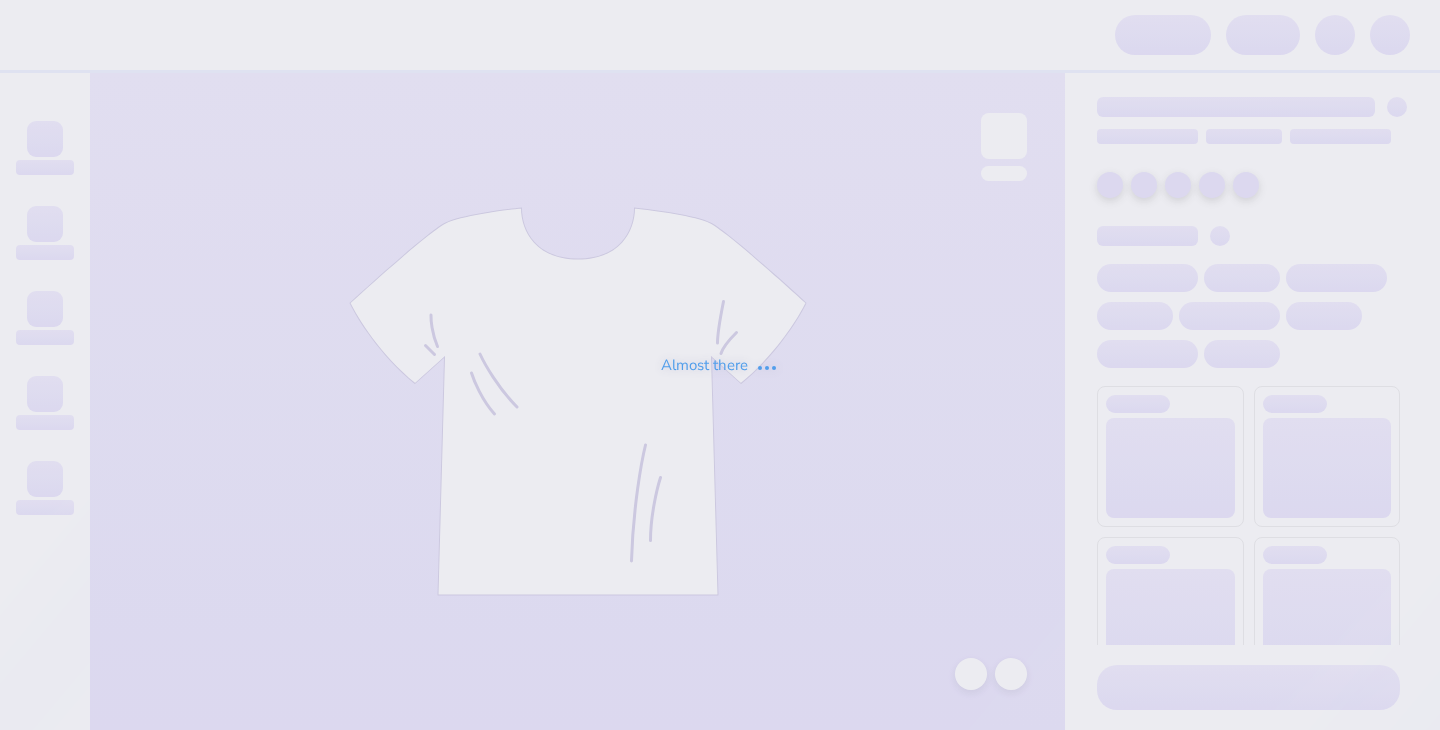 scroll, scrollTop: 0, scrollLeft: 0, axis: both 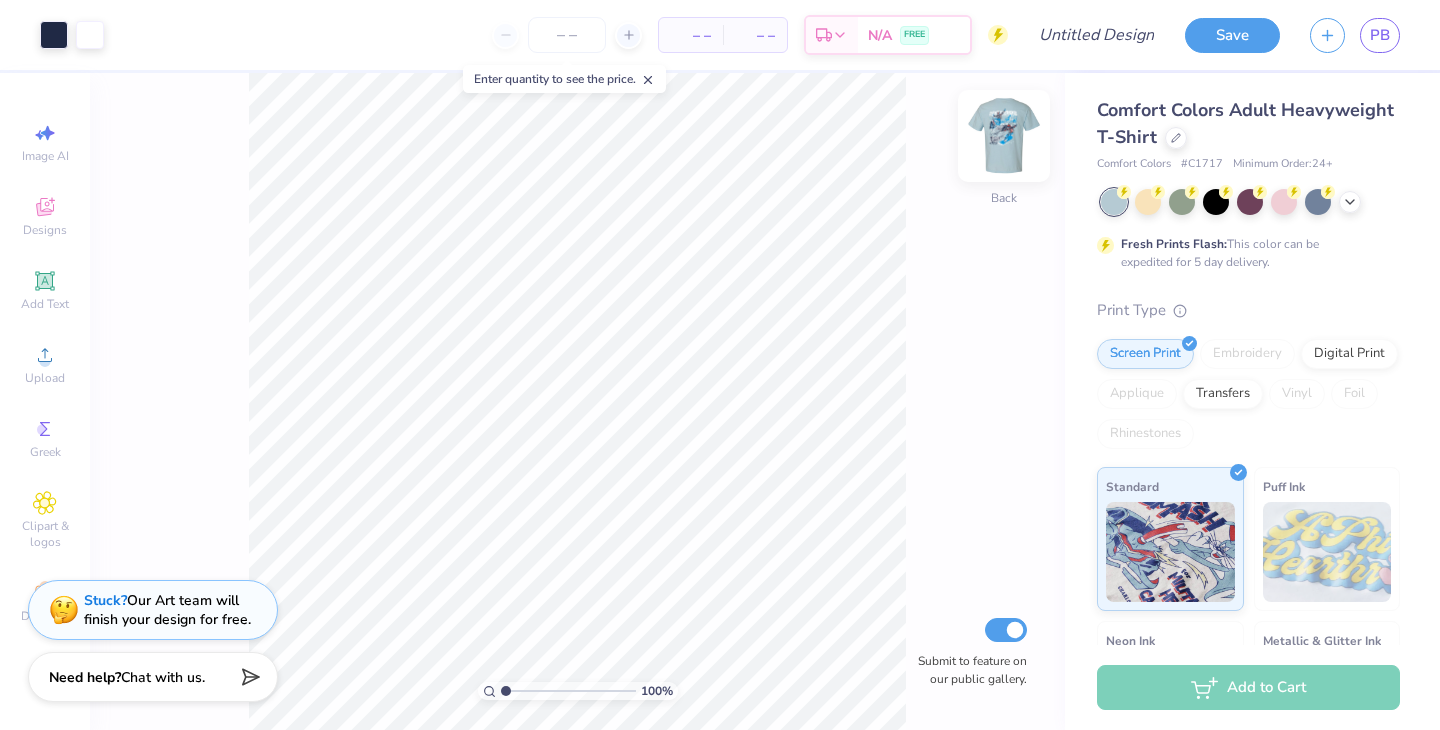 click at bounding box center (1004, 136) 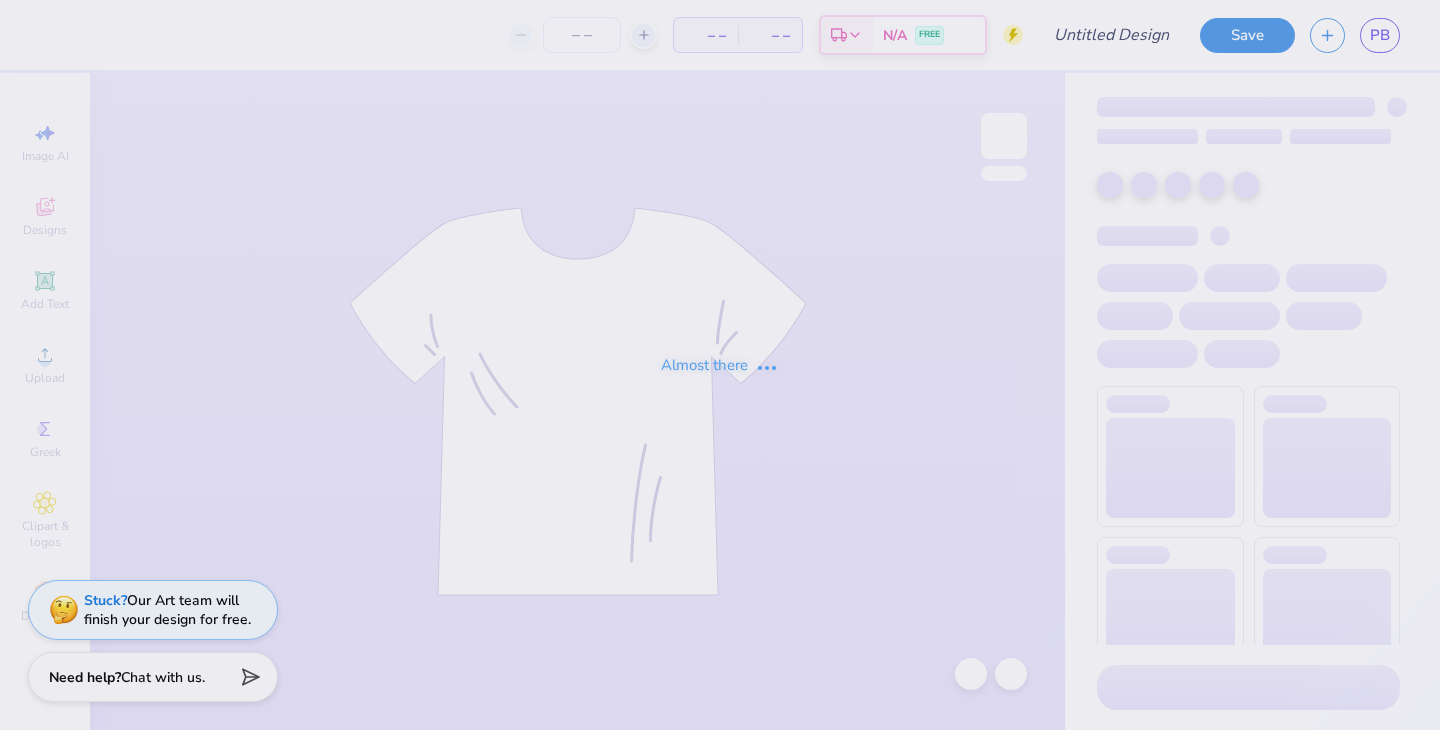 scroll, scrollTop: 0, scrollLeft: 0, axis: both 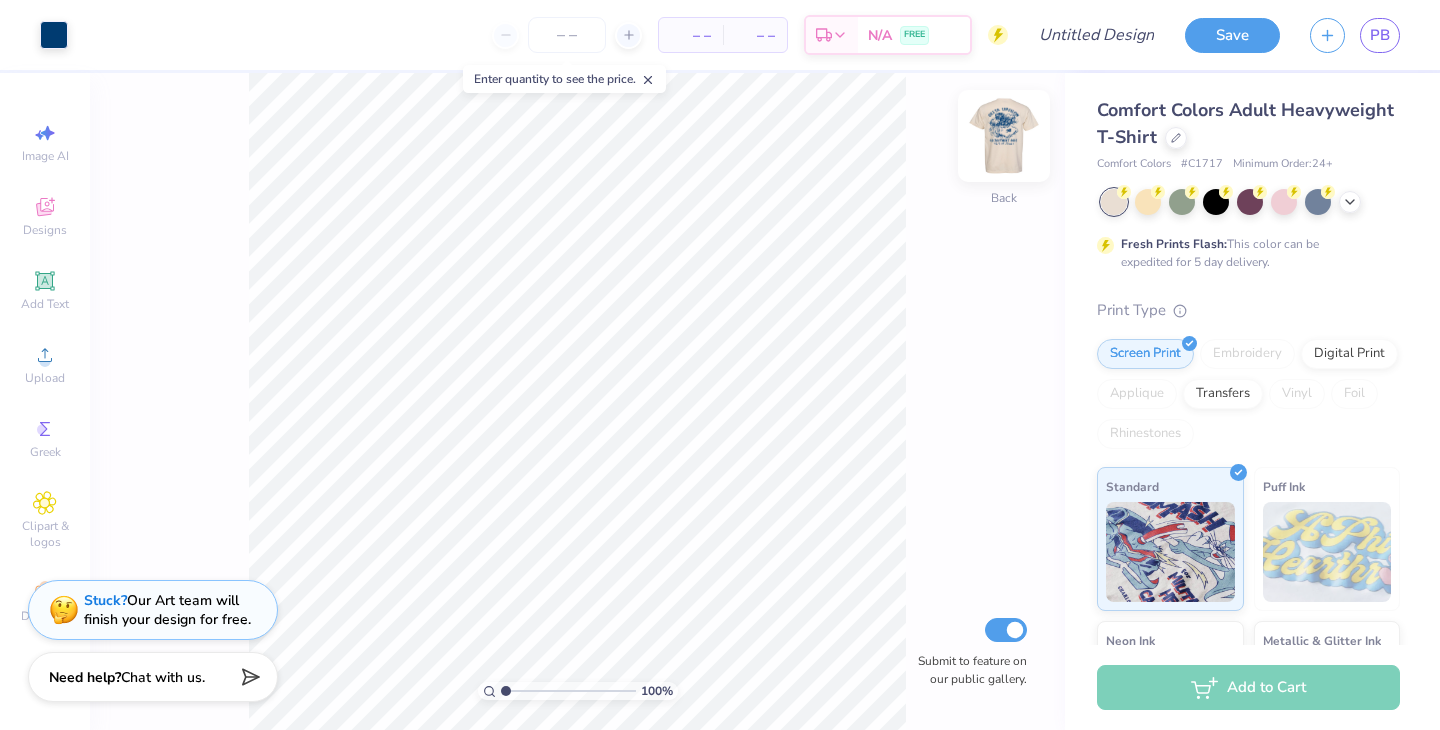 click at bounding box center (1004, 136) 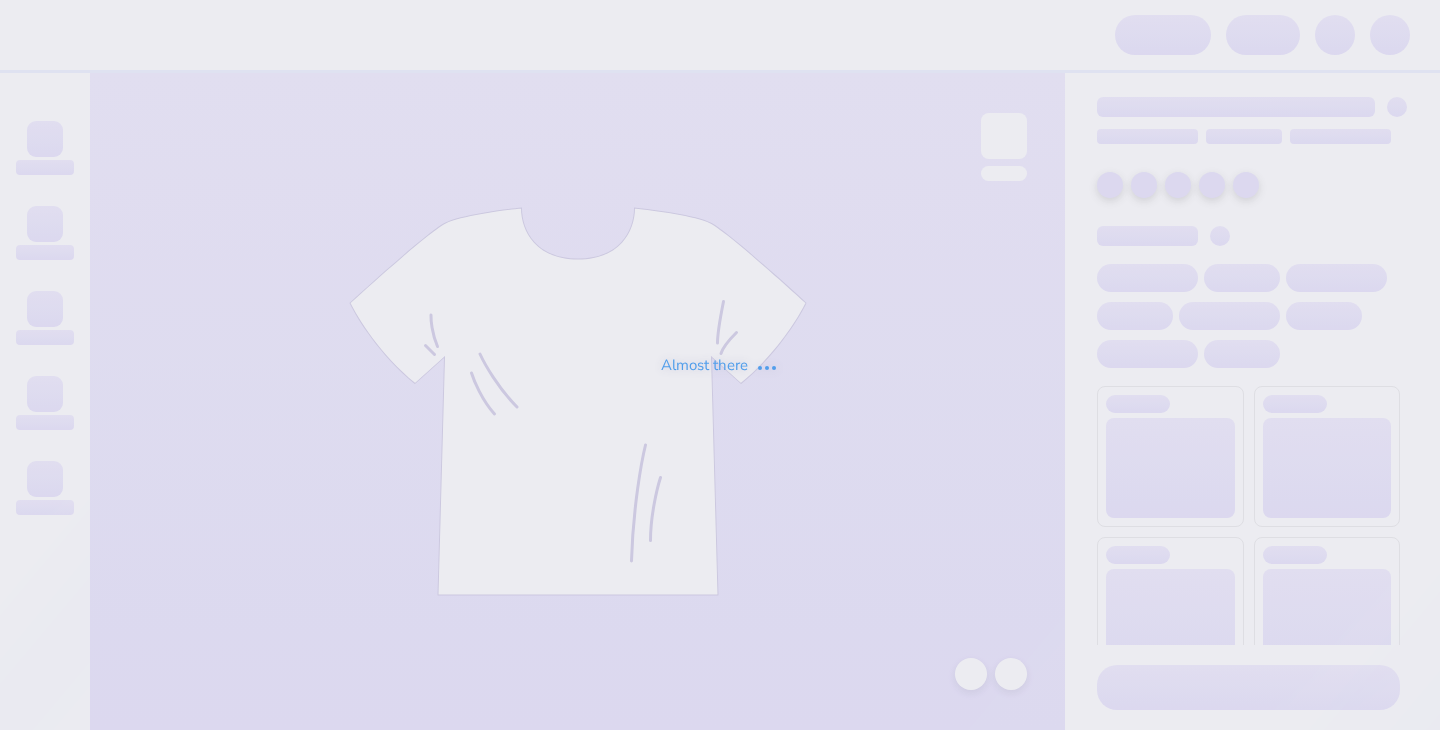 scroll, scrollTop: 0, scrollLeft: 0, axis: both 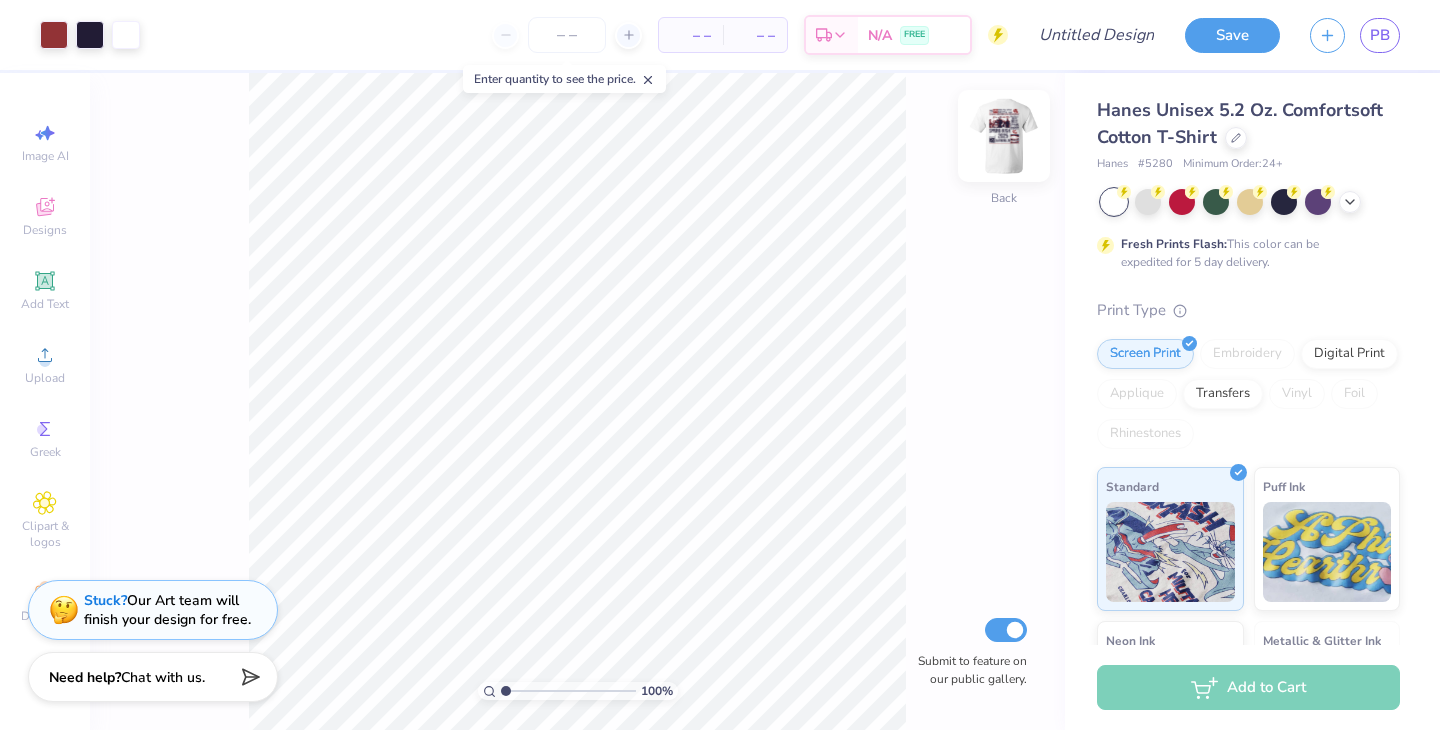 click at bounding box center (1004, 136) 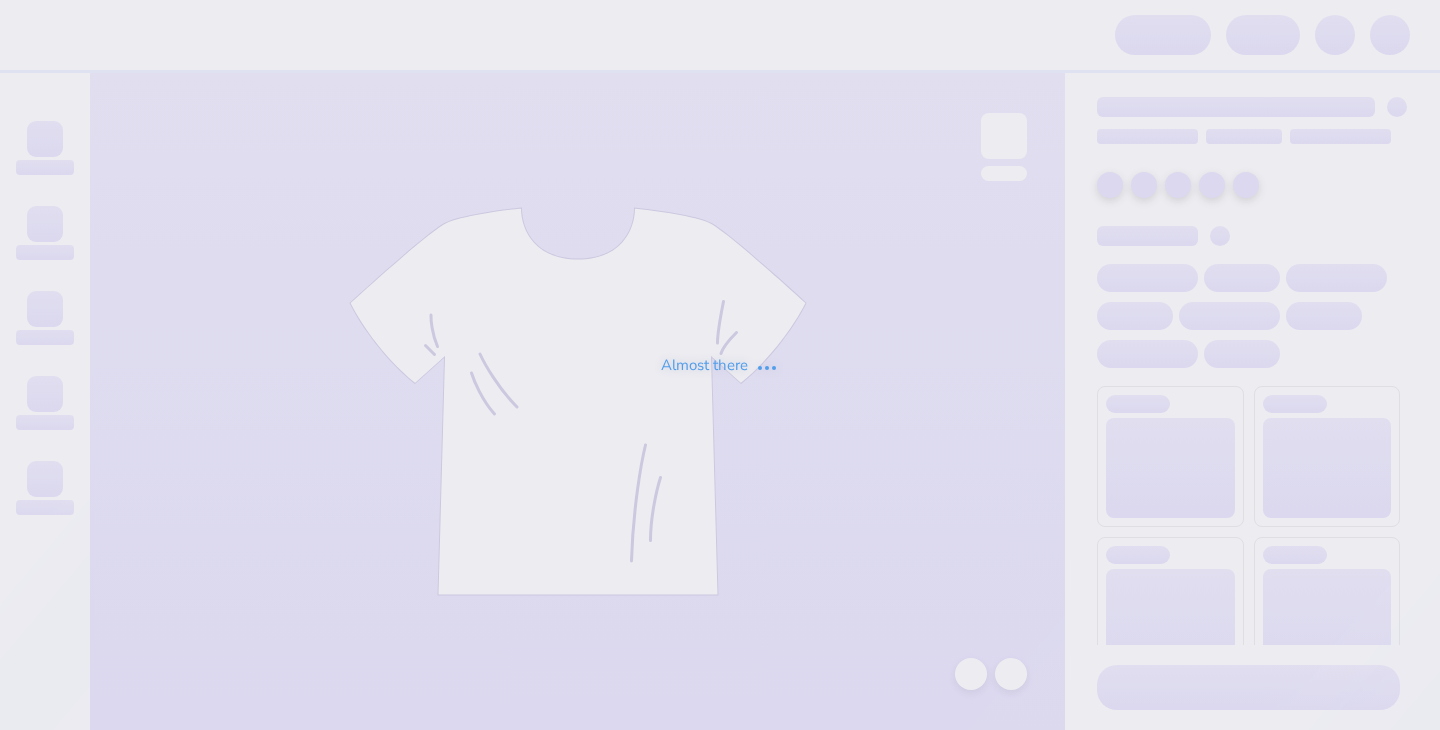 scroll, scrollTop: 0, scrollLeft: 0, axis: both 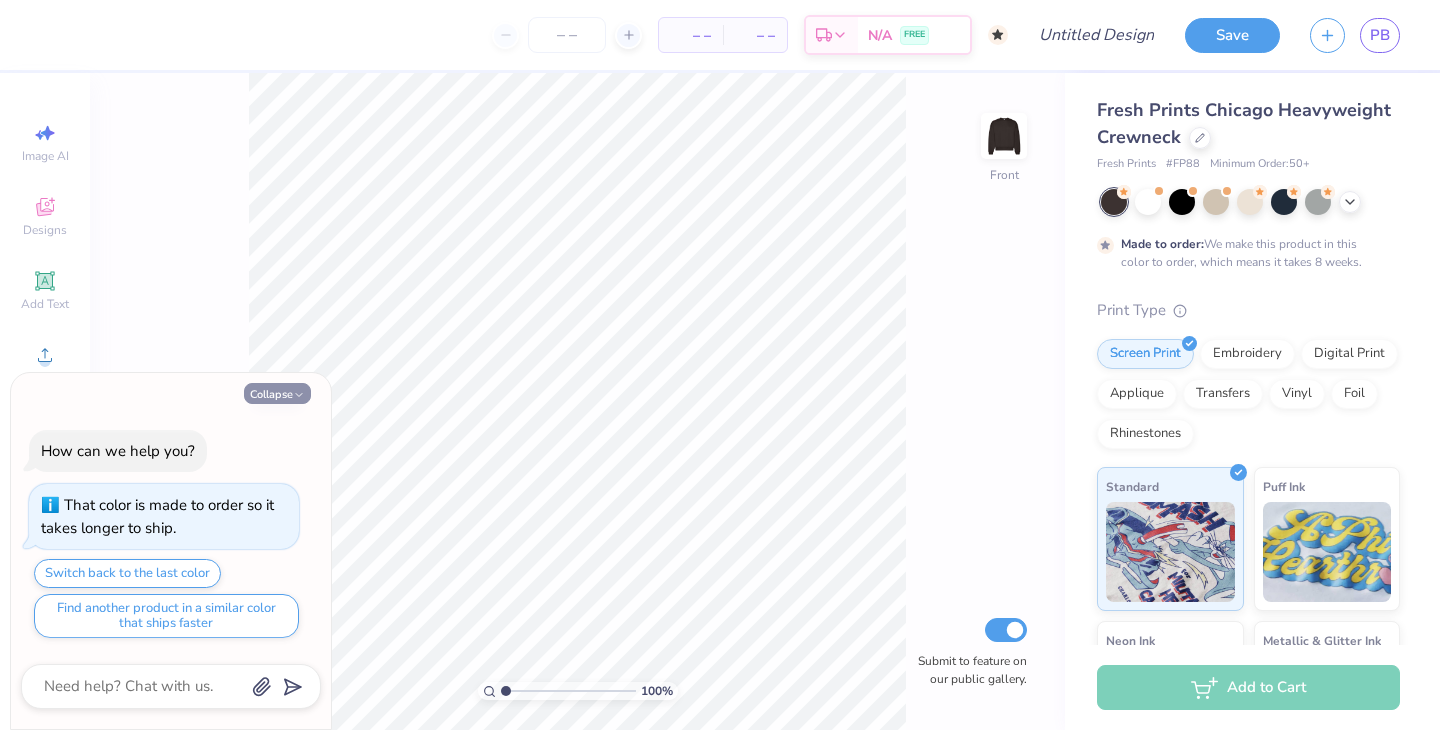 click on "Collapse" at bounding box center [277, 393] 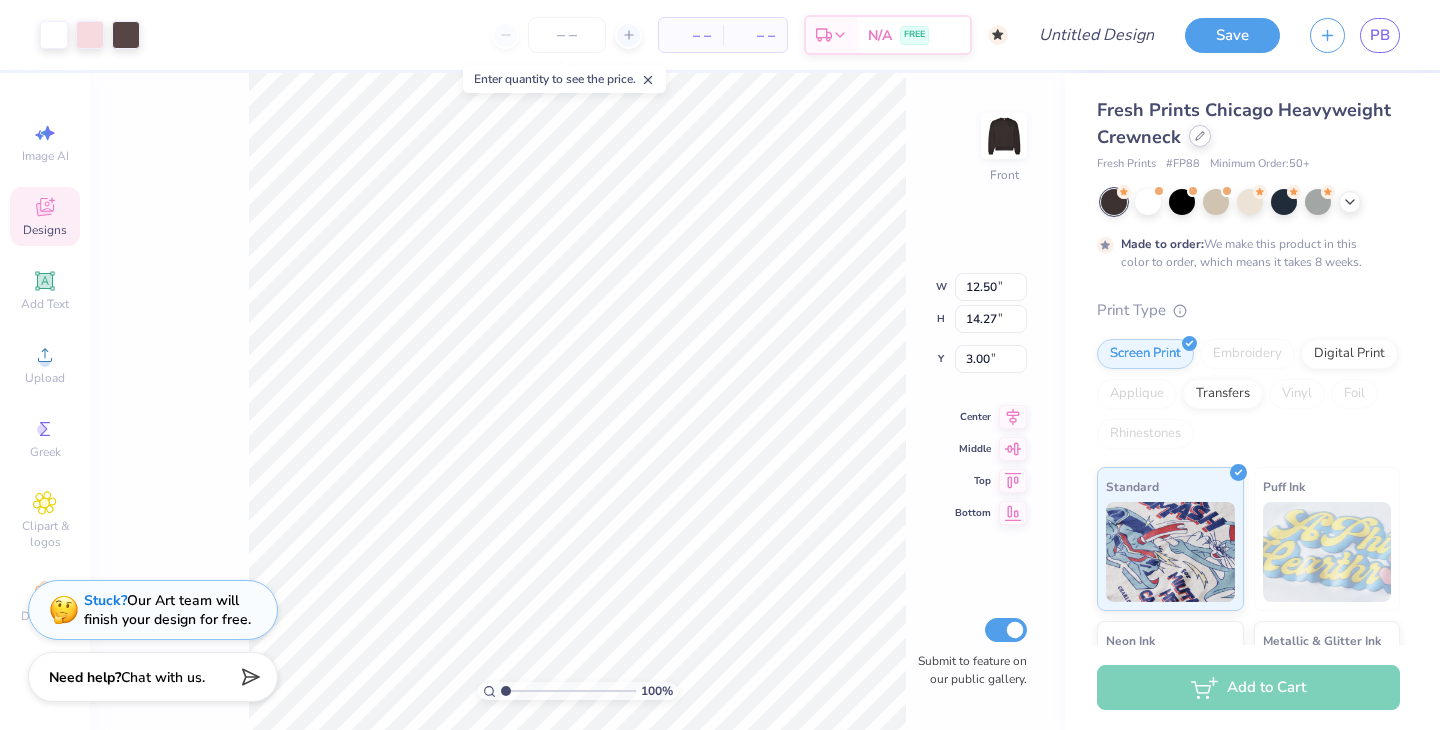 click at bounding box center (1200, 136) 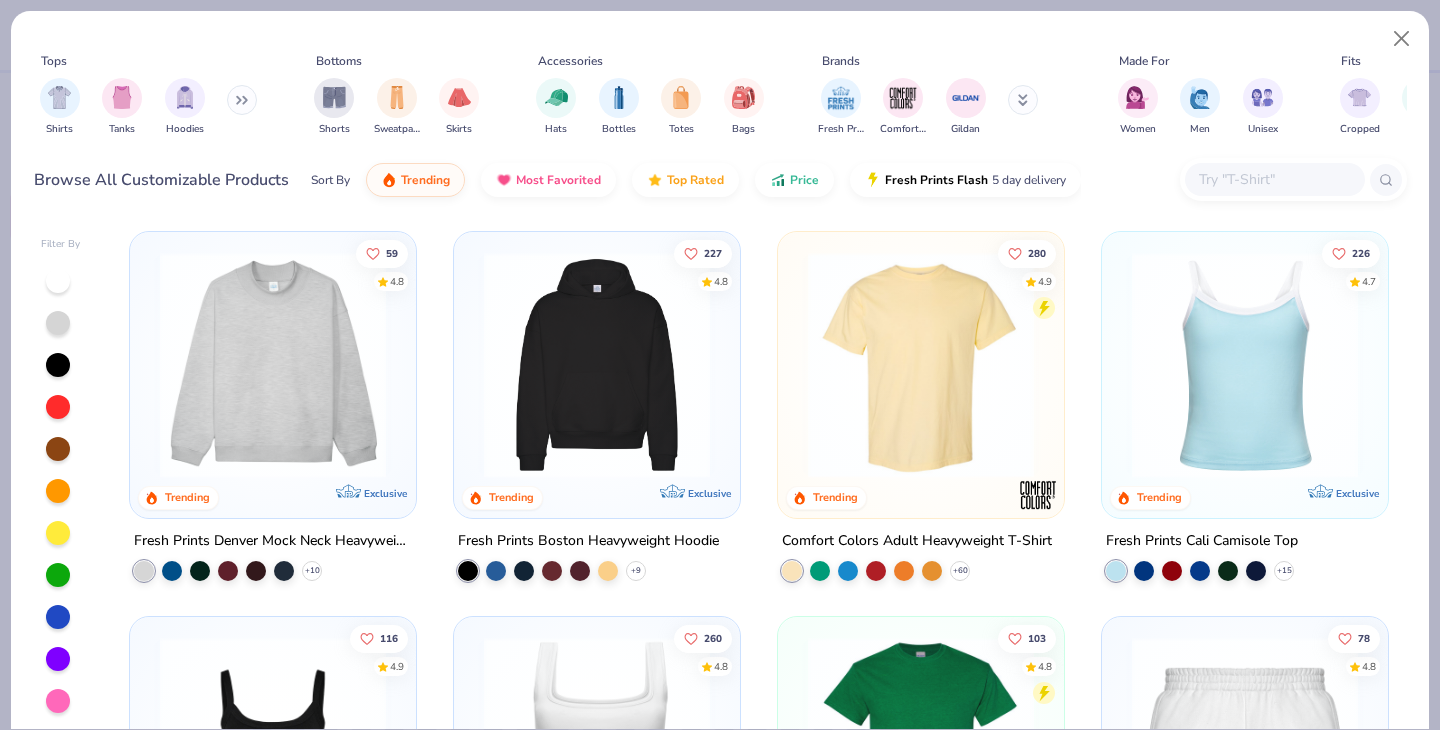 click at bounding box center [921, 365] 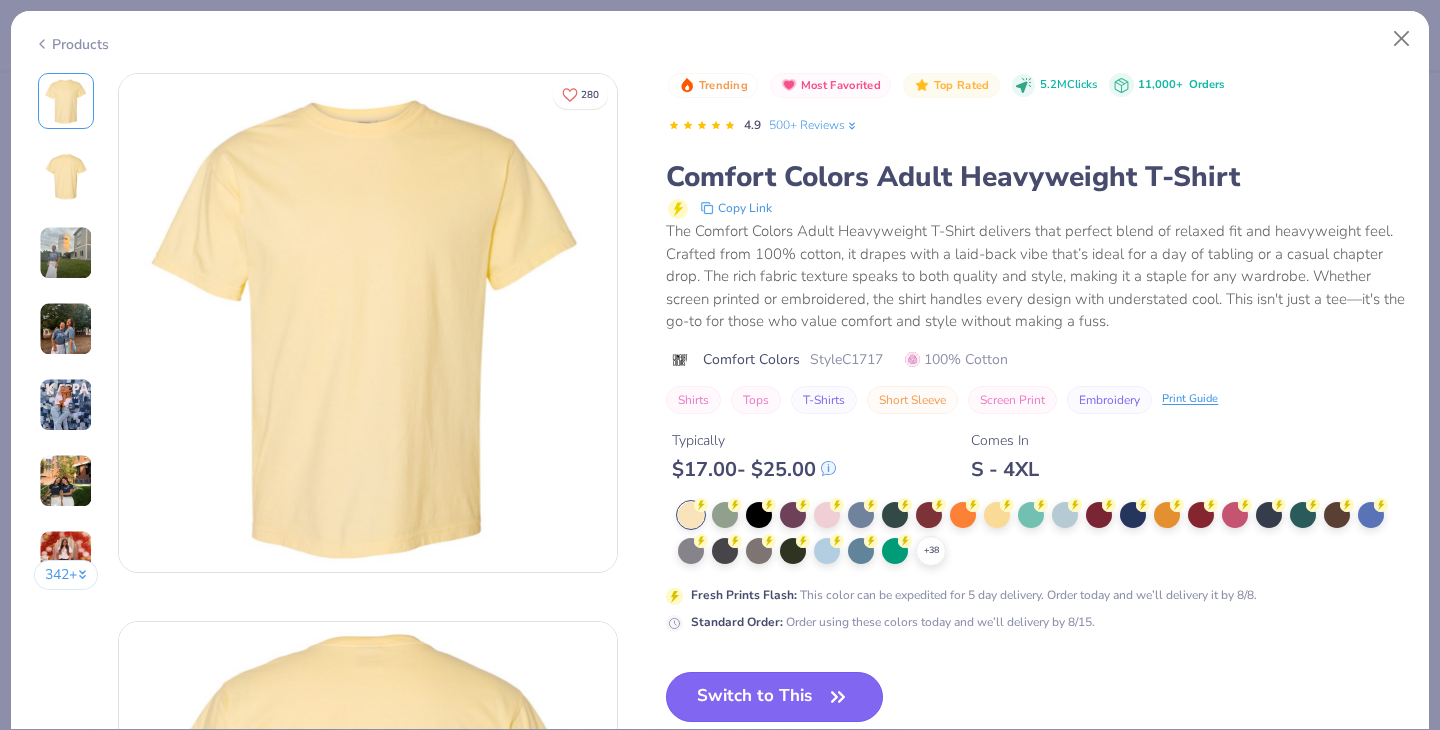 click on "Switch to This" at bounding box center [774, 697] 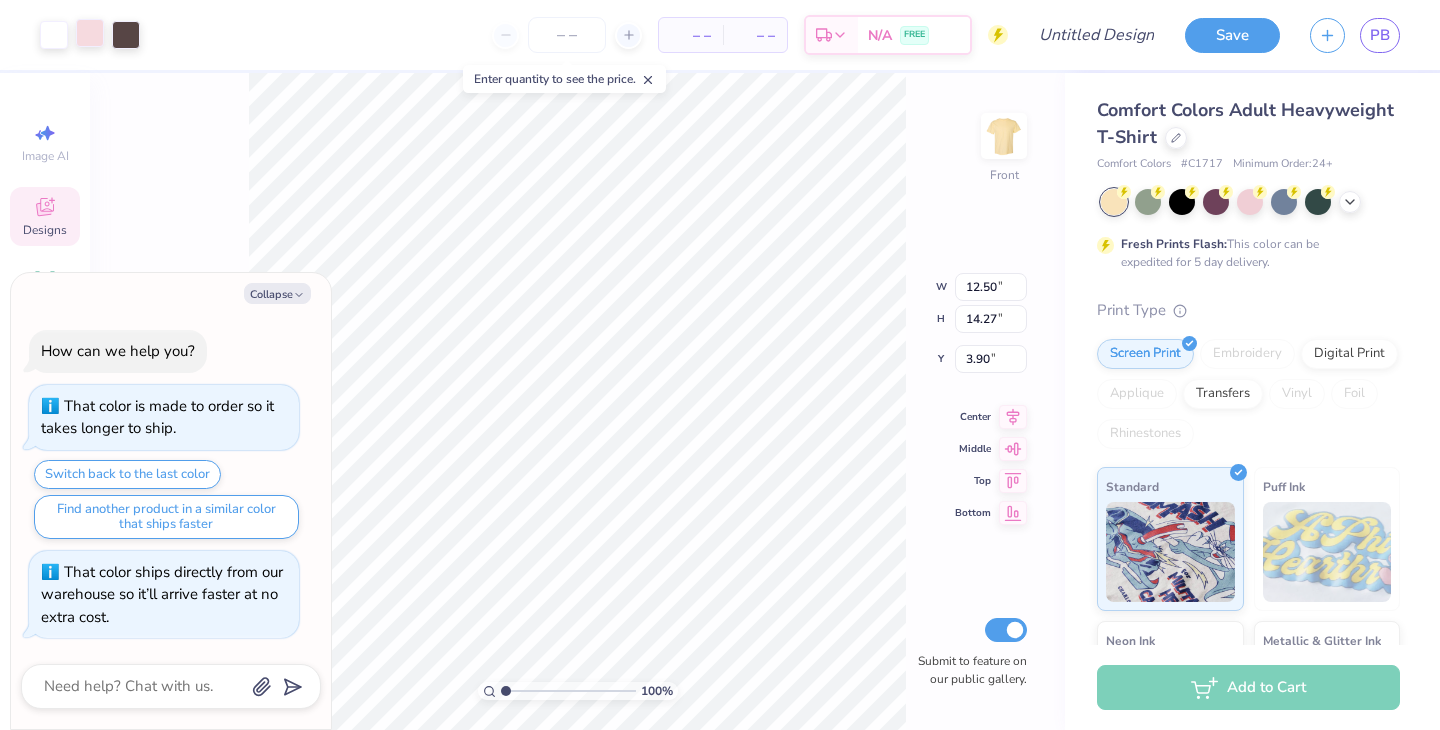 click at bounding box center [90, 33] 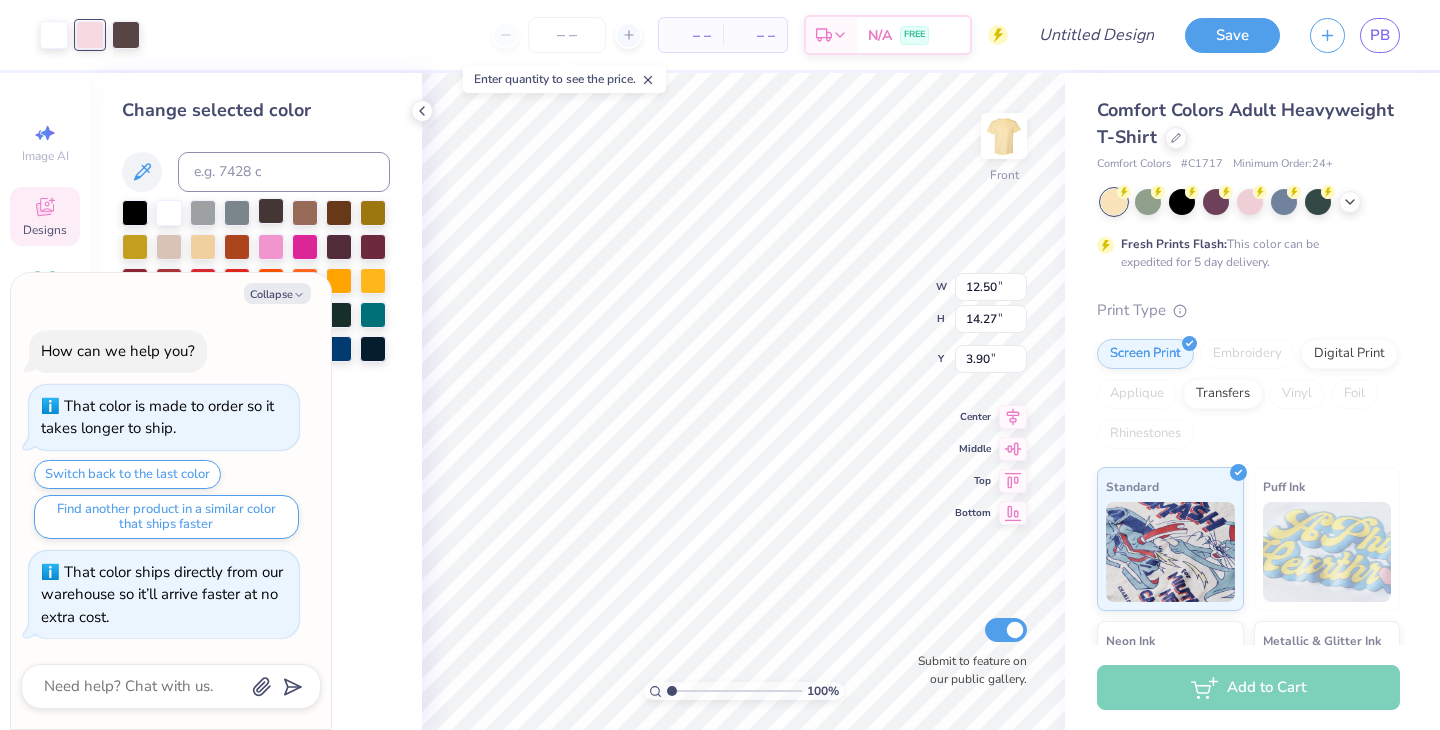 click at bounding box center (271, 211) 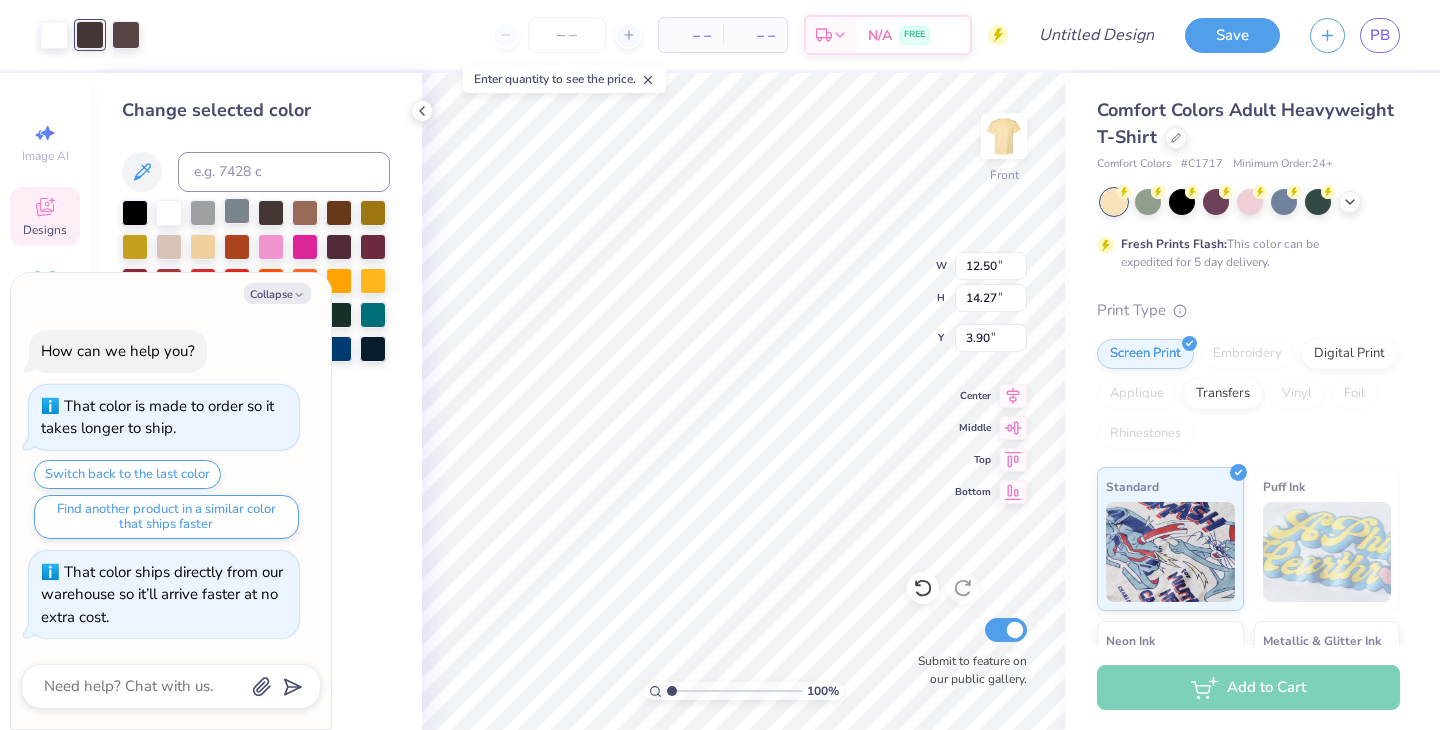 click at bounding box center [237, 211] 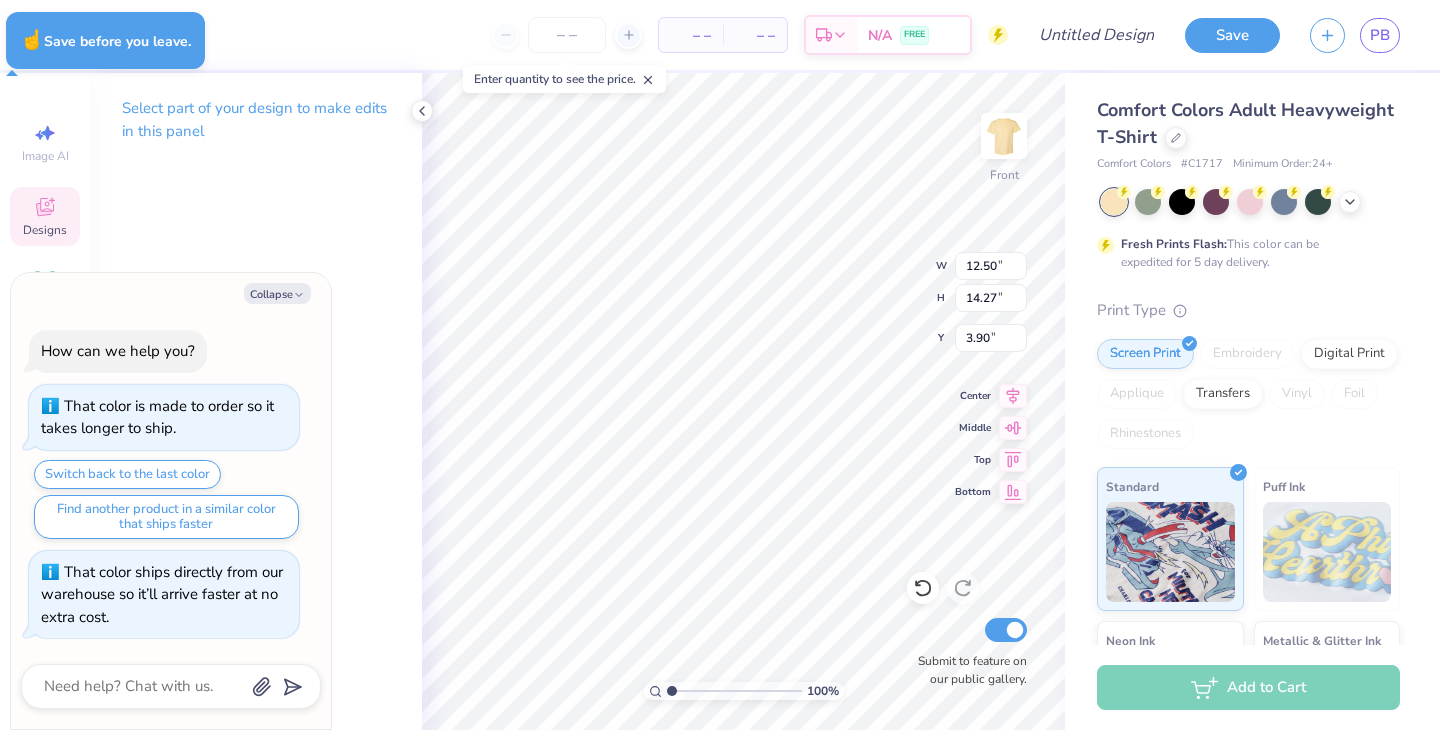 type on "x" 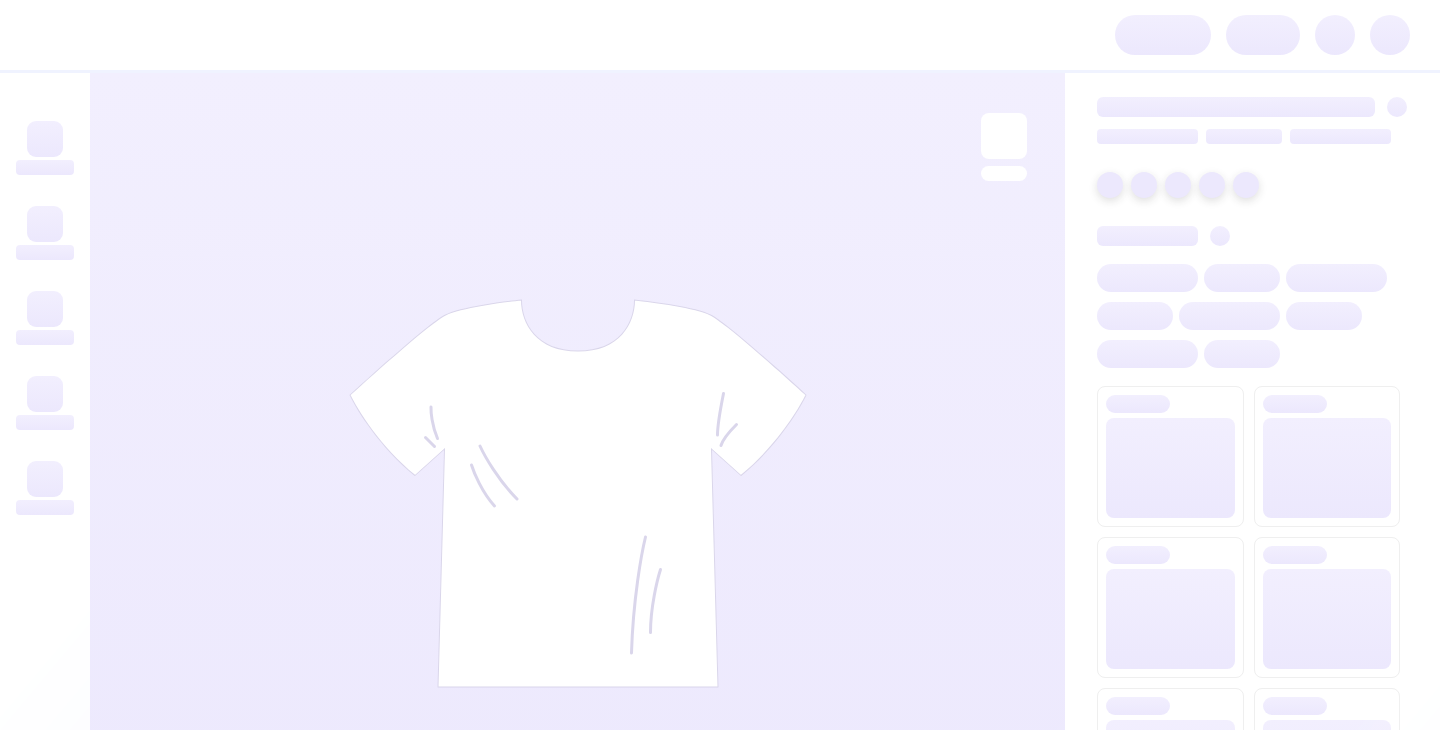 scroll, scrollTop: 0, scrollLeft: 0, axis: both 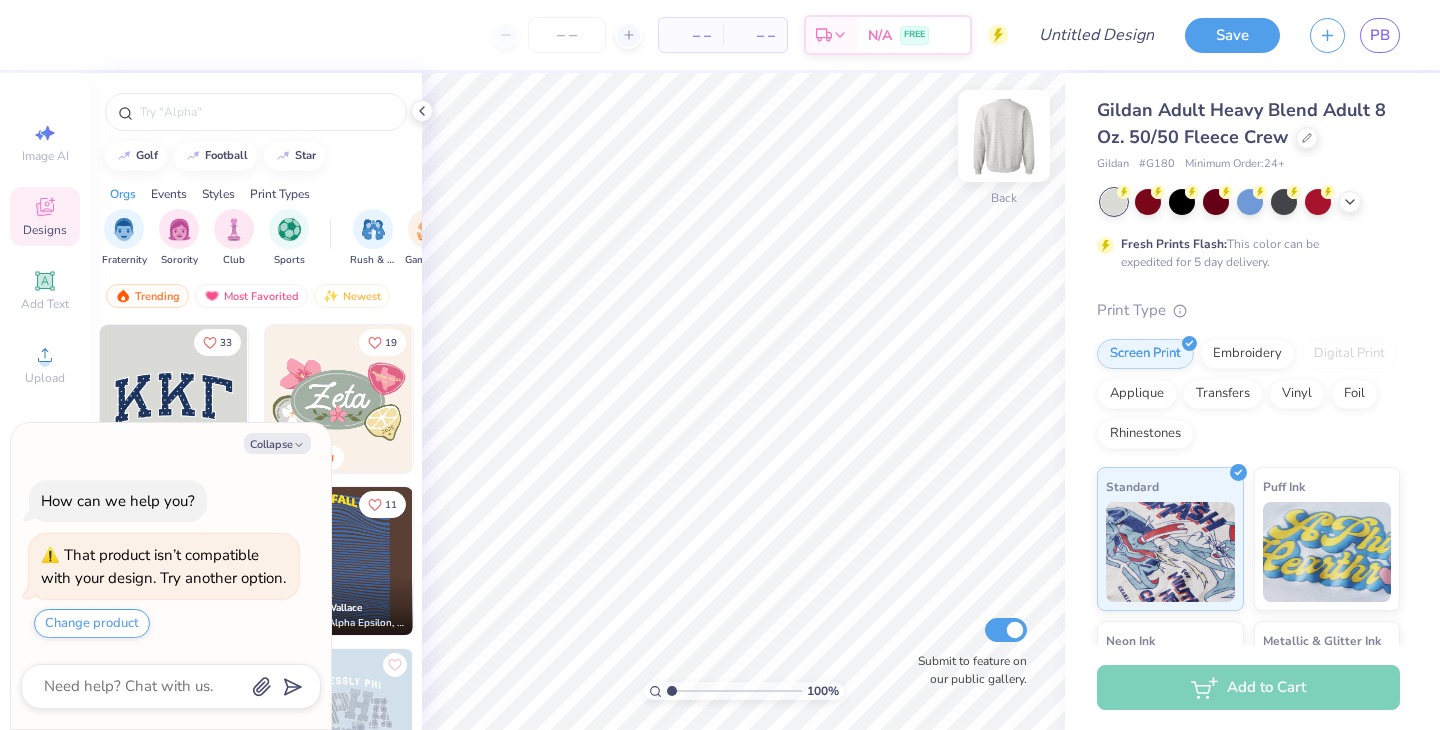 click at bounding box center (1004, 136) 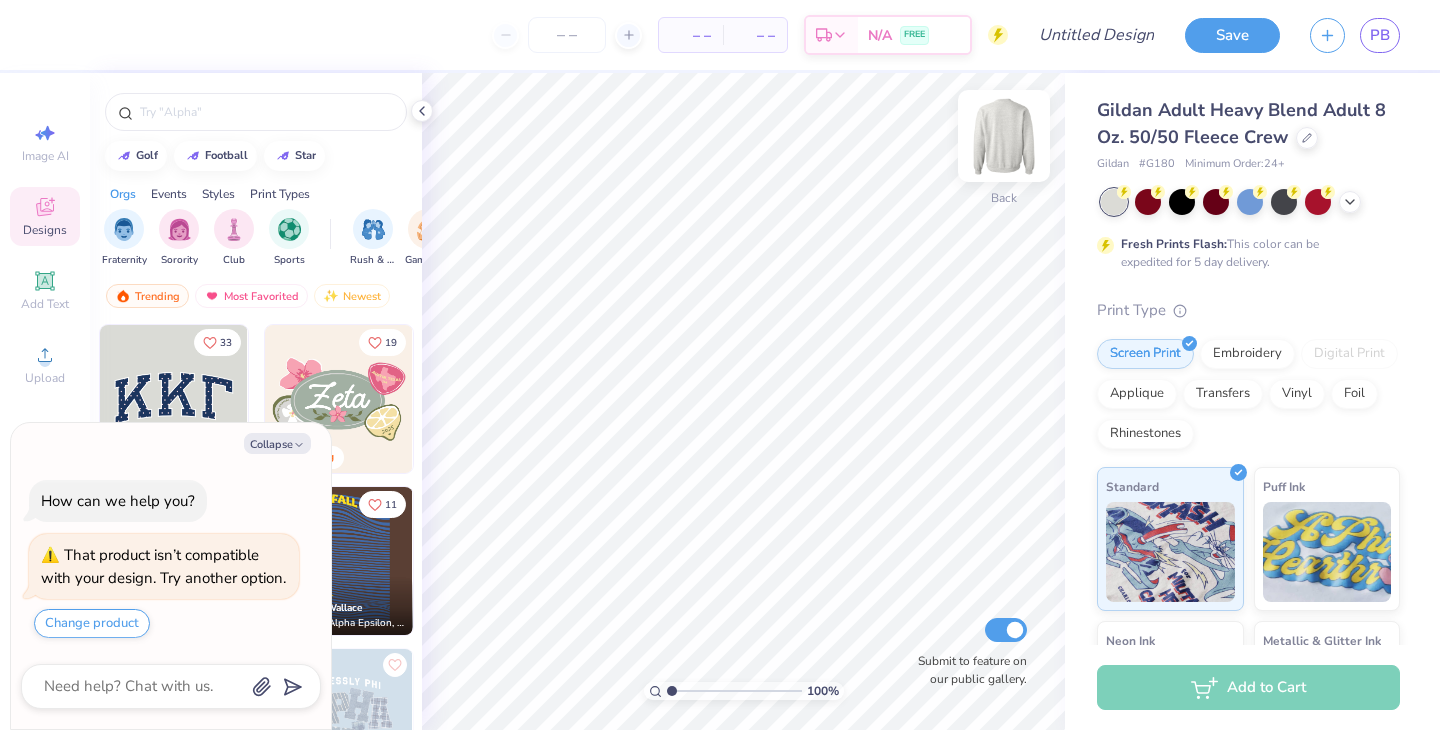 type on "x" 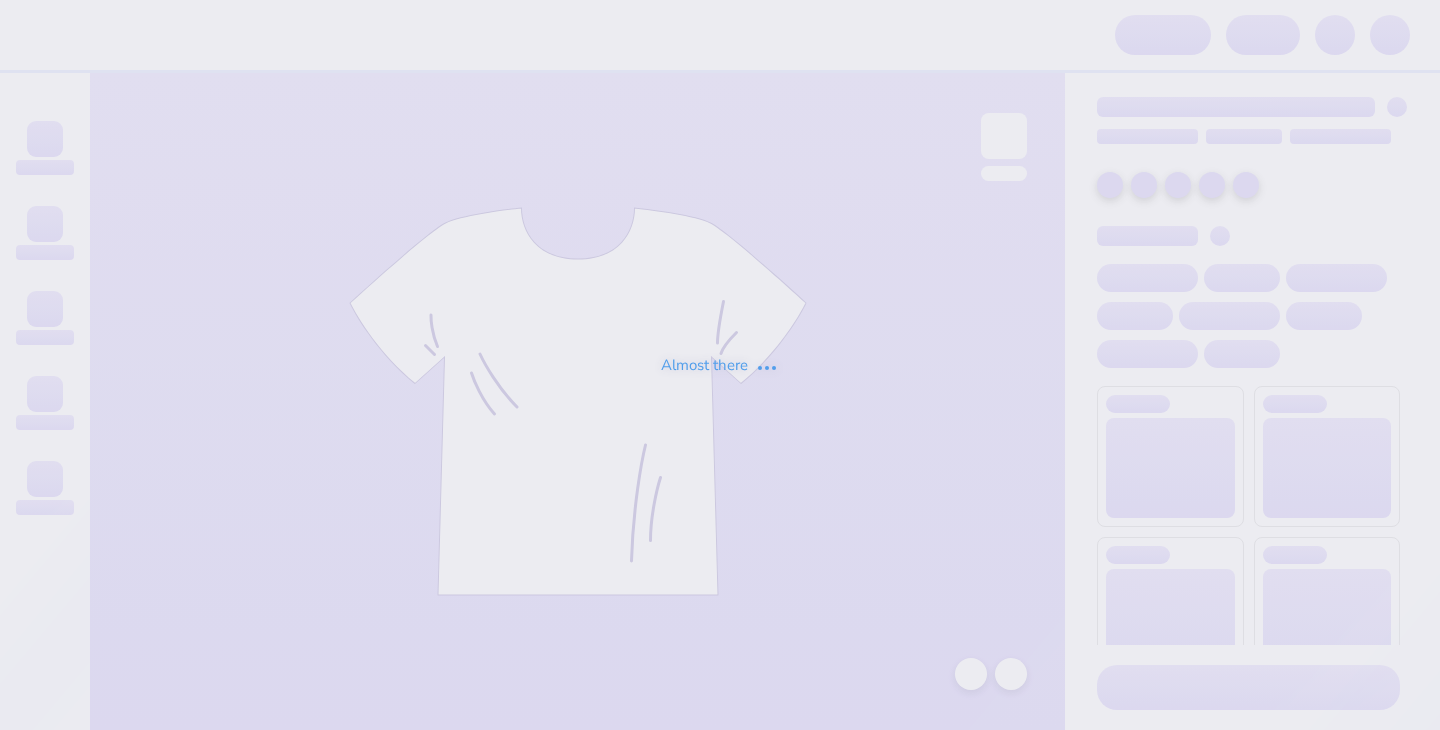 scroll, scrollTop: 0, scrollLeft: 0, axis: both 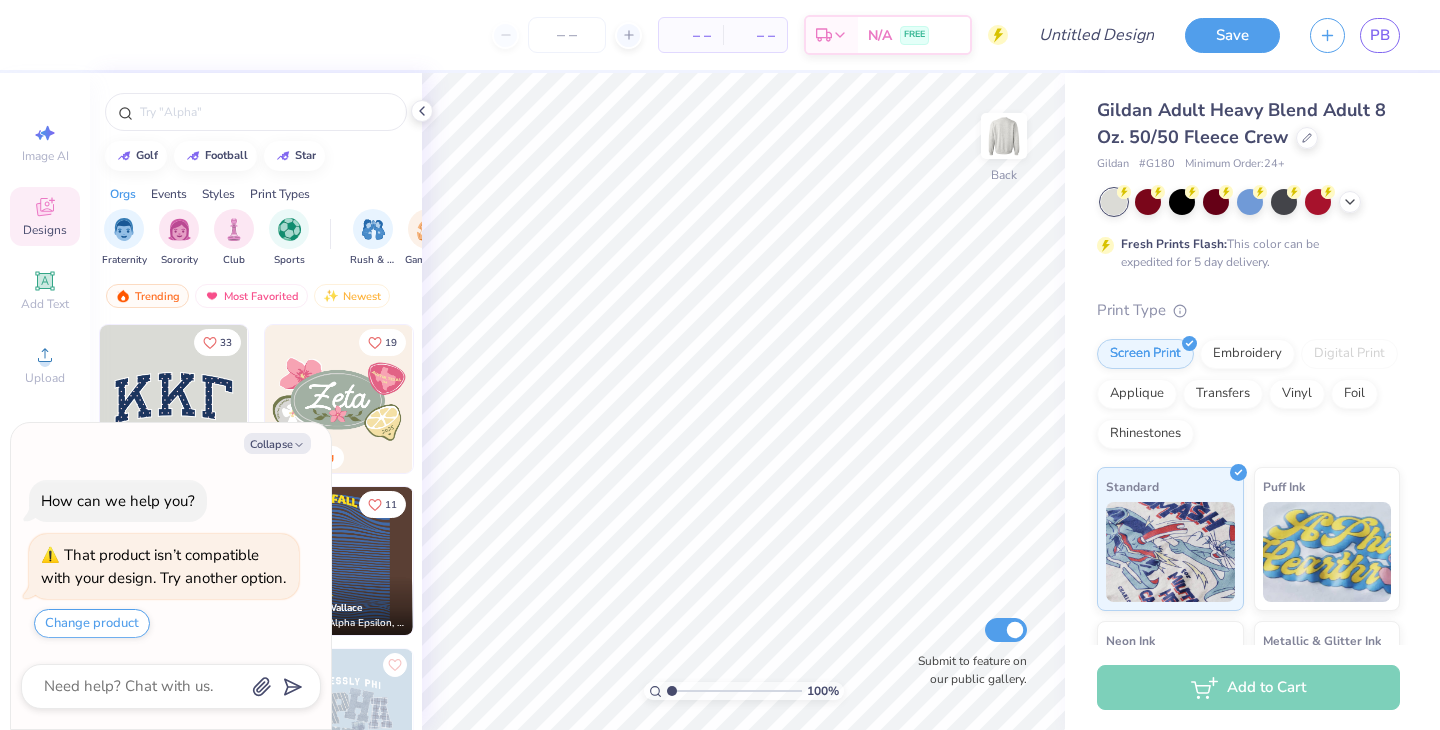 click on "Collapse How can we help you? That product isn’t compatible with your design. Try another option. Change product" at bounding box center (171, 576) 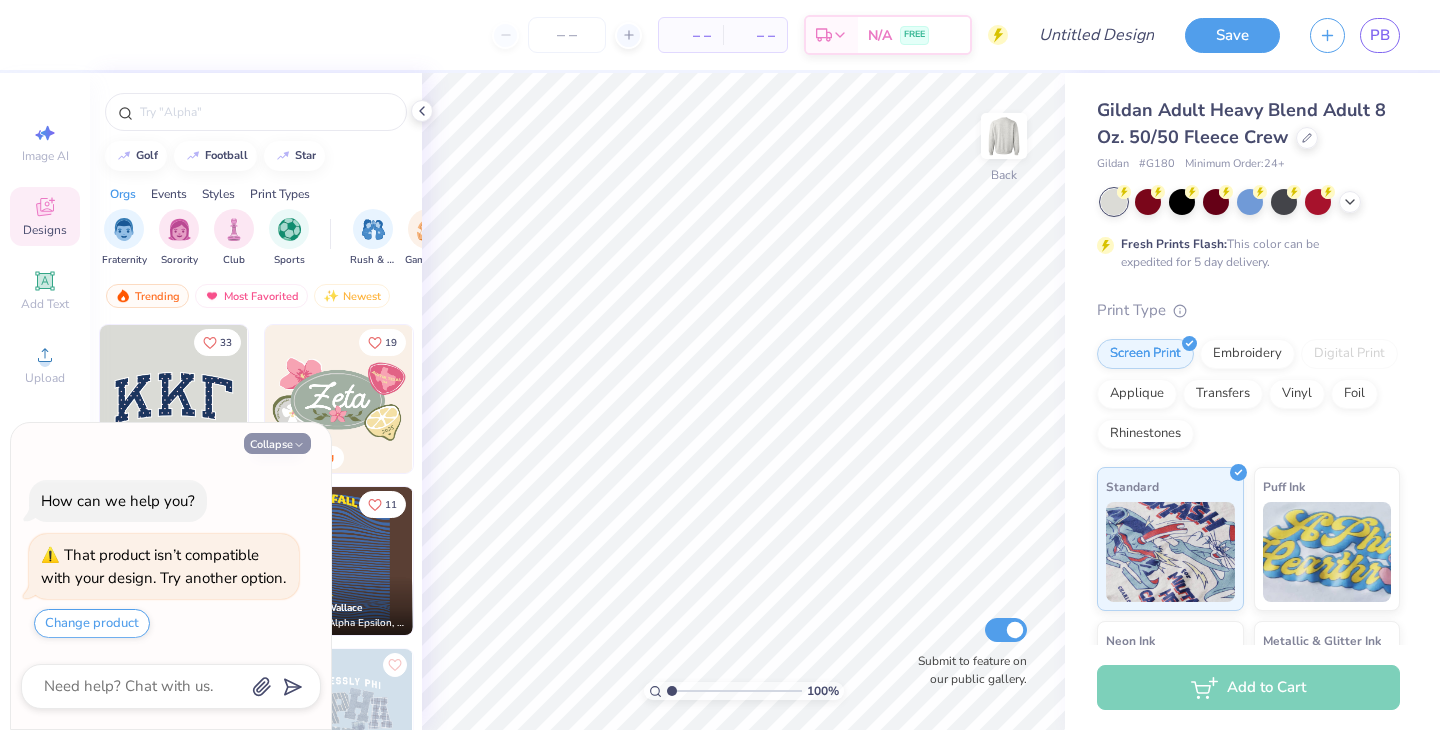 click on "Collapse" at bounding box center (277, 443) 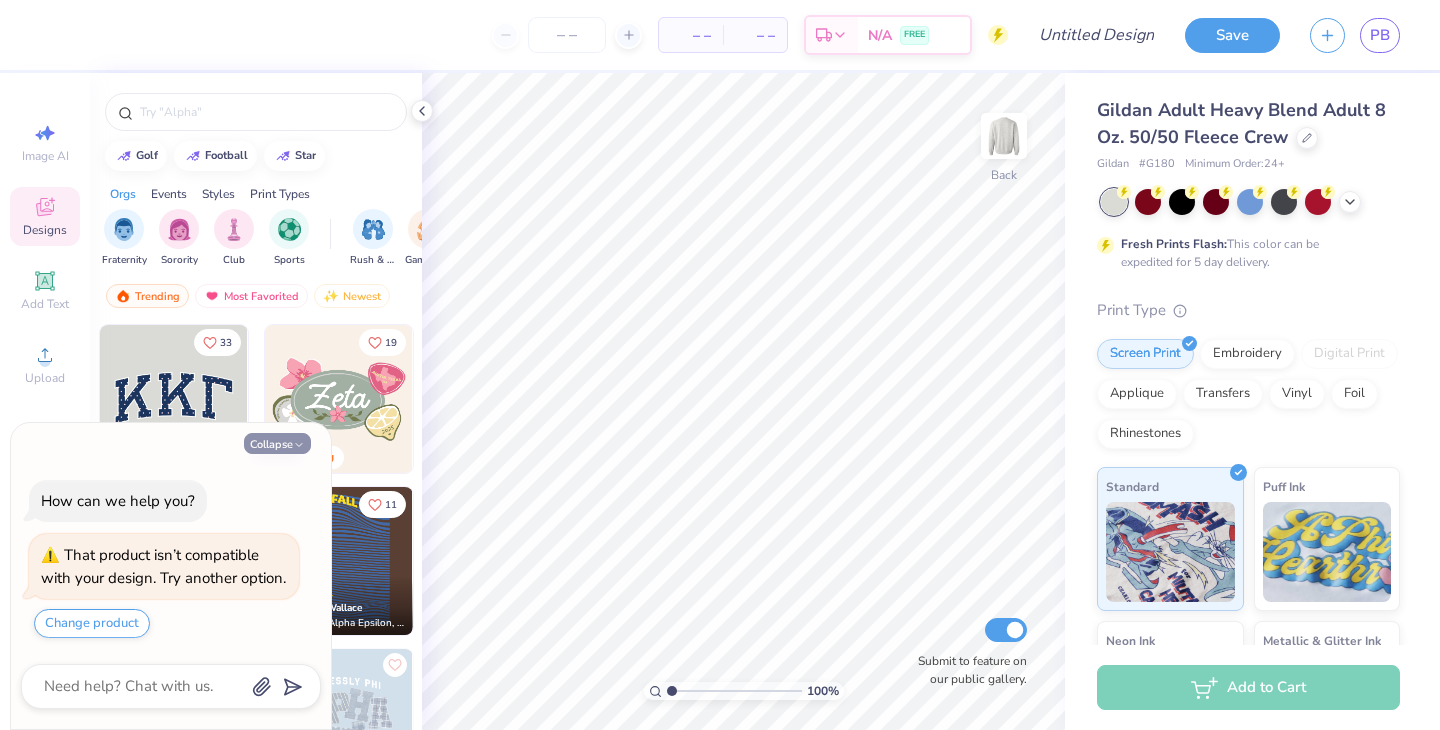 type on "x" 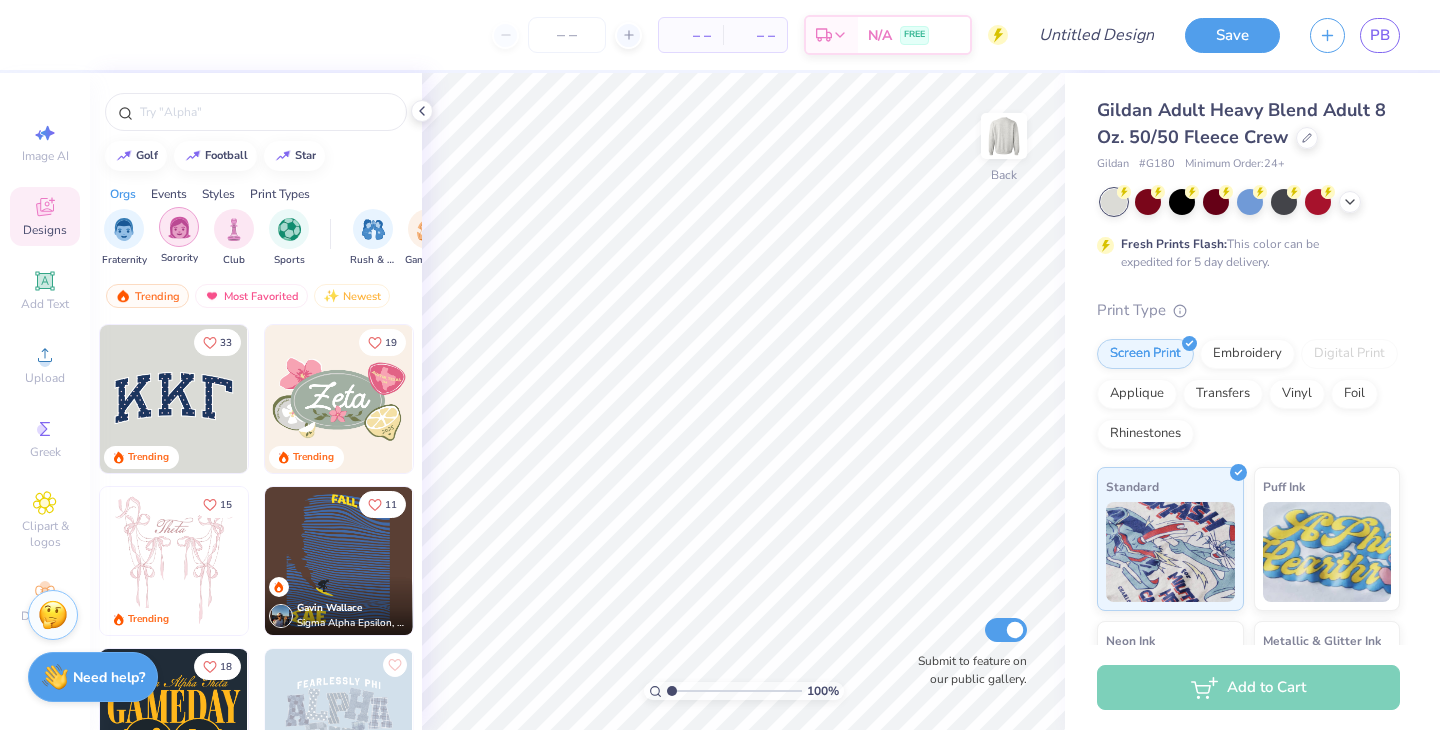 click at bounding box center (179, 227) 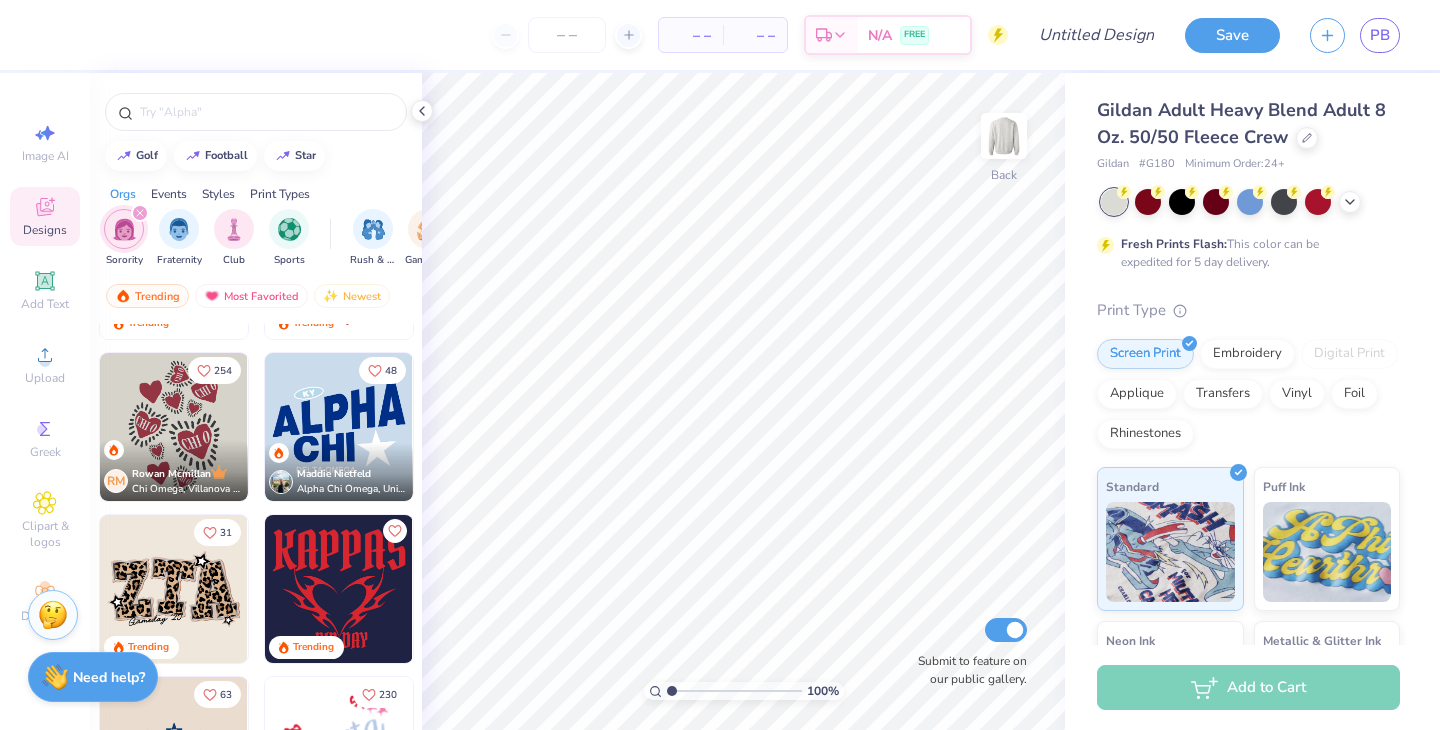 scroll, scrollTop: 962, scrollLeft: 0, axis: vertical 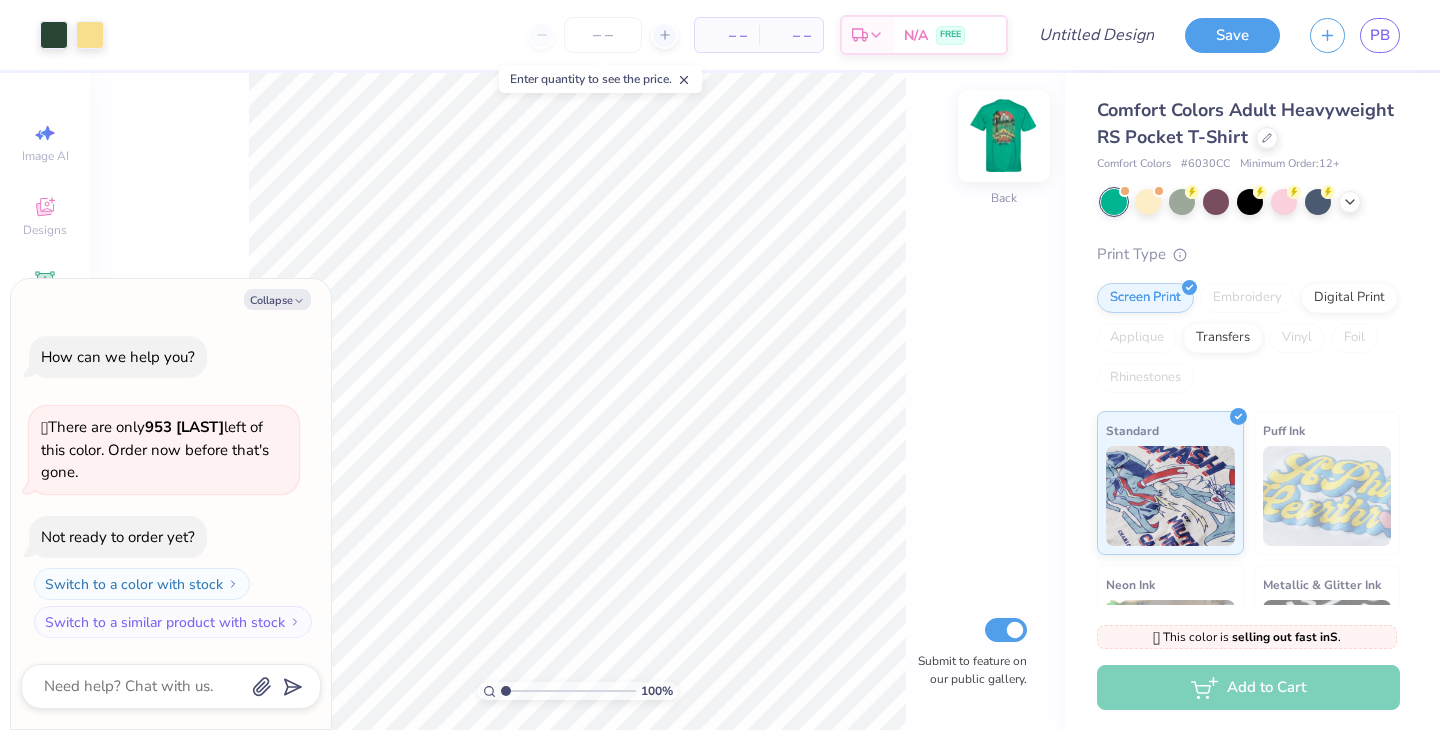 click at bounding box center [1004, 136] 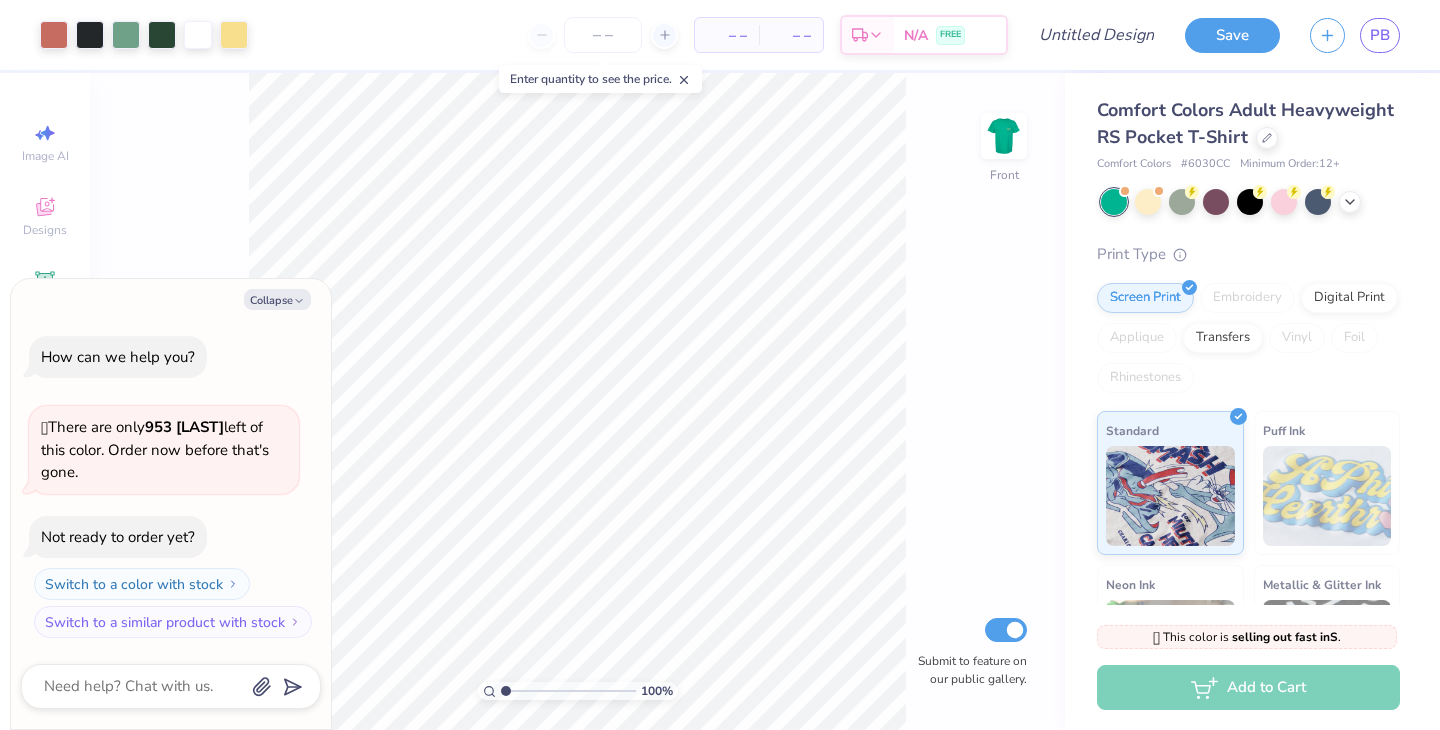 type on "x" 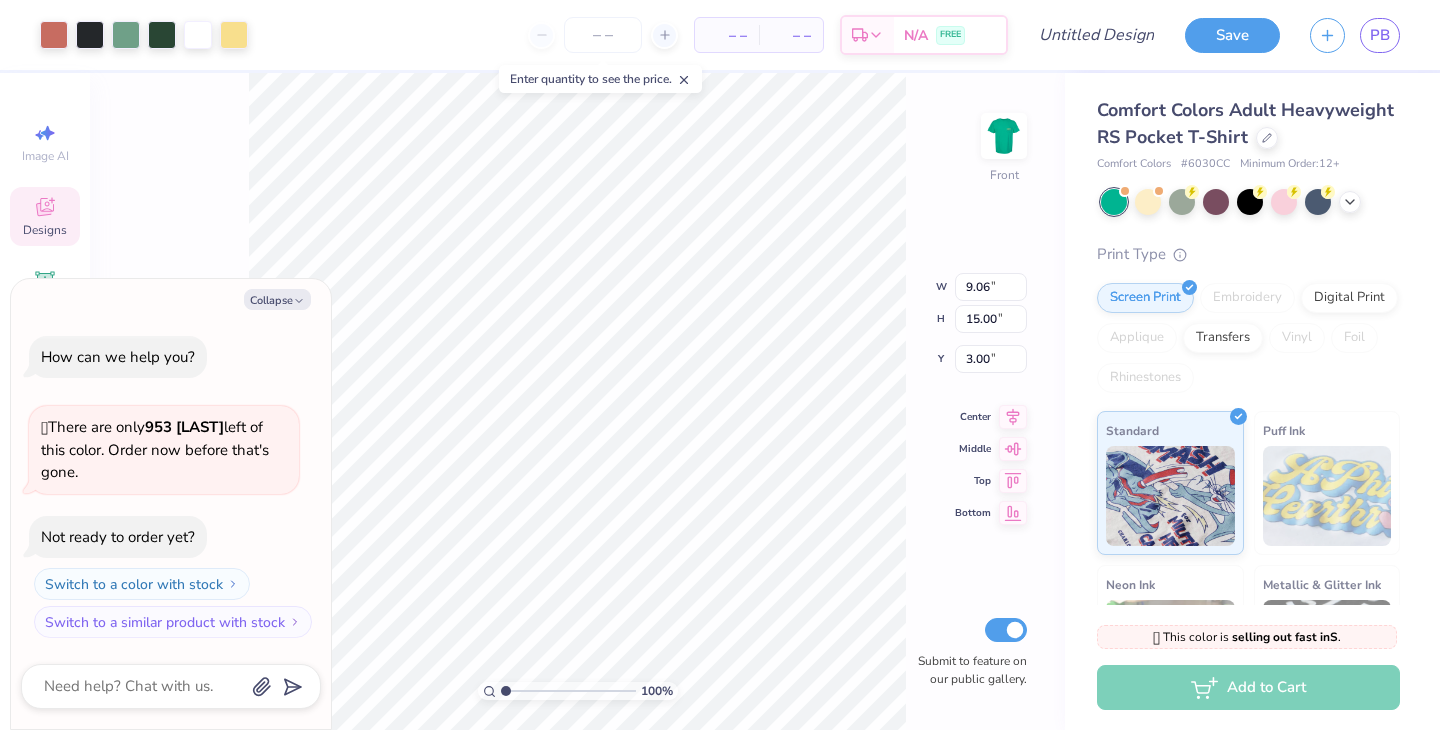 click on "Save PB" at bounding box center [1312, 35] 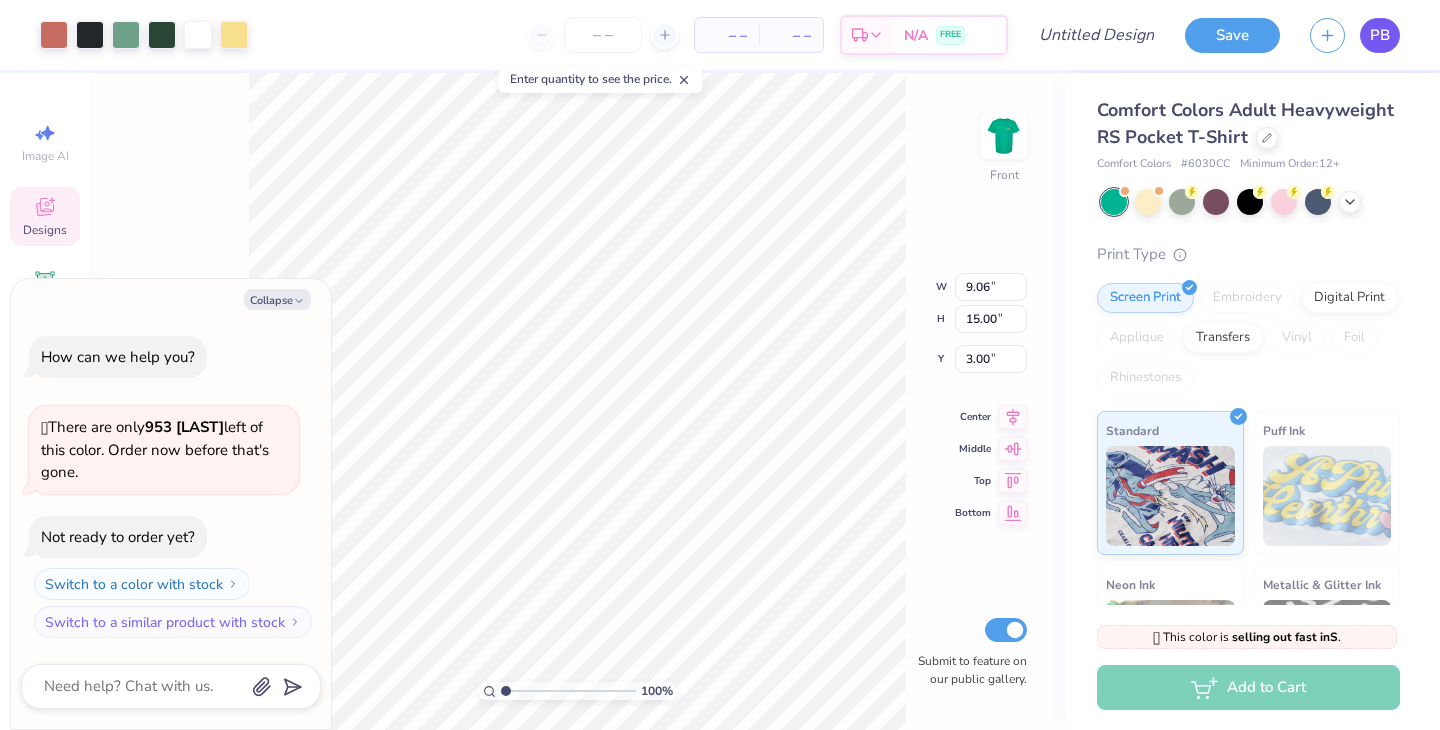 click on "PB" at bounding box center (1380, 35) 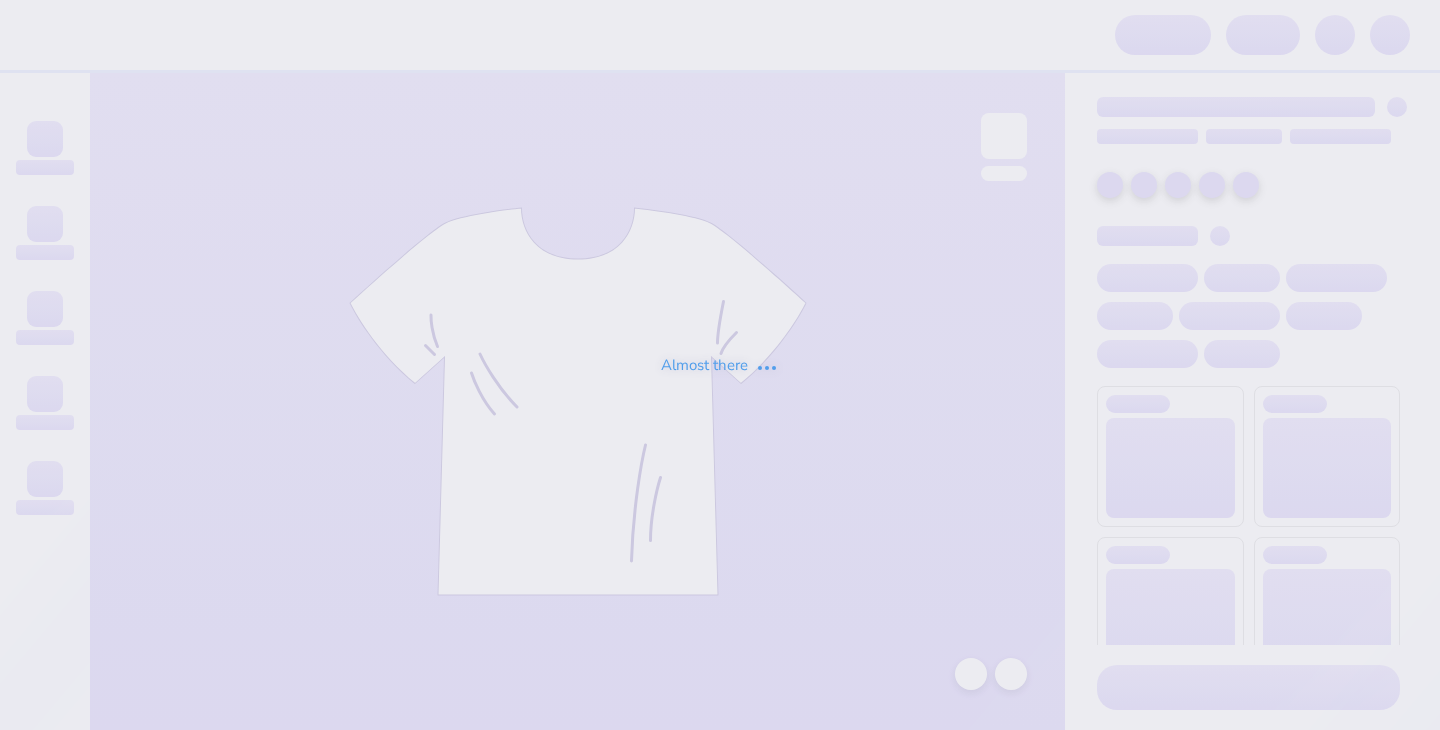 scroll, scrollTop: 0, scrollLeft: 0, axis: both 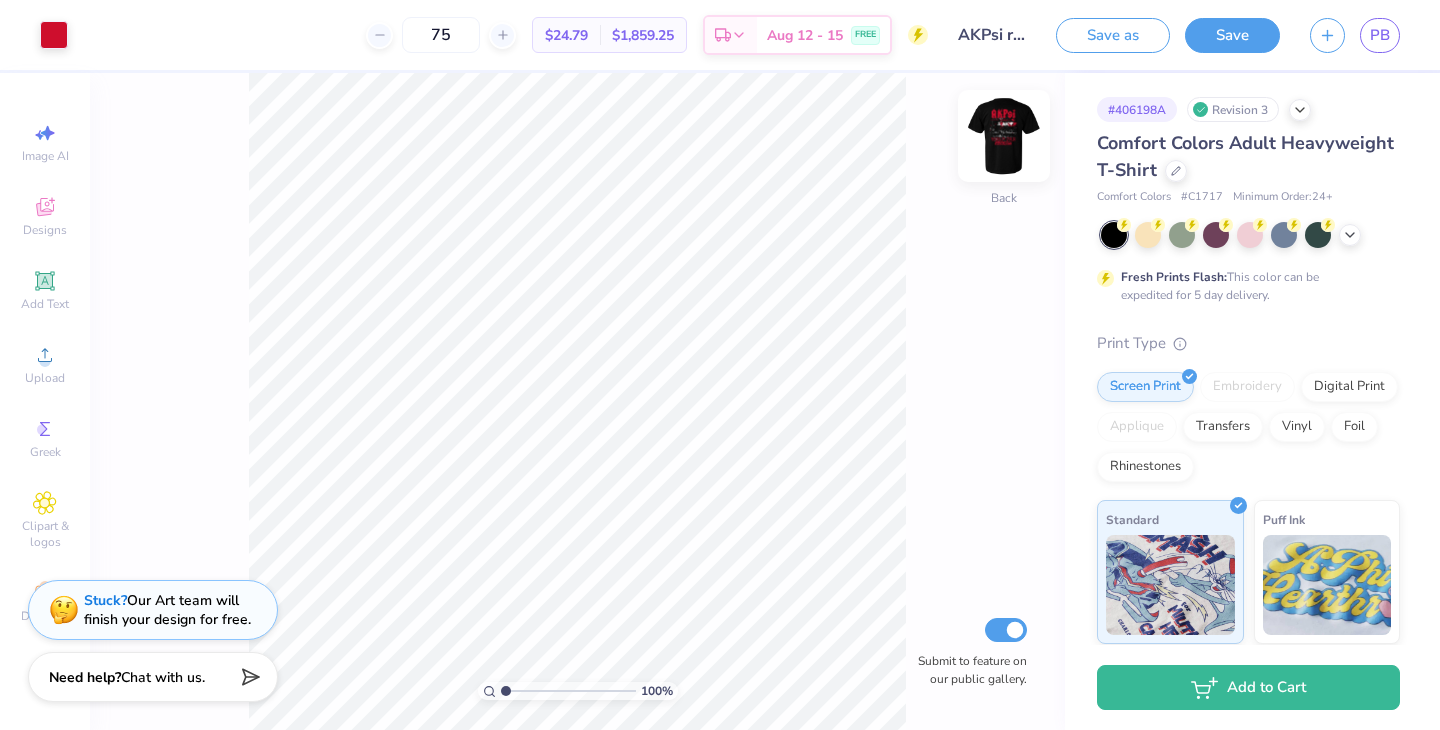 click at bounding box center (1004, 136) 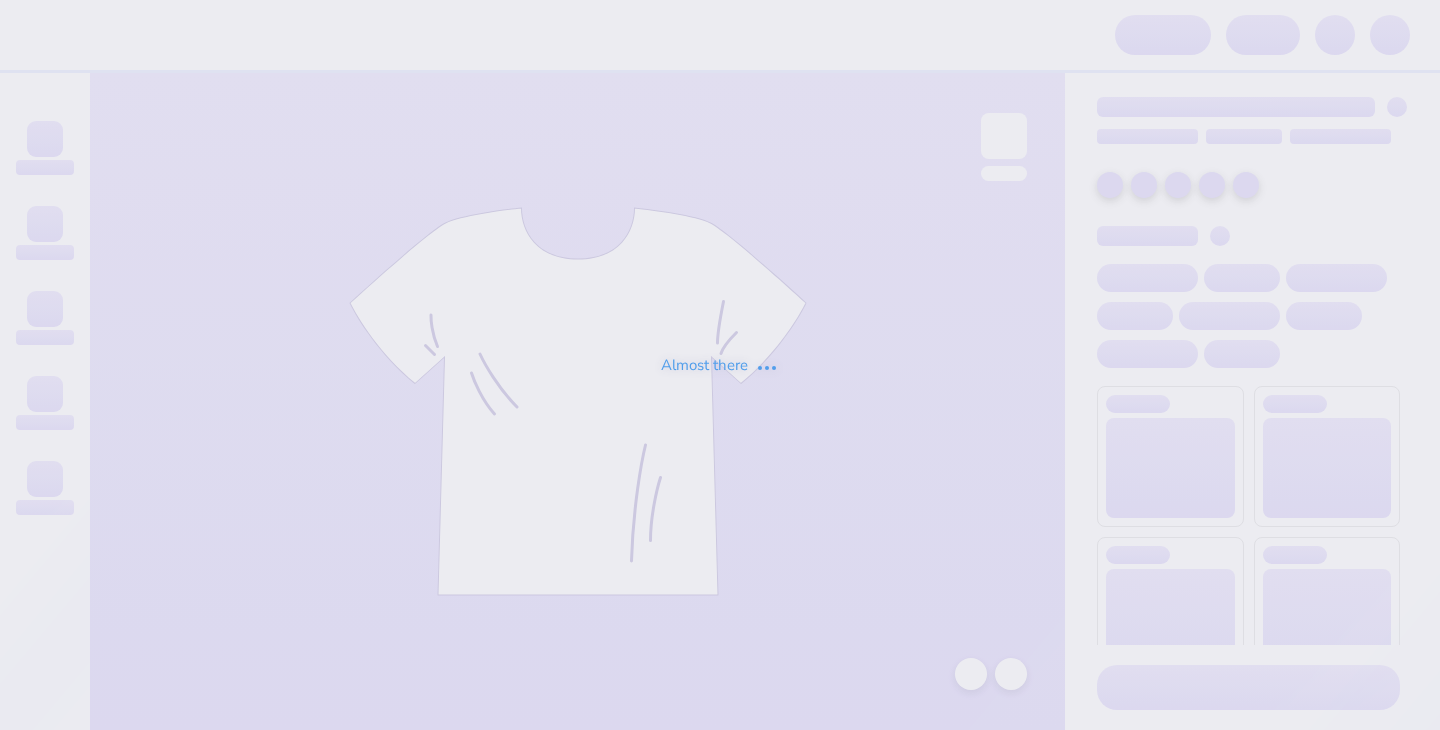 scroll, scrollTop: 0, scrollLeft: 0, axis: both 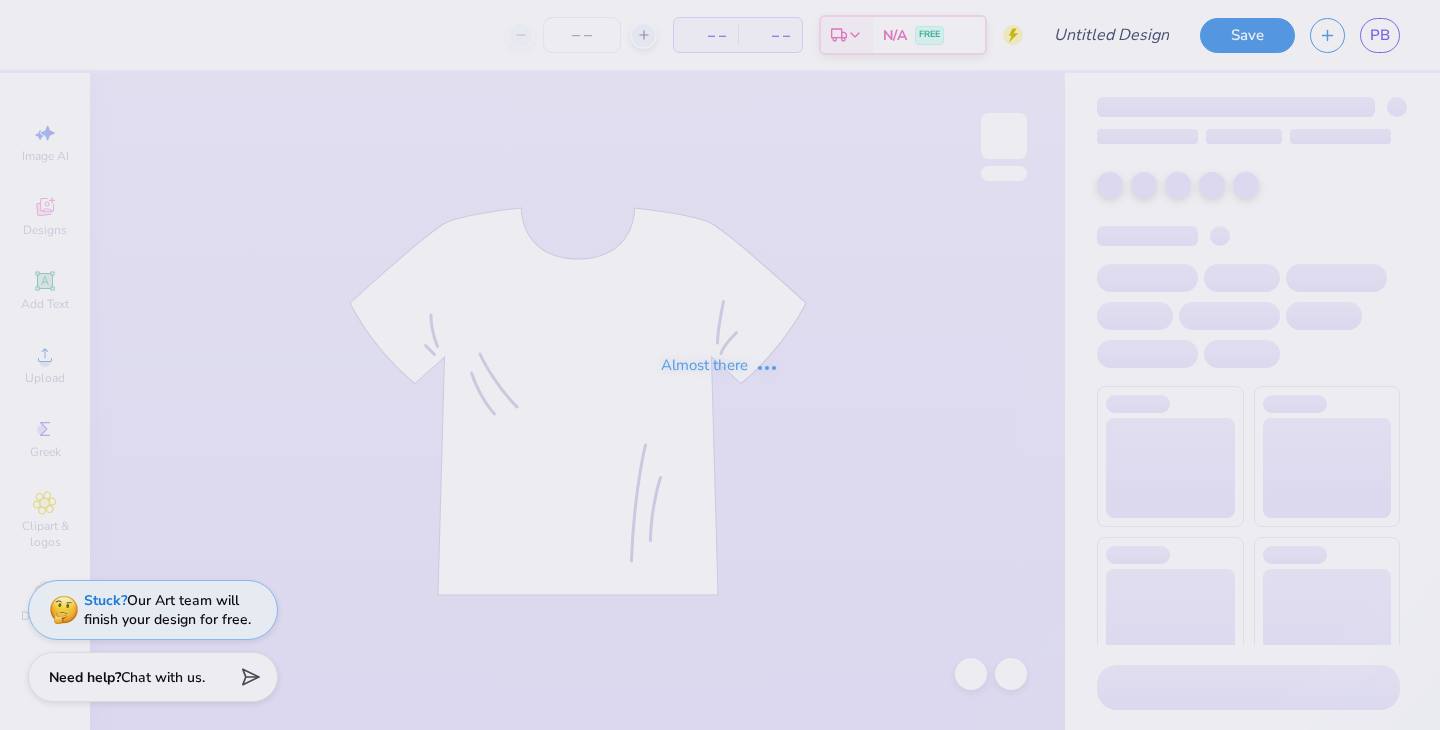 type on "[FIRST] [LAST] : [ORGANIZATION]" 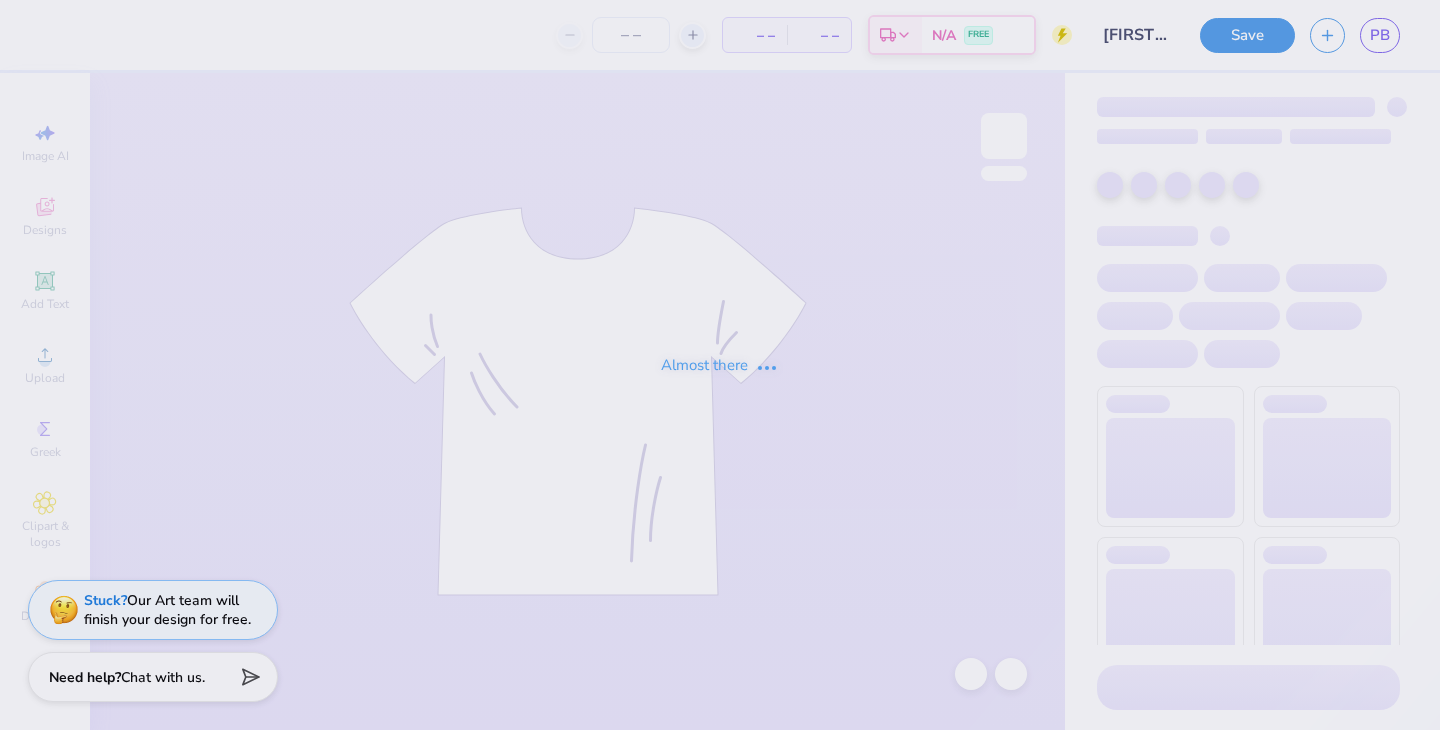 type on "107" 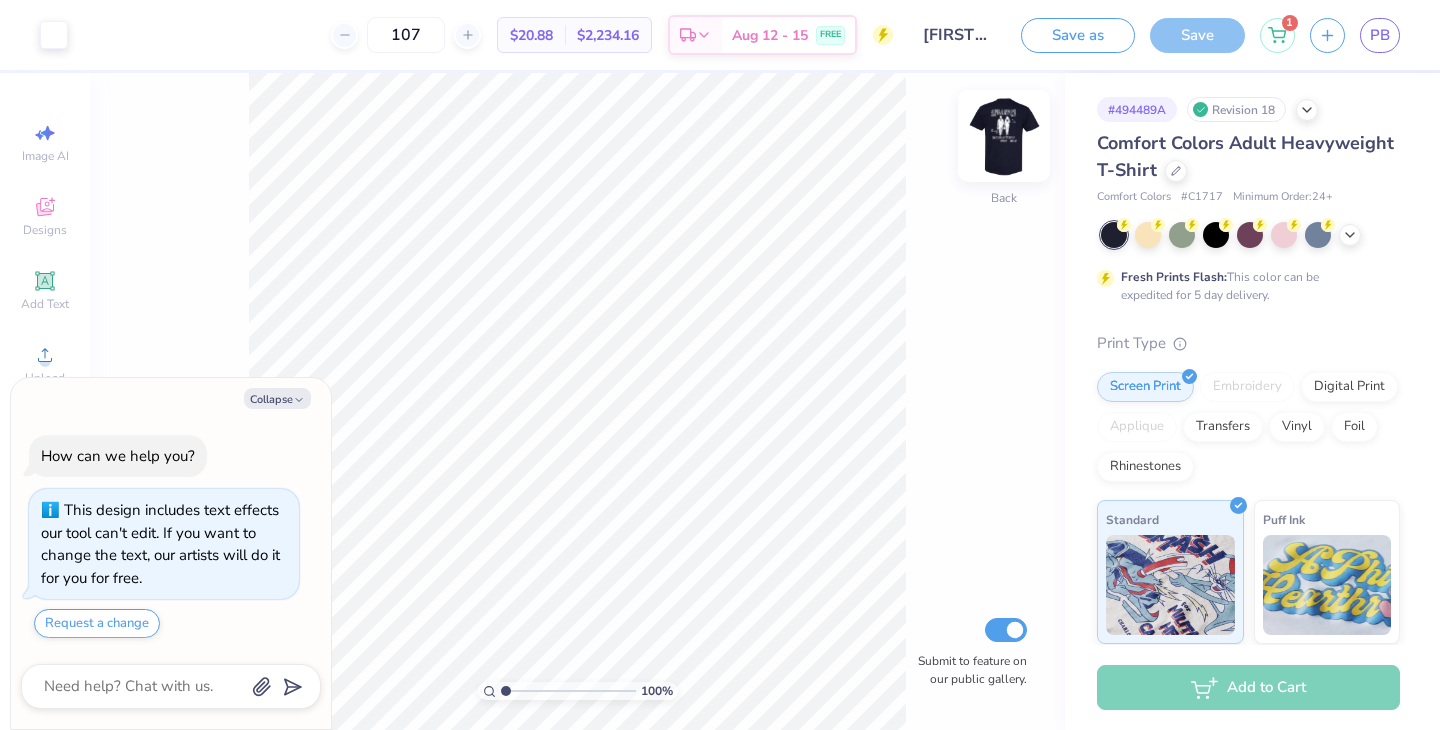 click at bounding box center (1004, 136) 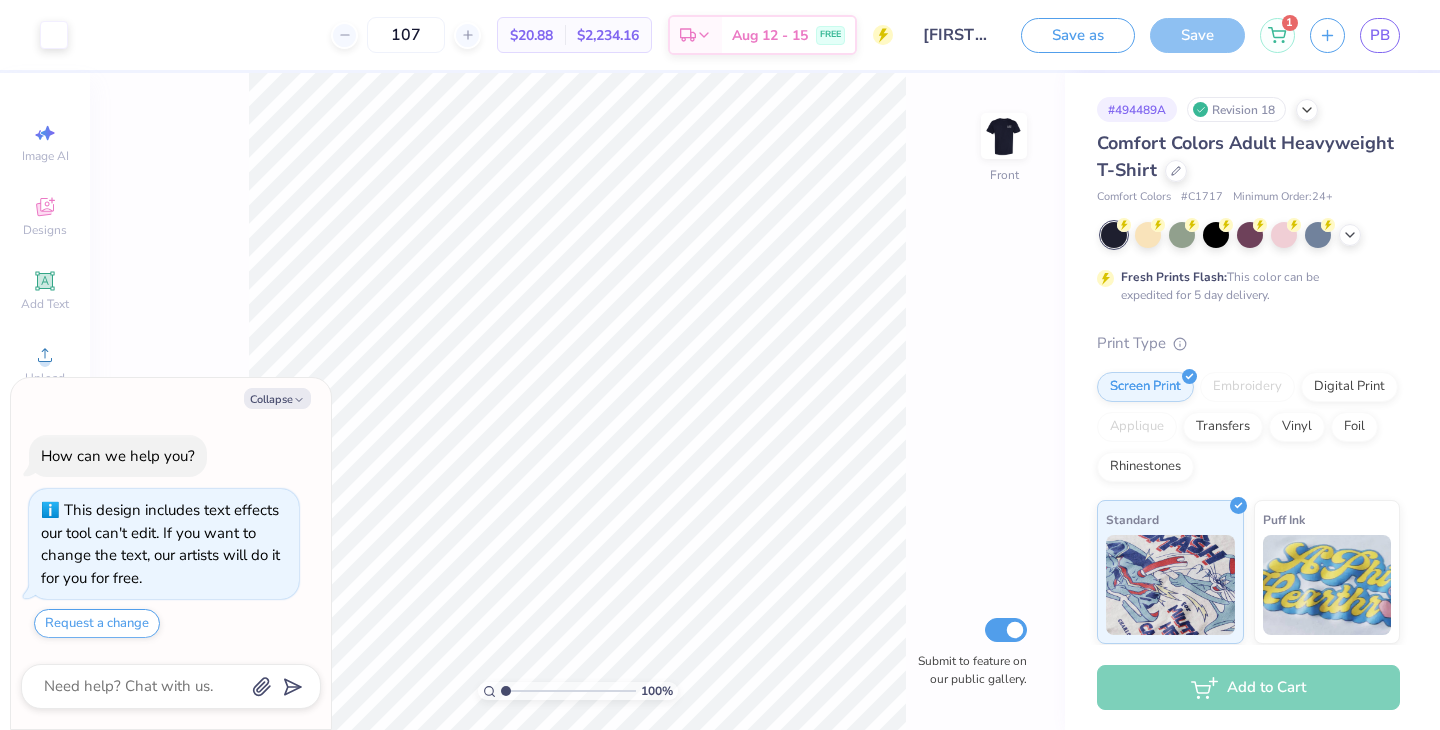click on "100  % Front Submit to feature on our public gallery." at bounding box center [577, 401] 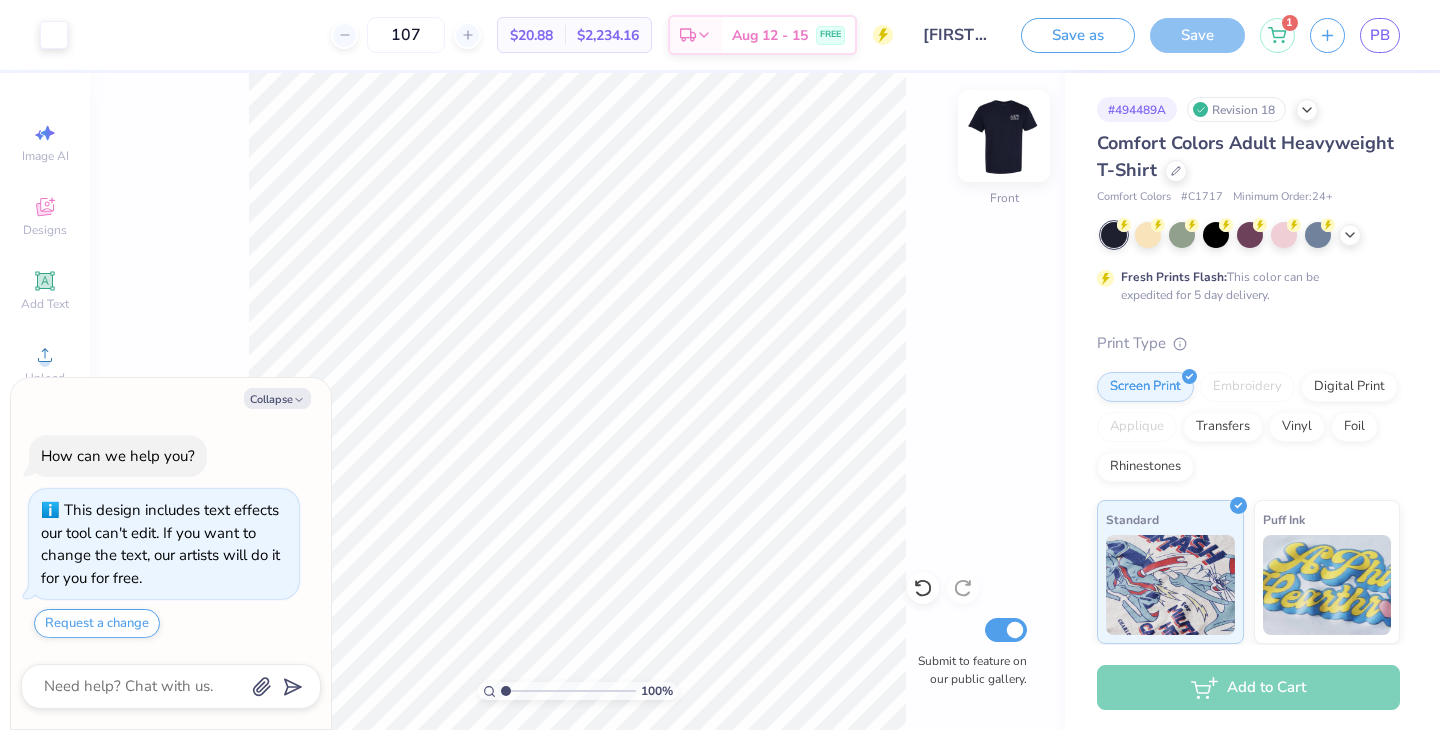 click at bounding box center [1004, 136] 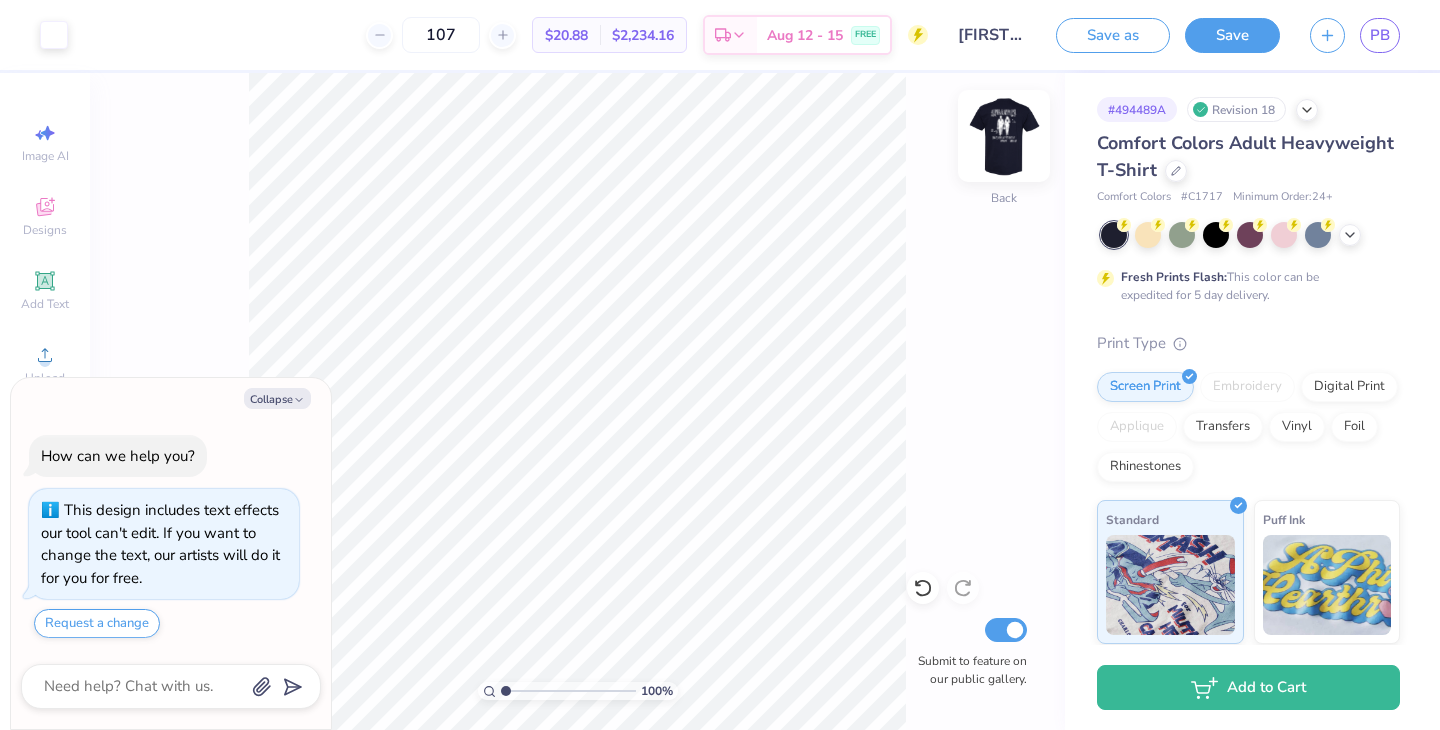 click at bounding box center (1004, 136) 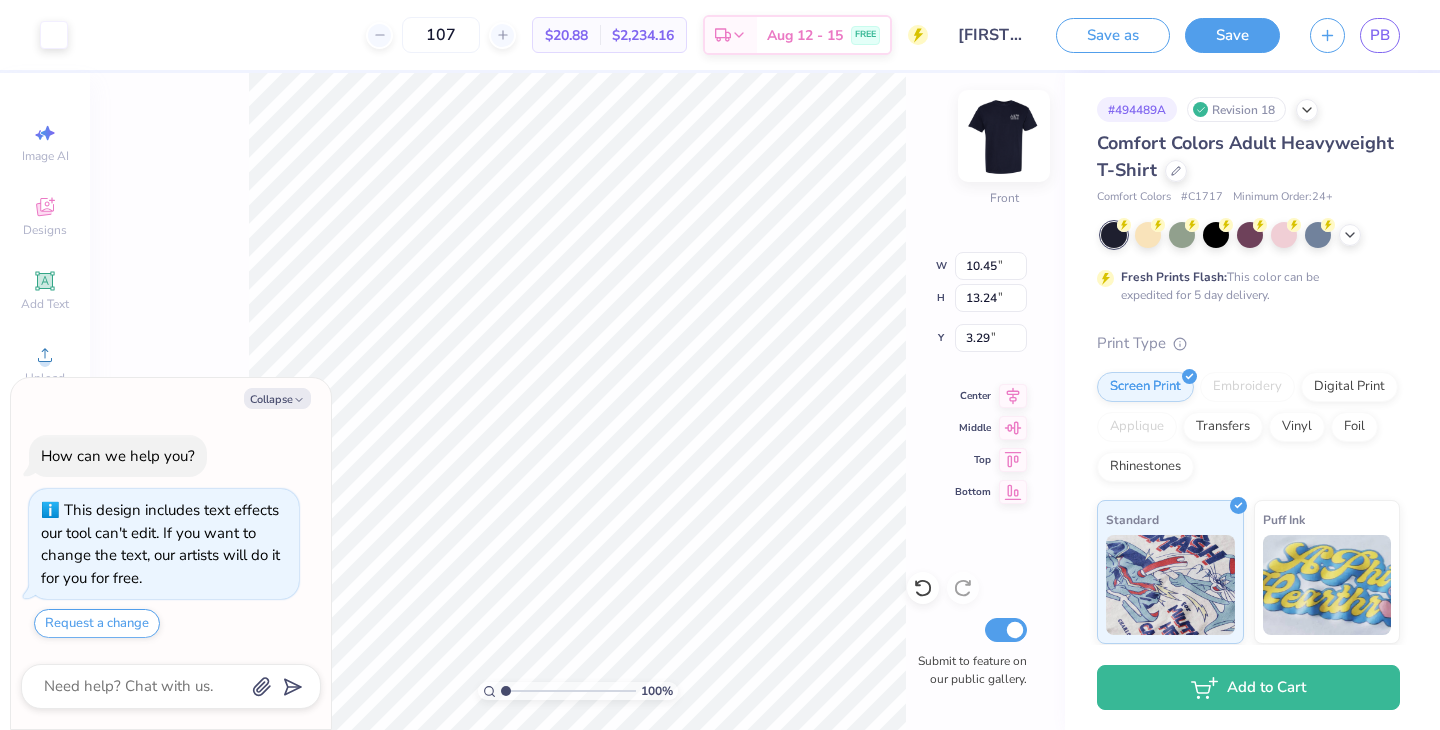 click at bounding box center [1004, 136] 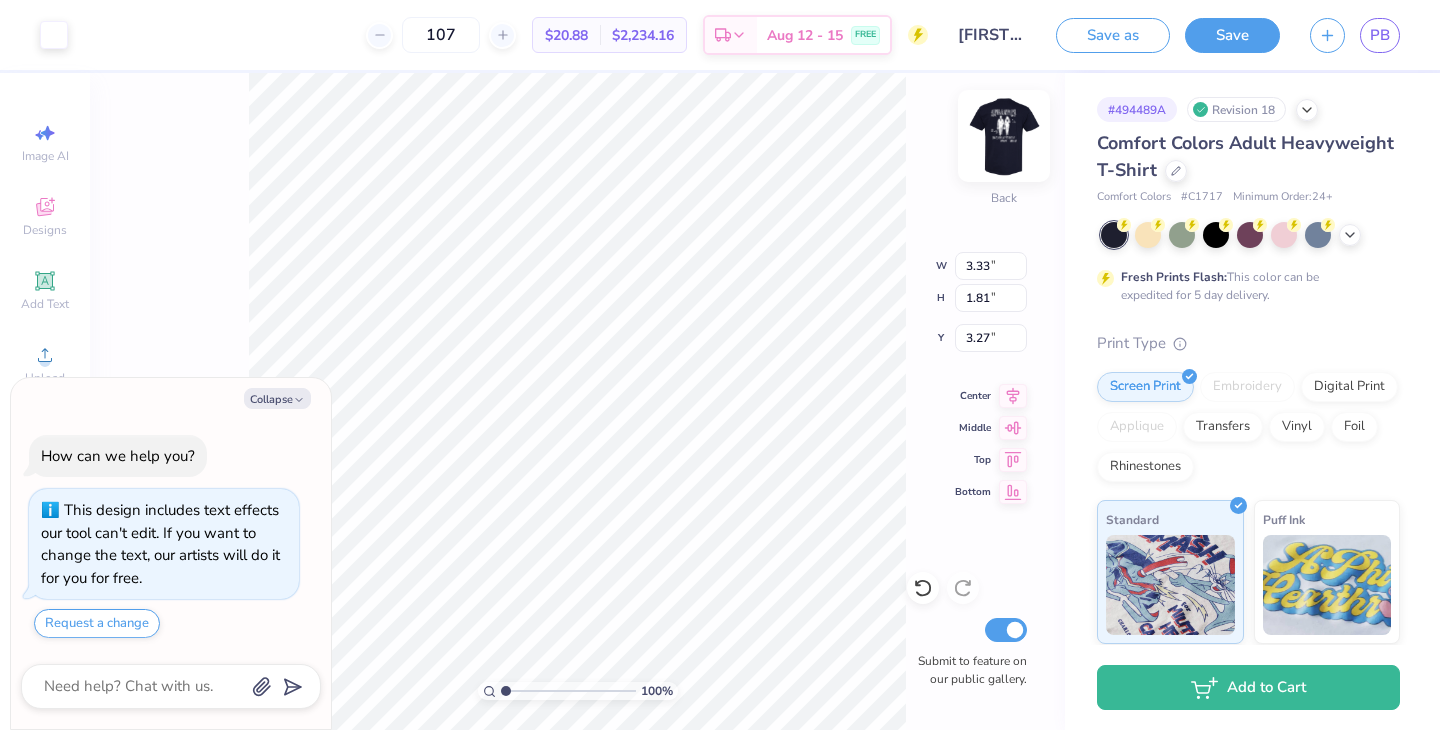 click at bounding box center [1004, 136] 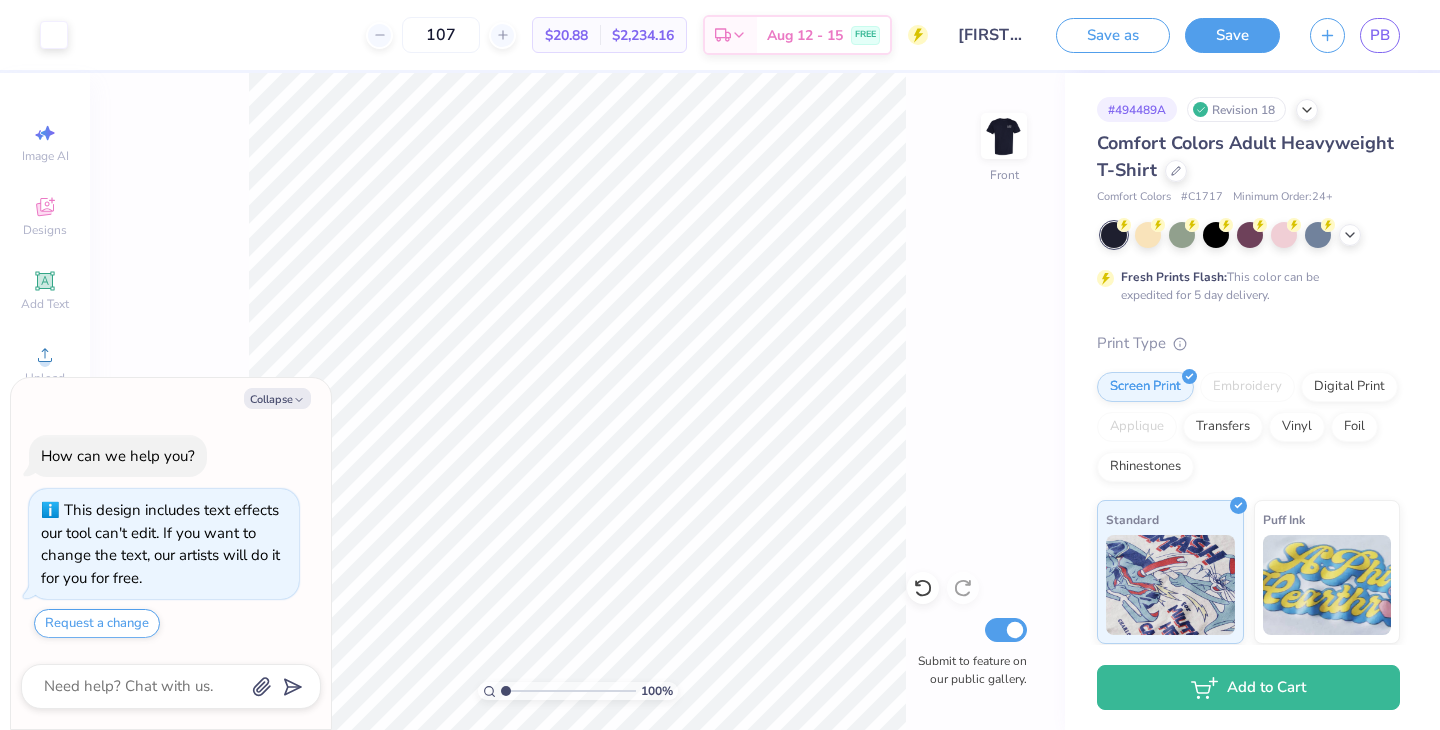 click at bounding box center (1004, 136) 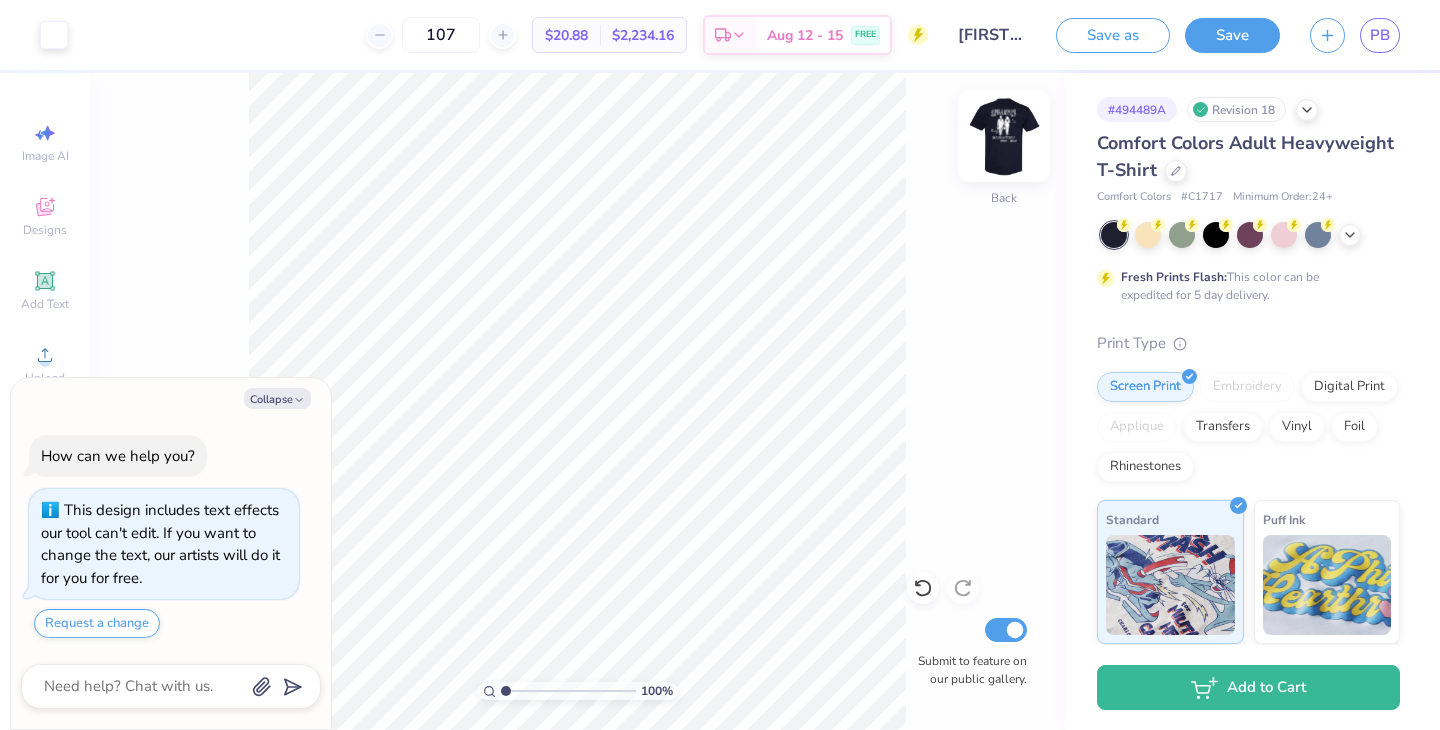 click at bounding box center (1004, 136) 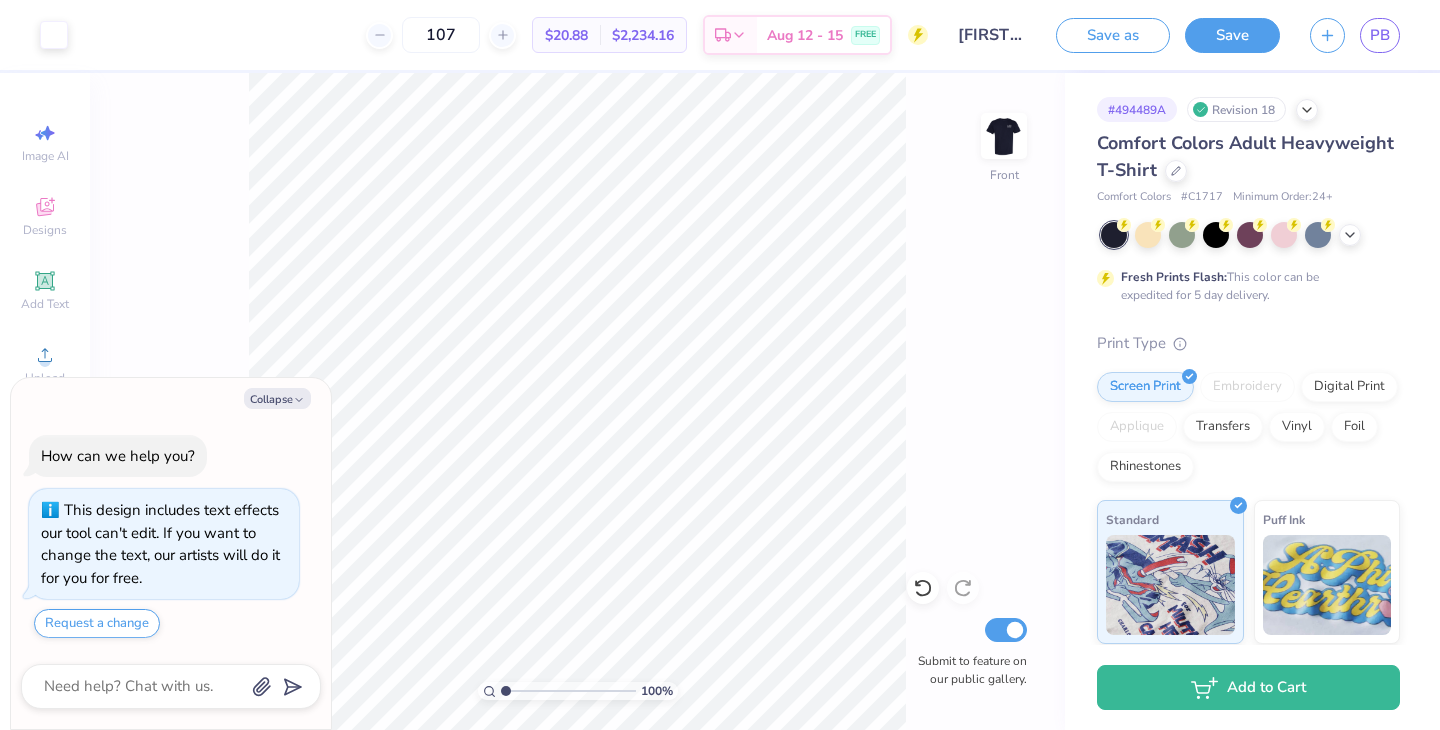 click at bounding box center [1004, 136] 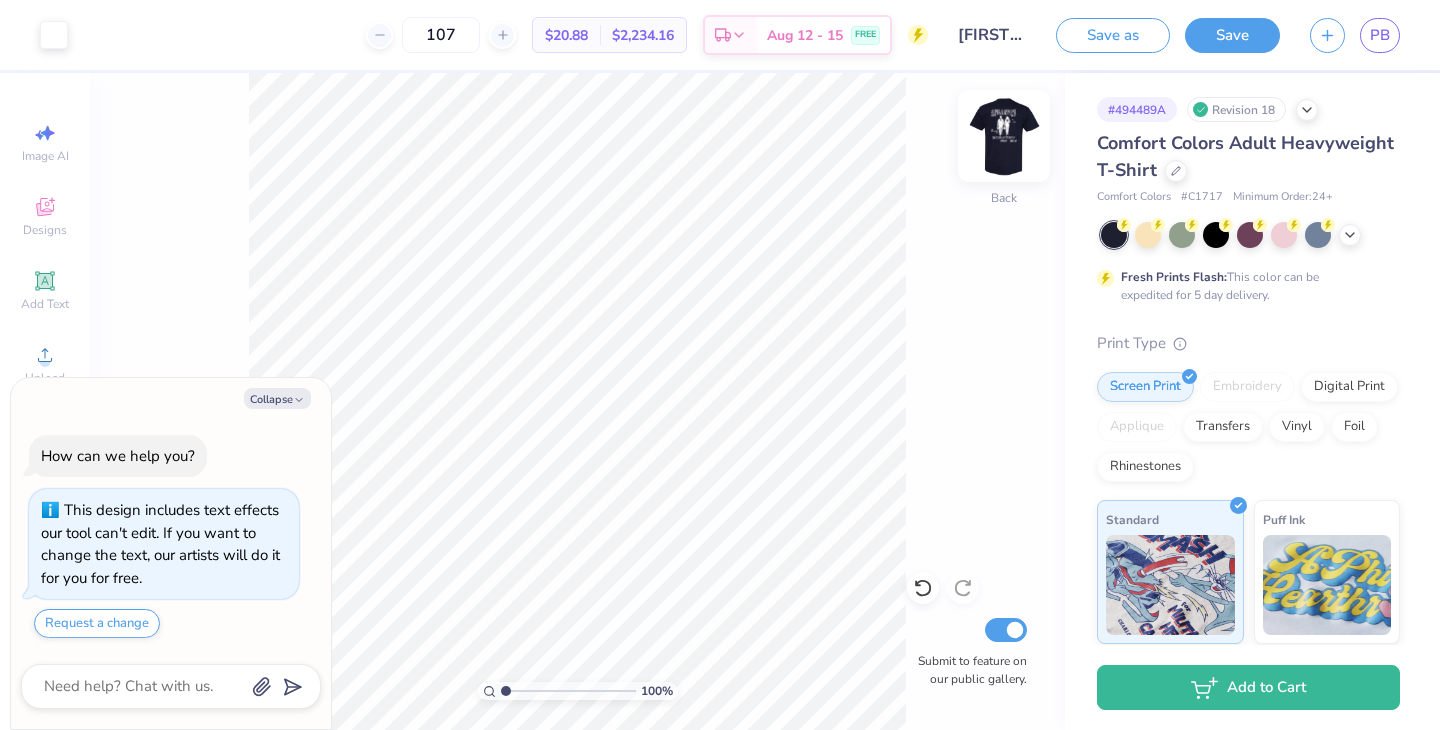 click at bounding box center [1004, 136] 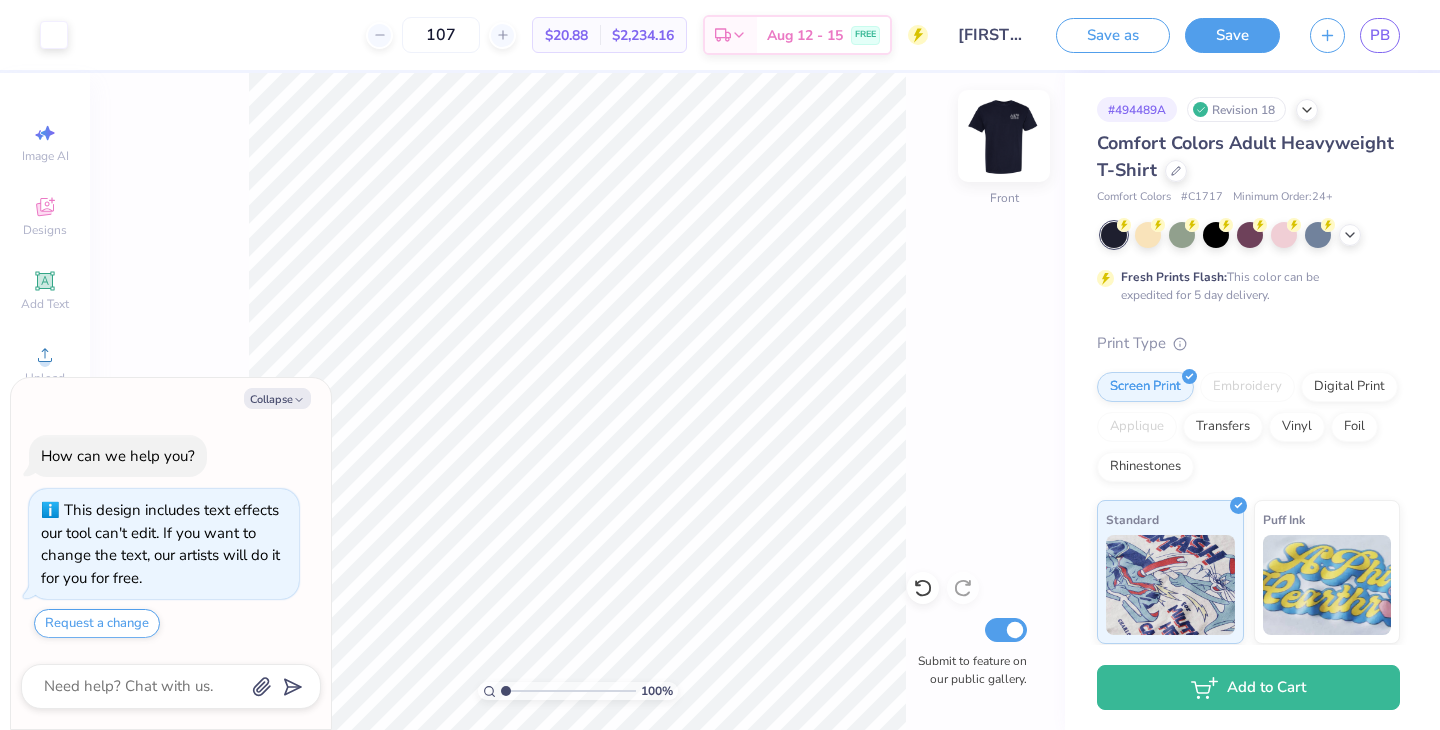 click at bounding box center (1004, 136) 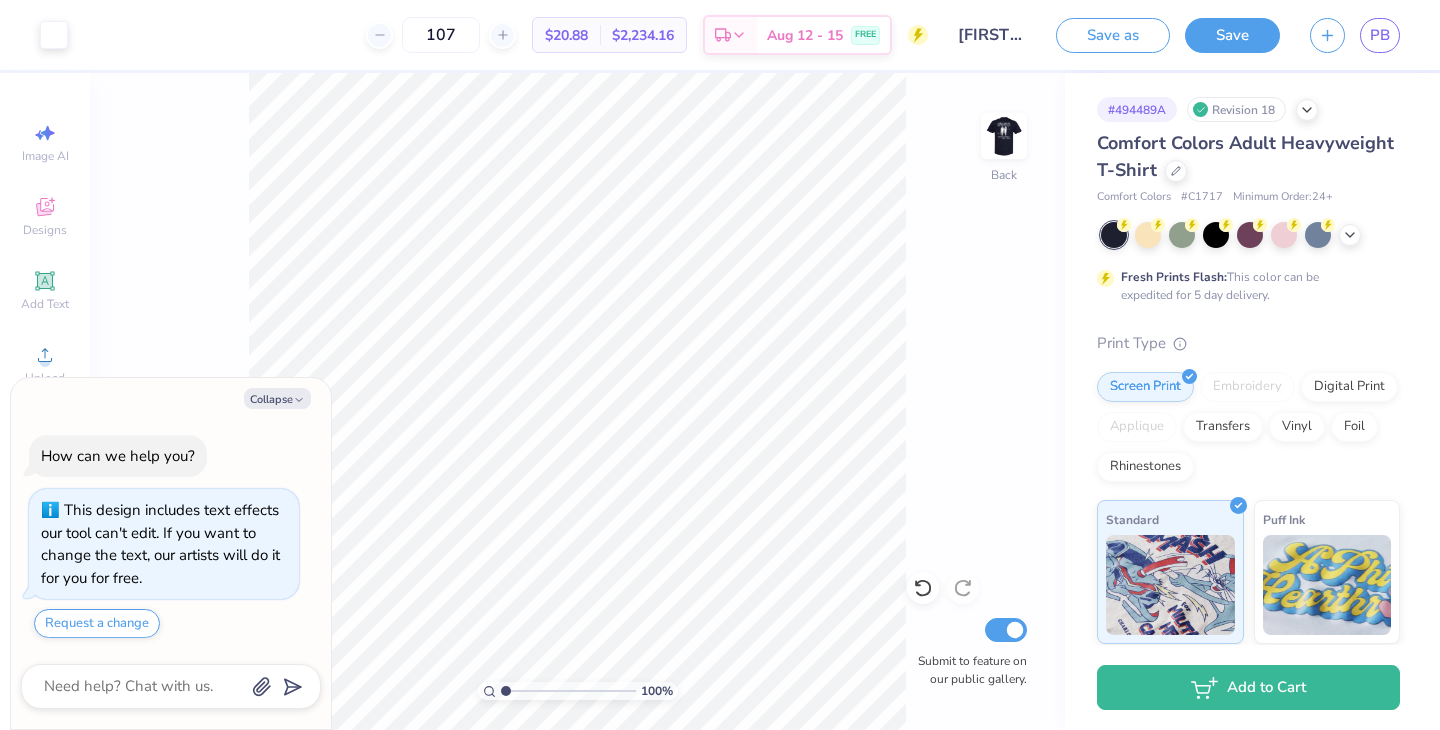click at bounding box center (1004, 136) 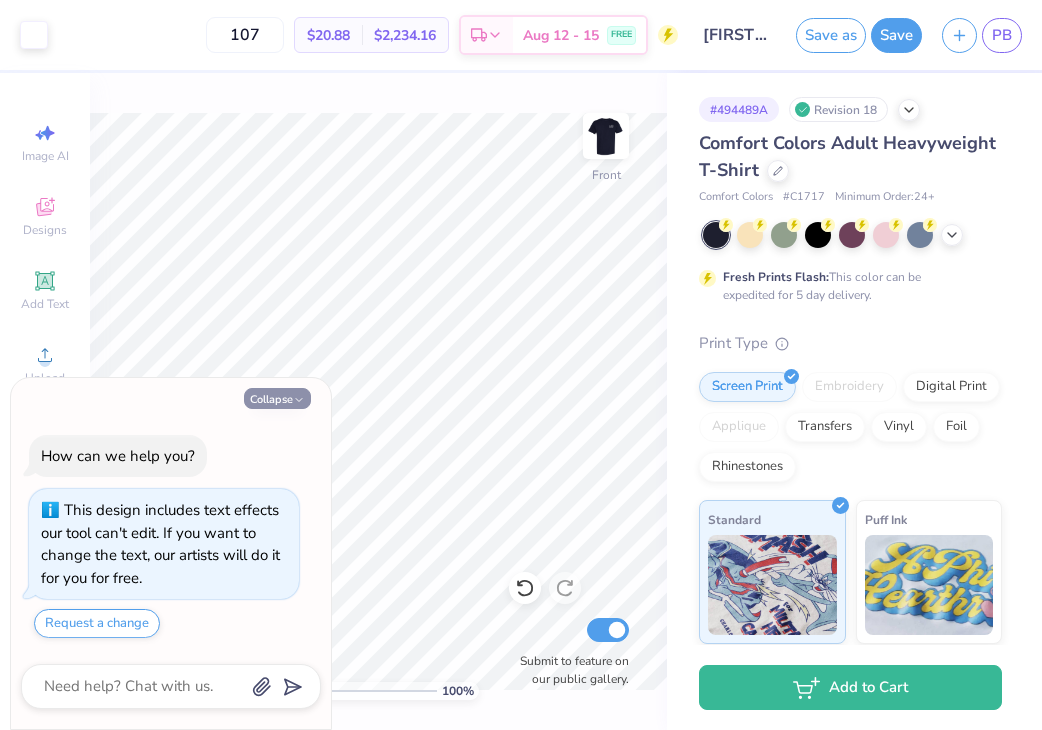 click on "Collapse" at bounding box center (277, 398) 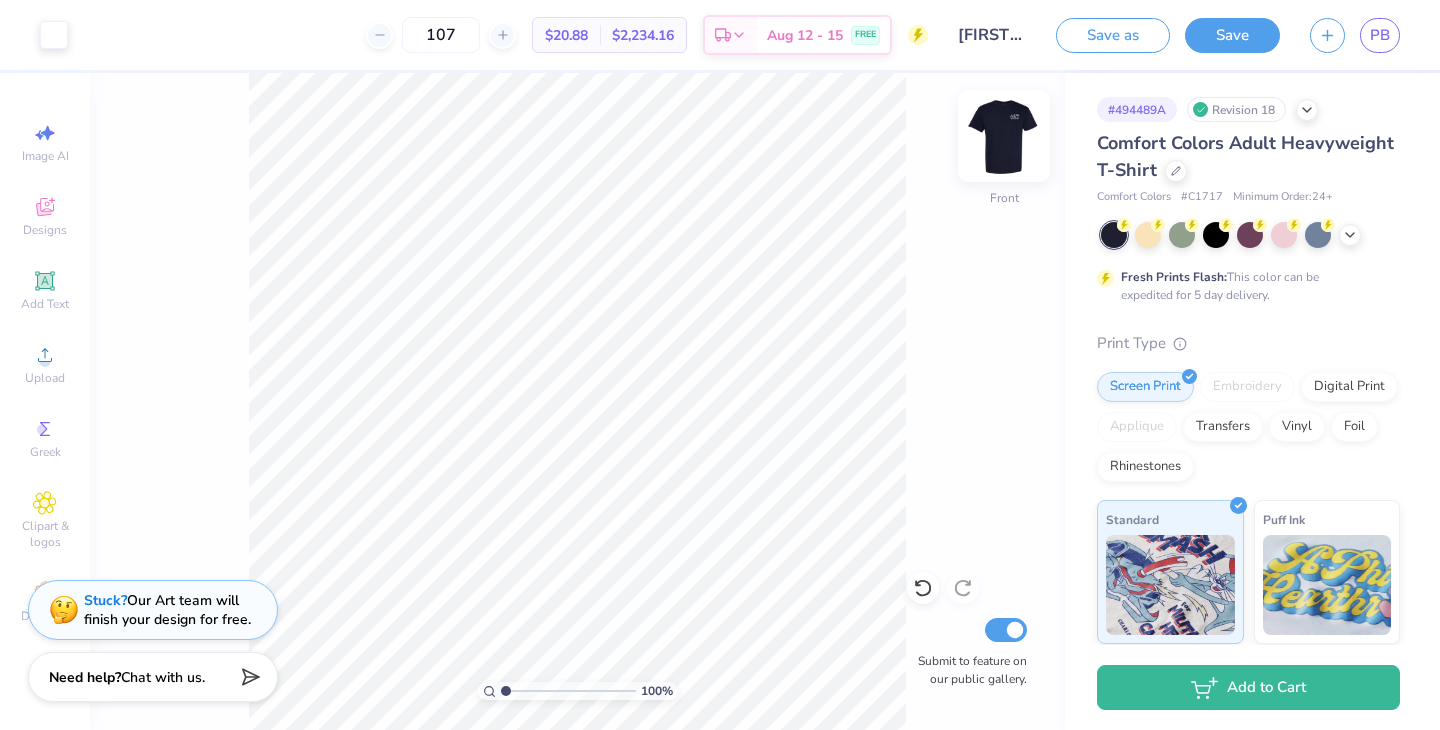 click at bounding box center (1004, 136) 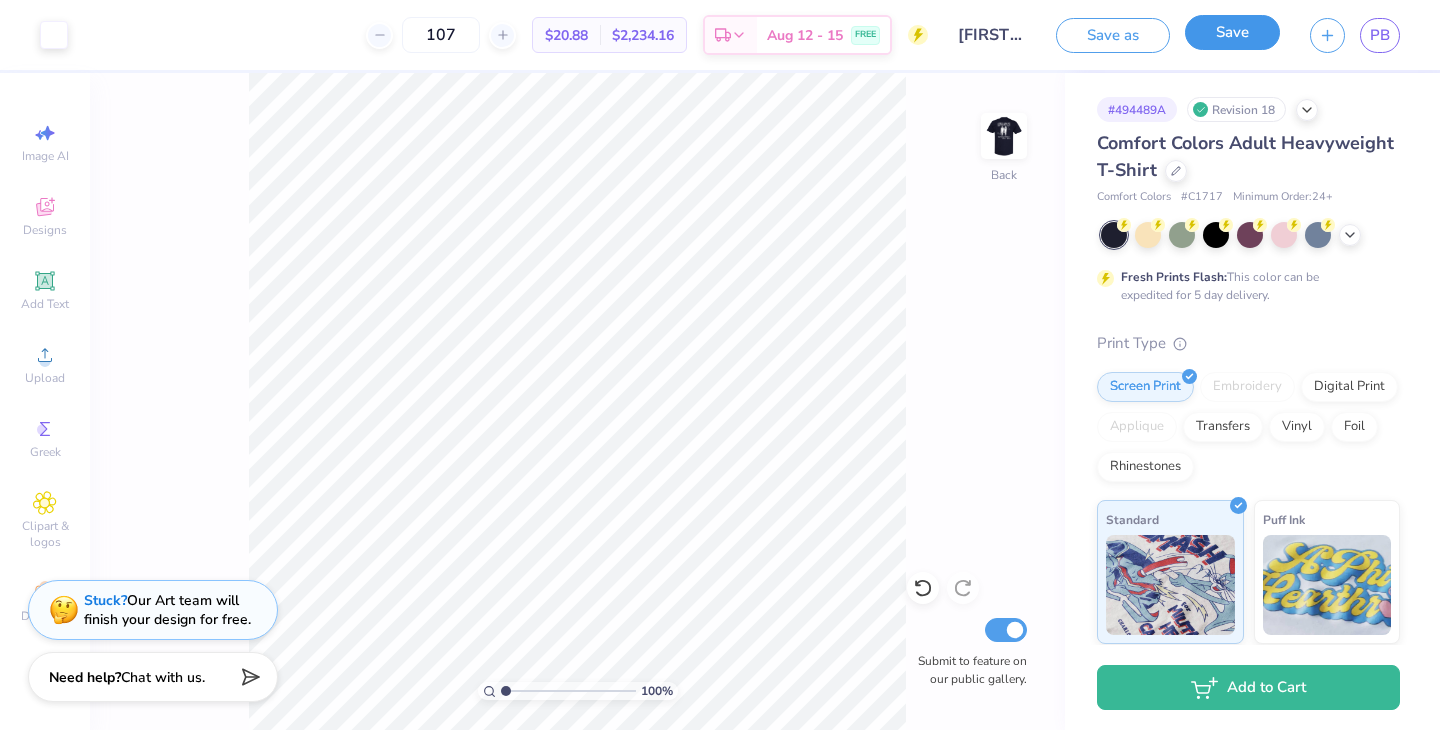 click on "Save" at bounding box center (1232, 32) 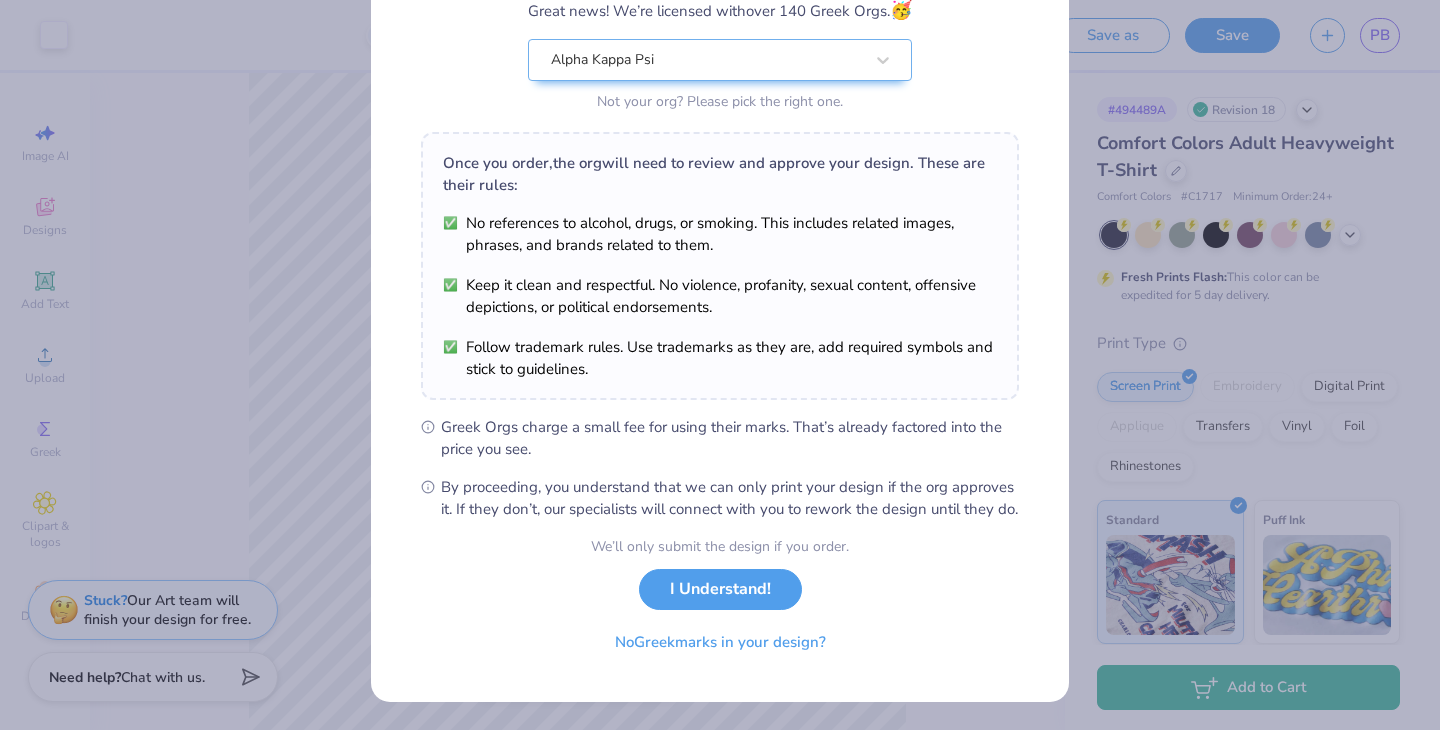 scroll, scrollTop: 206, scrollLeft: 0, axis: vertical 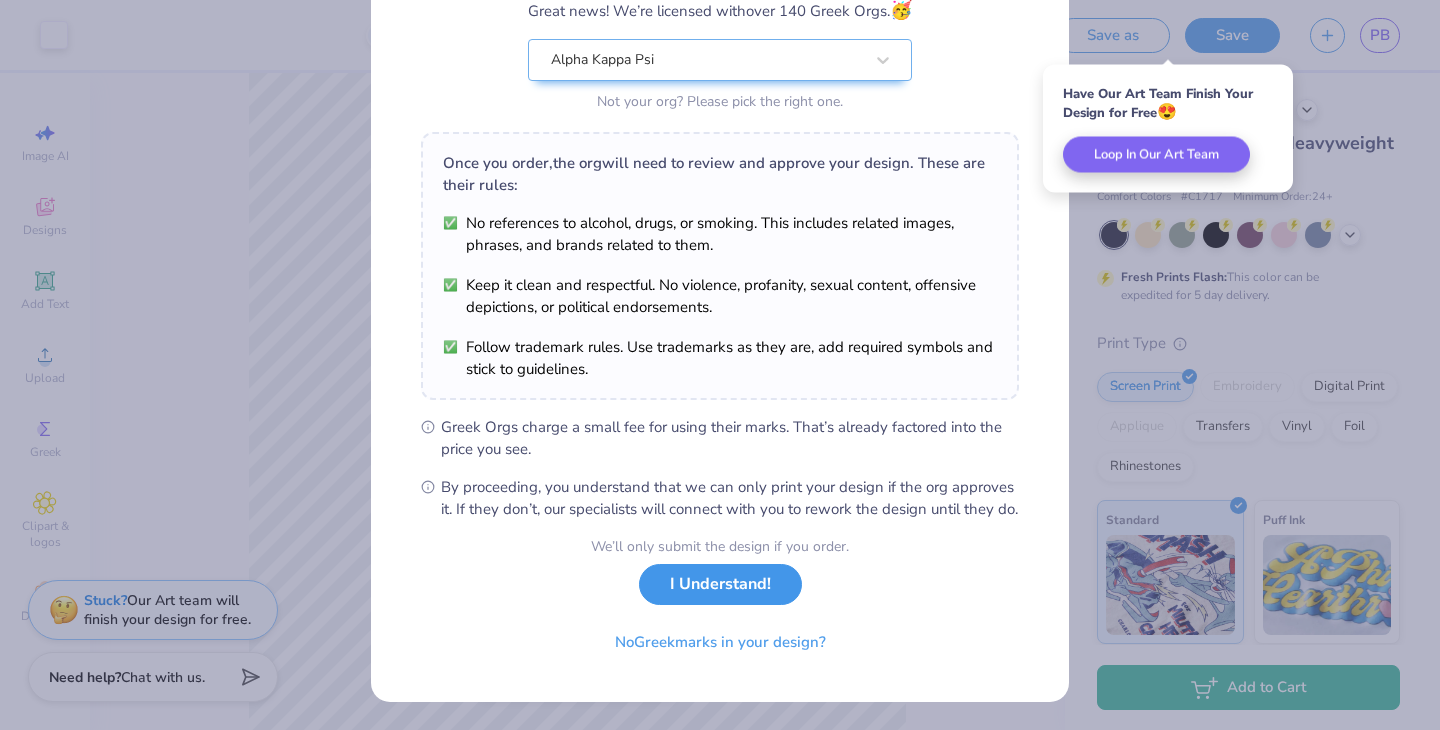 click on "I Understand!" at bounding box center [720, 584] 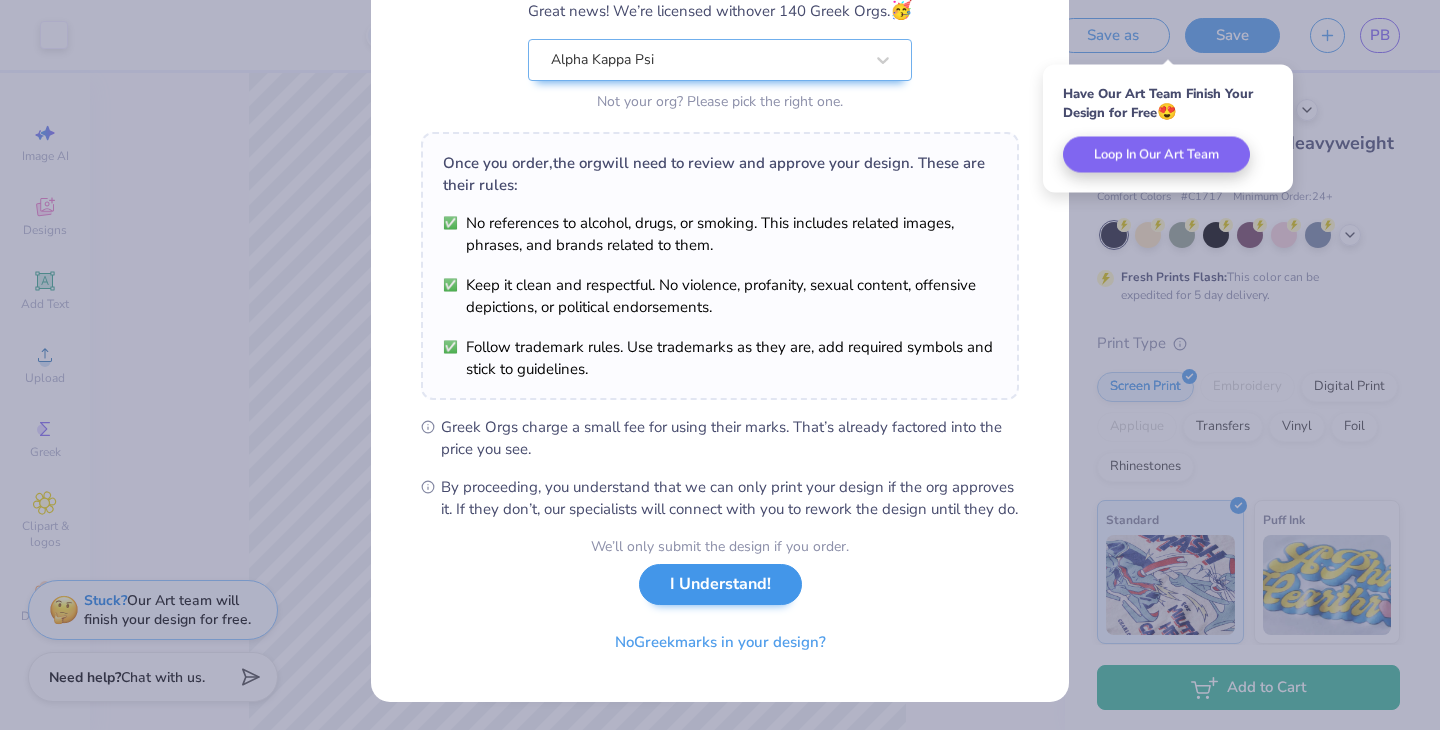 scroll, scrollTop: 0, scrollLeft: 0, axis: both 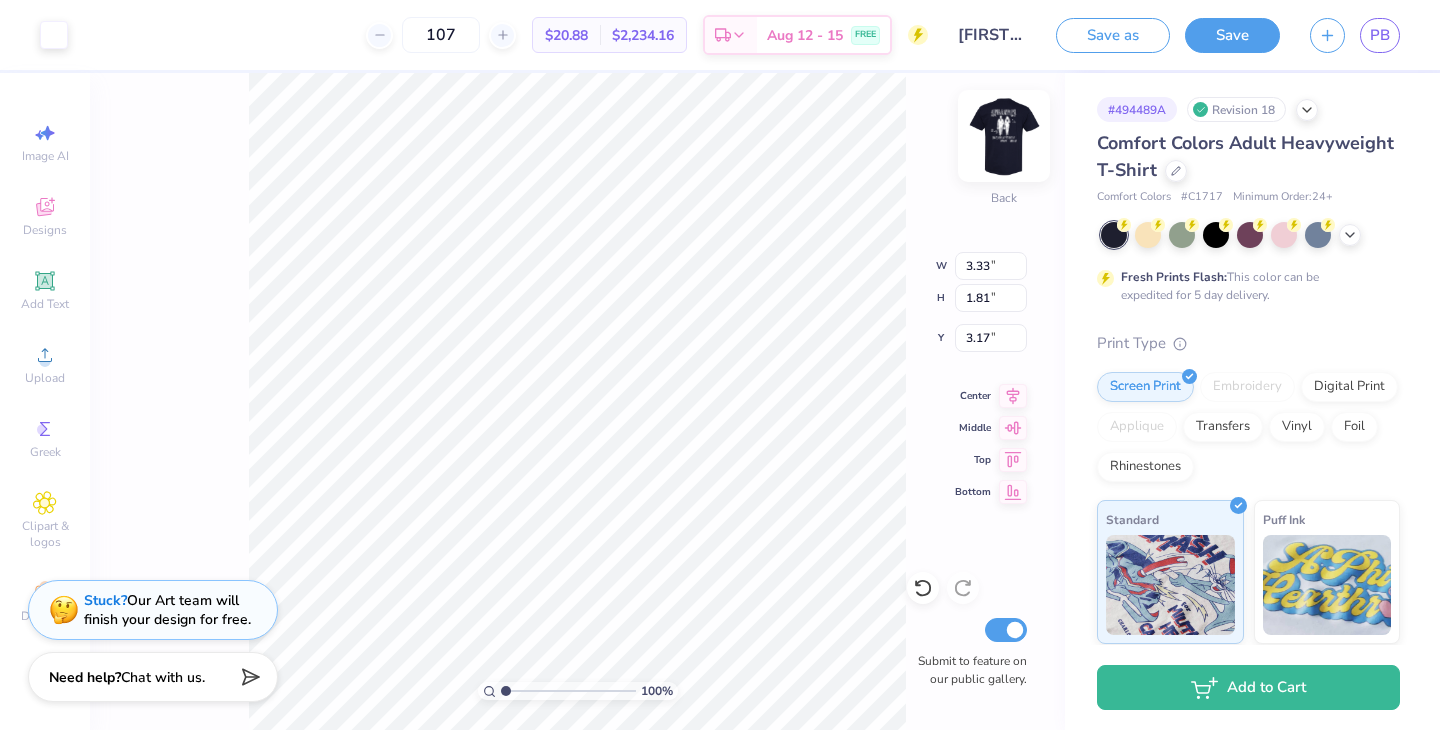click at bounding box center (1004, 136) 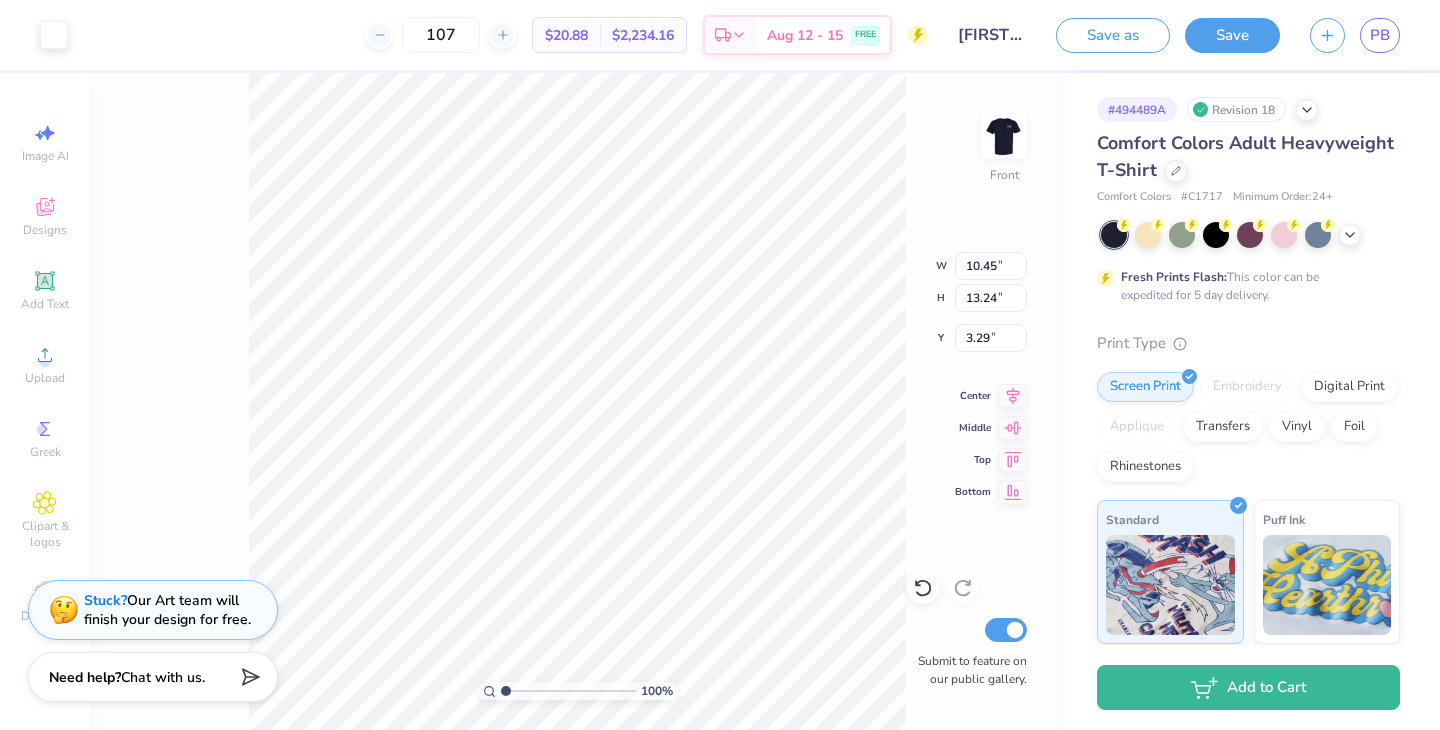click on "100  % Front W 10.45 10.45 " H 13.24 13.24 " Y 3.29 3.29 " Center Middle Top Bottom Submit to feature on our public gallery." at bounding box center (577, 401) 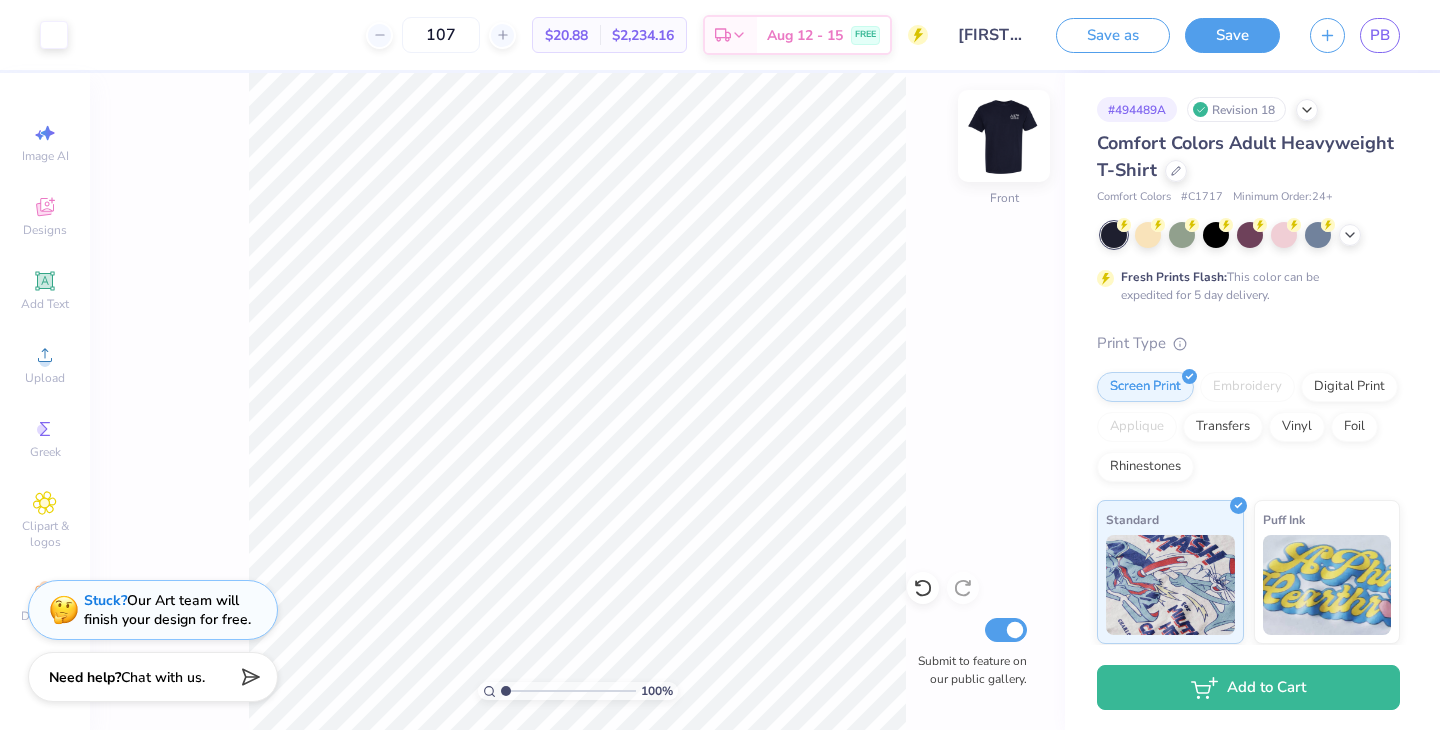 click at bounding box center [1004, 136] 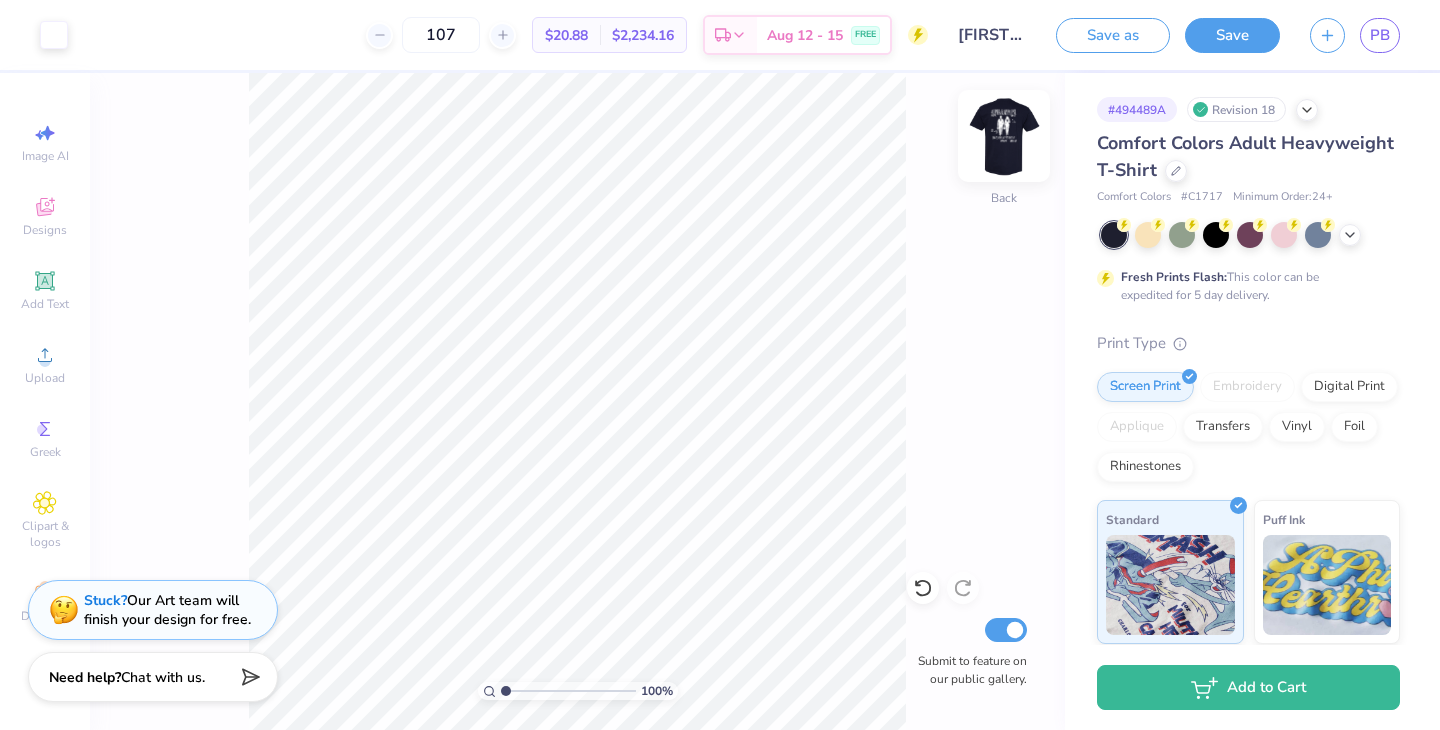 click at bounding box center (1004, 136) 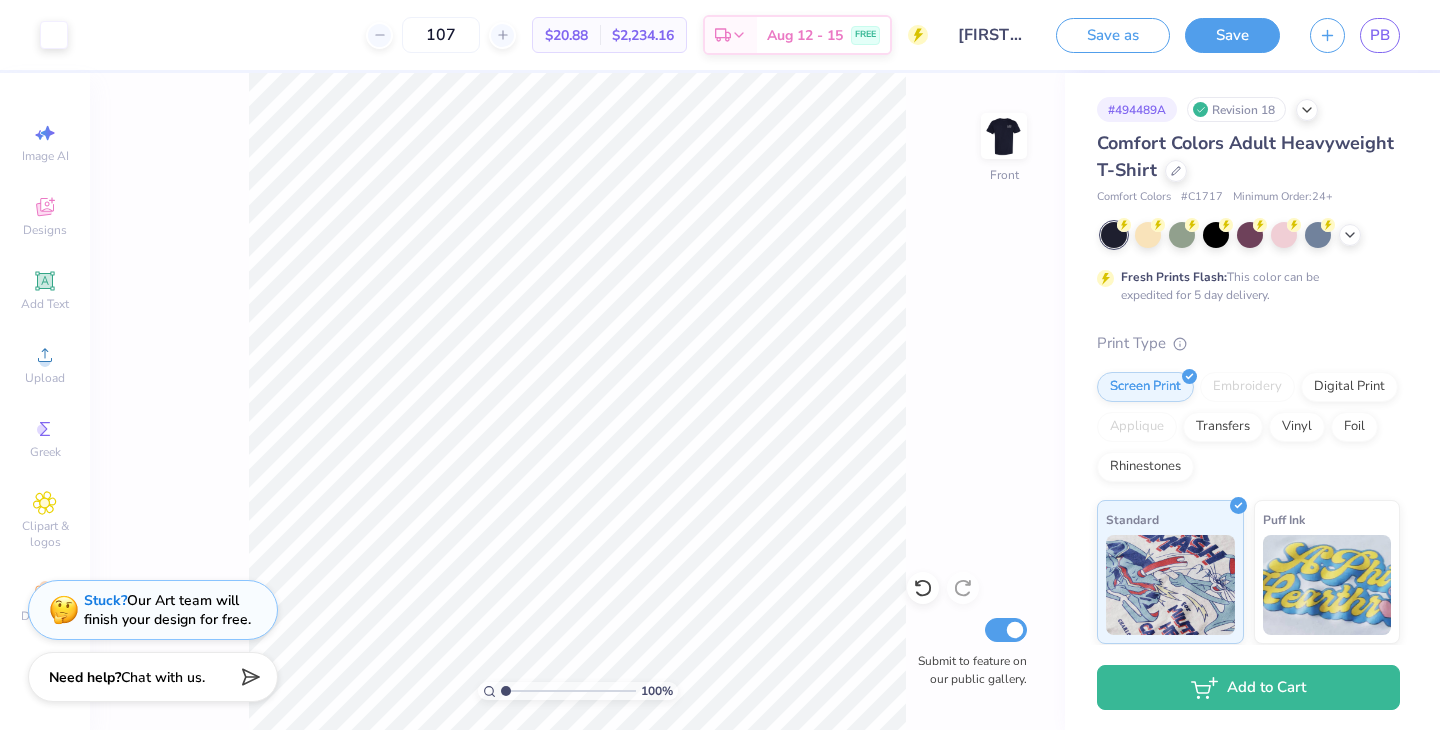 click at bounding box center (1004, 136) 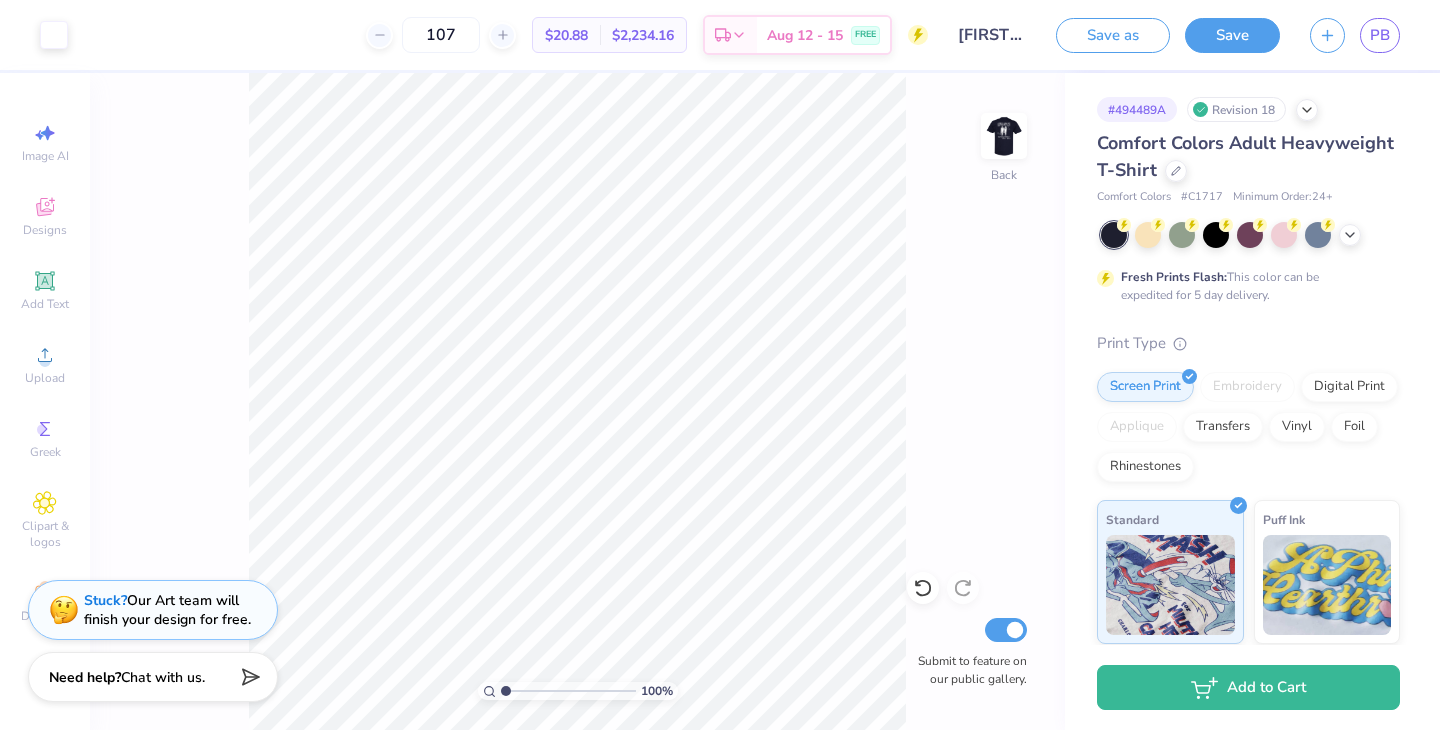 click on "100  % Back Submit to feature on our public gallery." at bounding box center [577, 401] 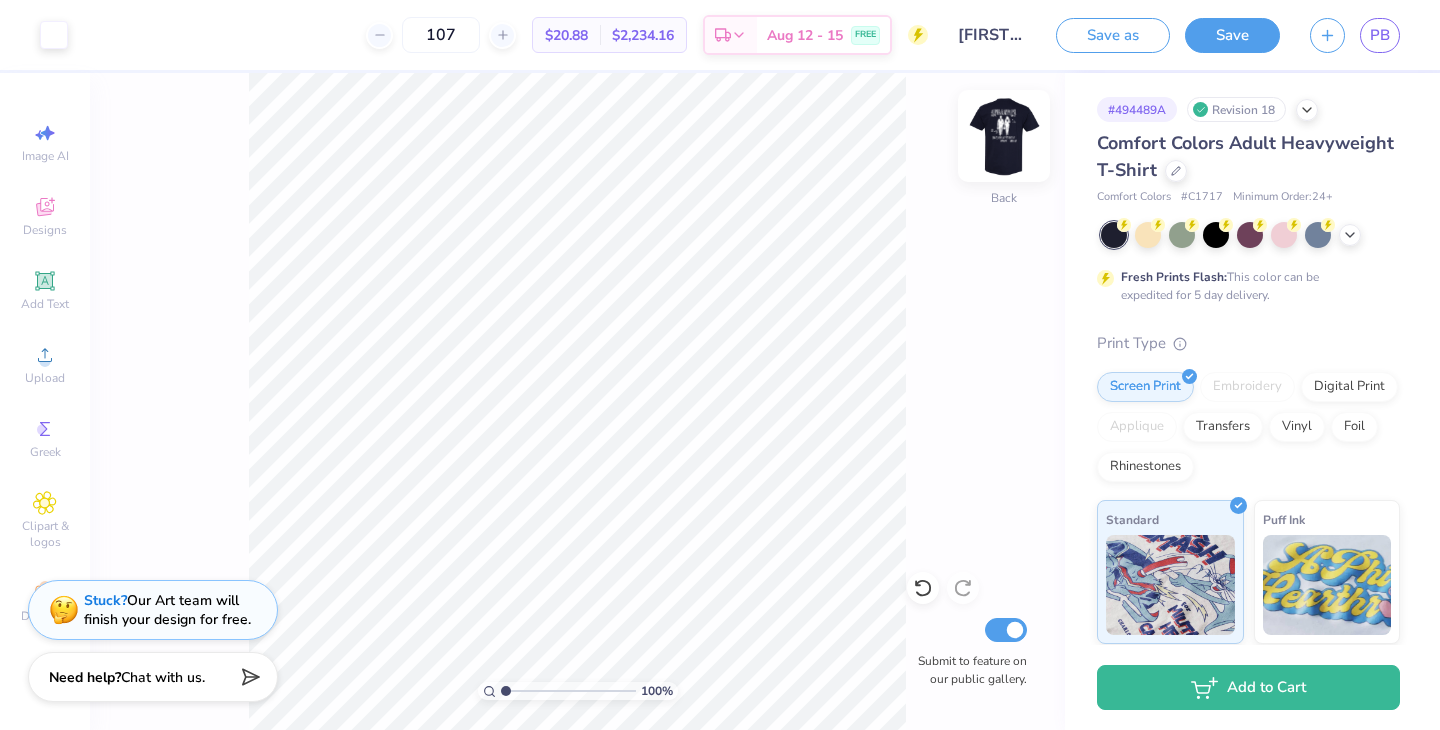click at bounding box center [1004, 136] 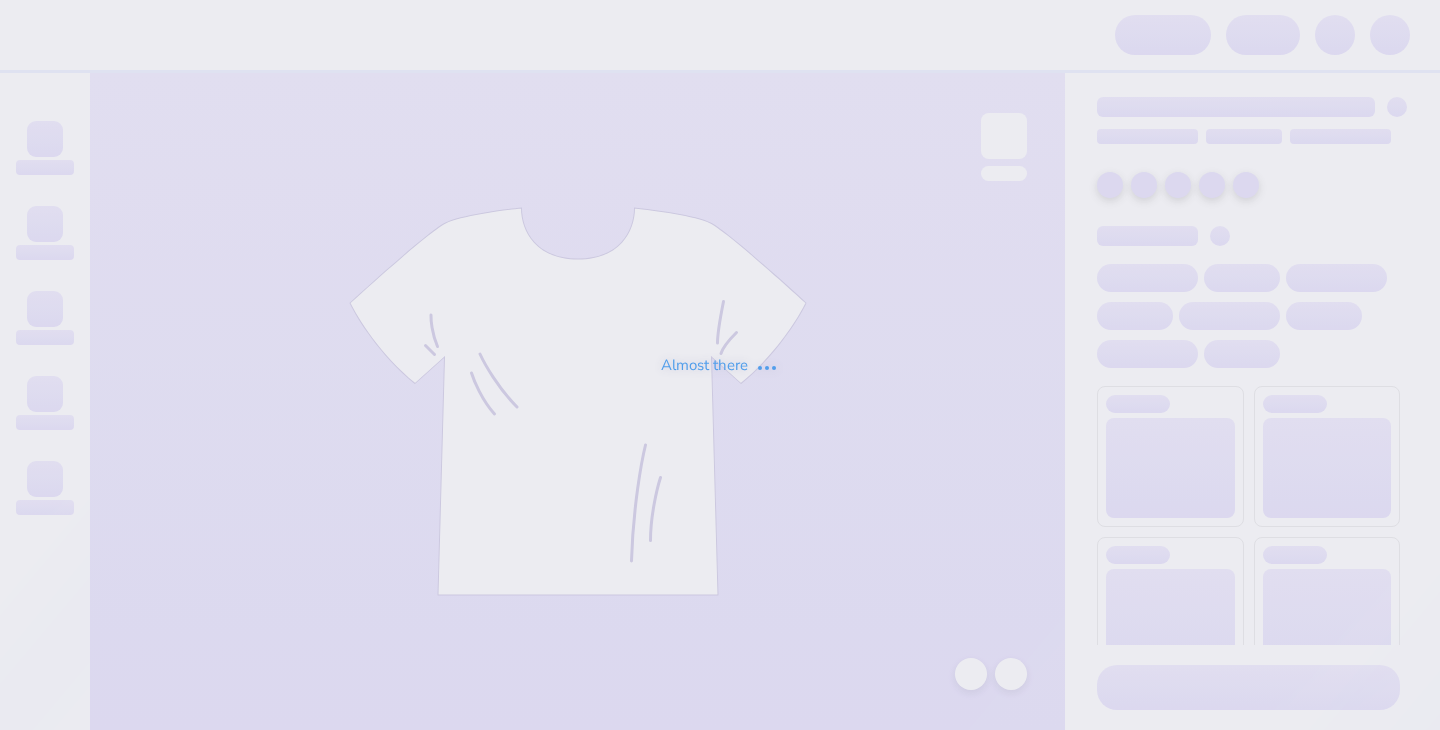 scroll, scrollTop: 0, scrollLeft: 0, axis: both 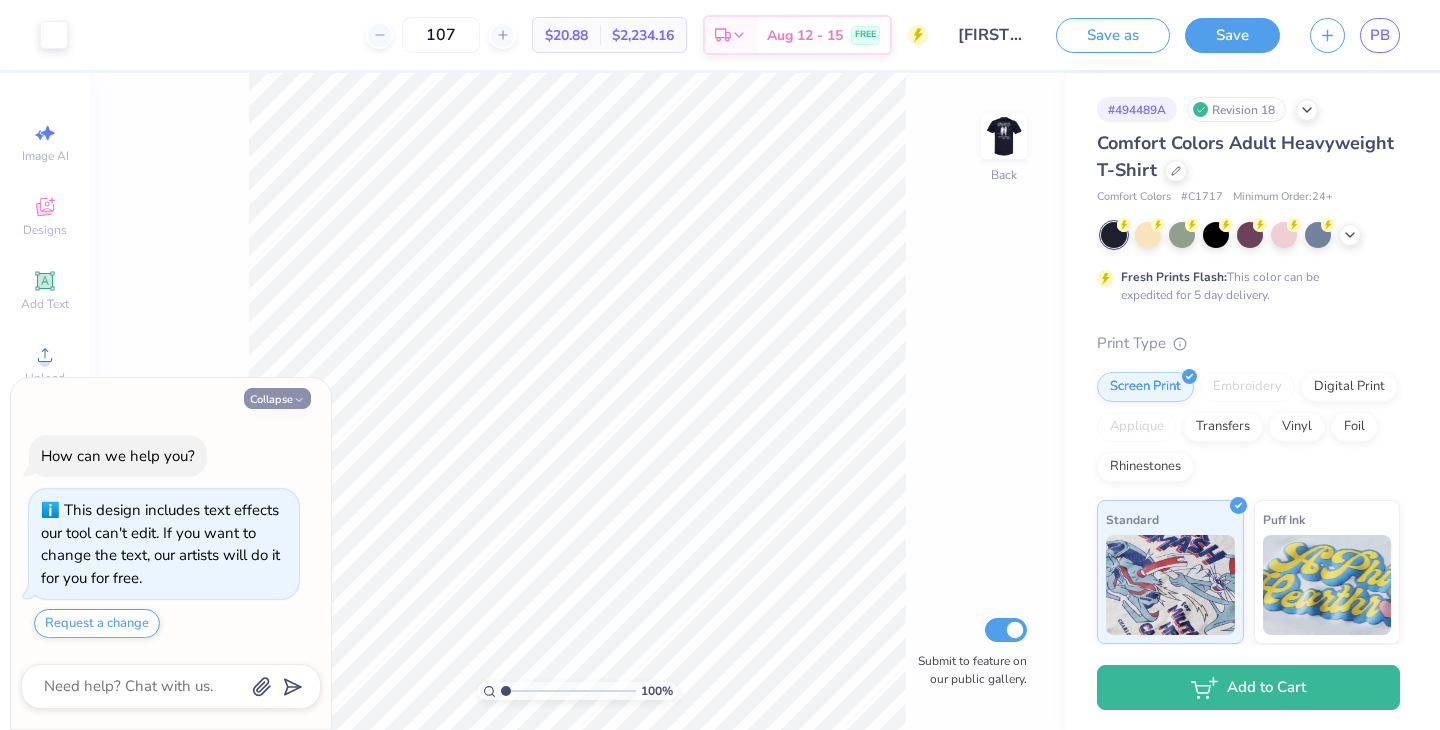 click on "Collapse" at bounding box center [277, 398] 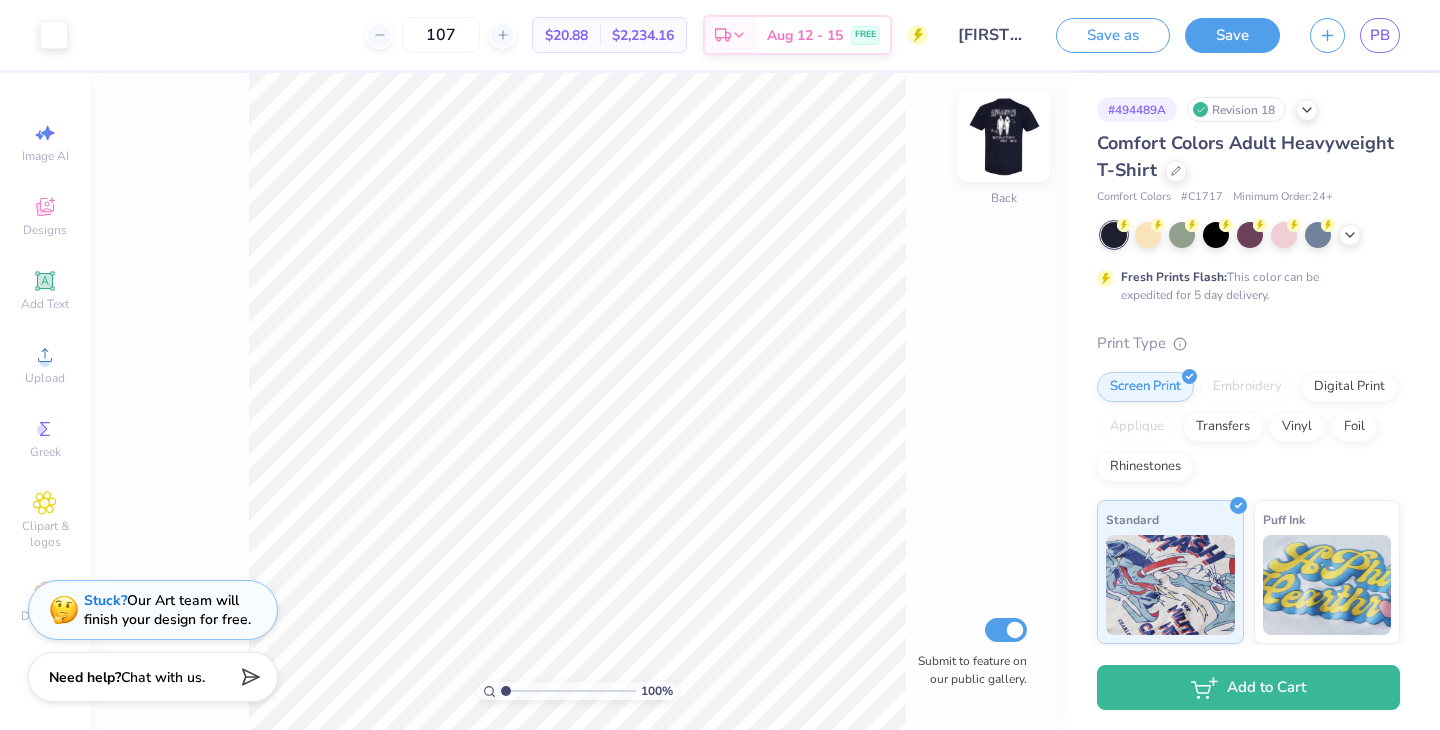 click at bounding box center (1004, 136) 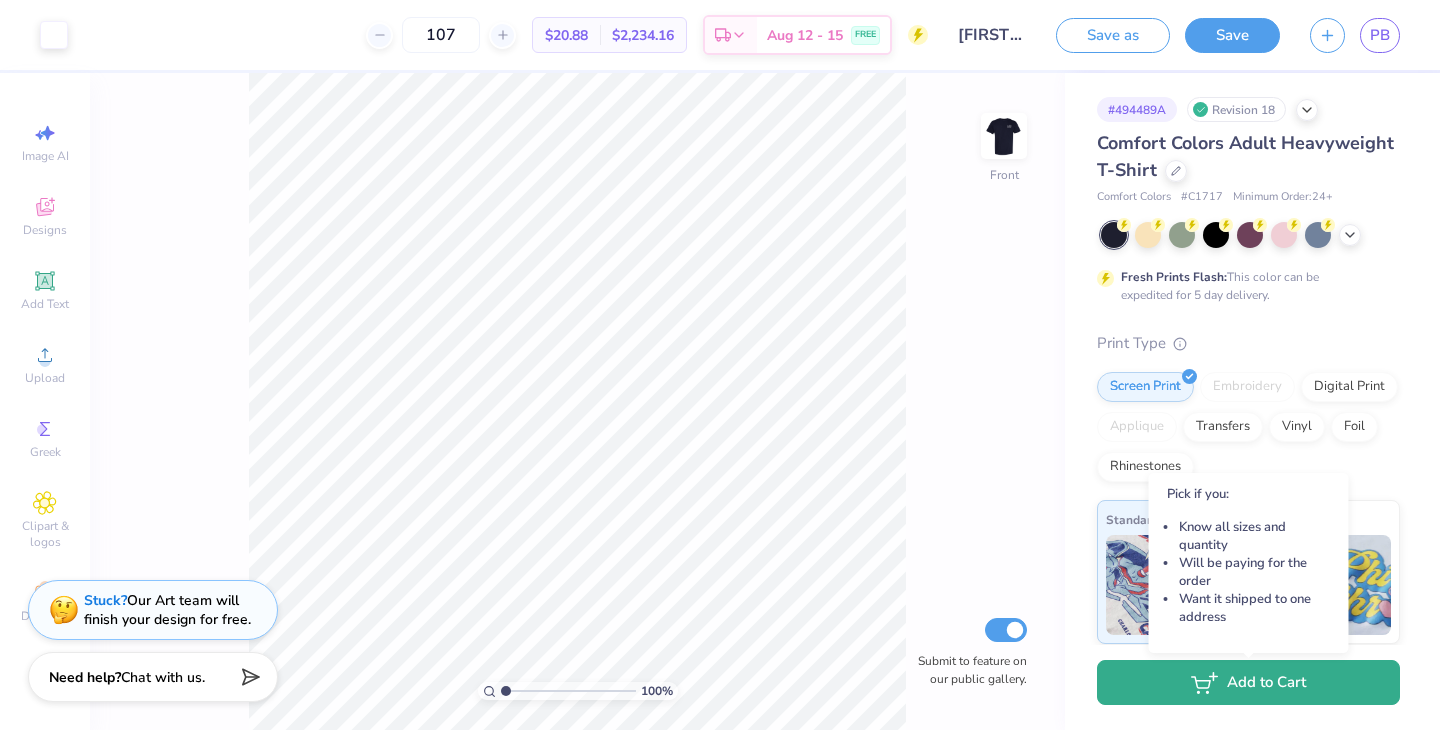 click on "Add to Cart" at bounding box center (1248, 682) 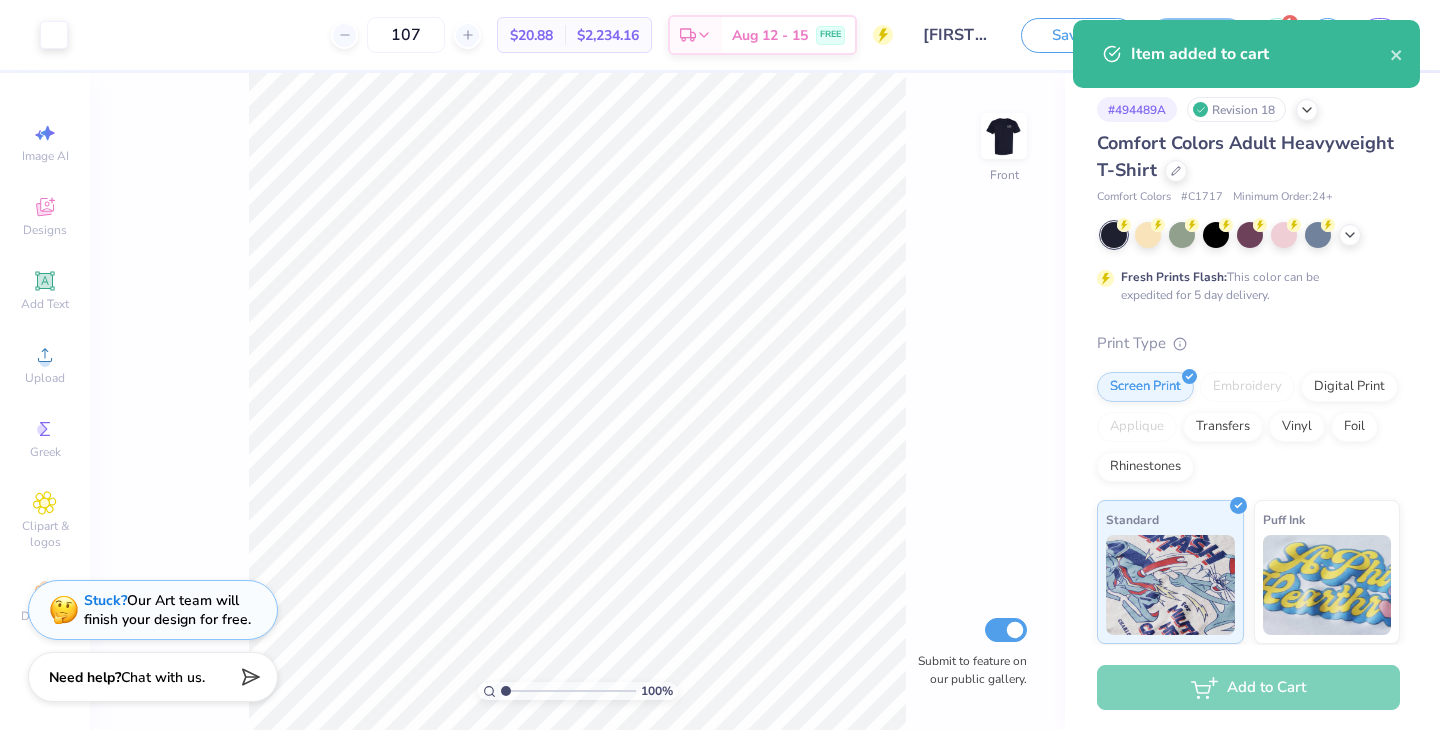 click on "Item added to cart" at bounding box center (1246, 54) 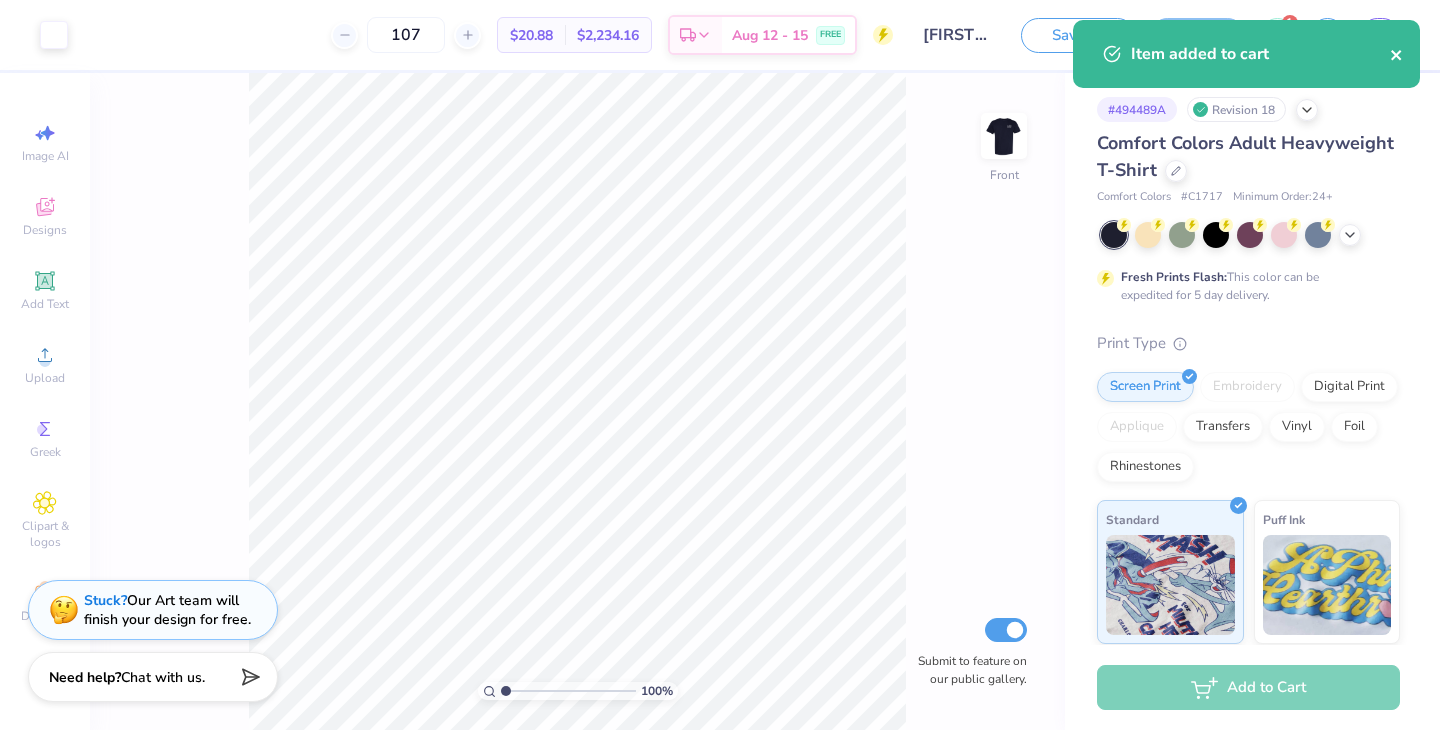 click 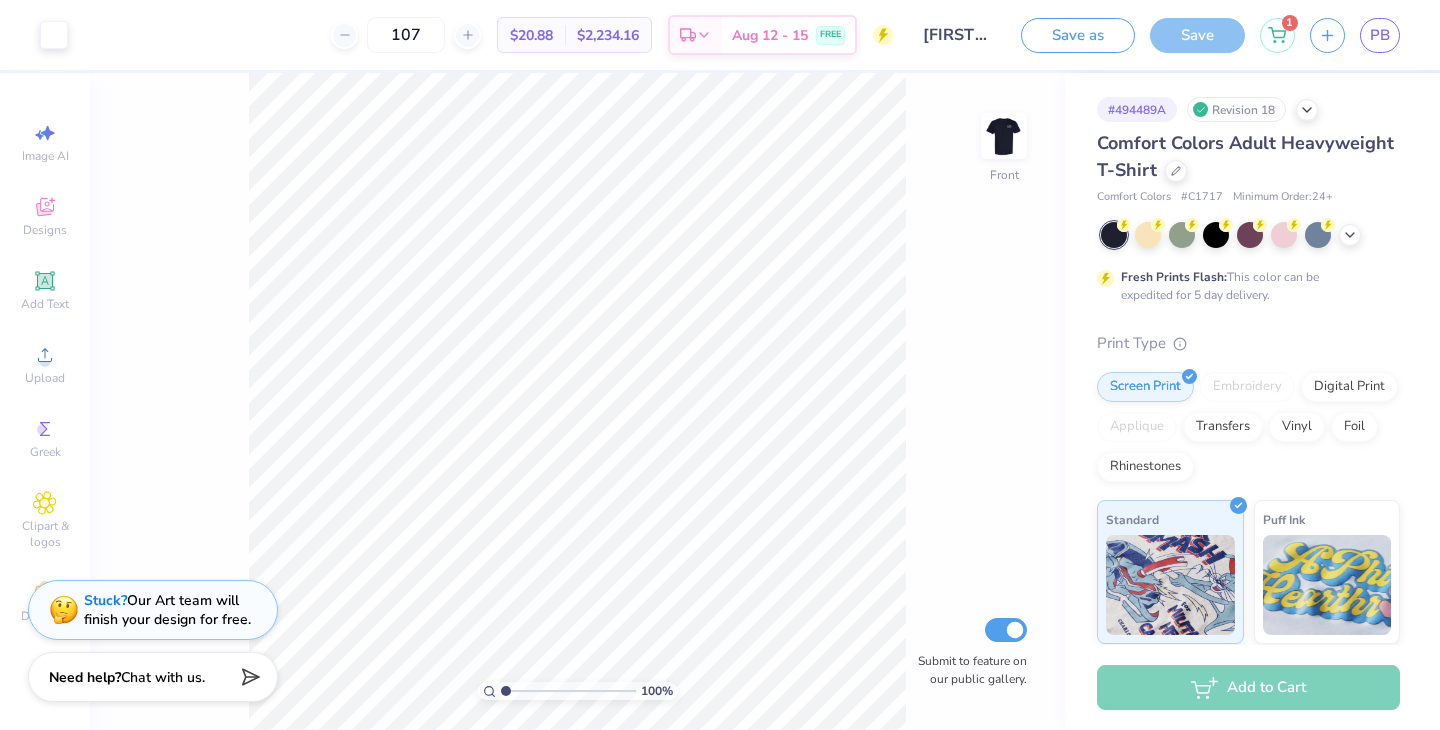 click on "Art colors 107 $20.88 Per Item $2,234.16 Total Est.  Delivery Aug 12 - 15 FREE Design Title [FIRST] [LAST] : [UNIVERSITY] Save as Save 1 PB Image AI Designs Add Text Upload Greek Clipart & logos Decorate 100  % Front Submit to feature on our public gallery. # 494489A Revision 18 Comfort Colors Adult Heavyweight T-Shirt Comfort Colors # C1717 Minimum Order:  24 +   Fresh Prints Flash:  This color can be expedited for 5 day delivery. Print Type Screen Print Embroidery Digital Print Applique Transfers Vinyl Foil Rhinestones Standard Puff Ink Neon Ink Metallic & Glitter Ink Glow in the Dark Ink Water based Ink Add to Cart Stuck?  Our Art team will finish your design for free. Need help?  Chat with us. Item added to cart" at bounding box center [720, 365] 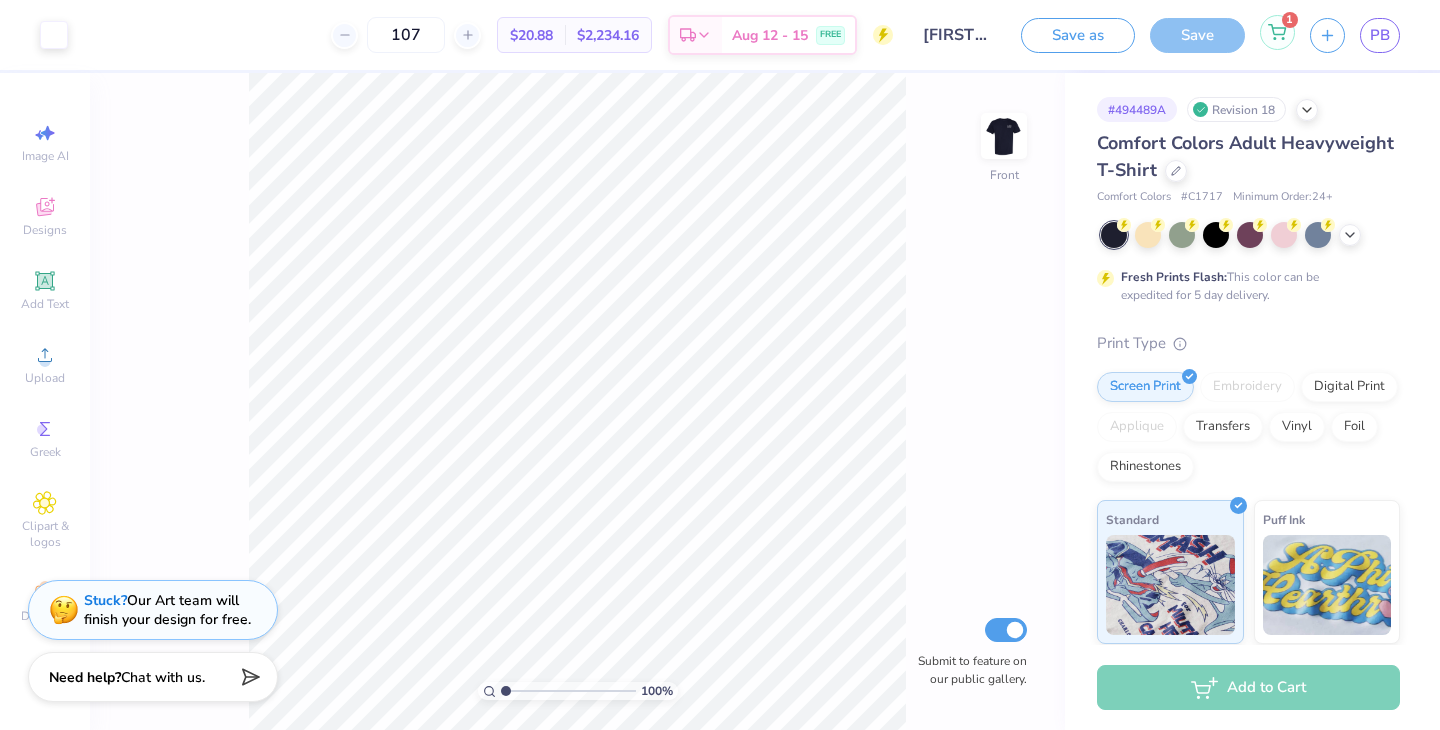 click 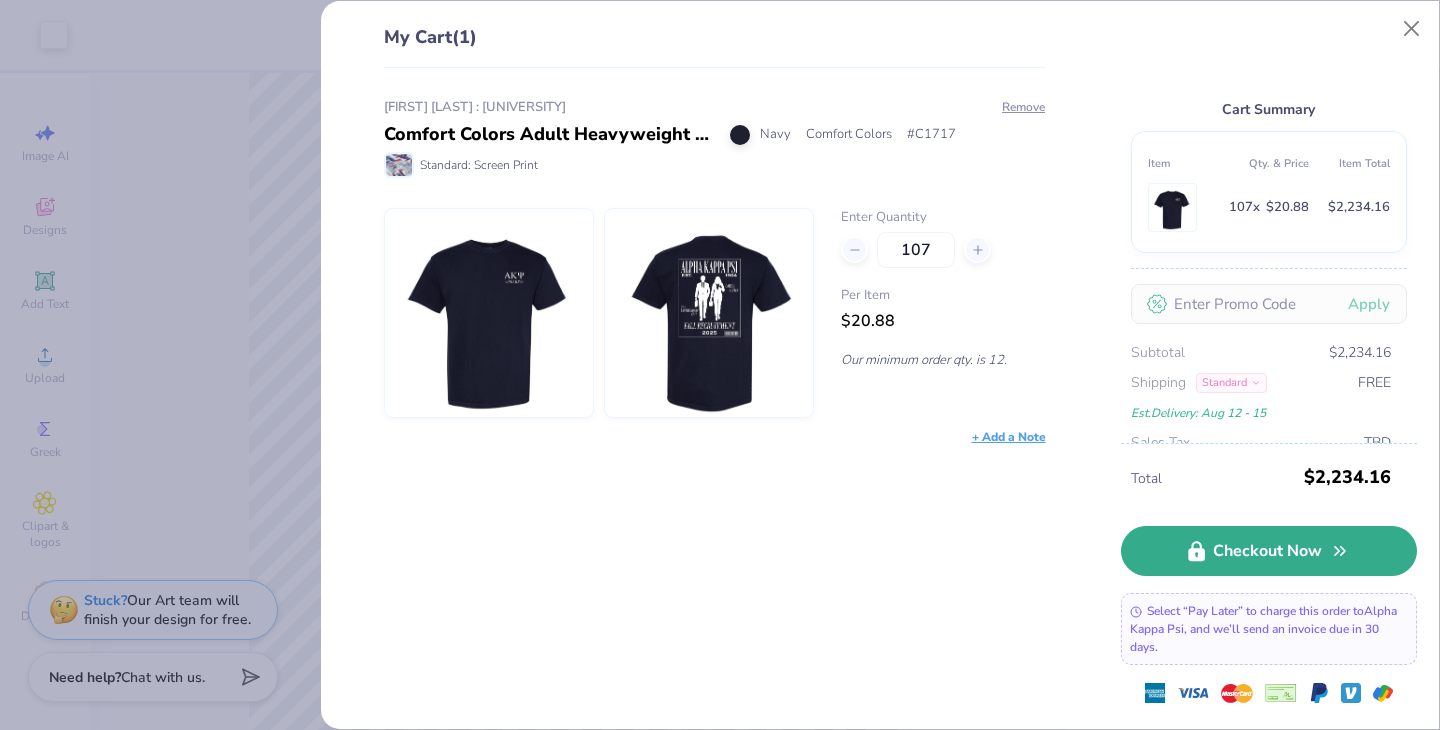 click on "Checkout Now" at bounding box center [1269, 551] 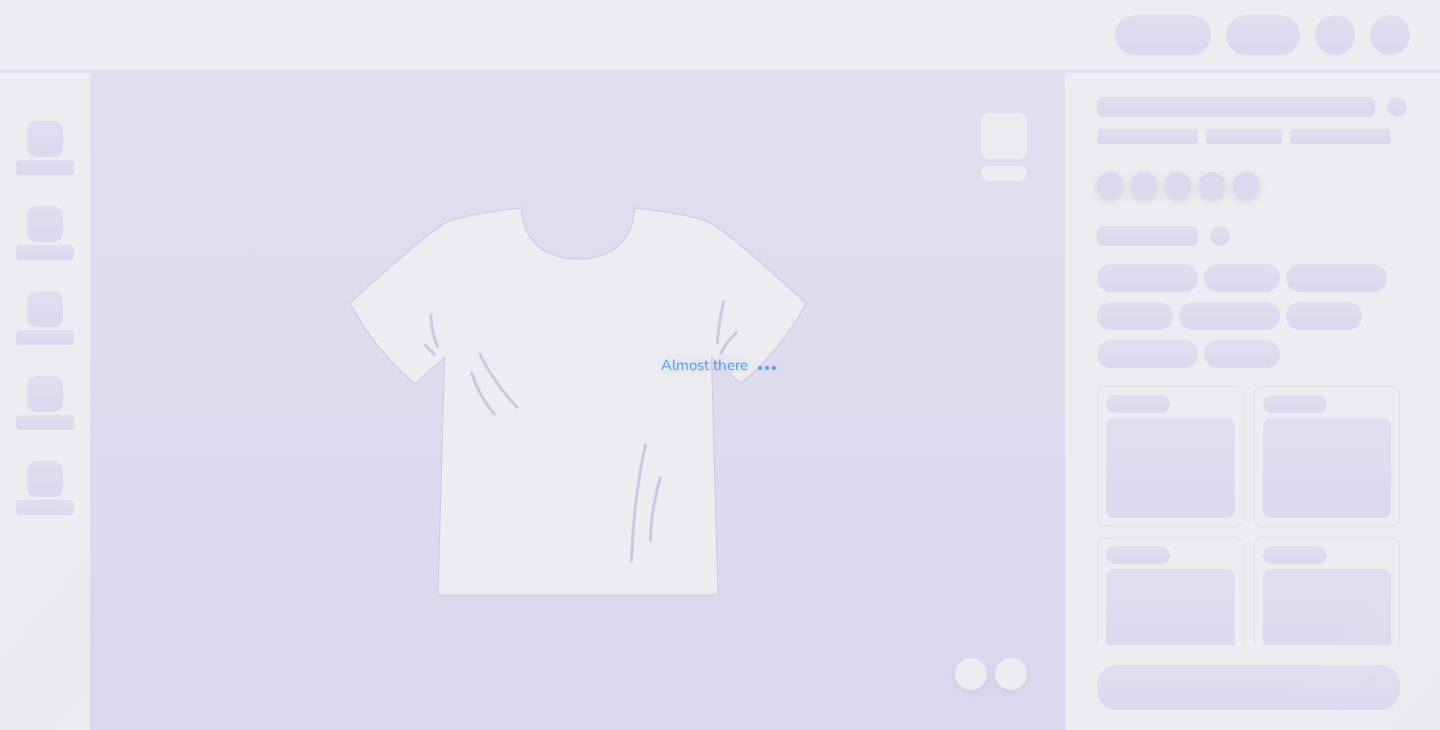 scroll, scrollTop: 0, scrollLeft: 0, axis: both 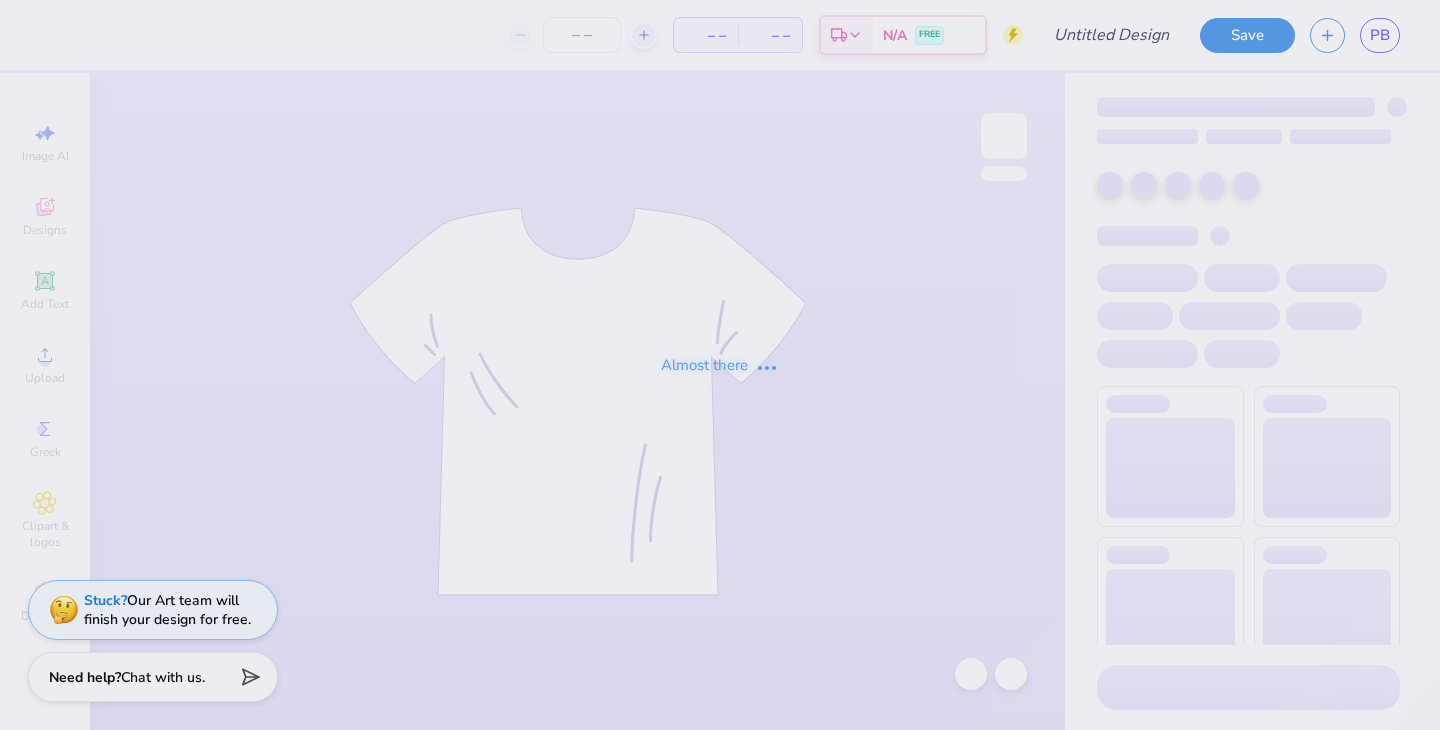 type on "[FIRST] [LAST] : [ORGANIZATION]" 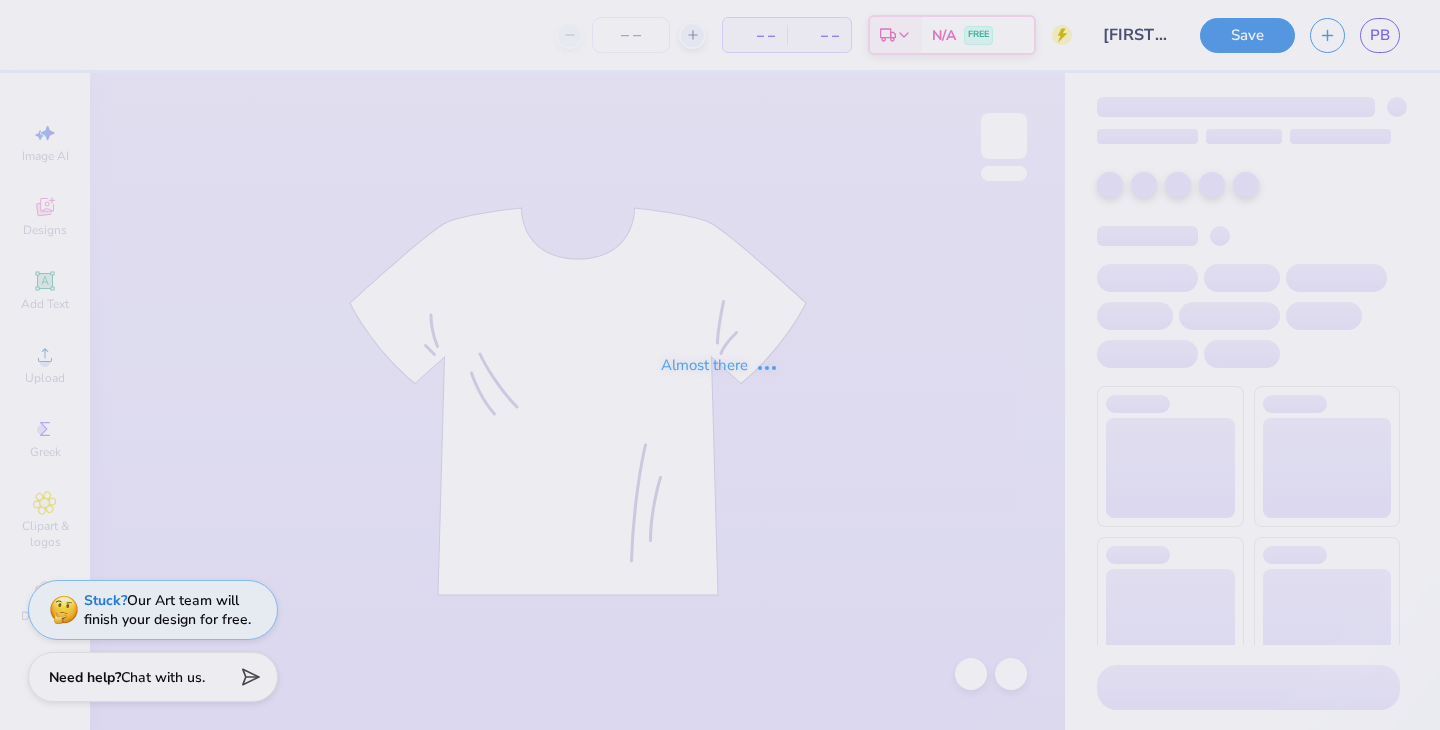 type on "107" 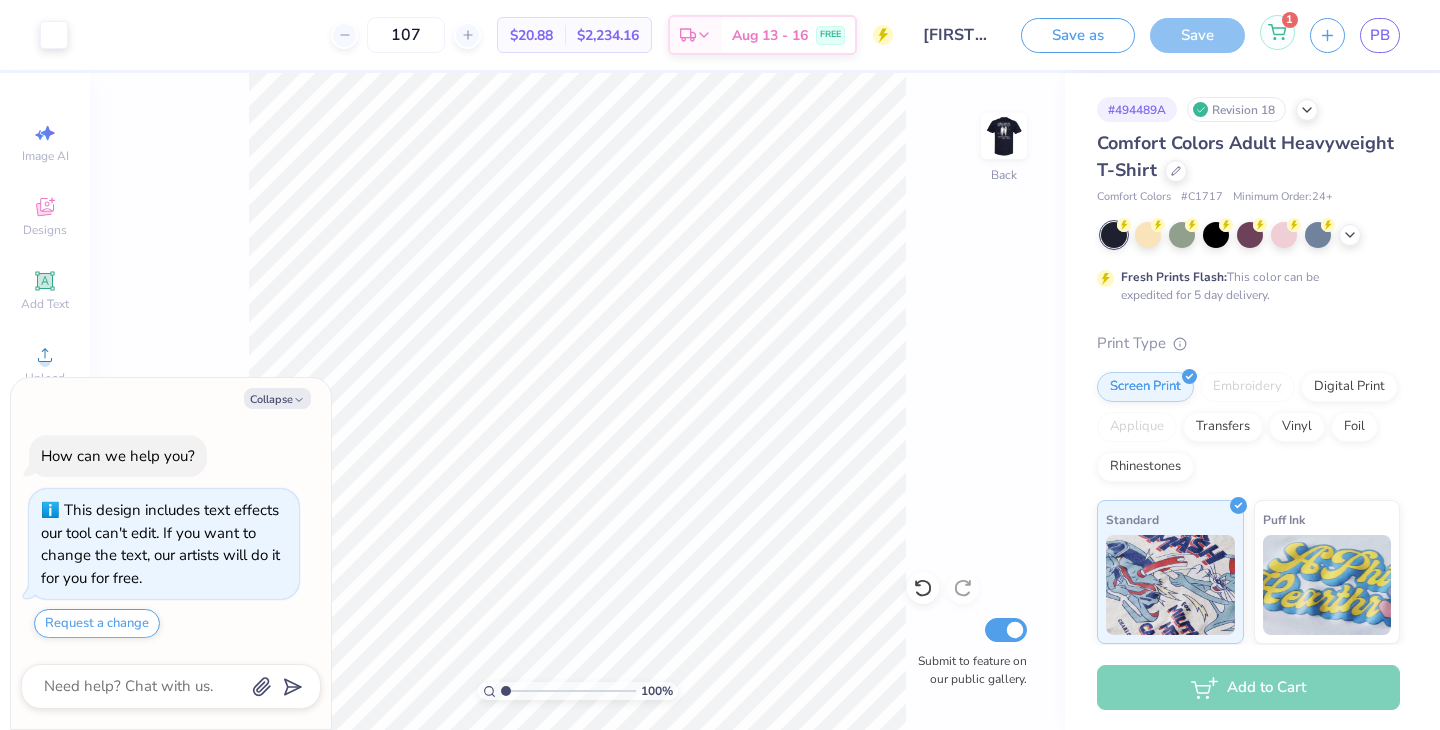 click on "1" at bounding box center [1277, 32] 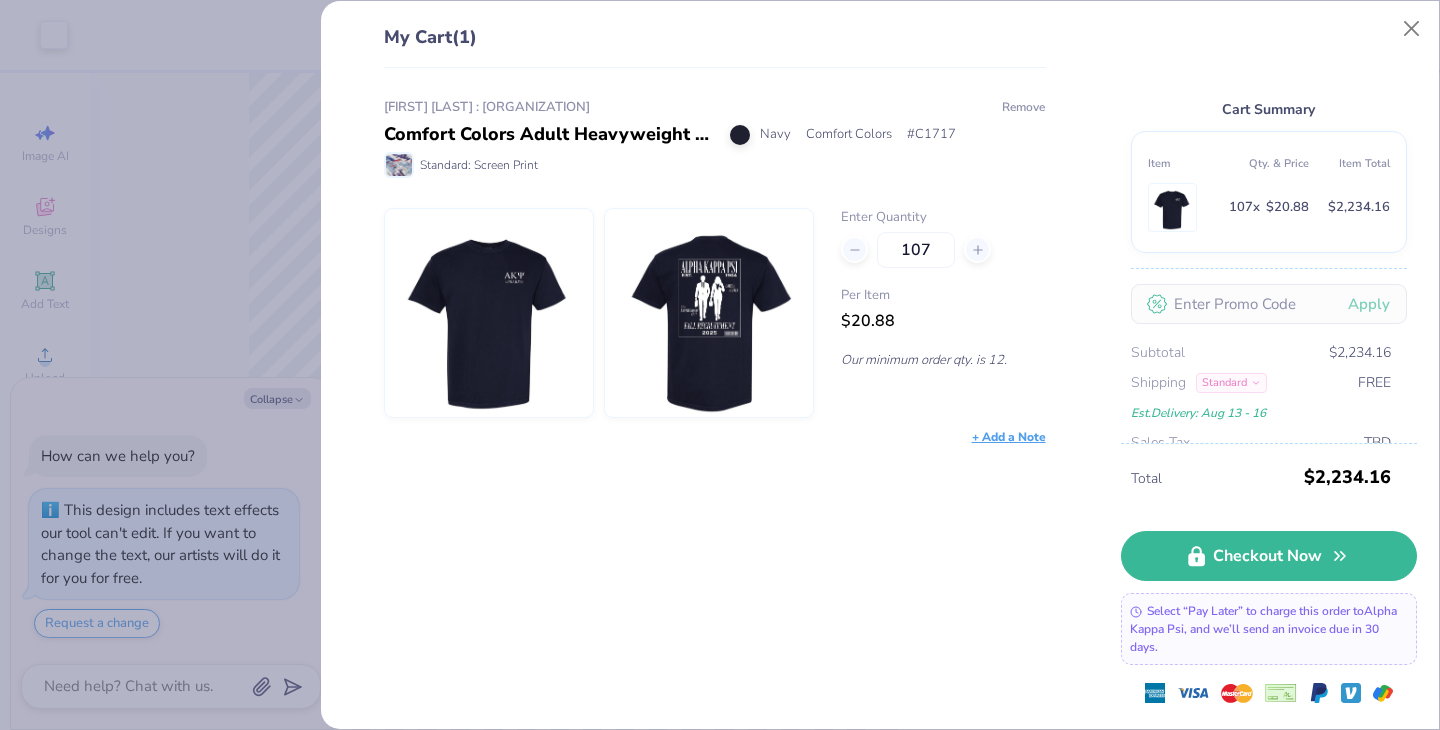 click on "Remove" at bounding box center (1023, 107) 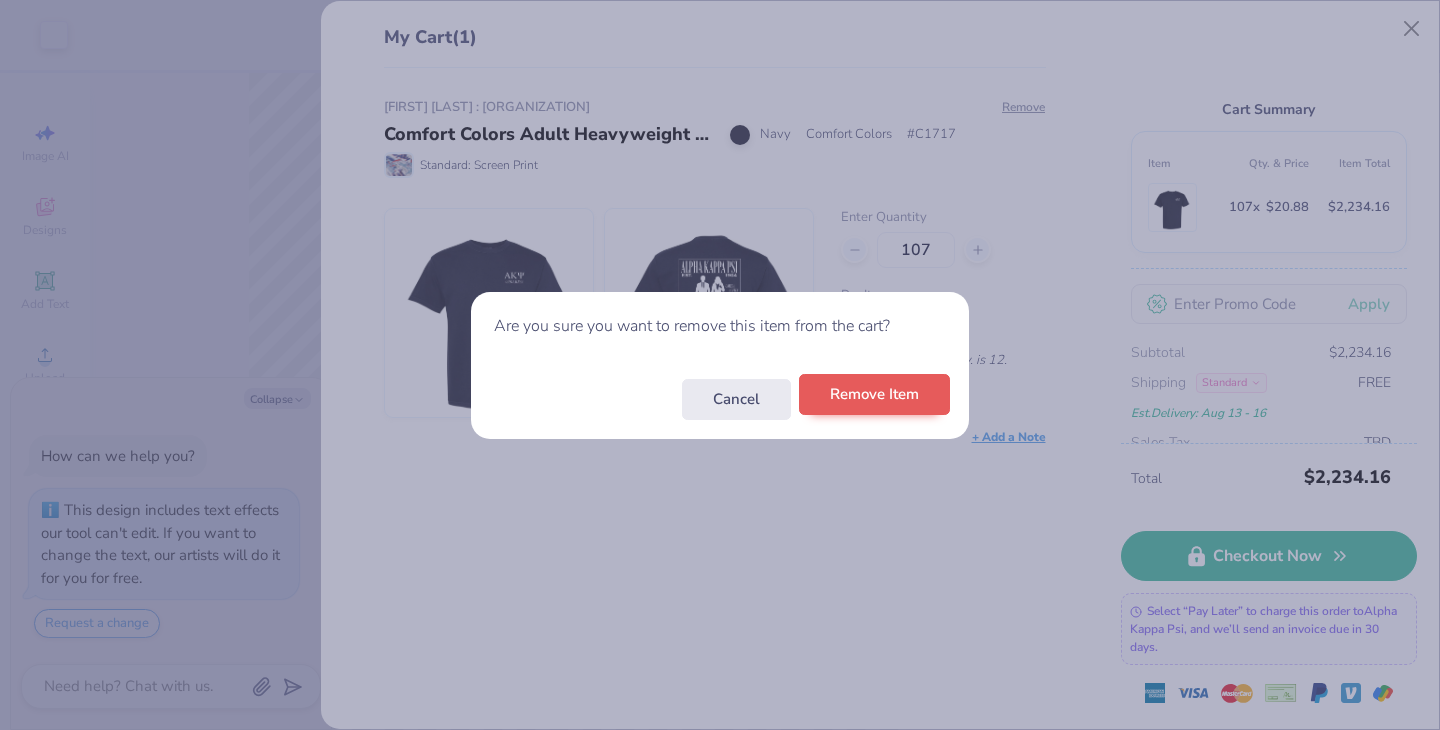 click on "Cancel Remove Item" at bounding box center [720, 400] 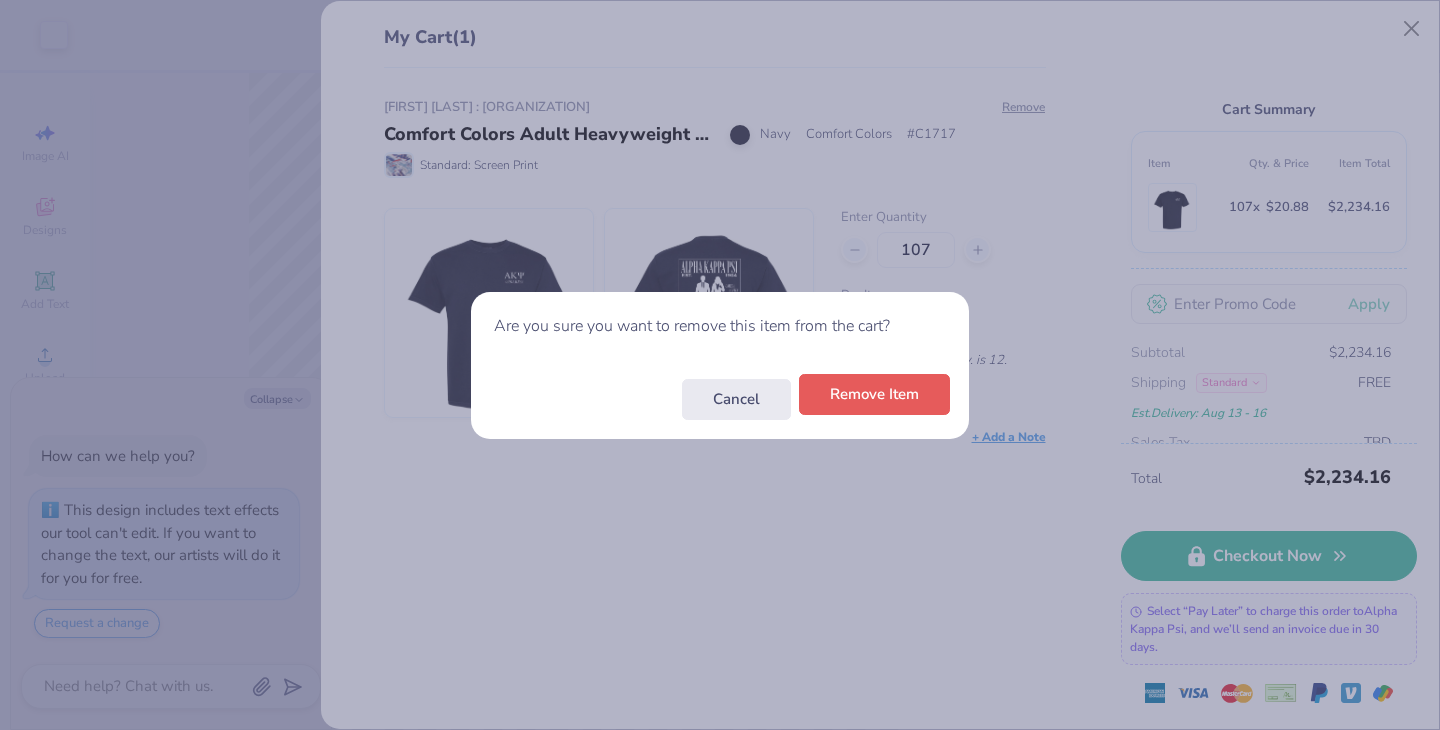 click on "Remove Item" at bounding box center [874, 394] 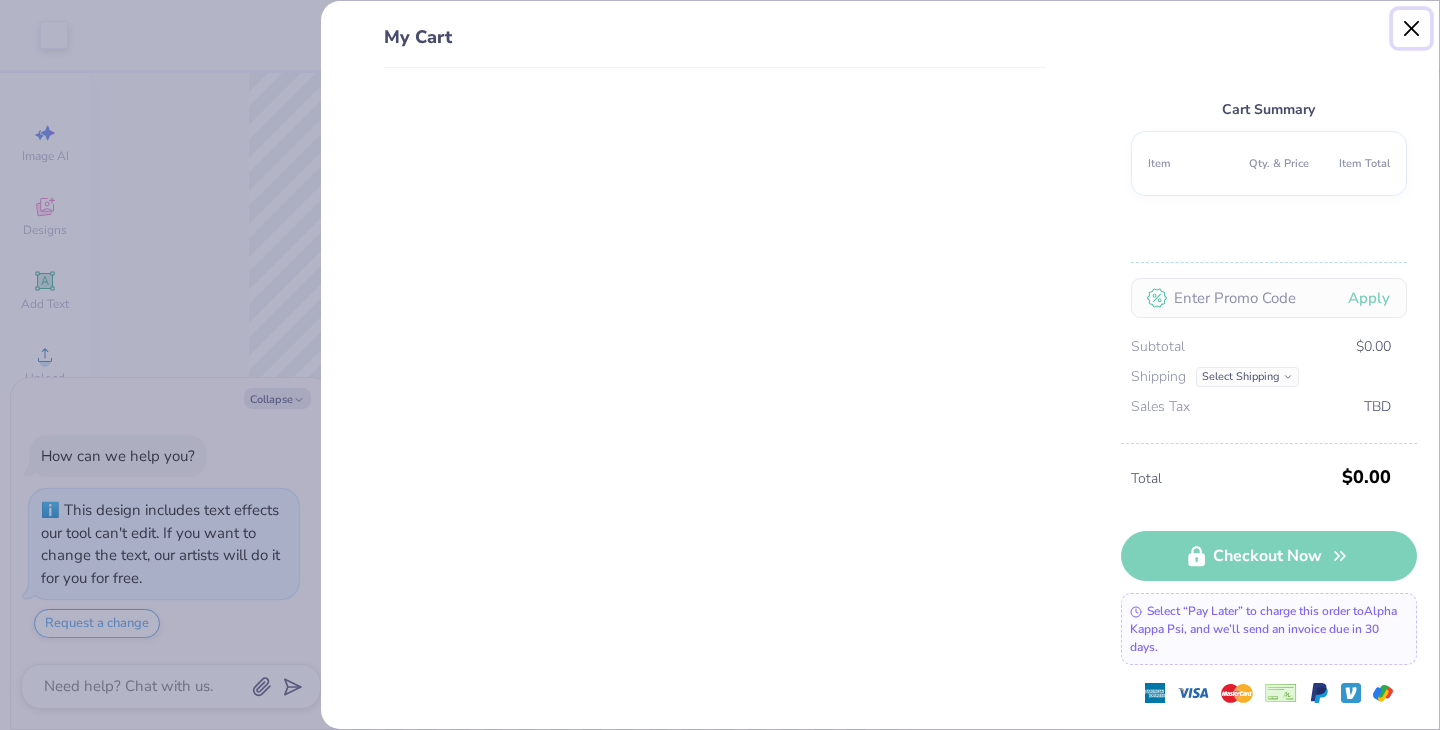 click at bounding box center [1412, 29] 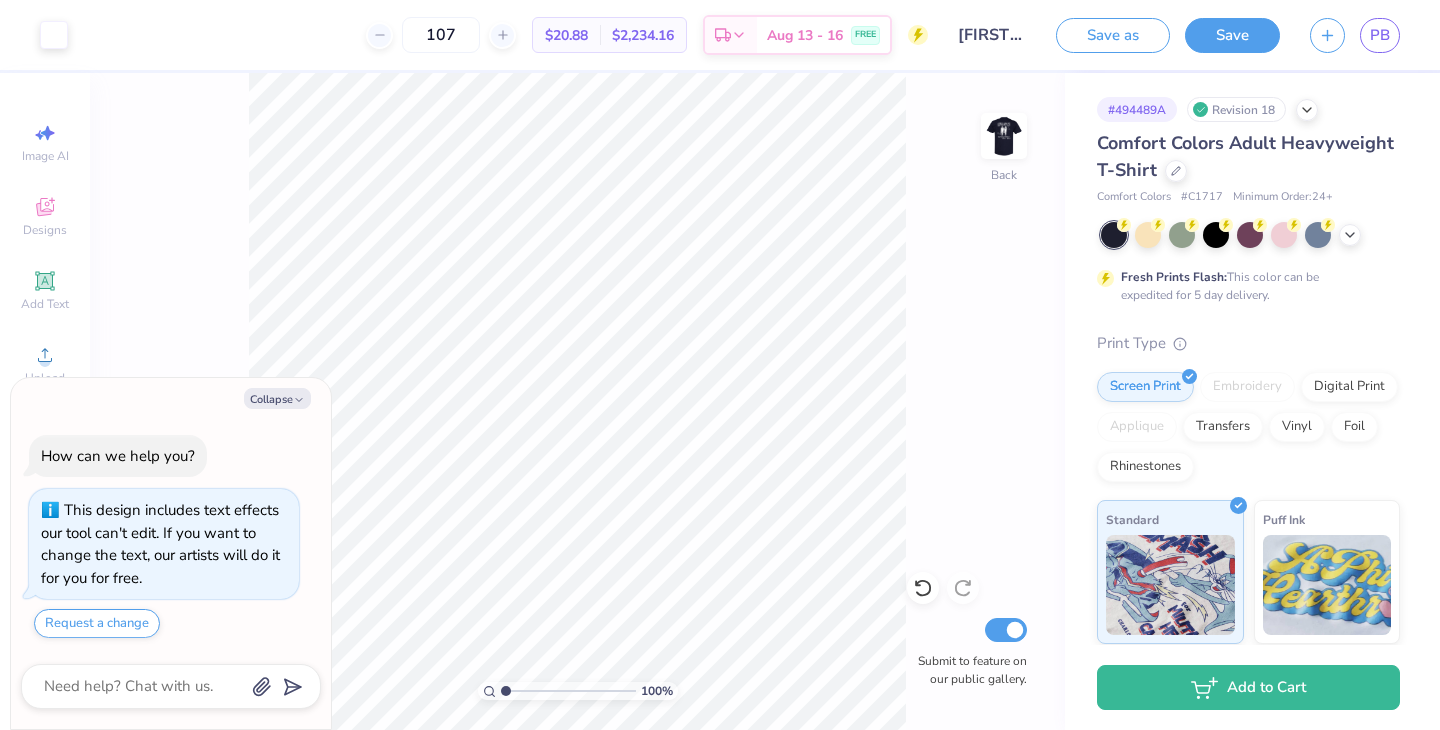 click on "100  % Back Submit to feature on our public gallery." at bounding box center [577, 401] 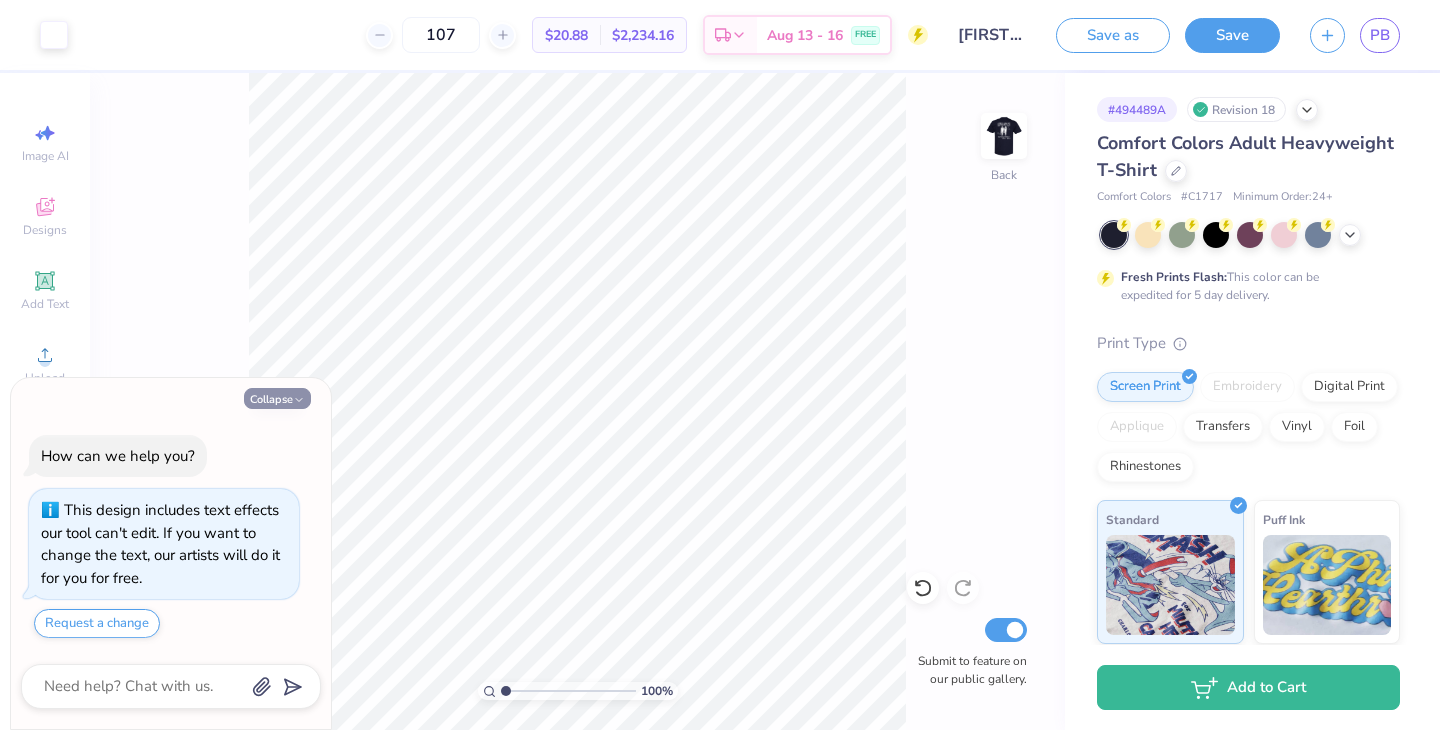 click on "Collapse" at bounding box center (277, 398) 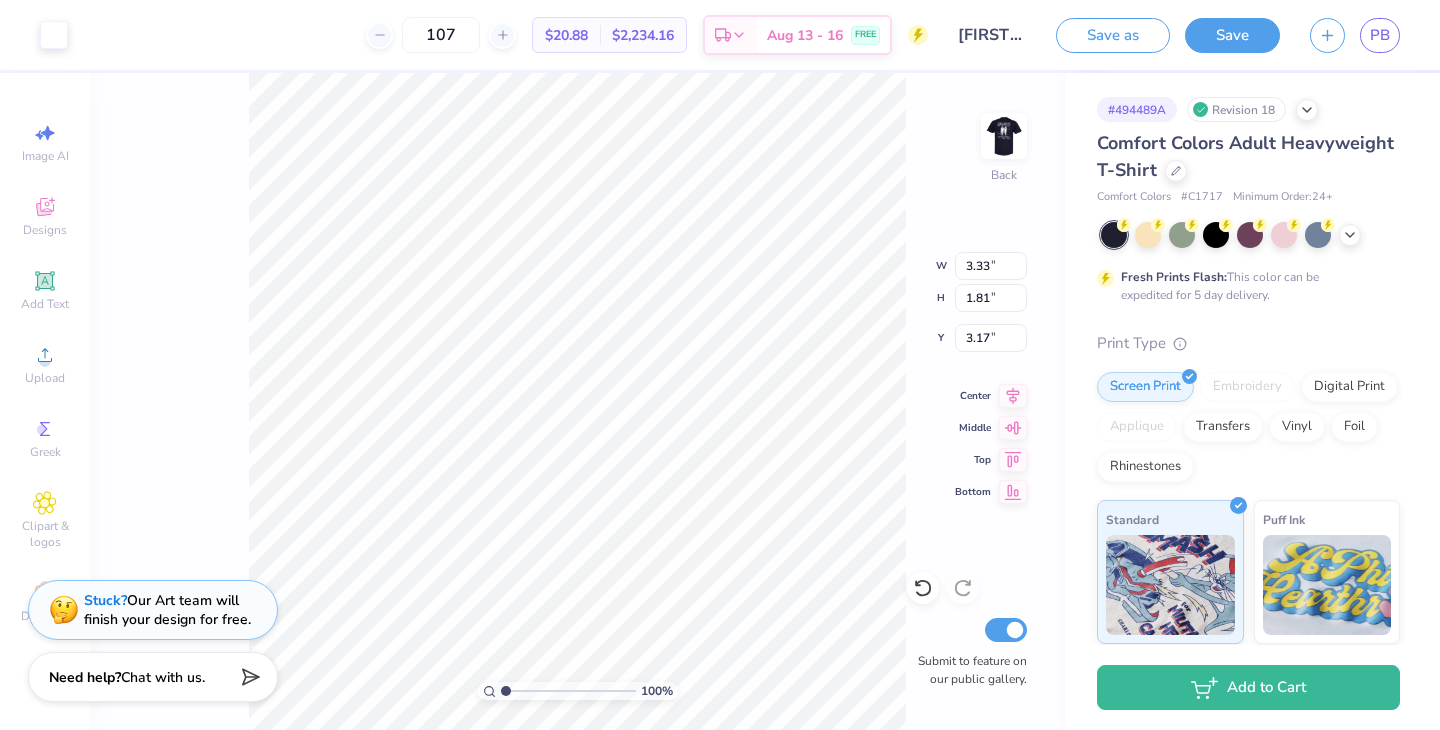 type on "3.28" 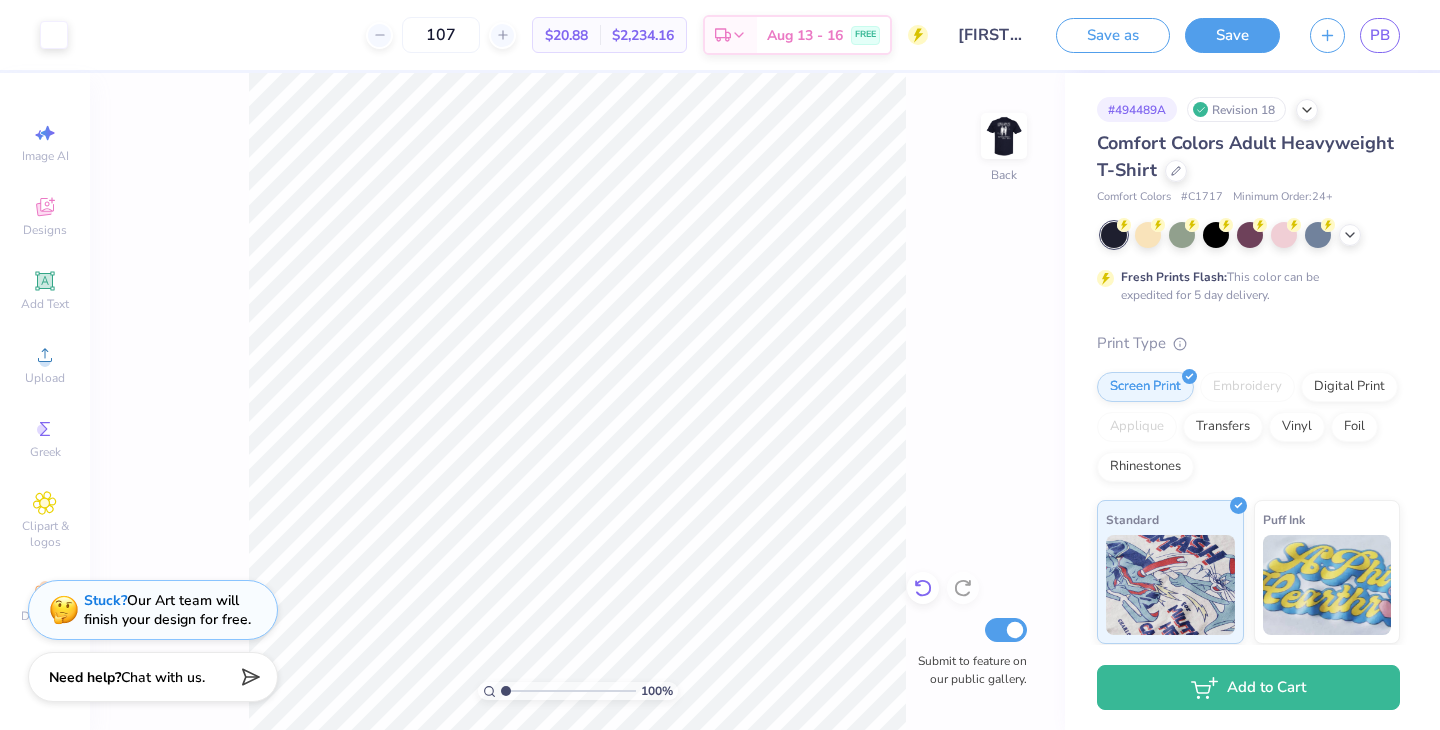click 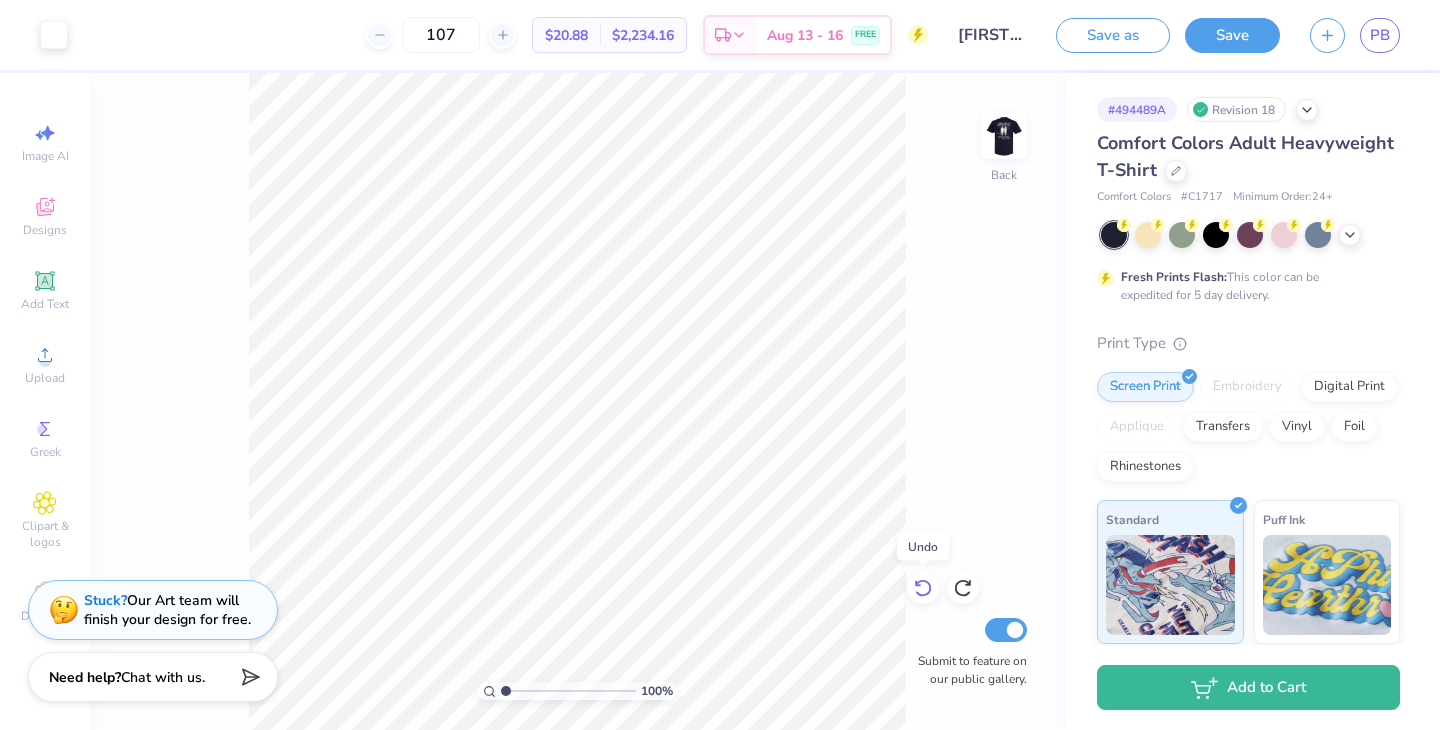 click 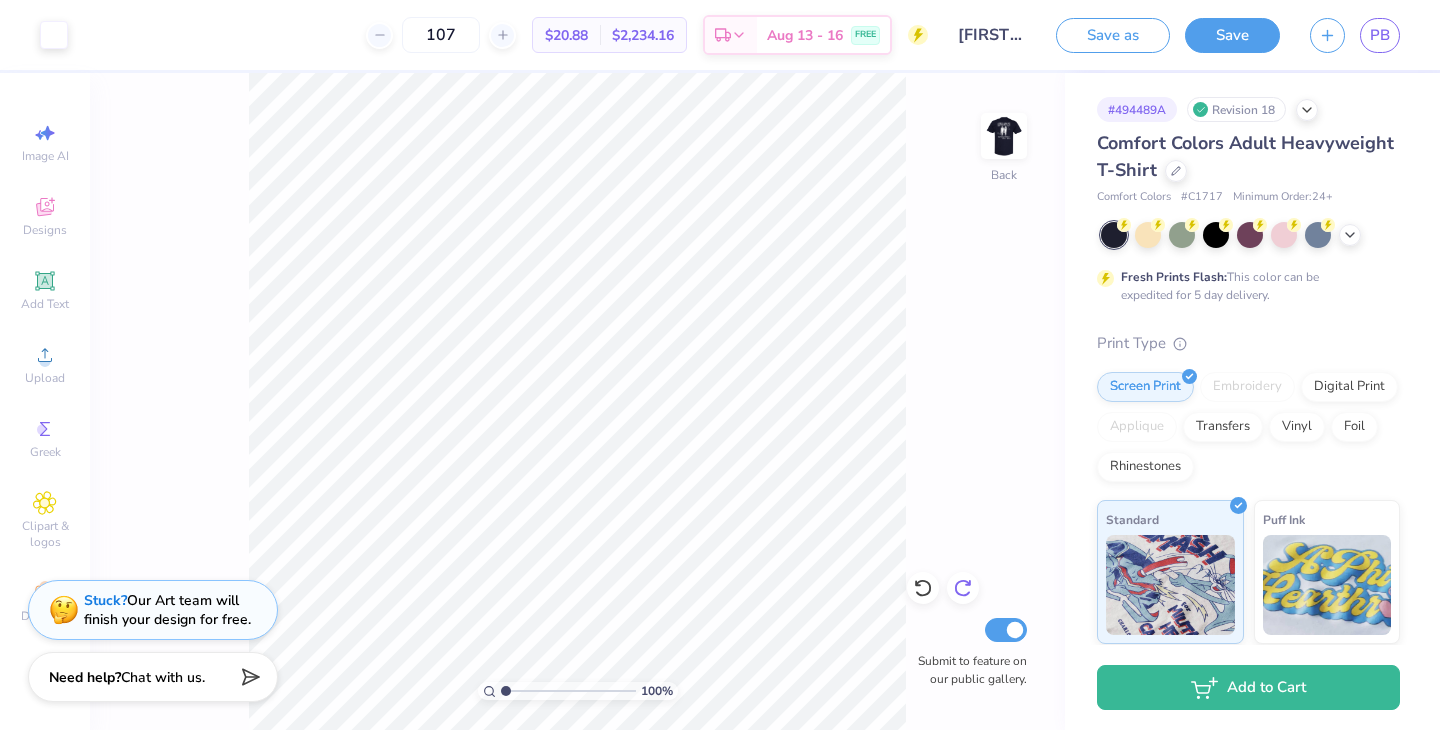 click 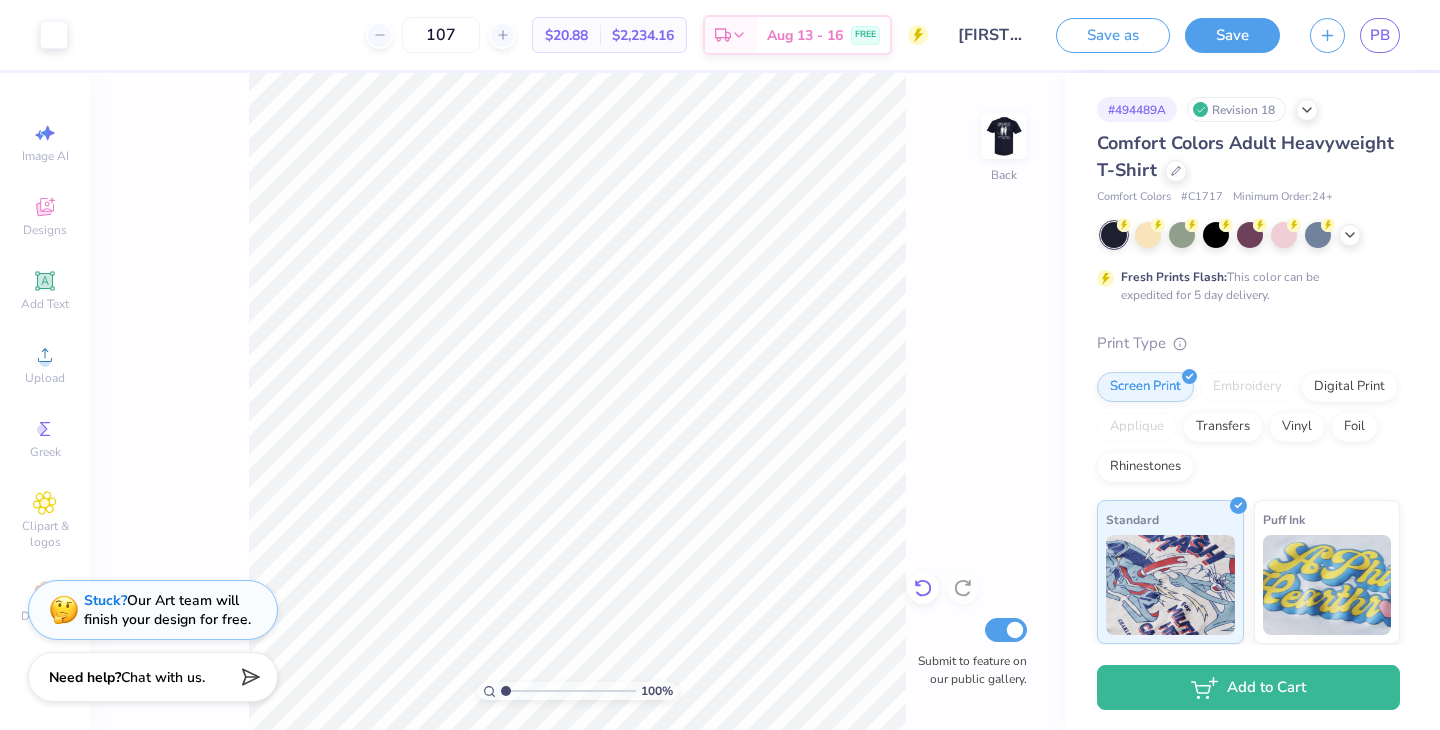 click 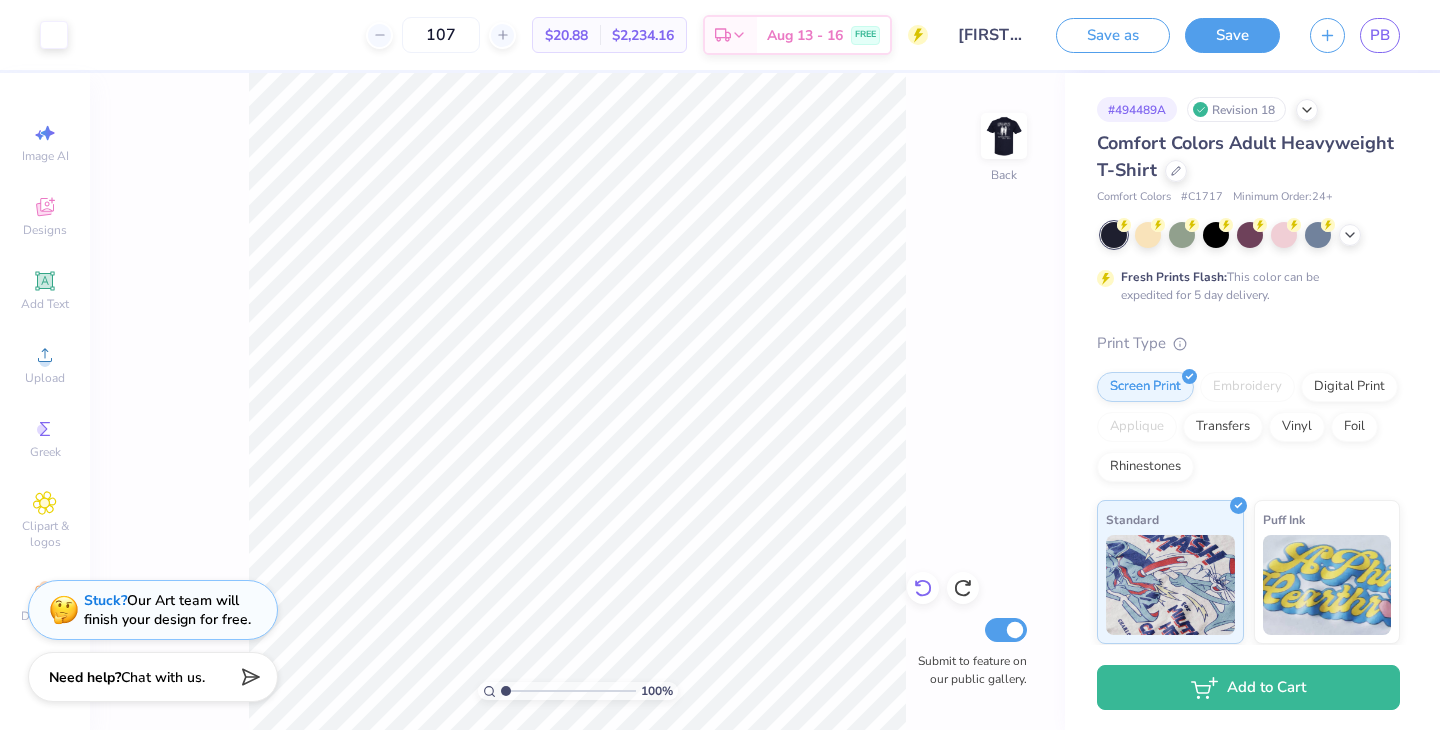click 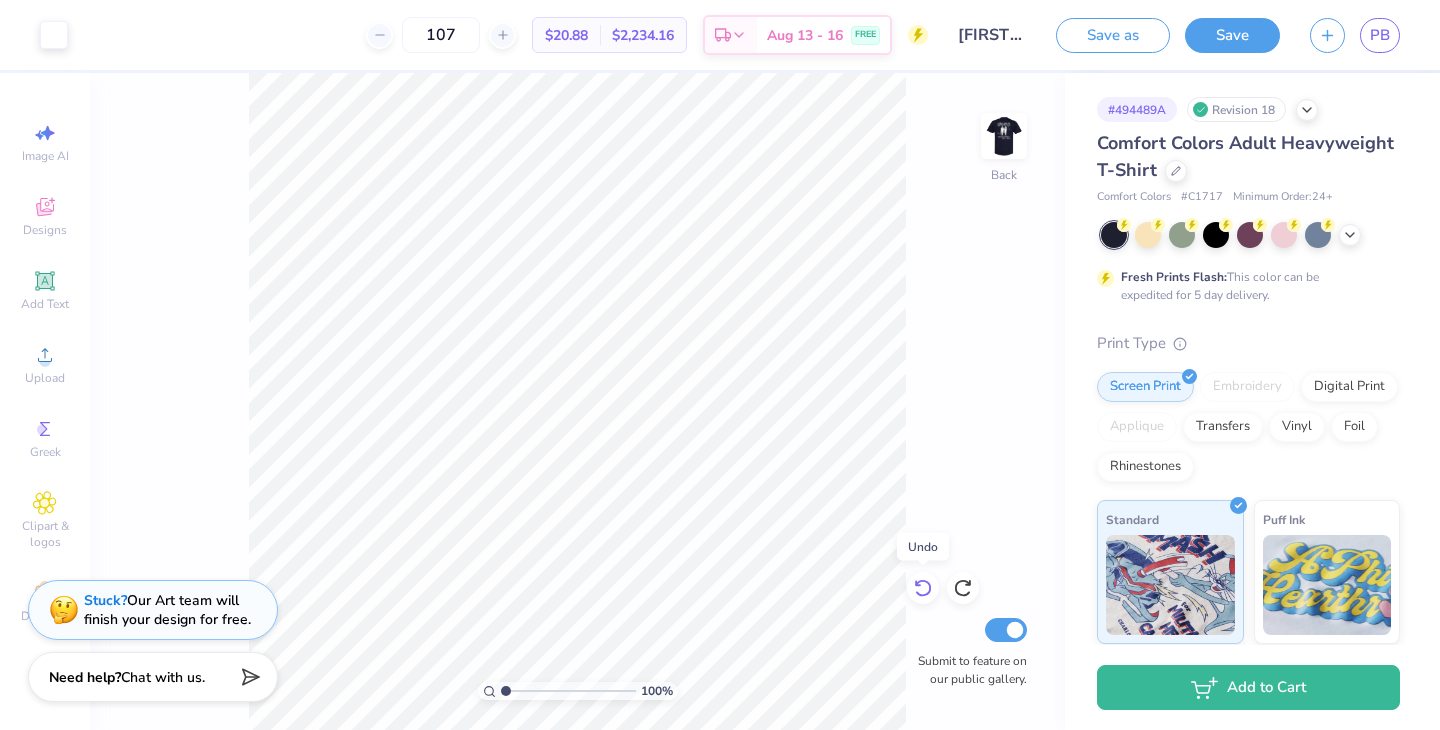click 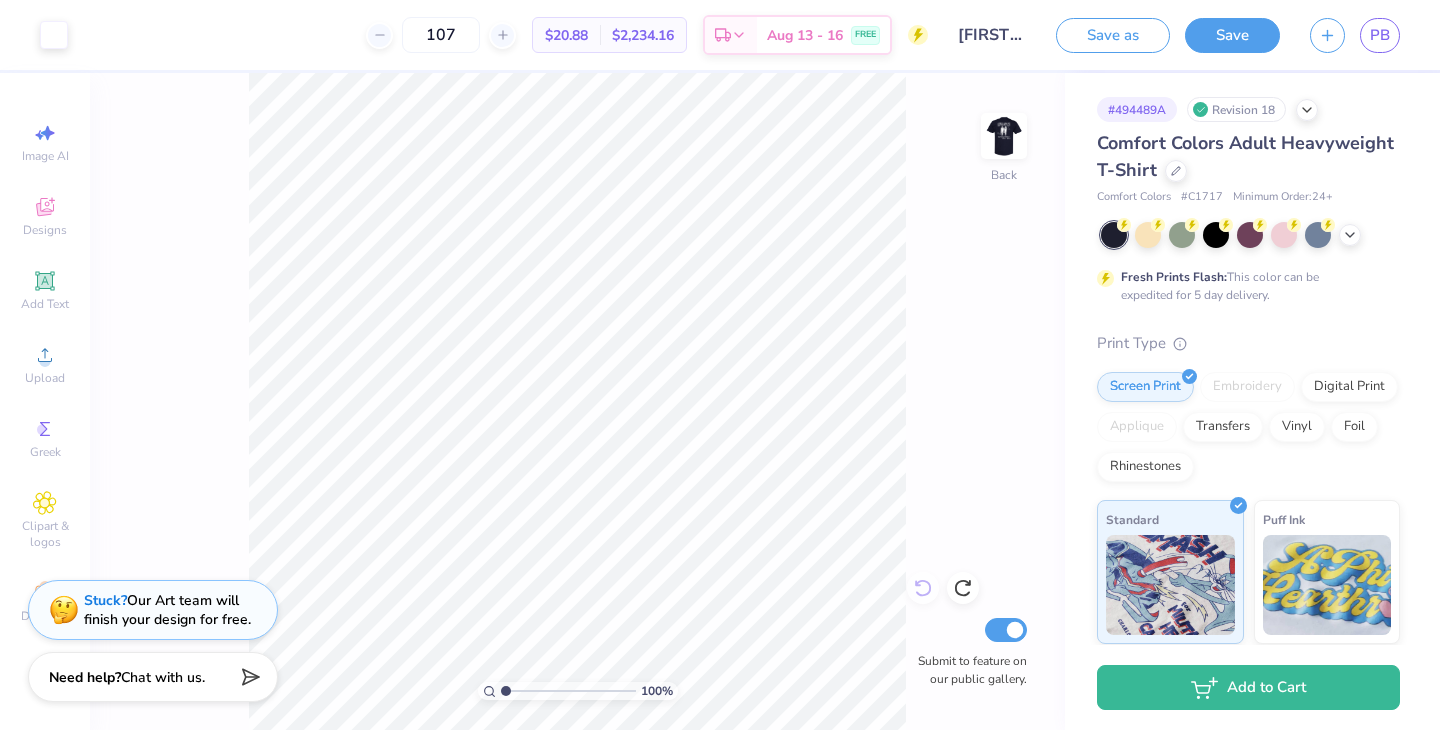 click on "100  % Back Submit to feature on our public gallery." at bounding box center [577, 401] 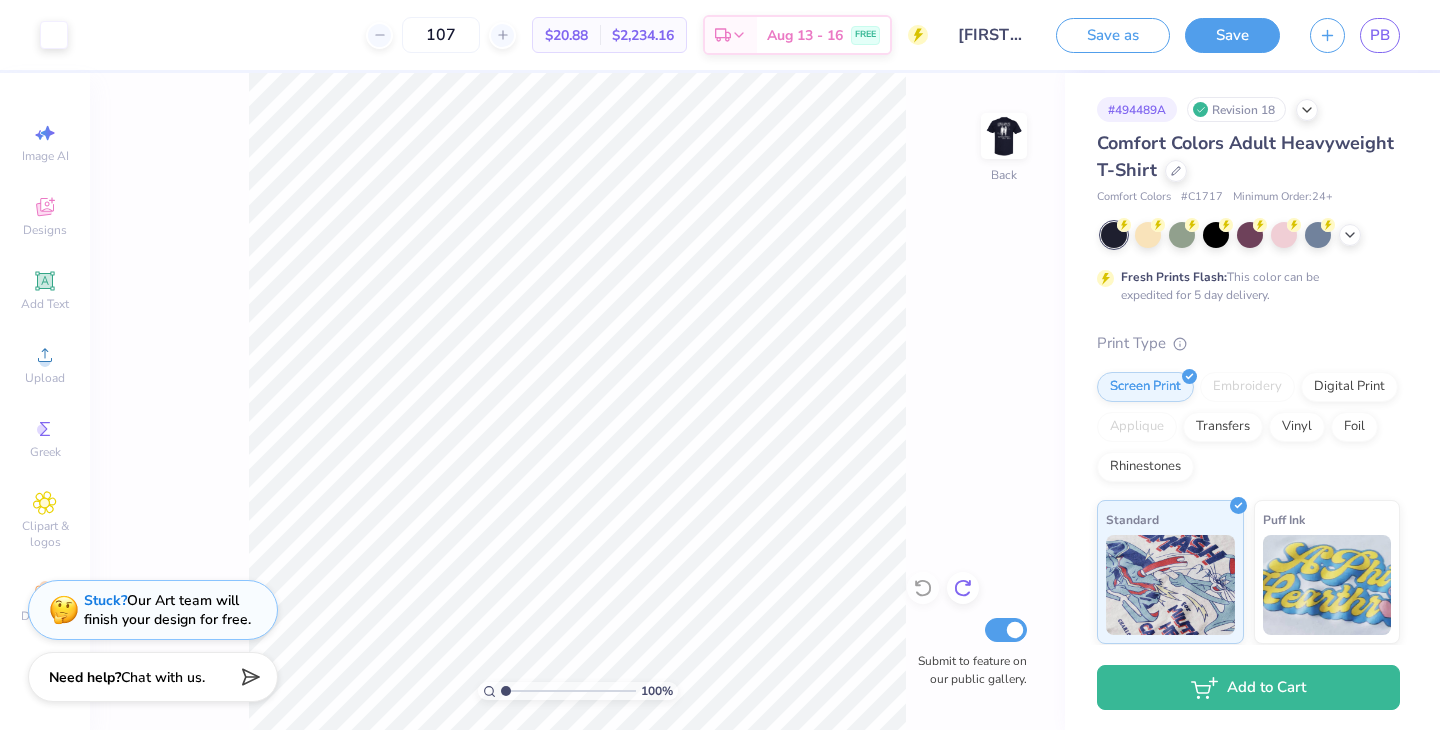 click 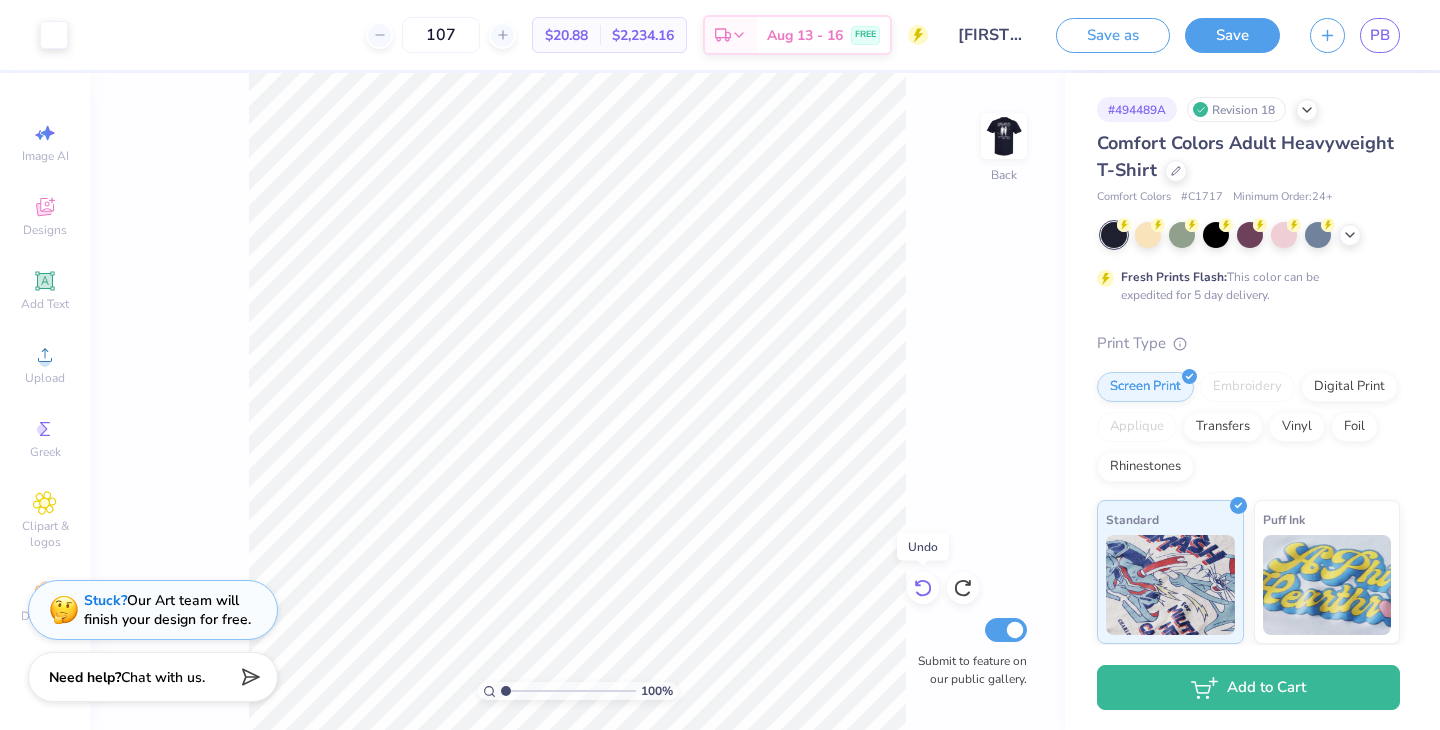 click 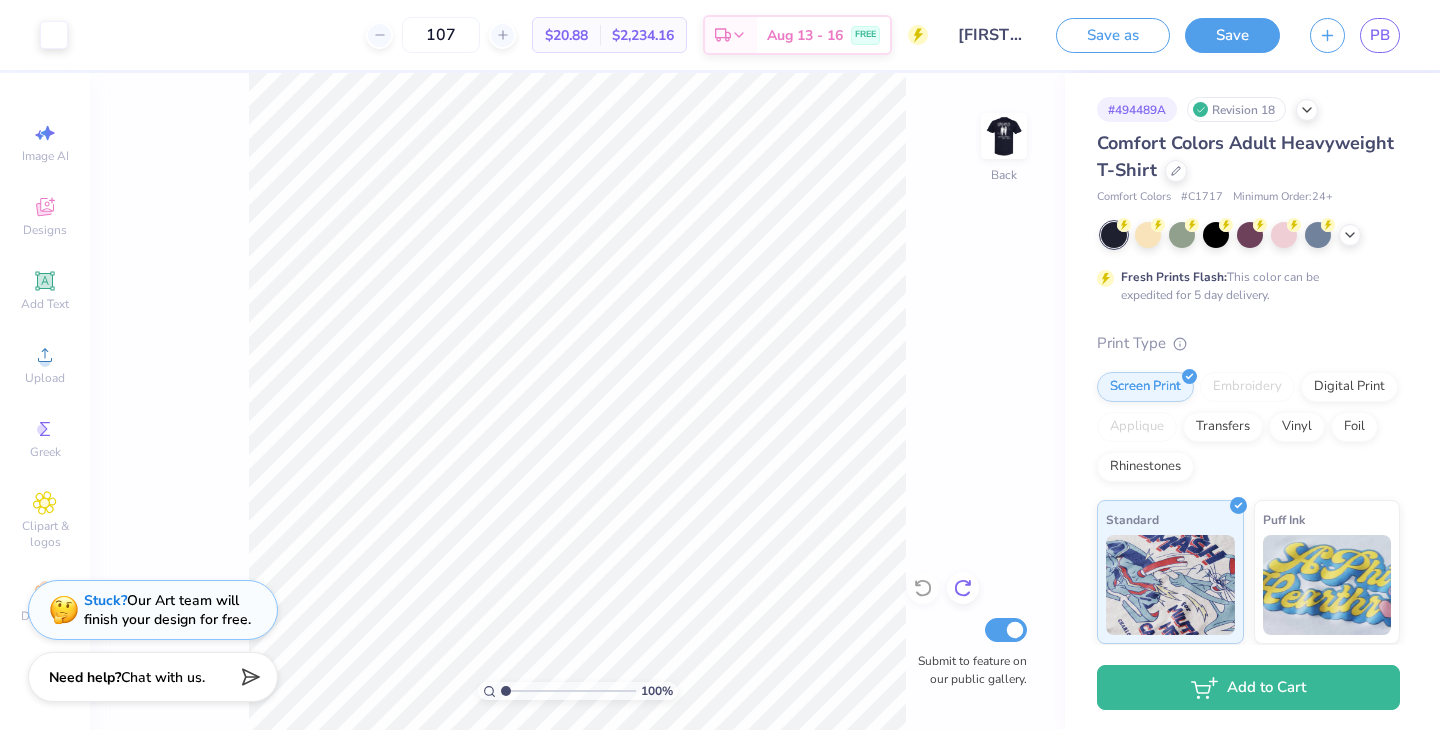 click 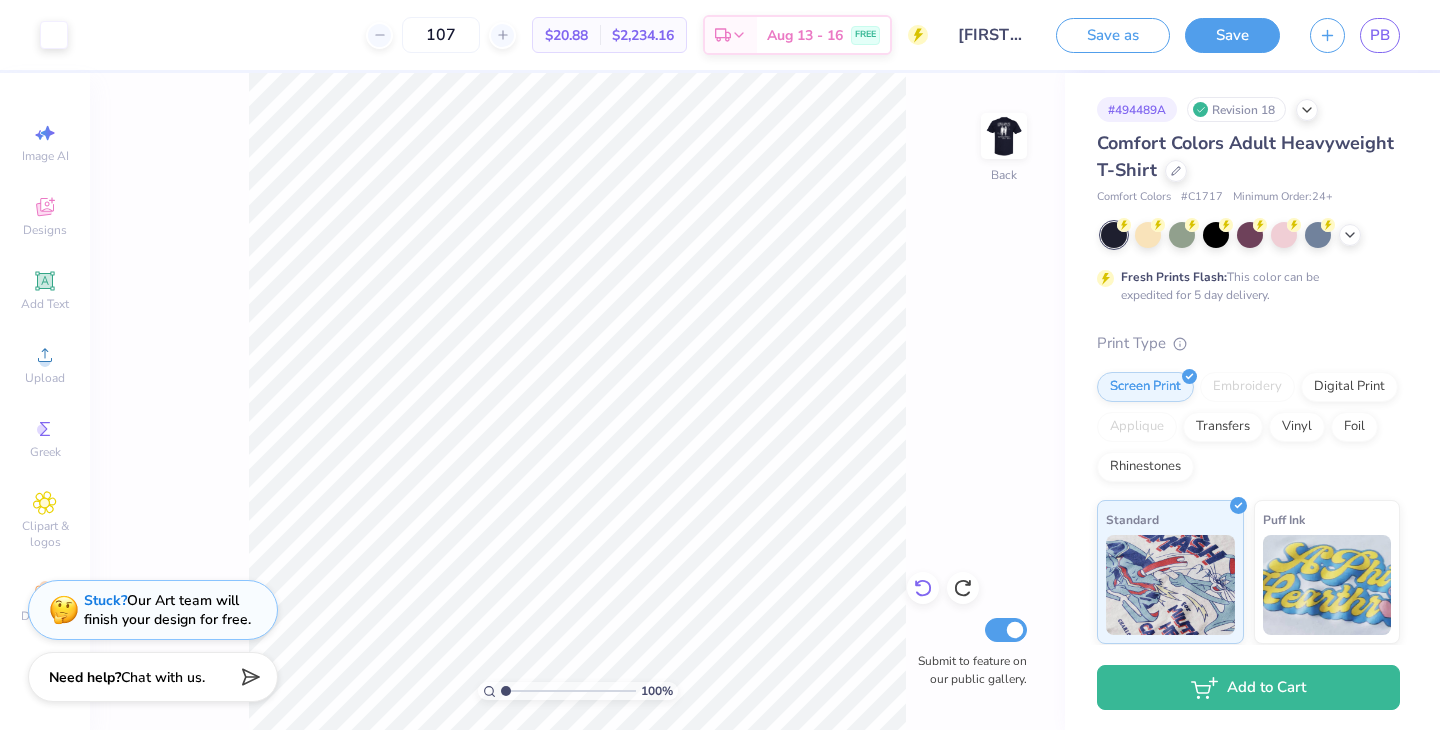 click at bounding box center [923, 588] 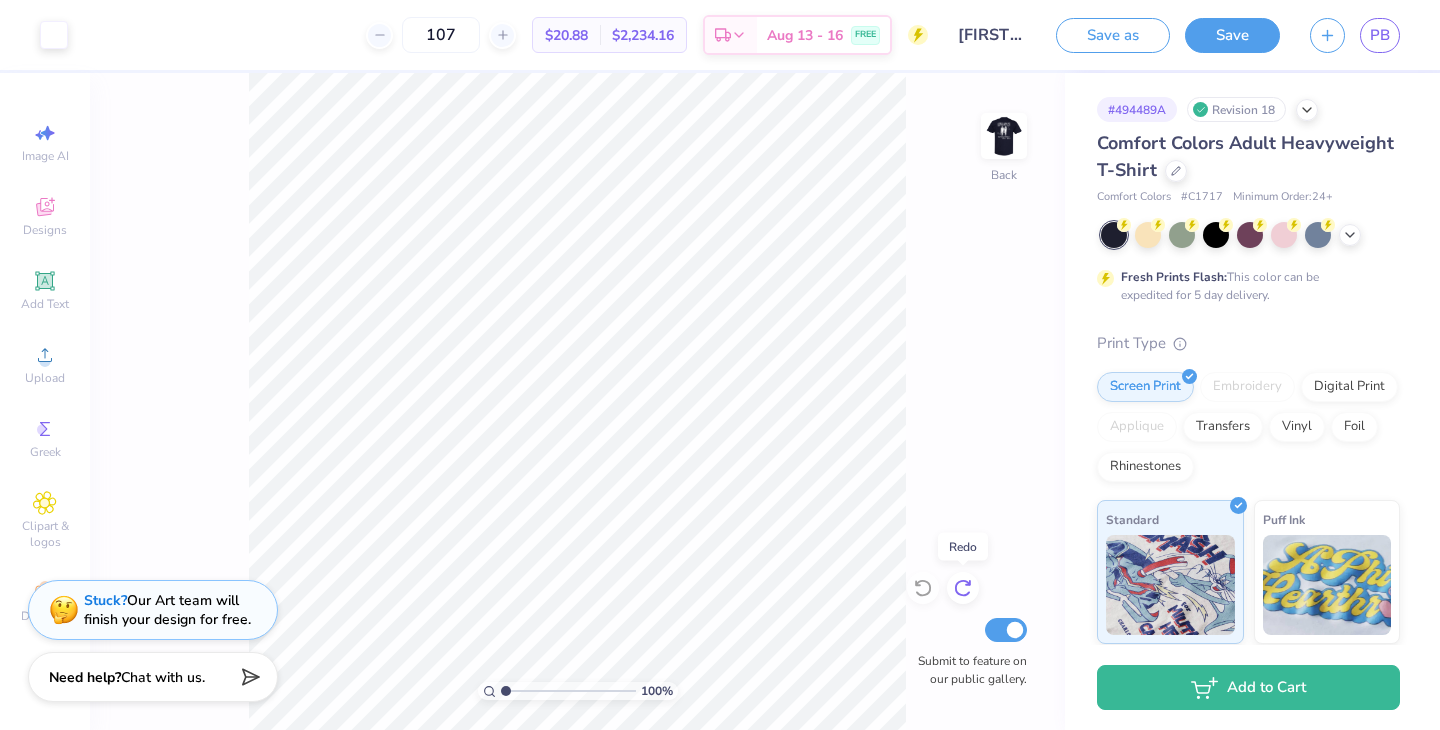 click 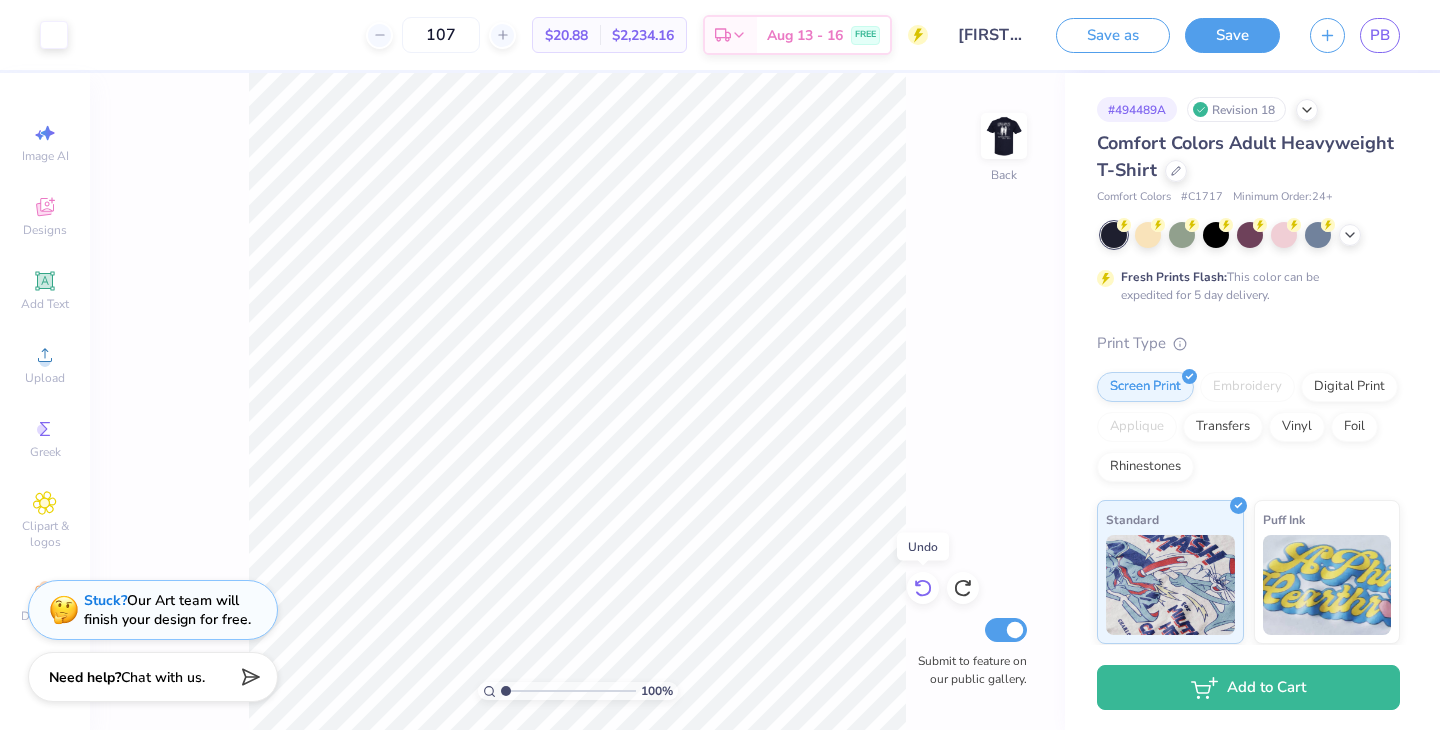 click 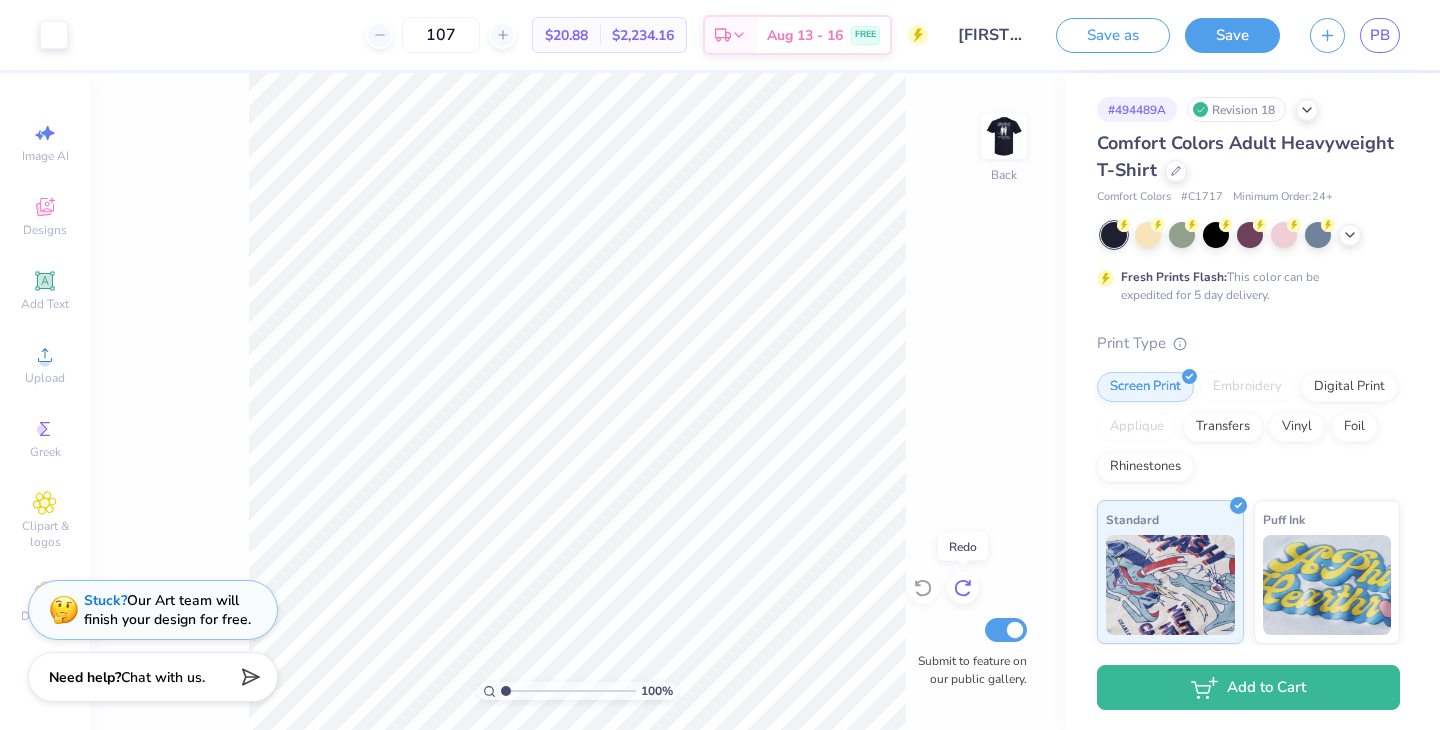 click 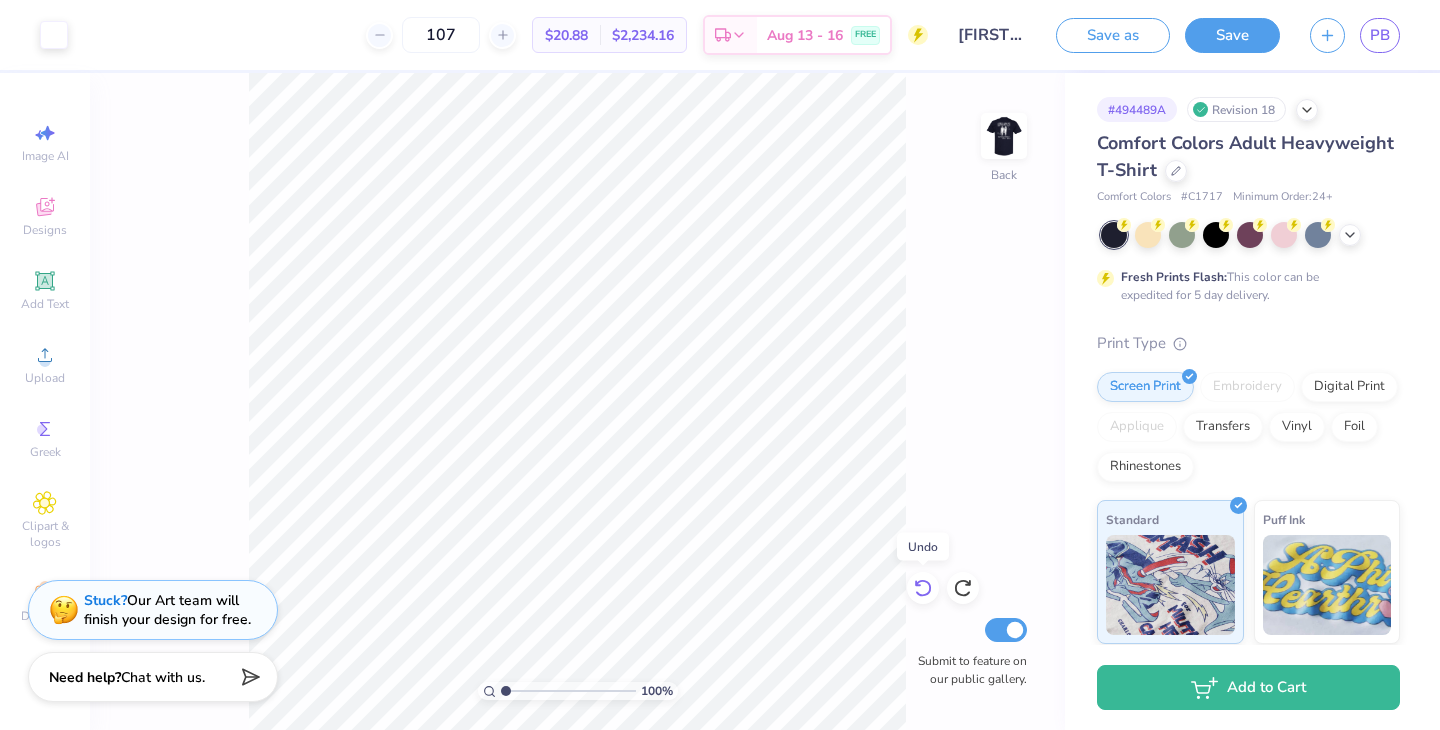 click 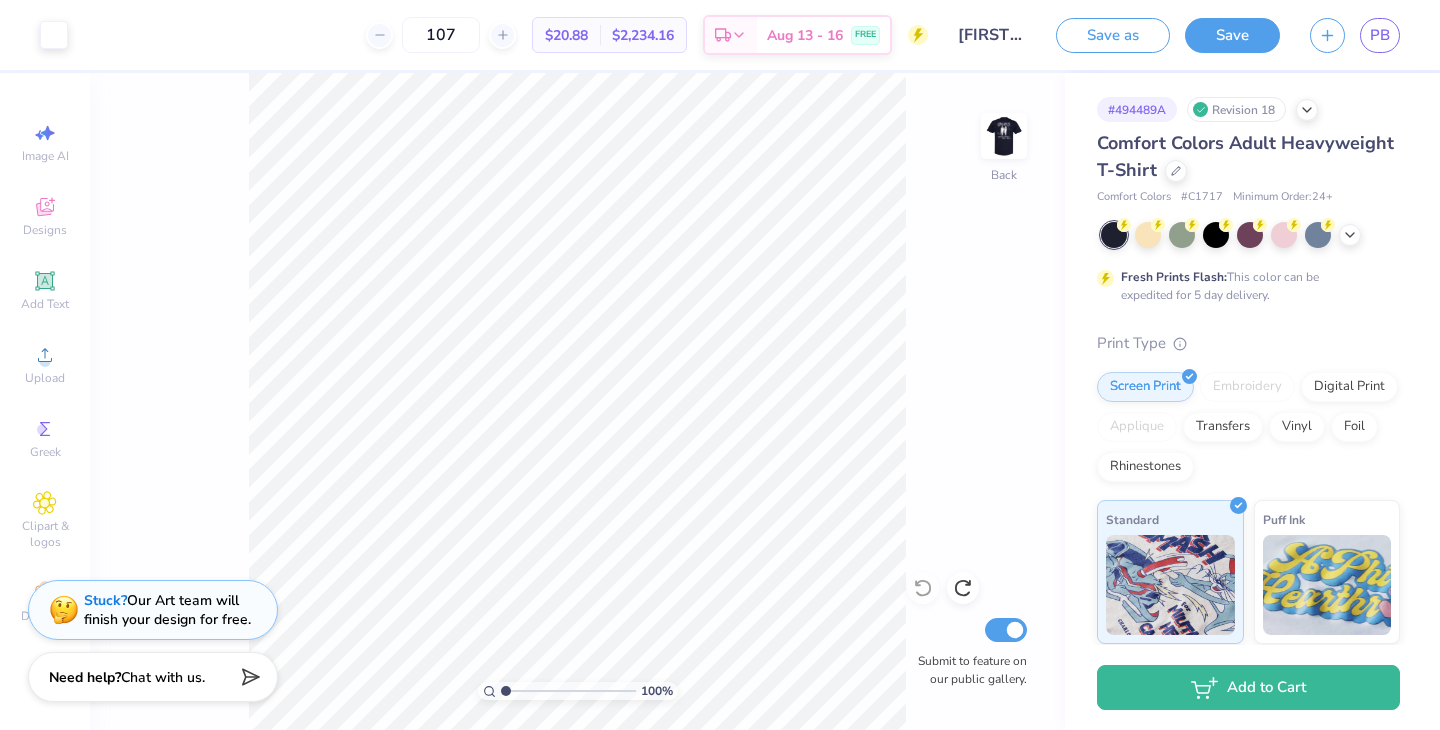 click on "100  % Back Submit to feature on our public gallery." at bounding box center (577, 401) 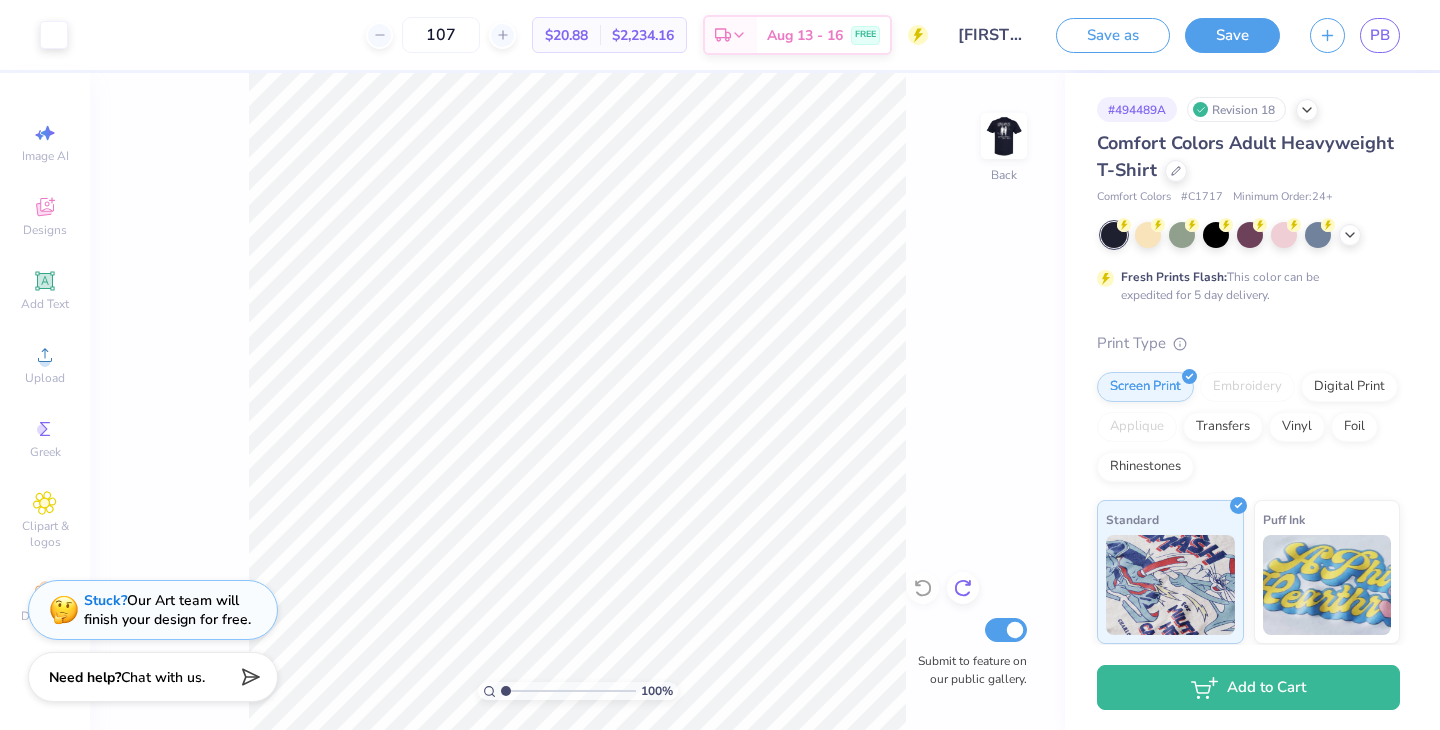 click 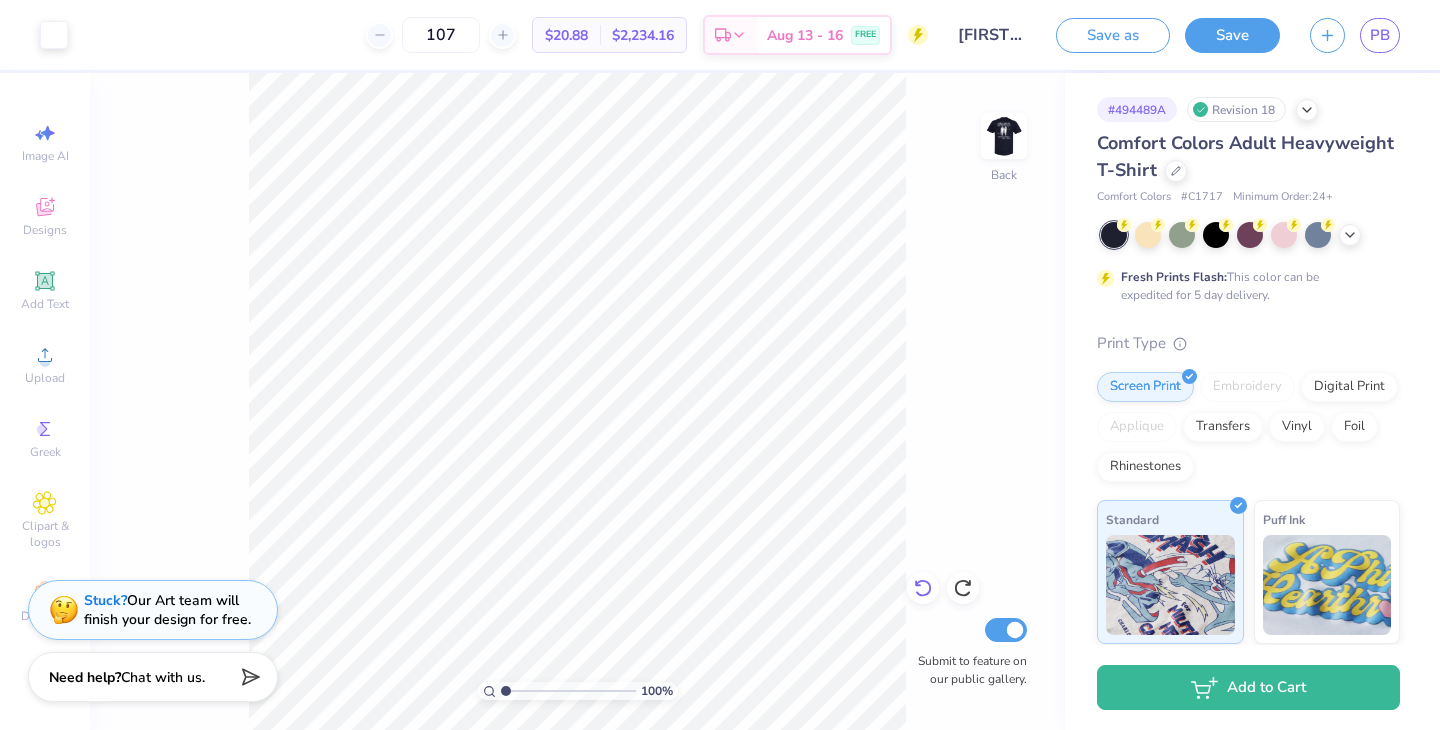 click at bounding box center [923, 588] 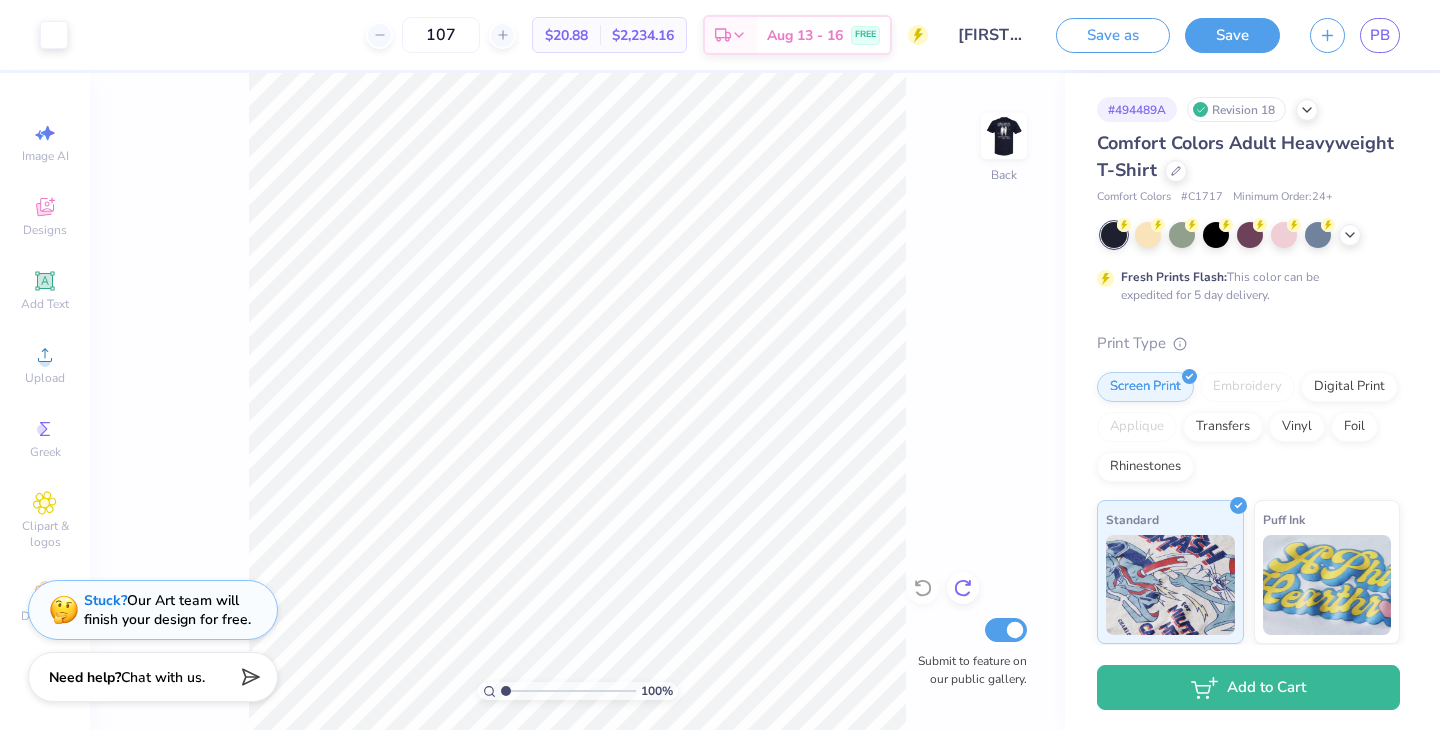 click 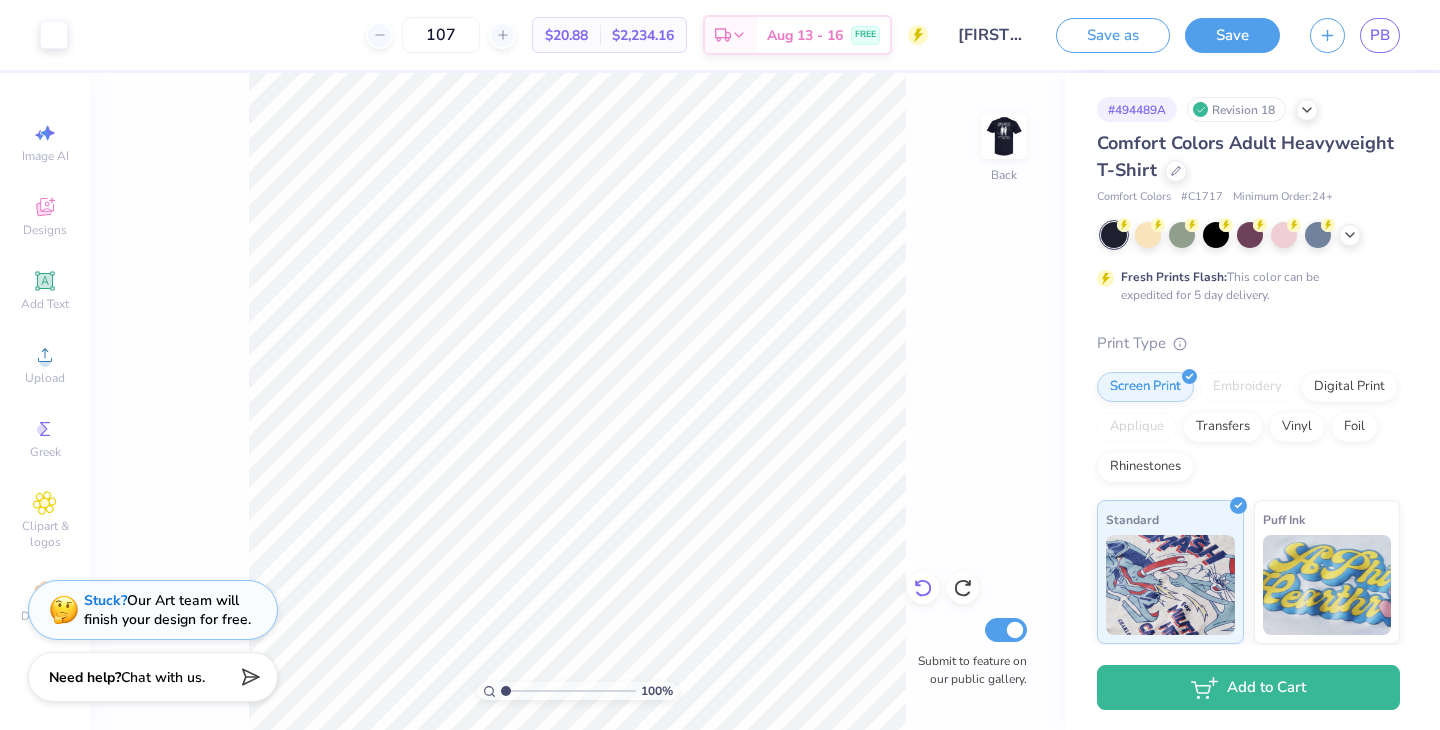 click 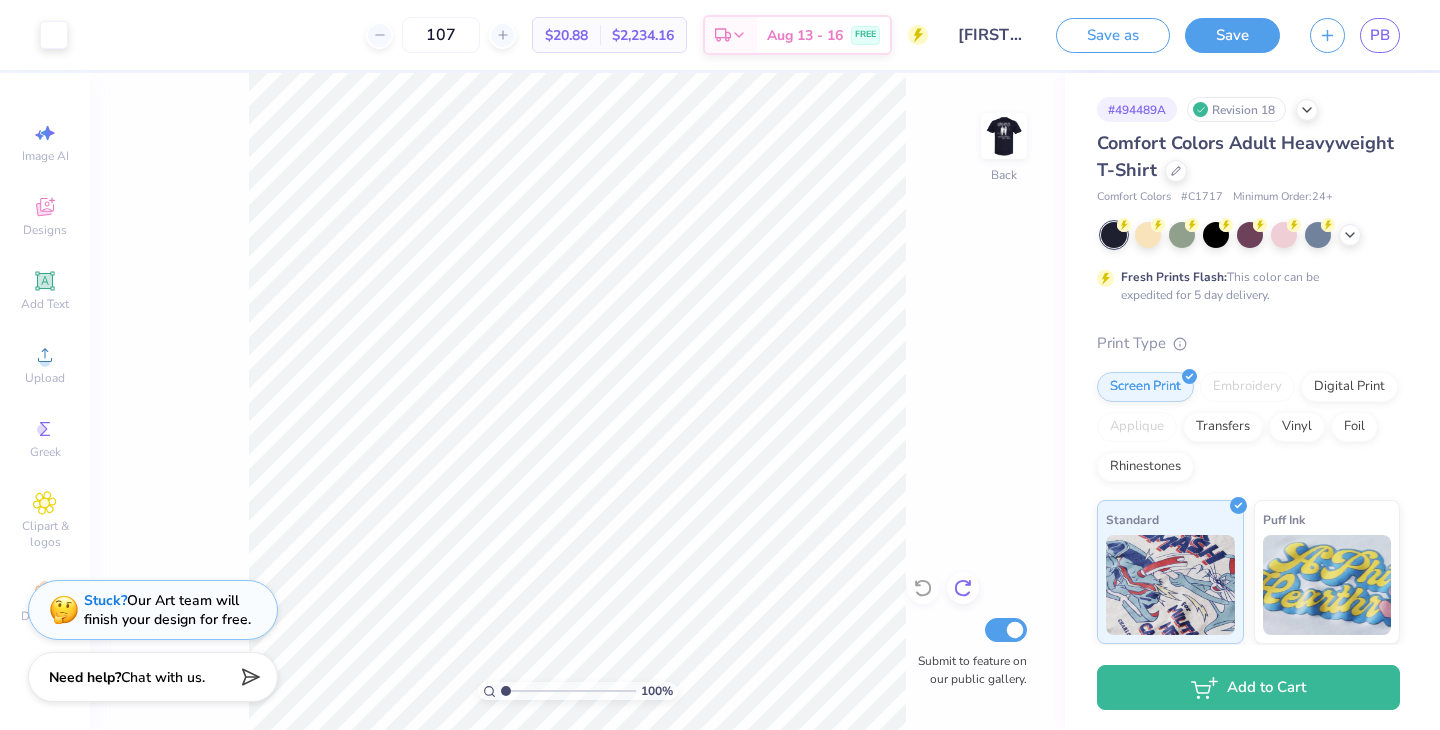click 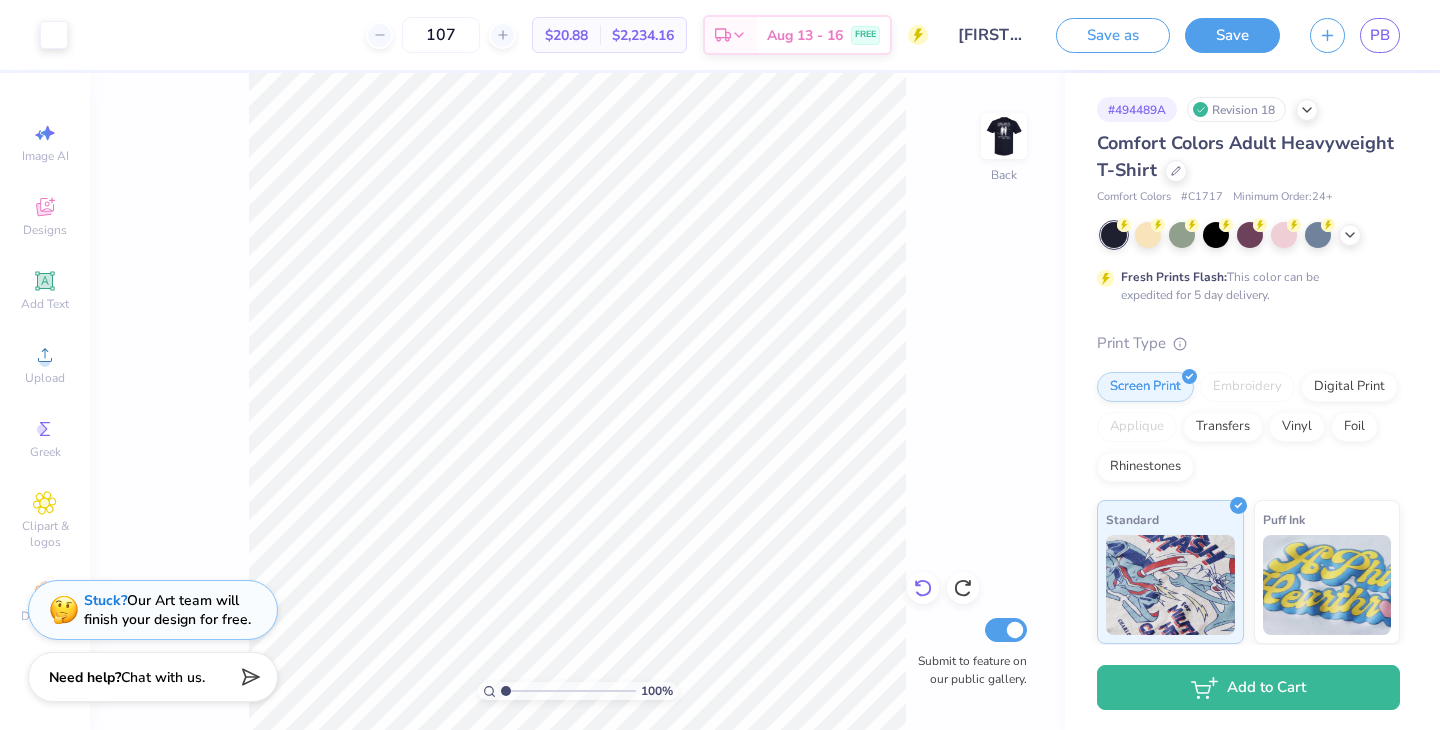 click 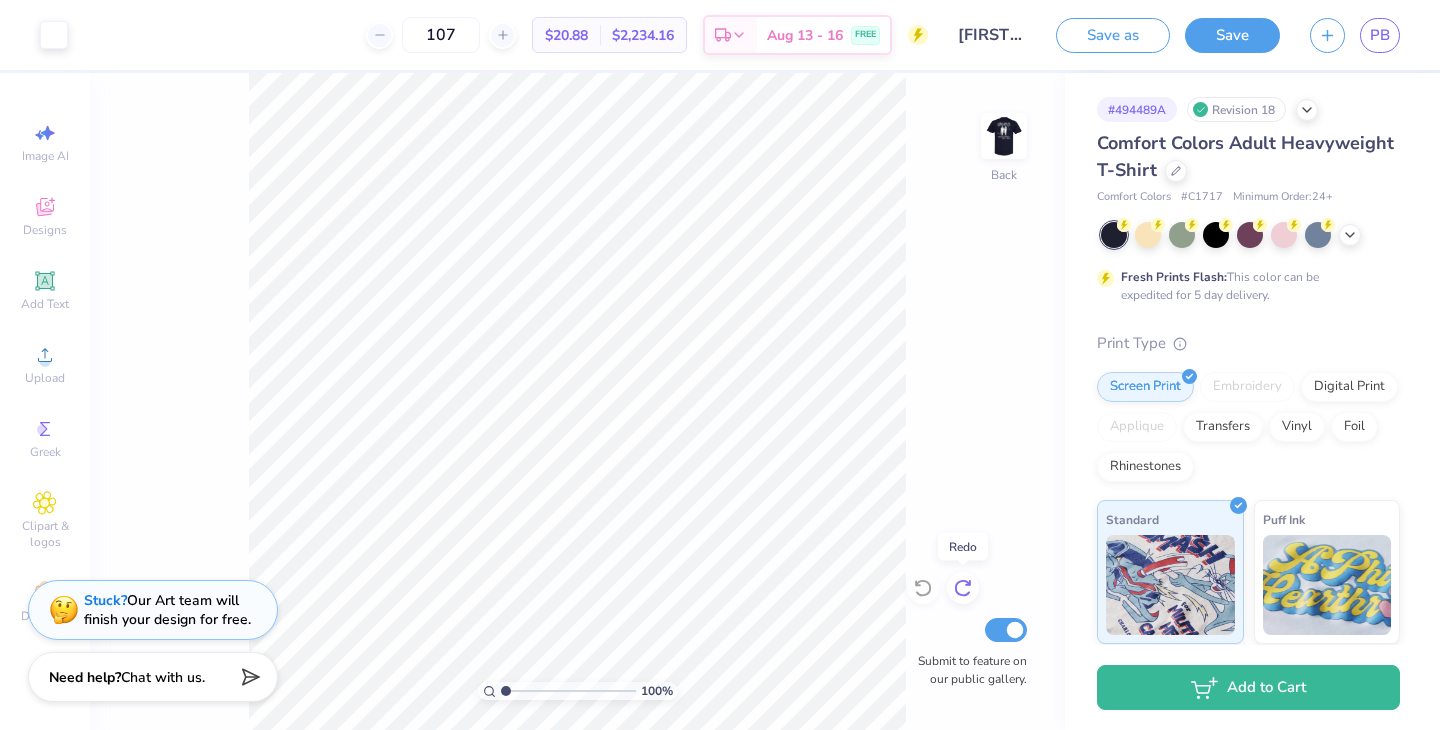 click 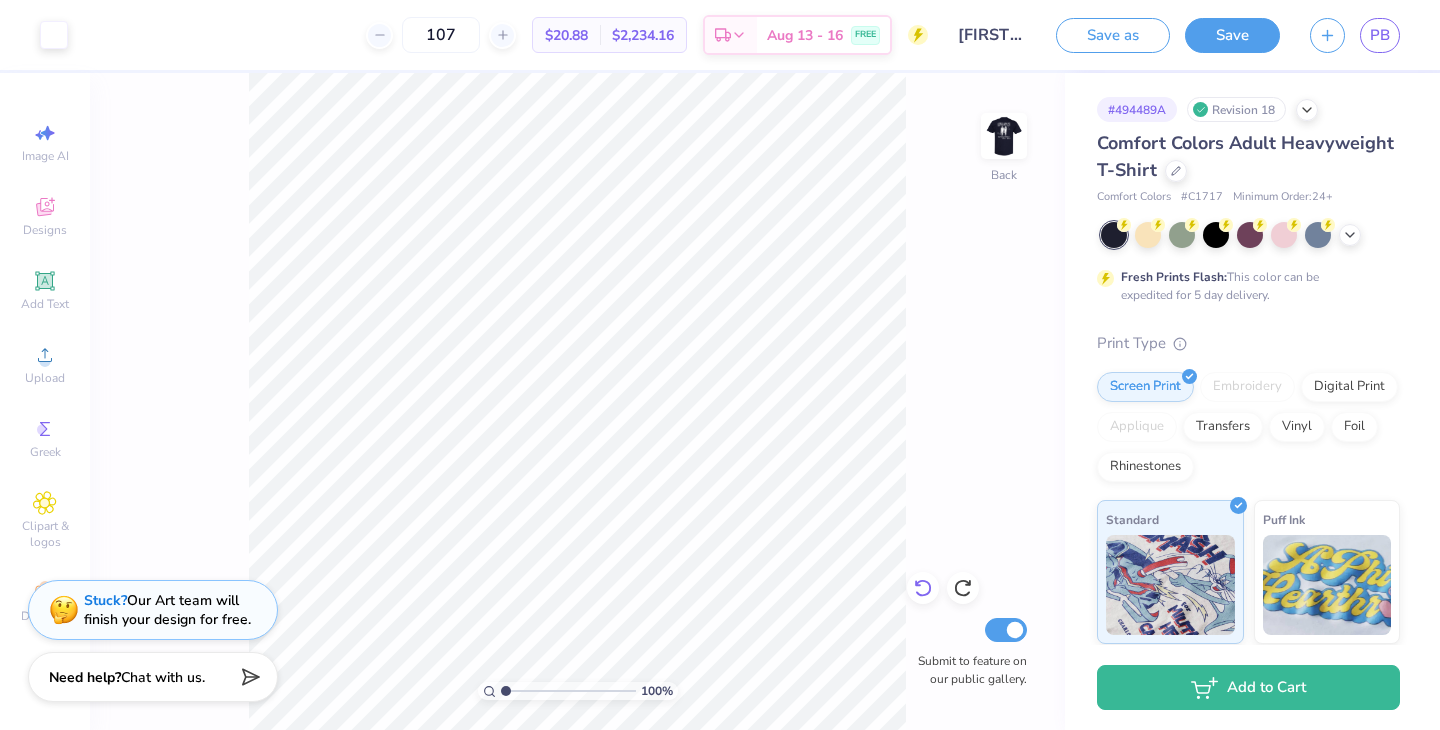 click 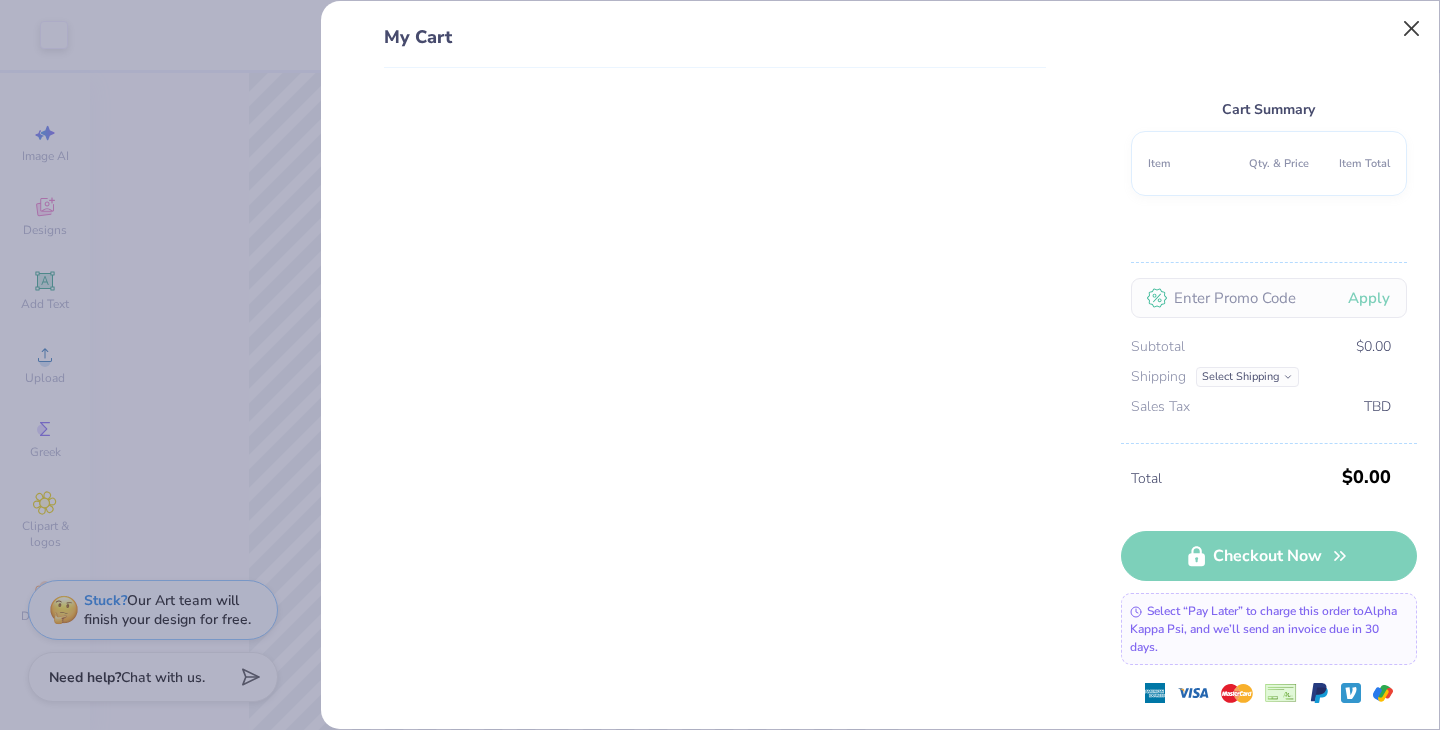 scroll, scrollTop: 0, scrollLeft: 0, axis: both 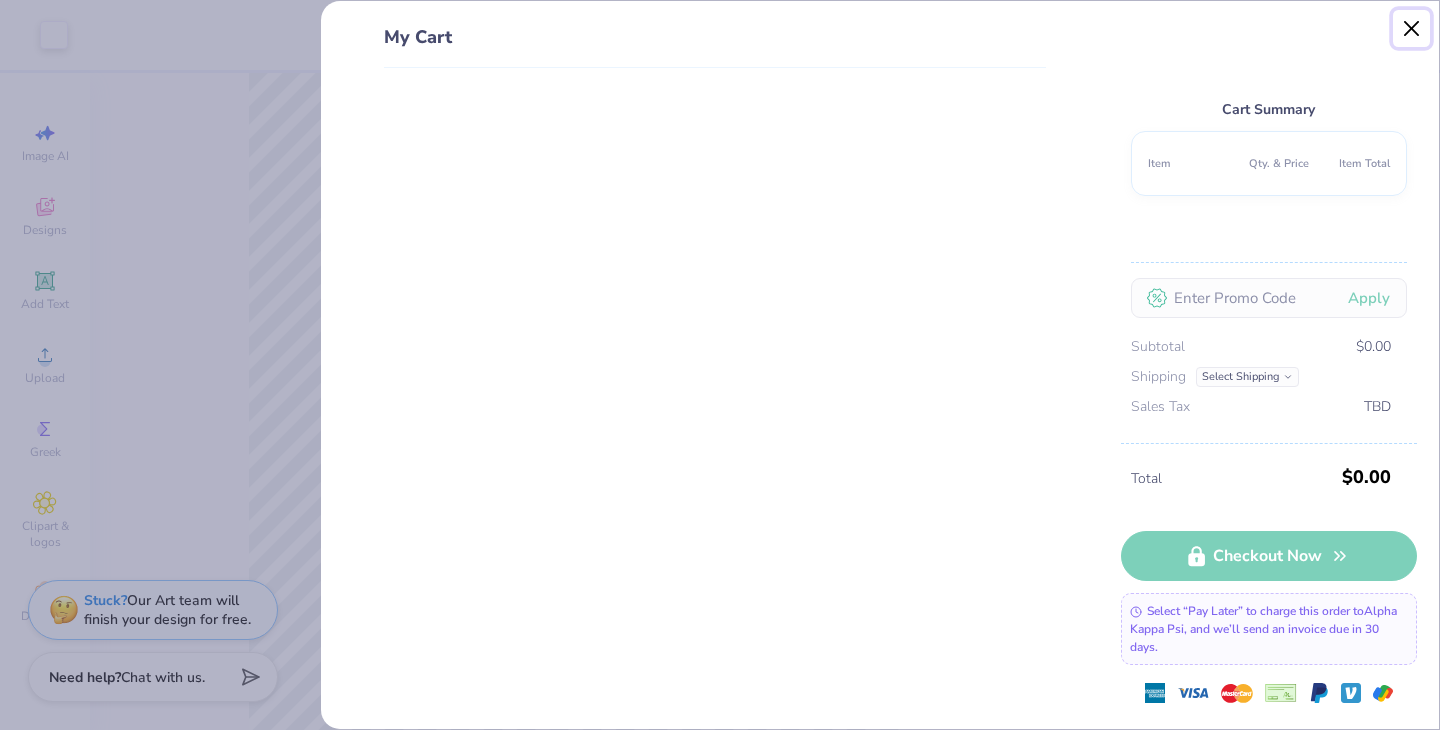 click at bounding box center [1412, 29] 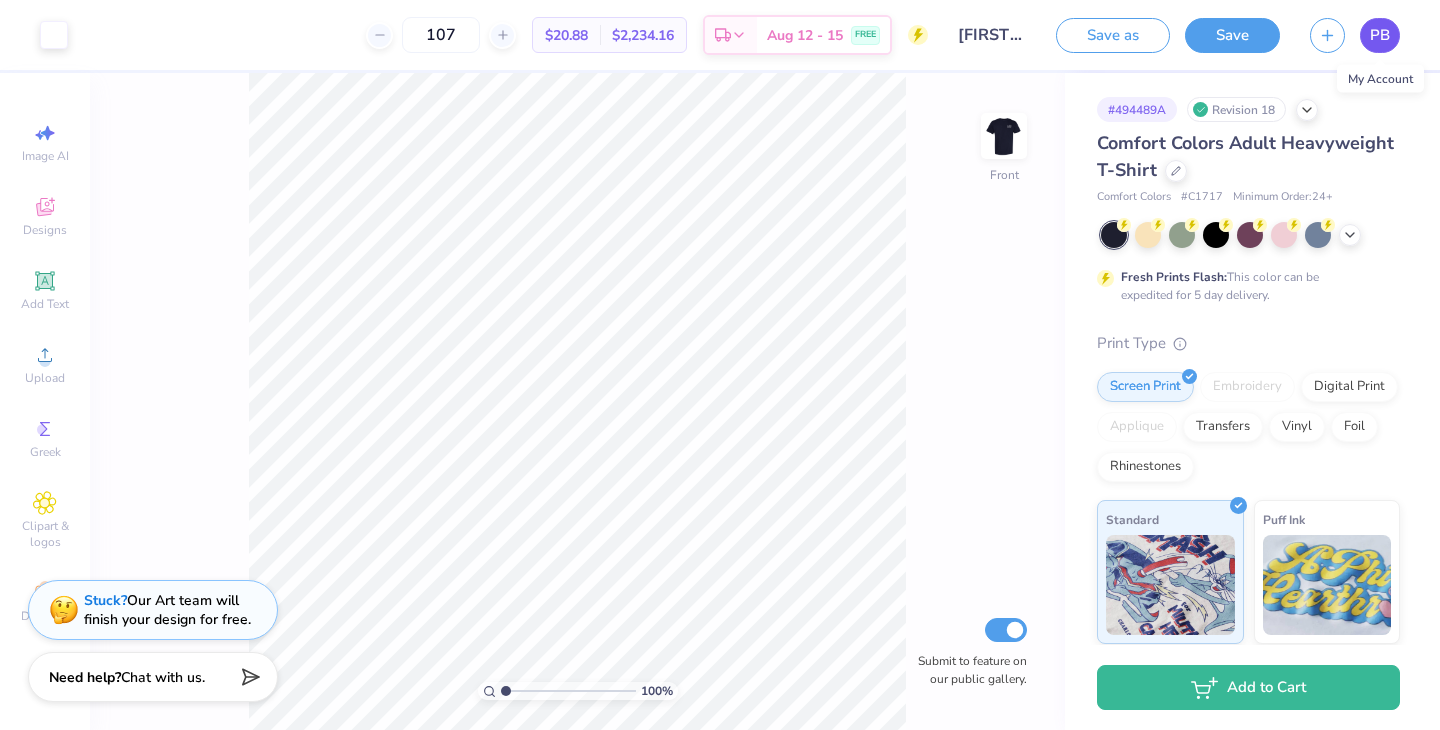 click on "PB" at bounding box center (1380, 35) 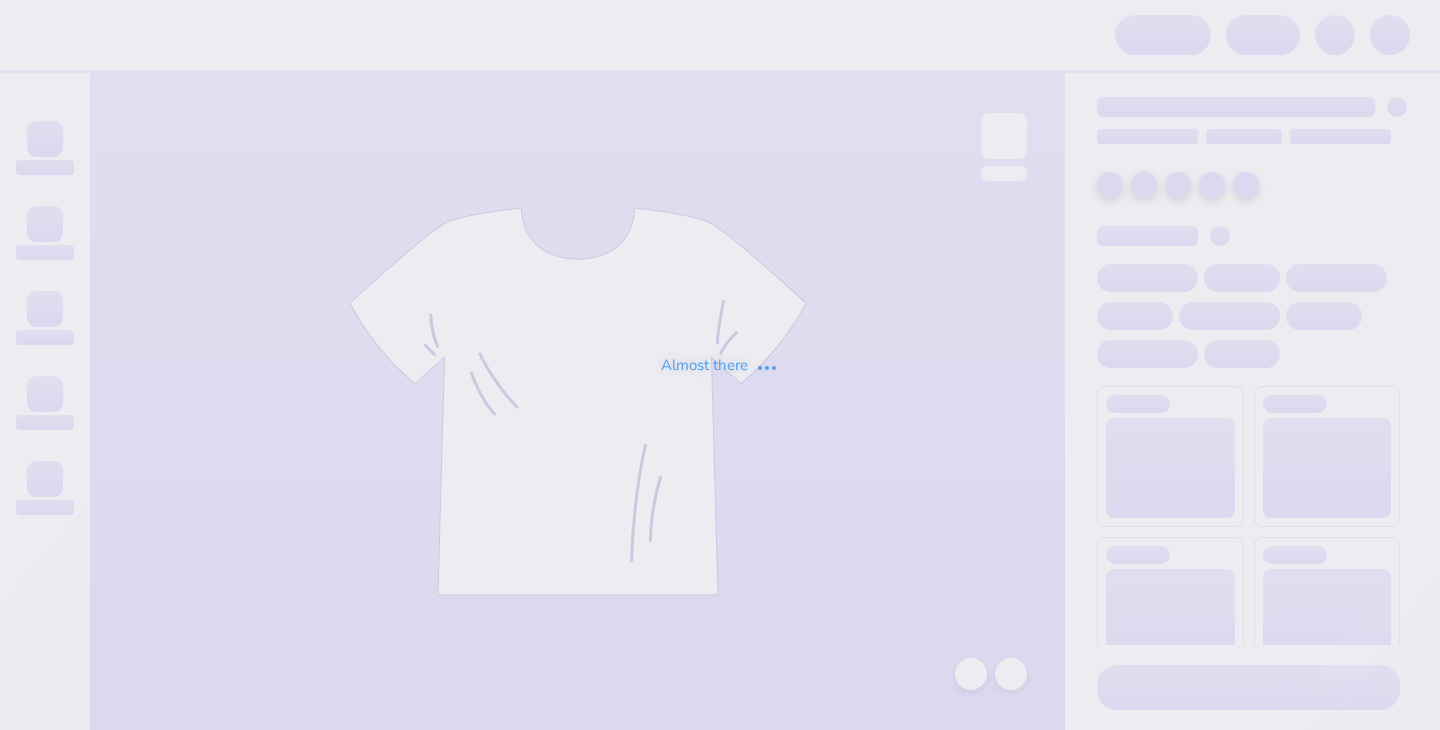 scroll, scrollTop: 0, scrollLeft: 0, axis: both 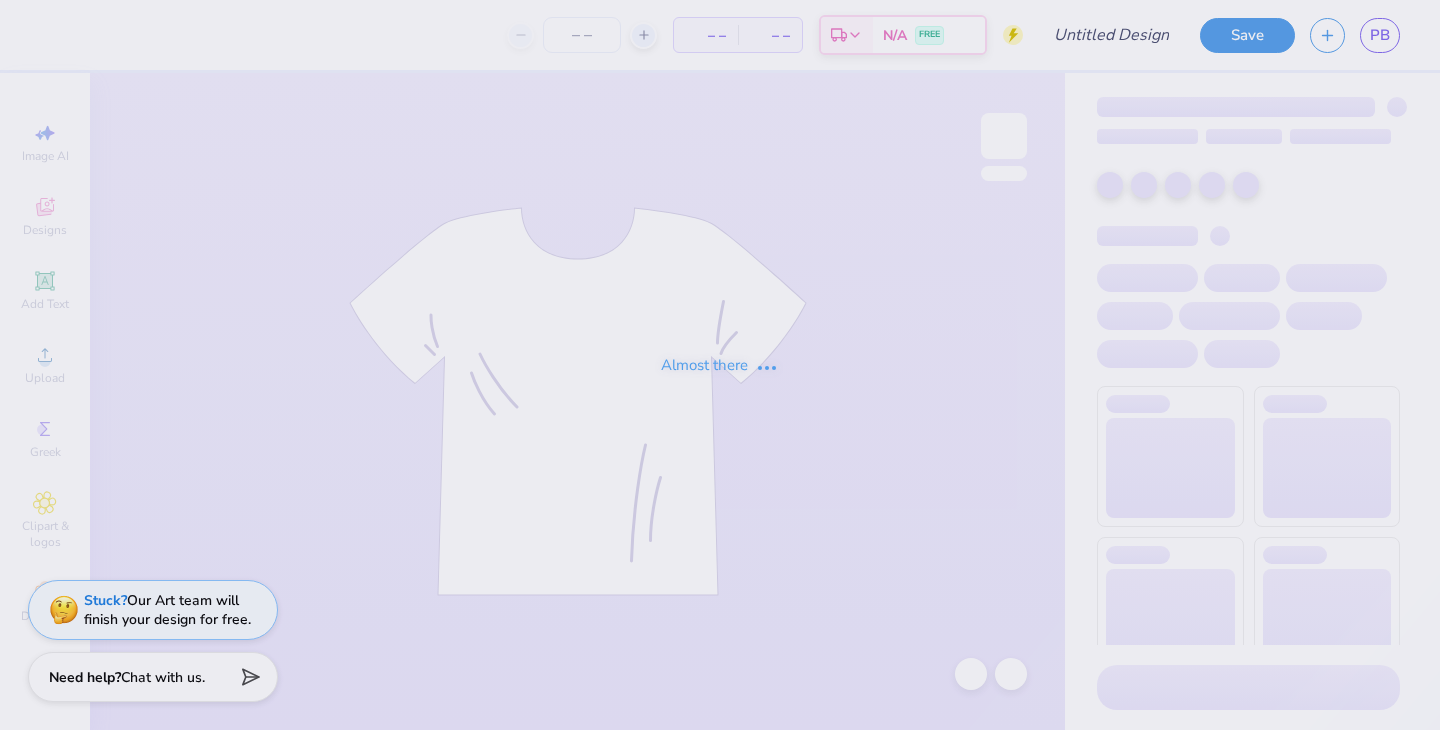 type on "[FIRST] [LAST] : [ORGANIZATION]" 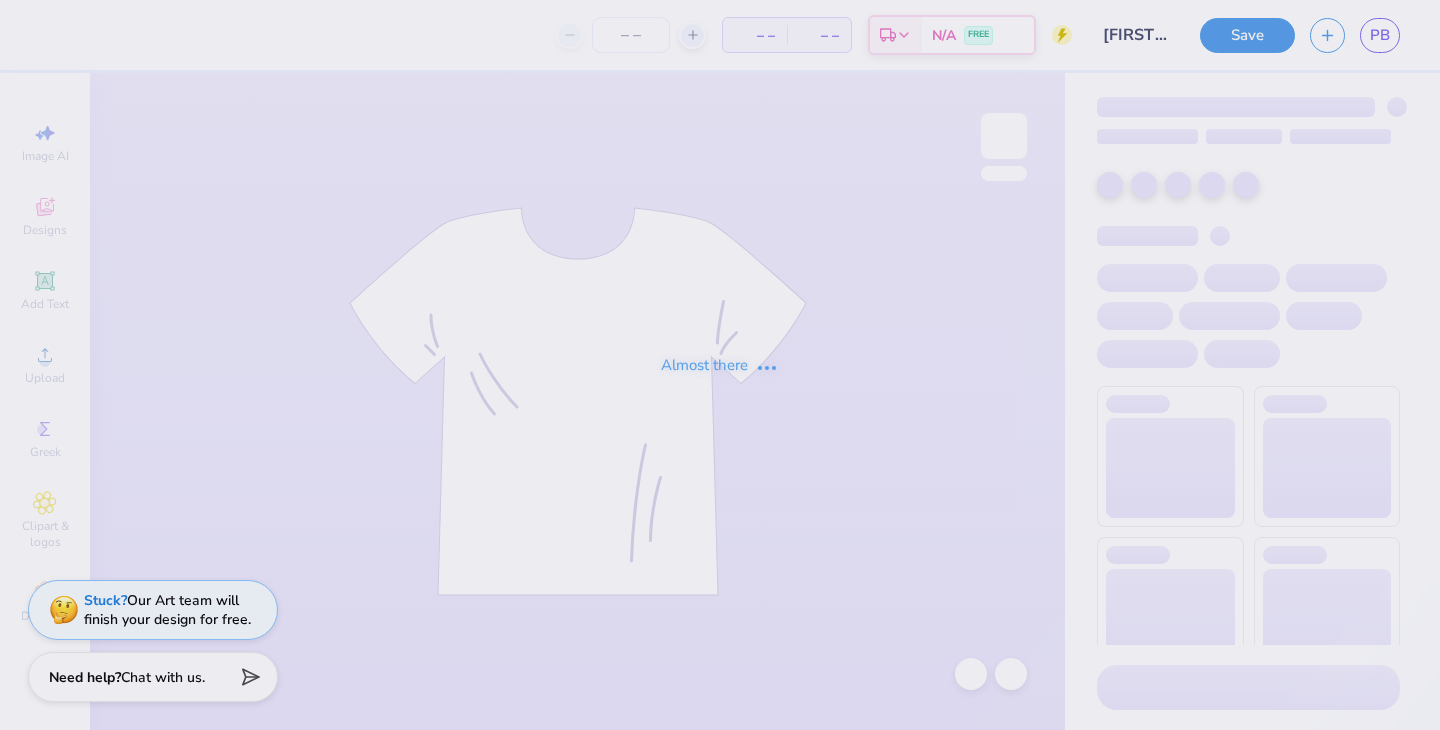 type on "110" 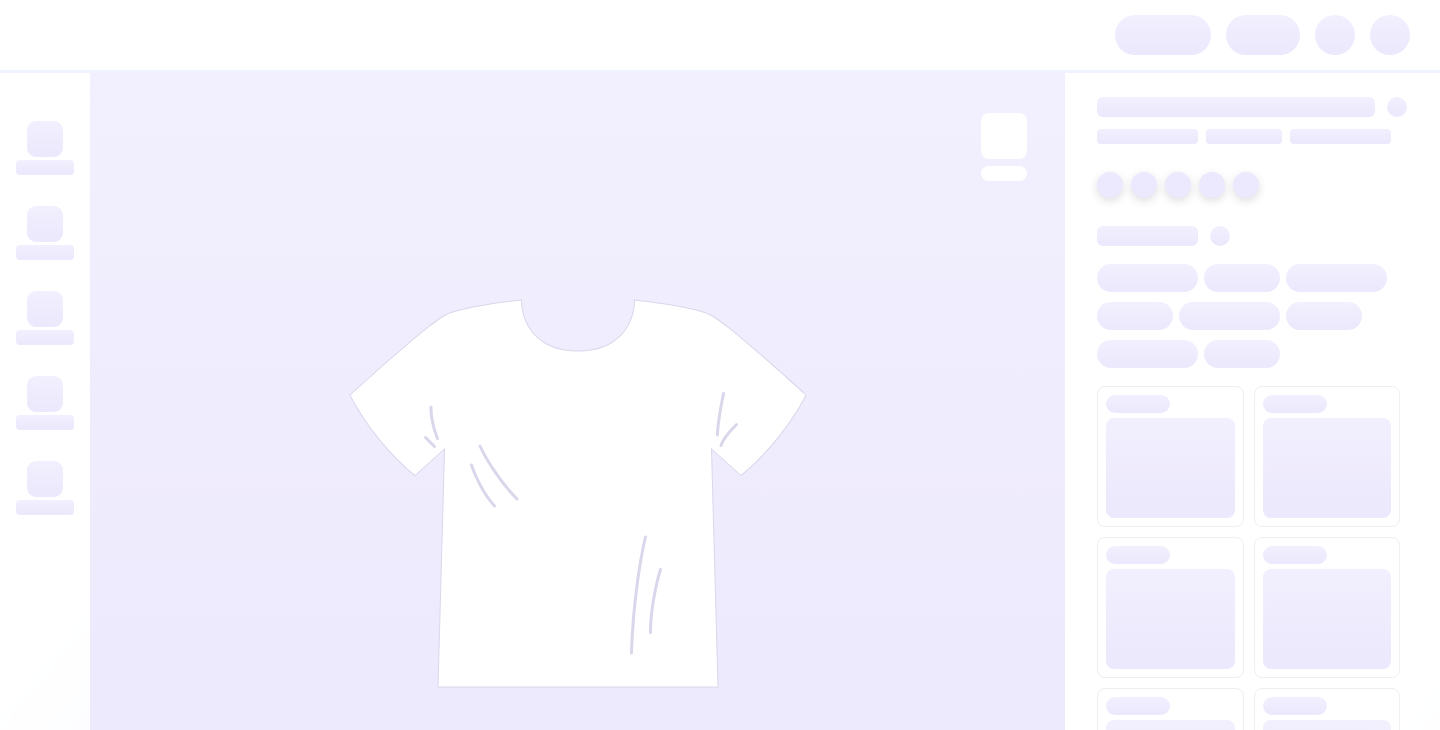 scroll, scrollTop: 0, scrollLeft: 0, axis: both 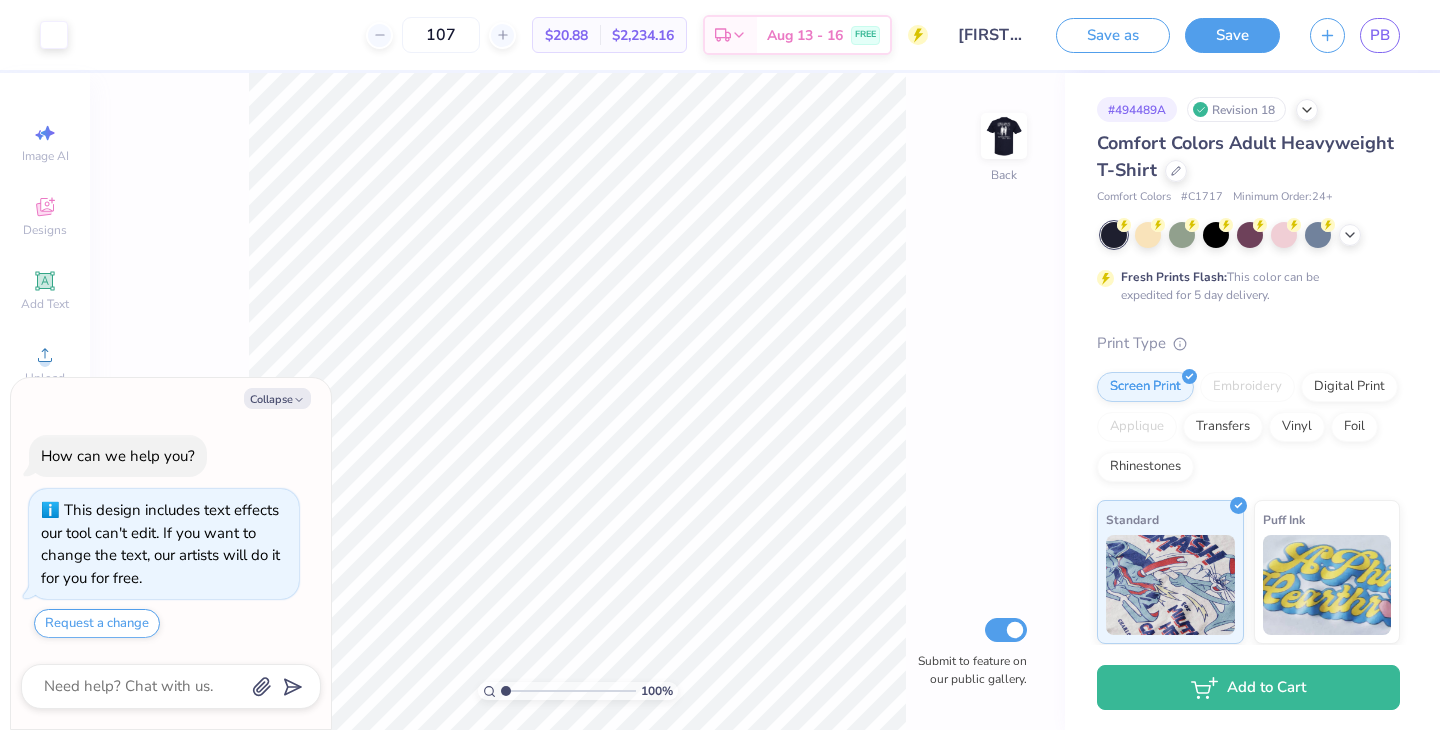 click on "Collapse How can we help you? This design includes text effects our tool can't edit. If you want to change the text, our artists will do it for you for free. Request a change" at bounding box center [171, 554] 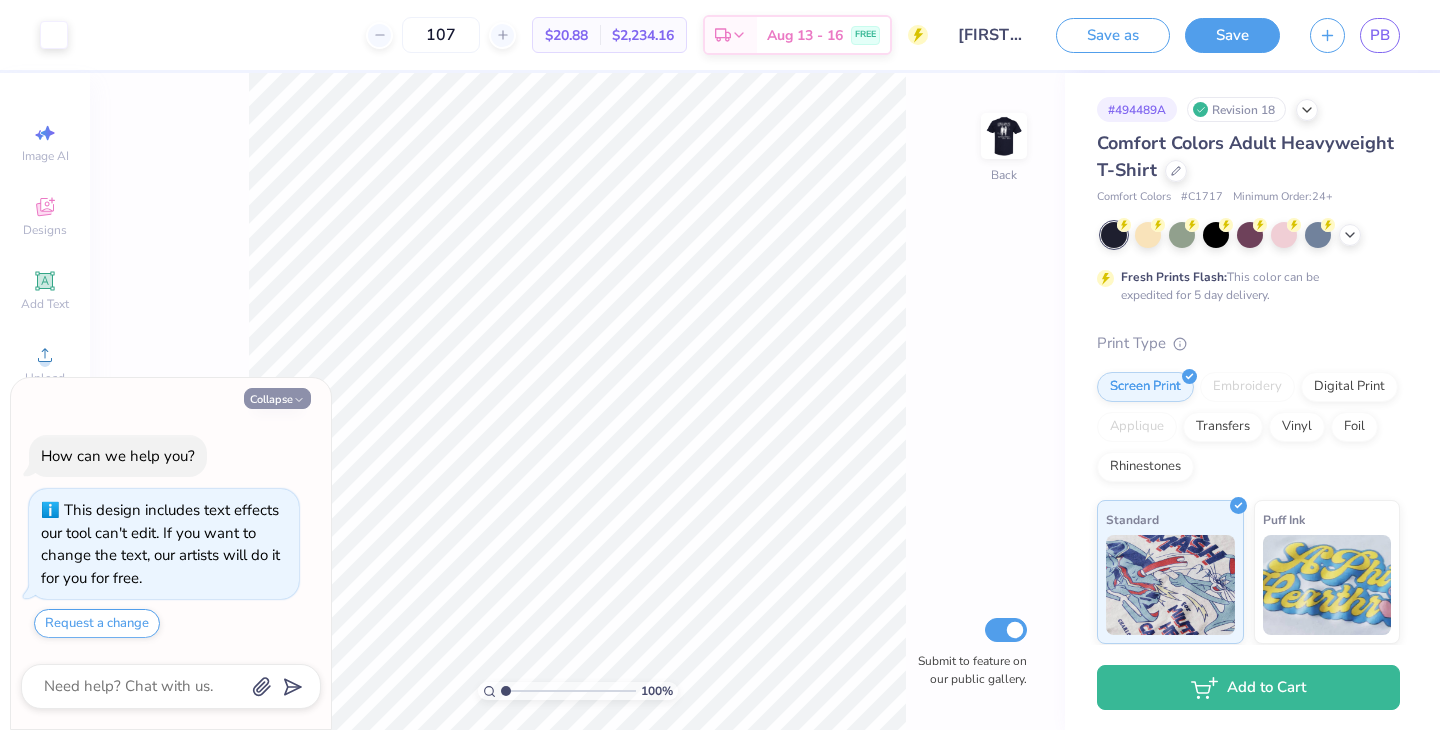 click on "Collapse" at bounding box center [277, 398] 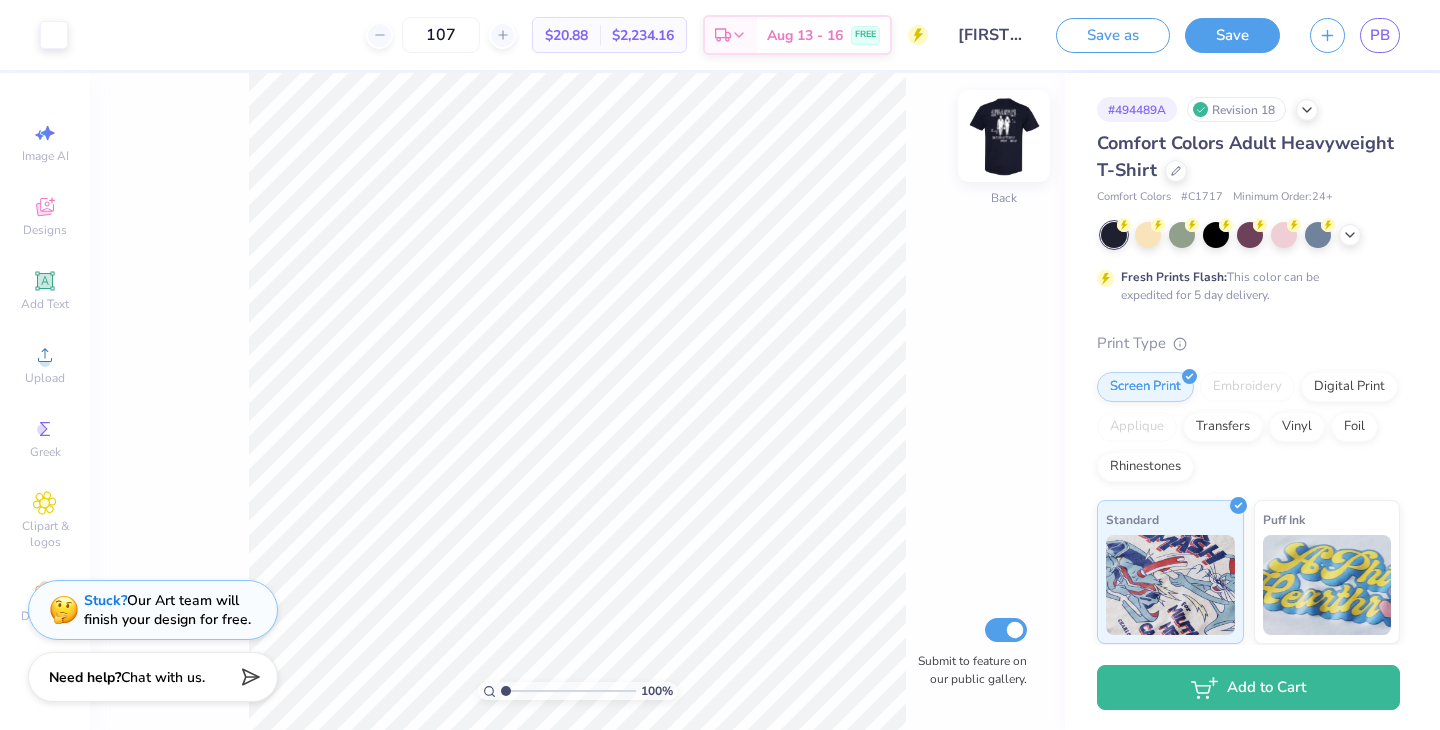 click at bounding box center (1004, 136) 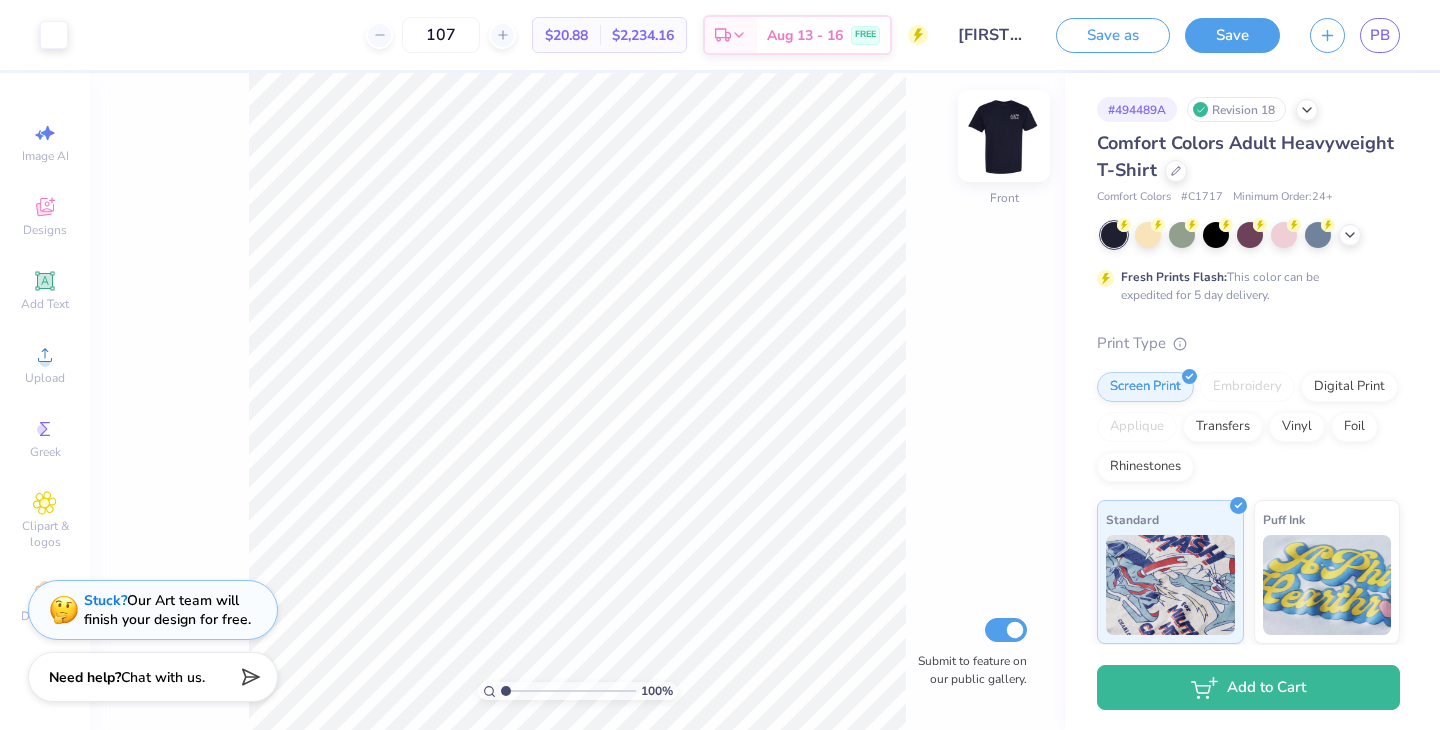 click at bounding box center [1004, 136] 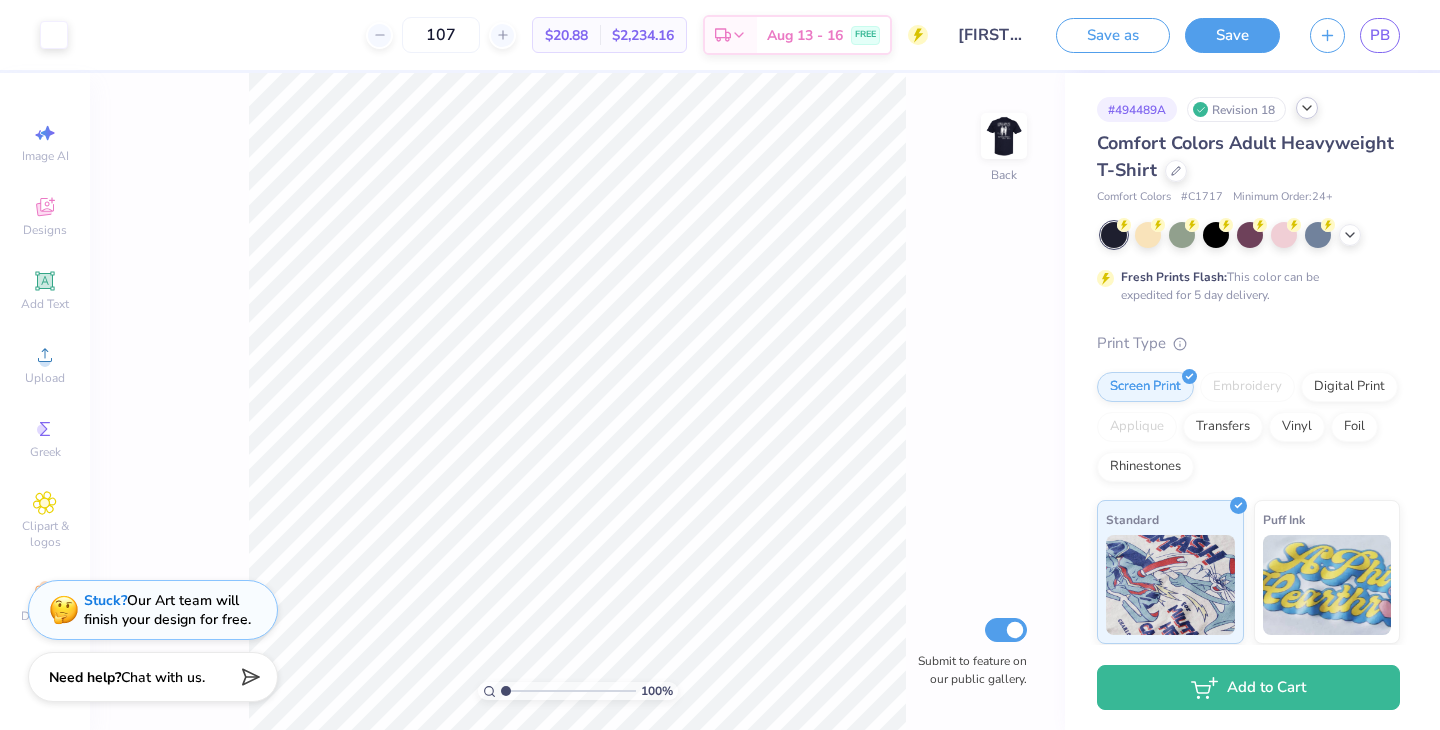 click 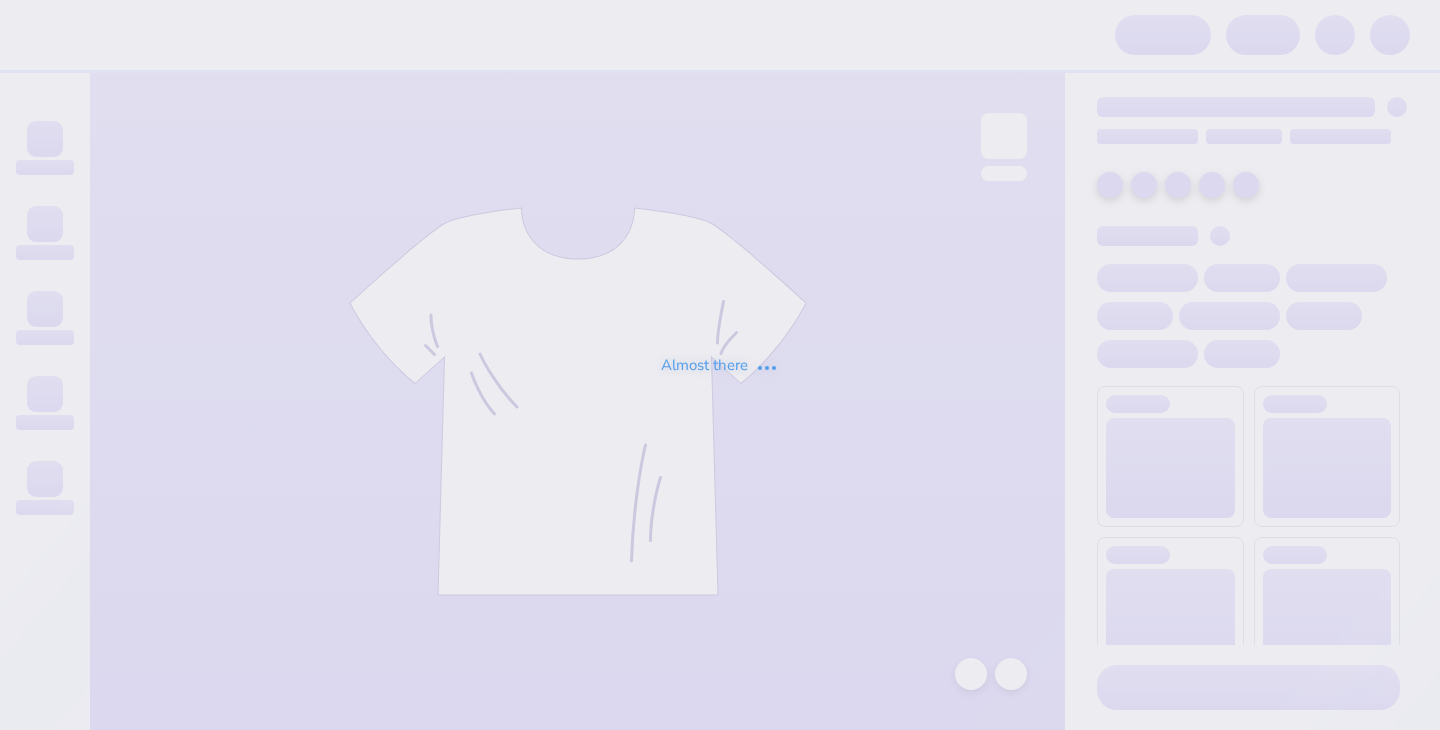 scroll, scrollTop: 0, scrollLeft: 0, axis: both 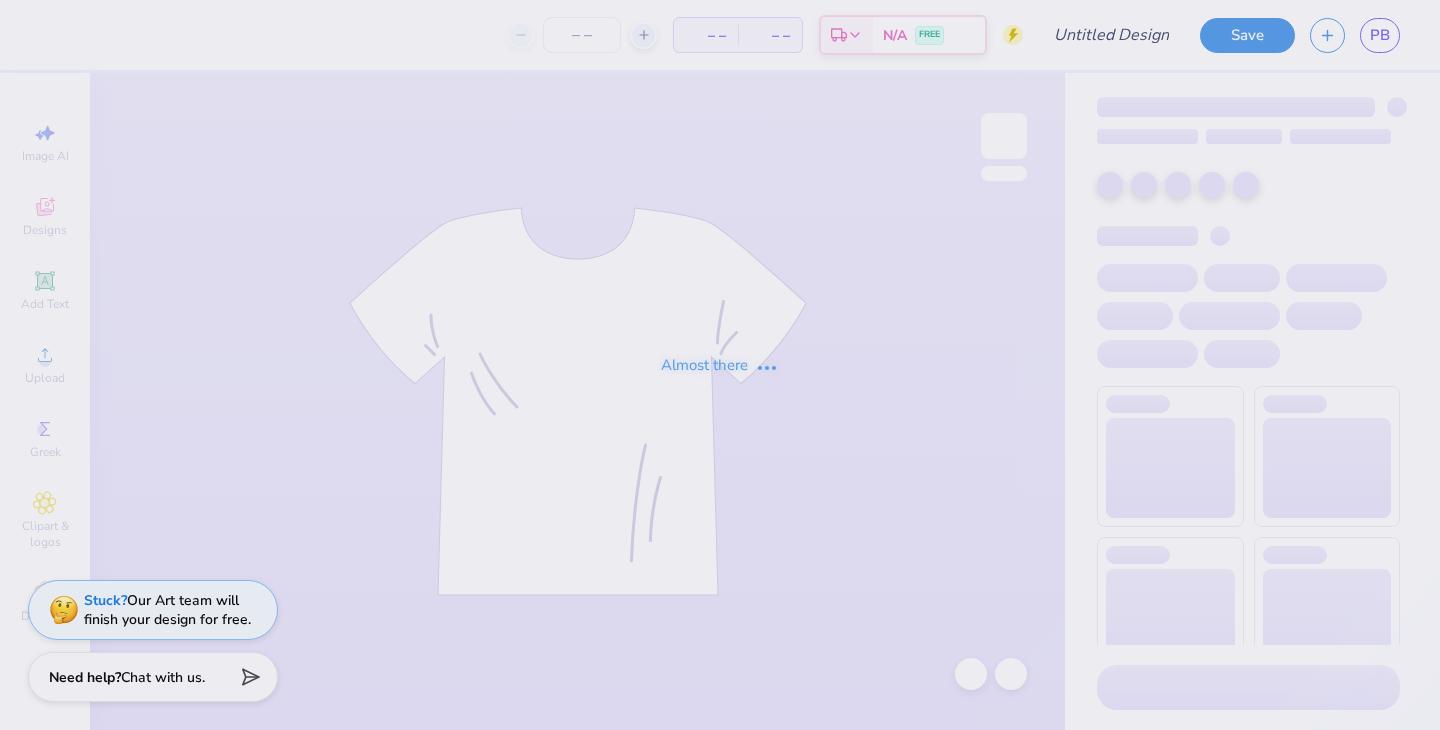 type on "[FIRST] [LAST] : [ORGANIZATION]" 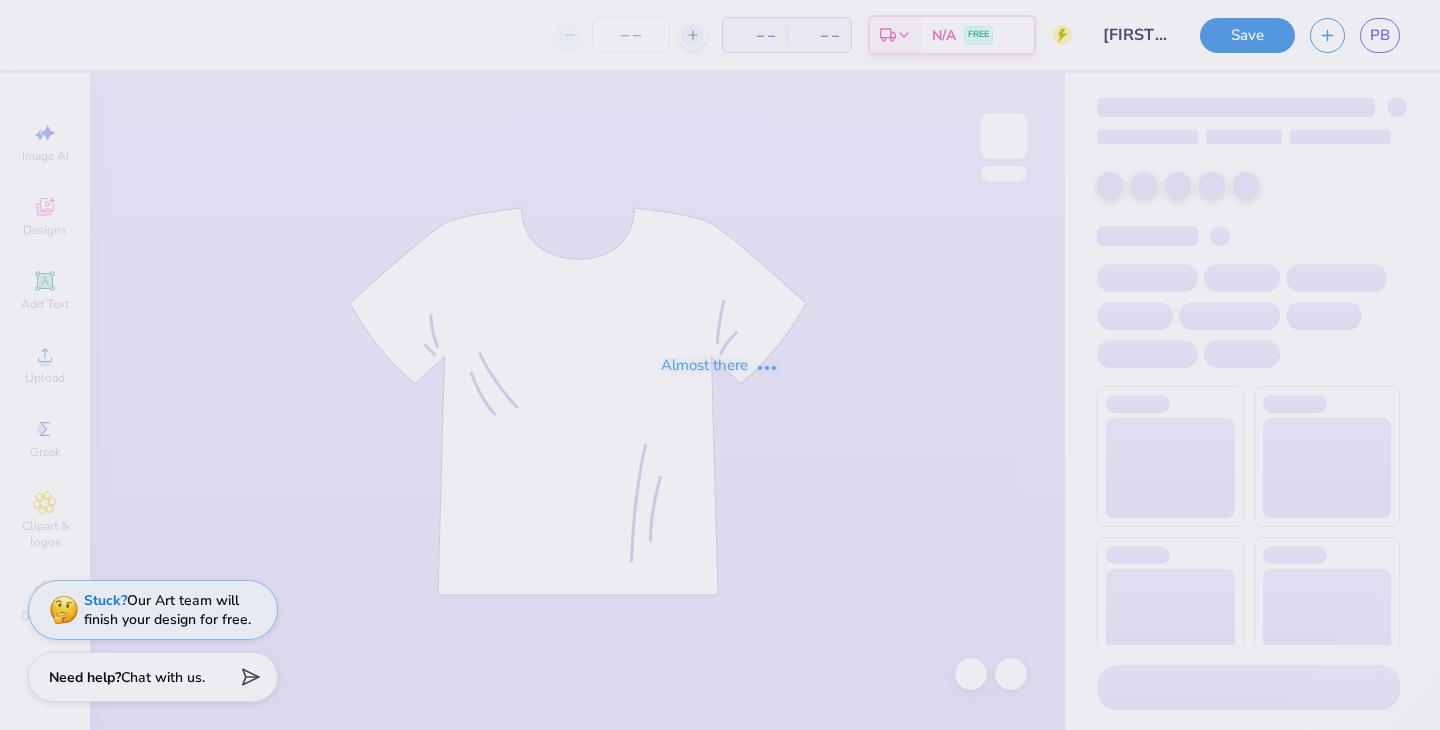 type on "107" 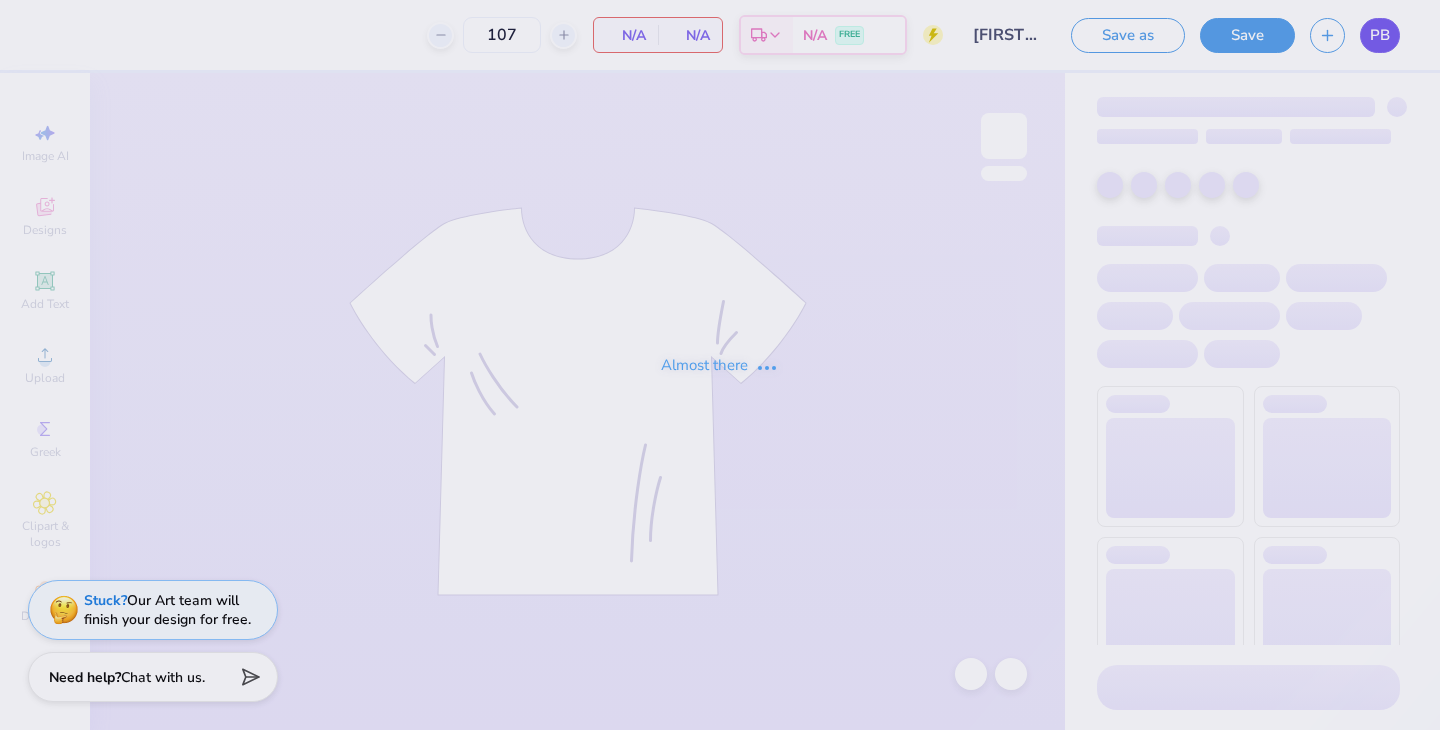 click on "PB" at bounding box center (1380, 35) 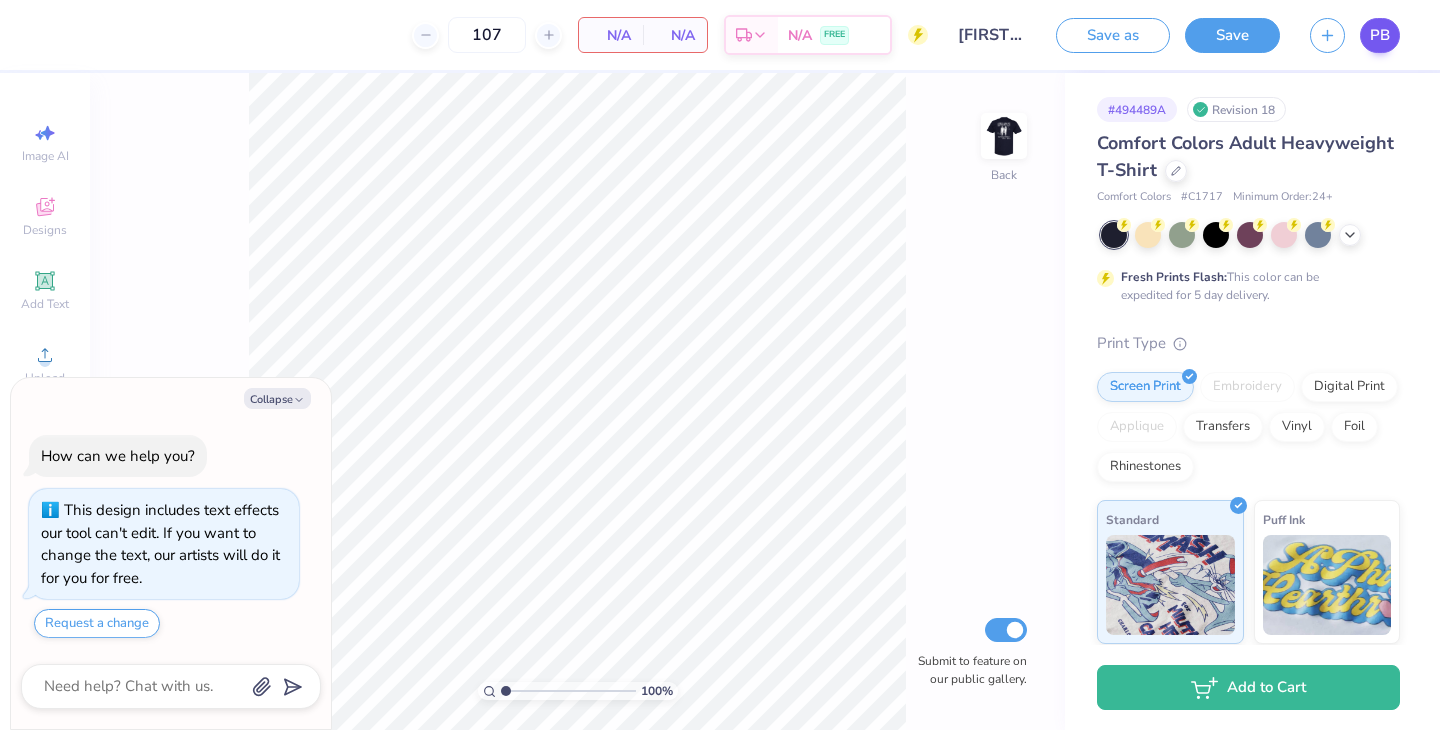 type on "x" 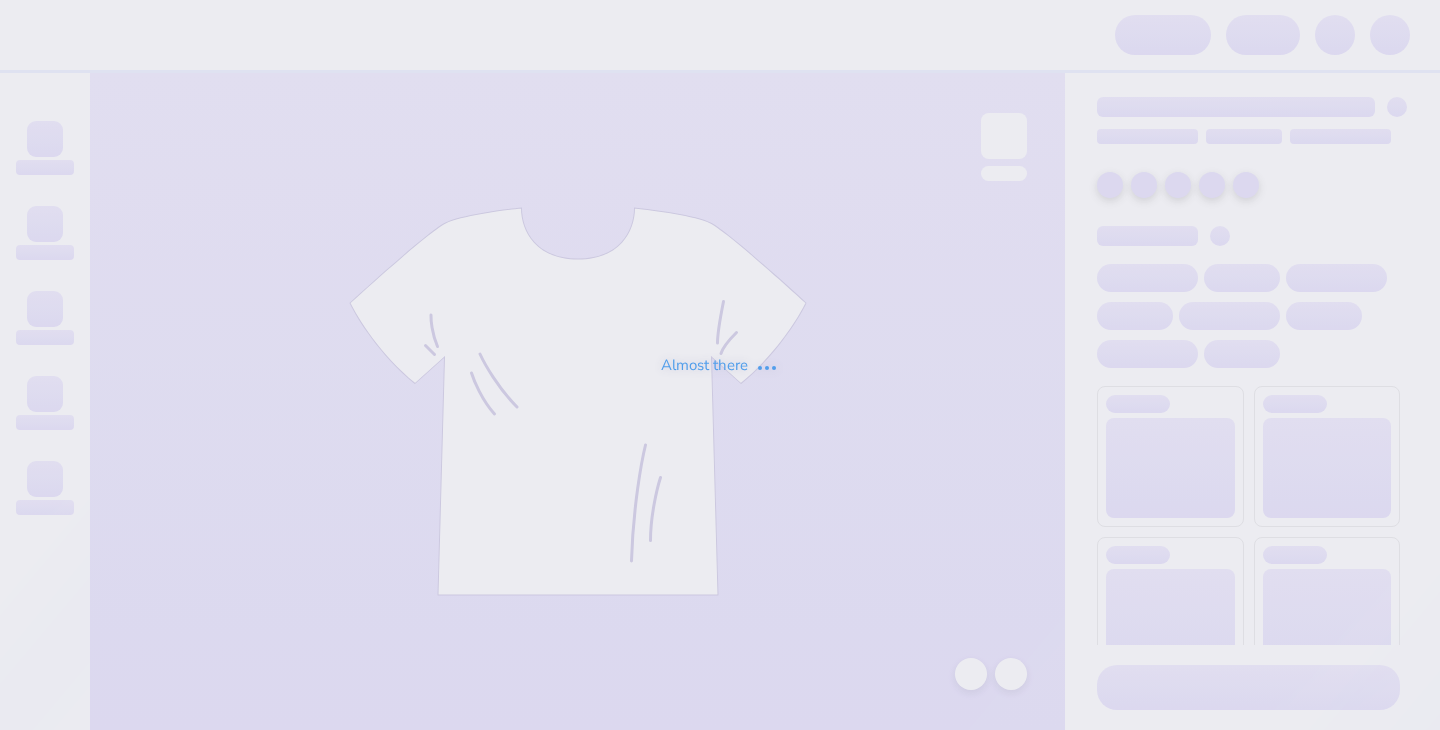 scroll, scrollTop: 0, scrollLeft: 0, axis: both 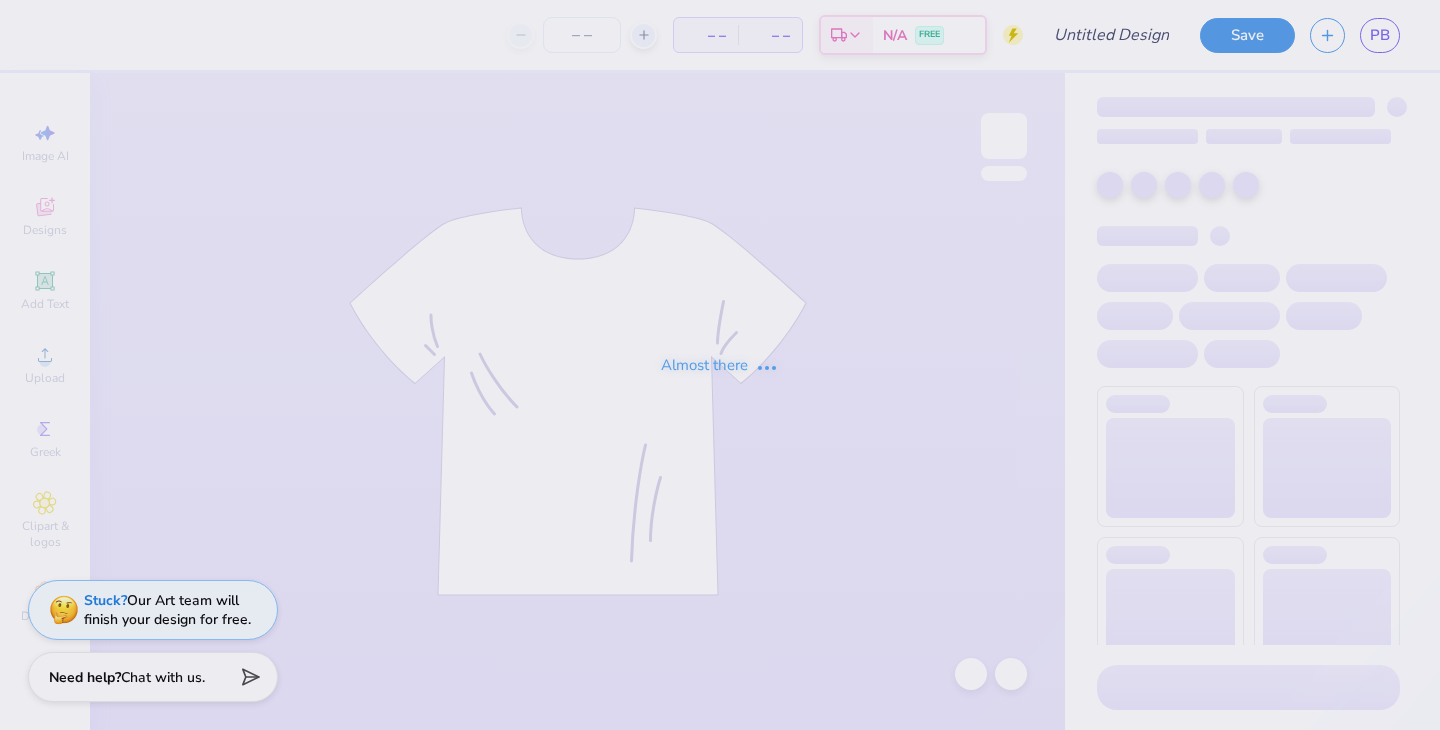 type on "[FIRST] [LAST] : [ORGANIZATION]" 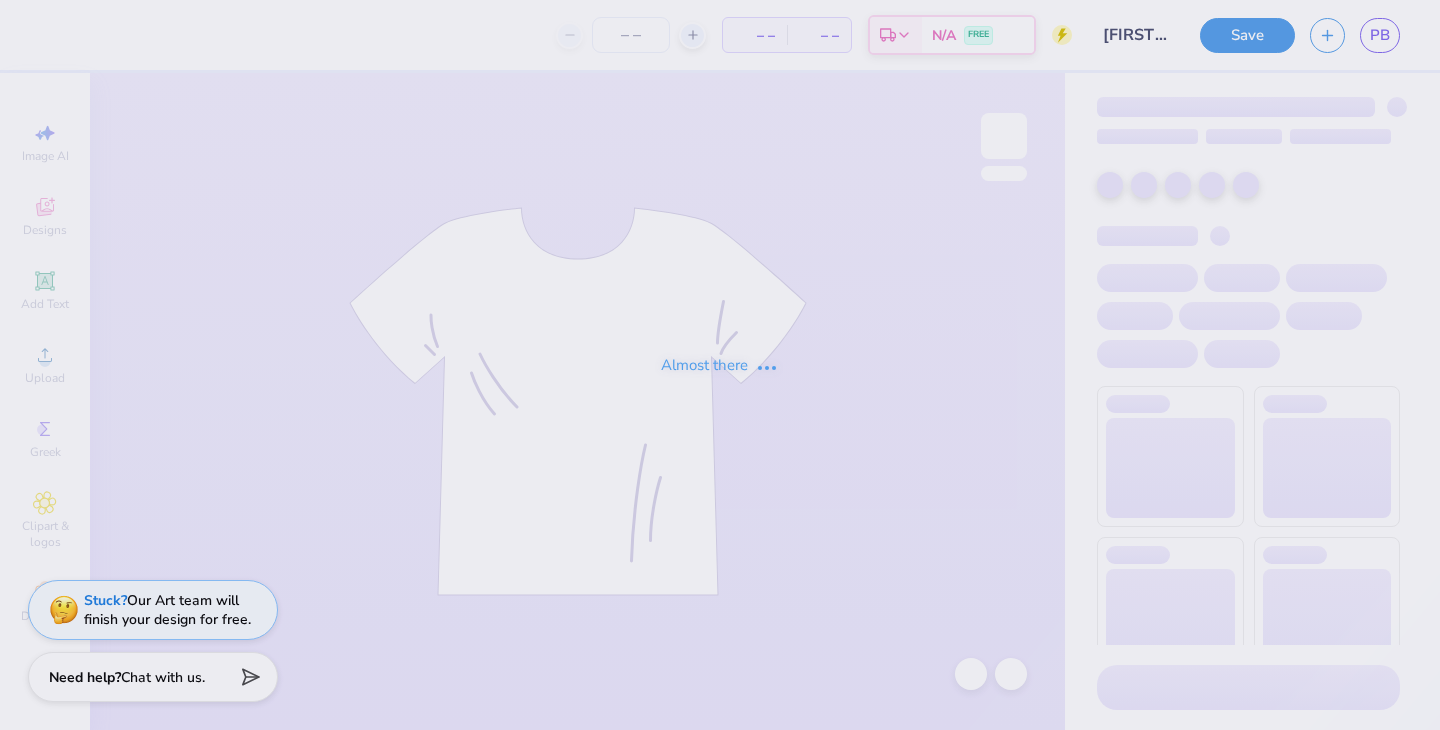 type on "107" 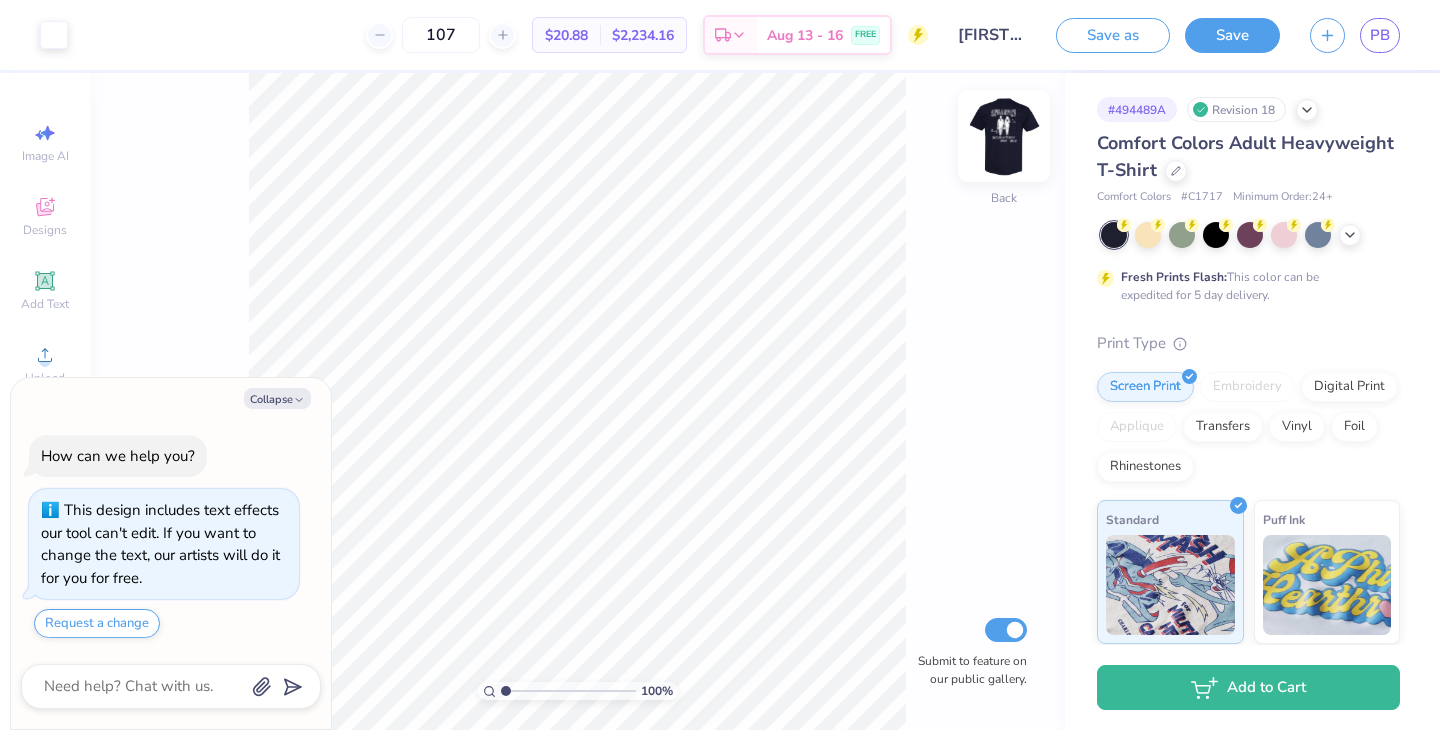 click at bounding box center (1004, 136) 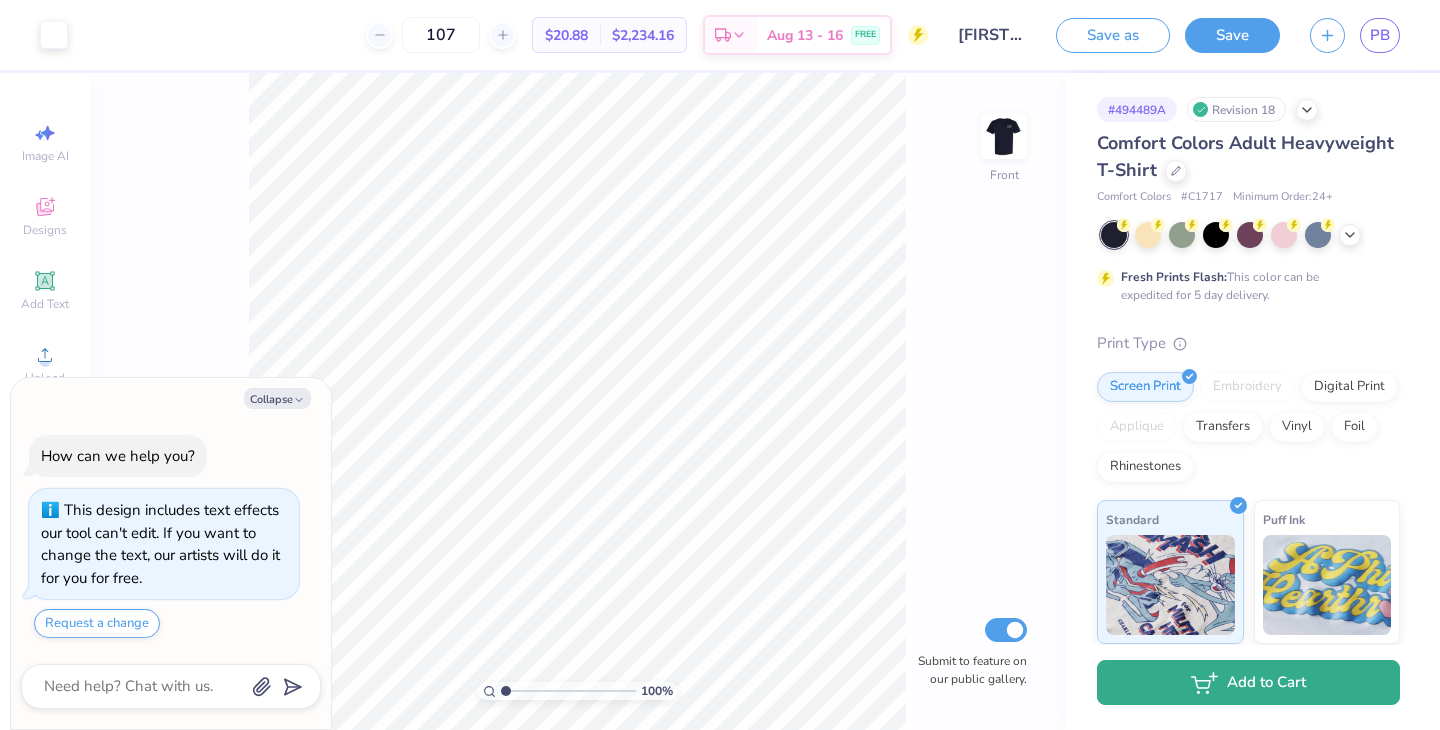 click on "Add to Cart" at bounding box center (1248, 682) 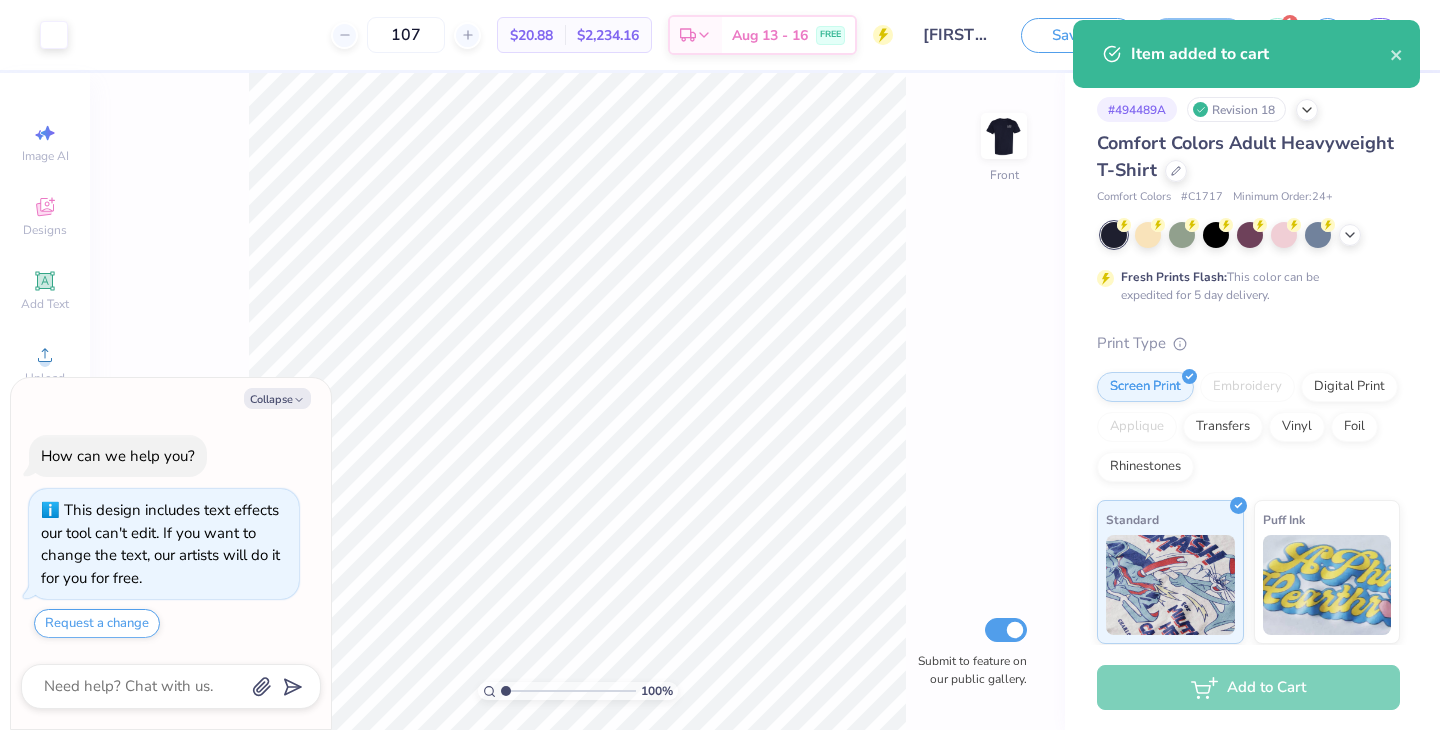 click on "Save as Save 1 PB" at bounding box center [1230, 35] 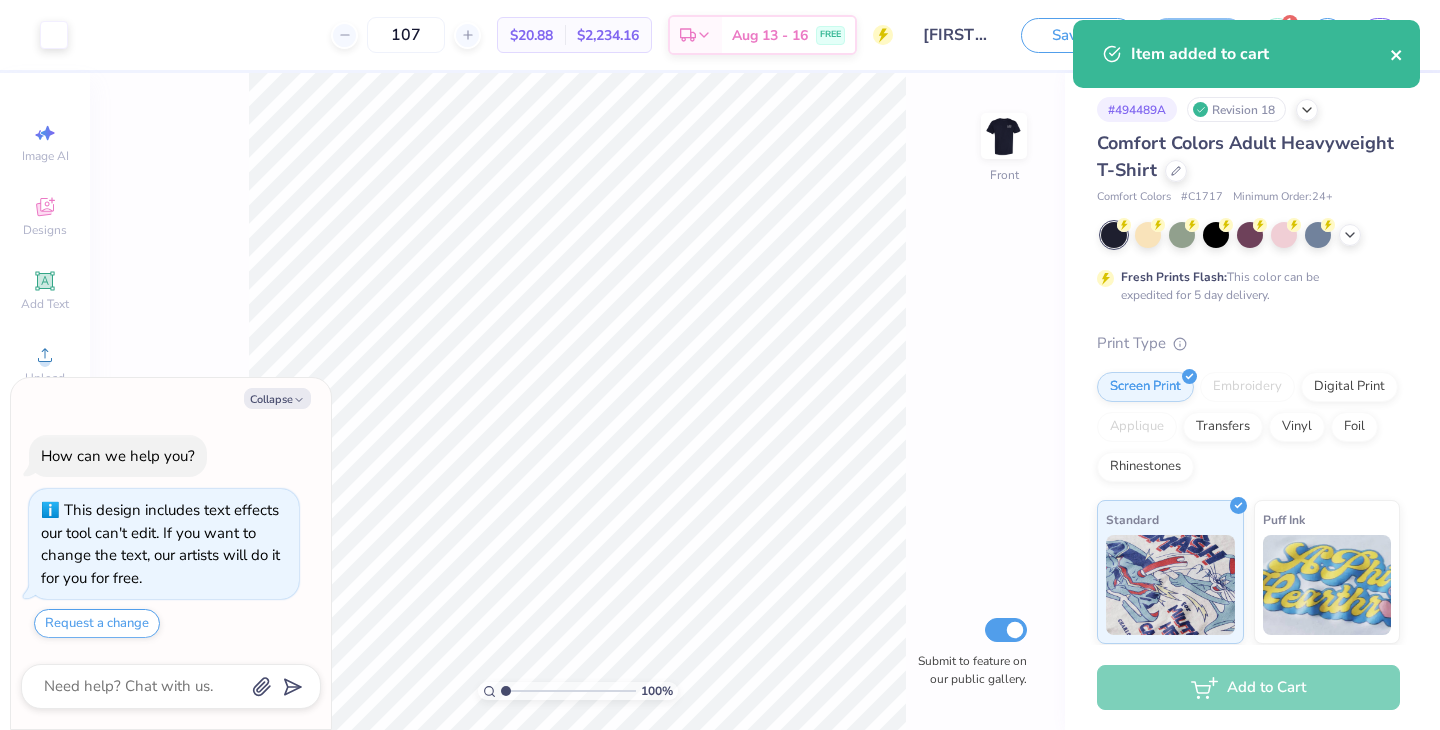 click 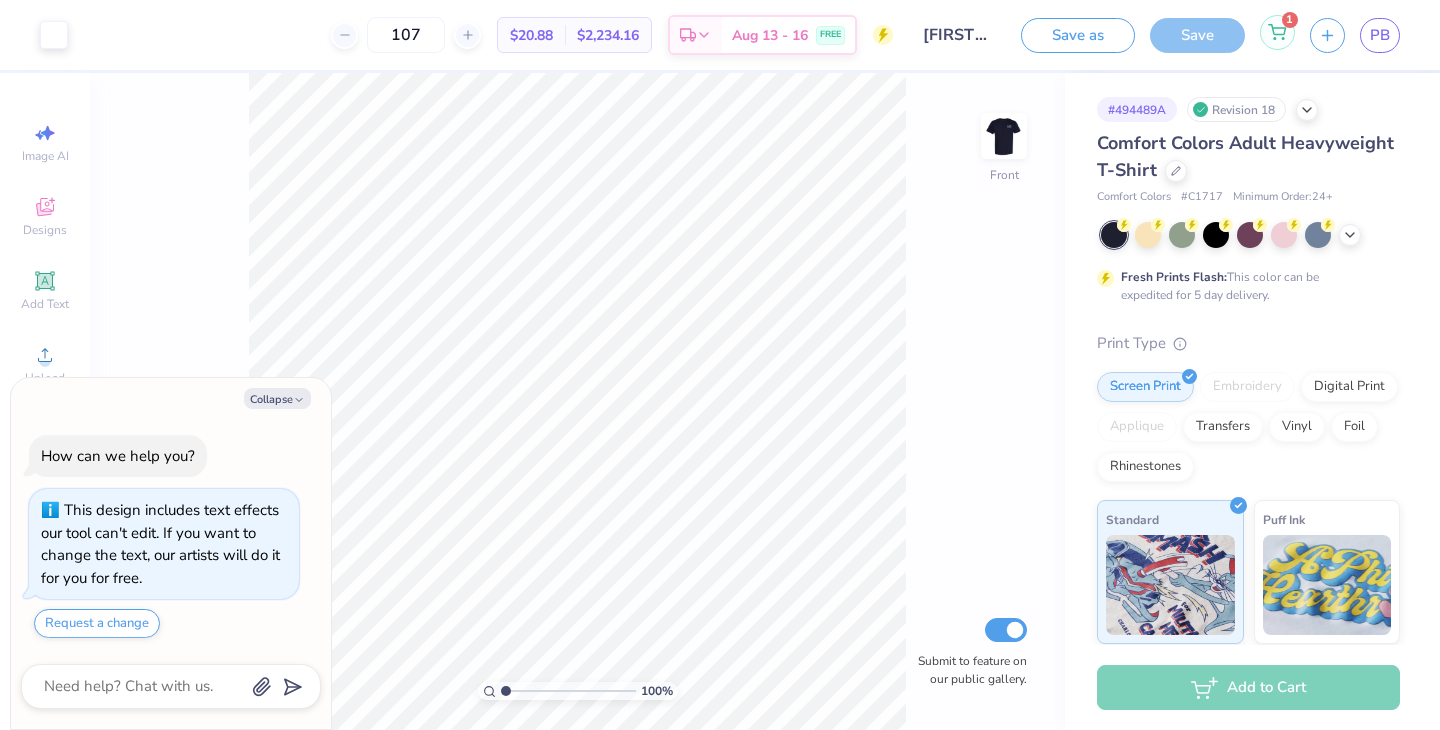 click 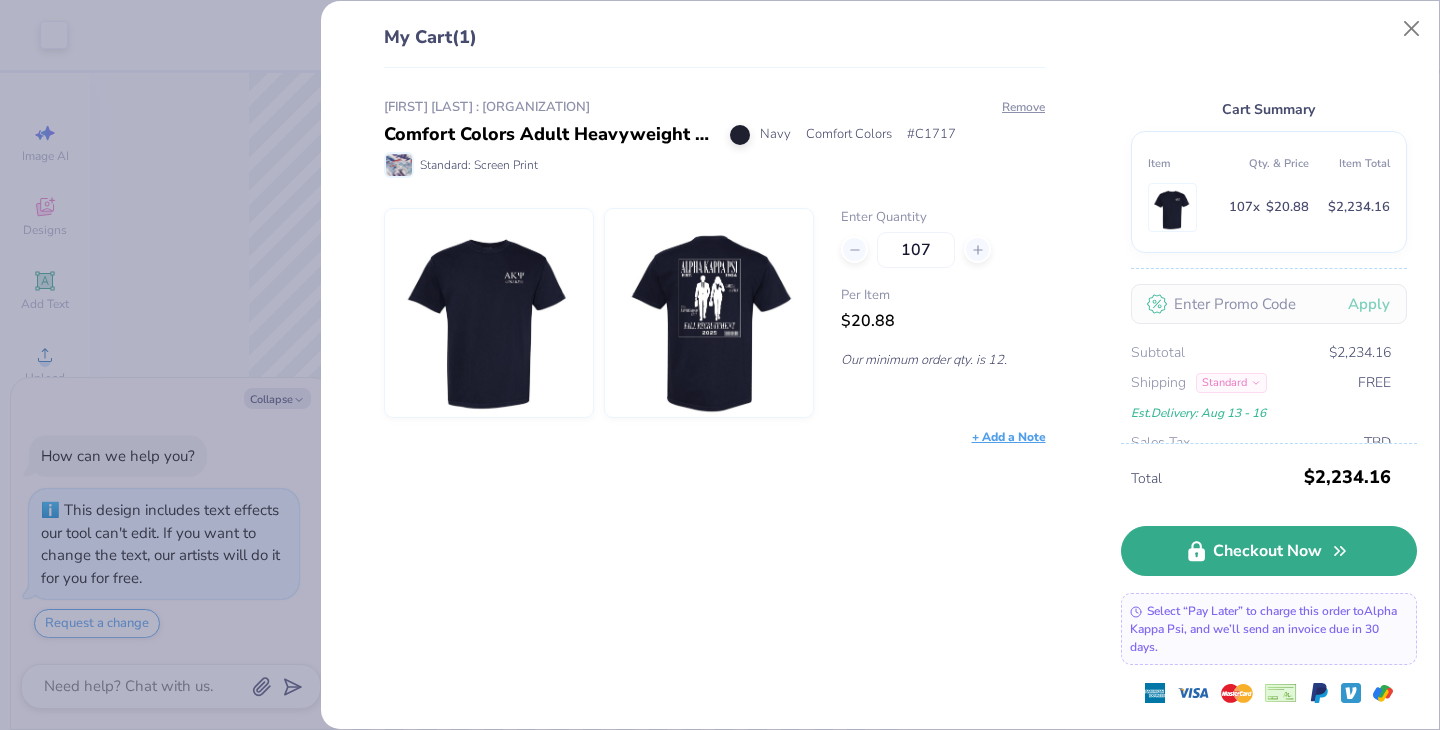 click on "Checkout Now" at bounding box center [1269, 551] 